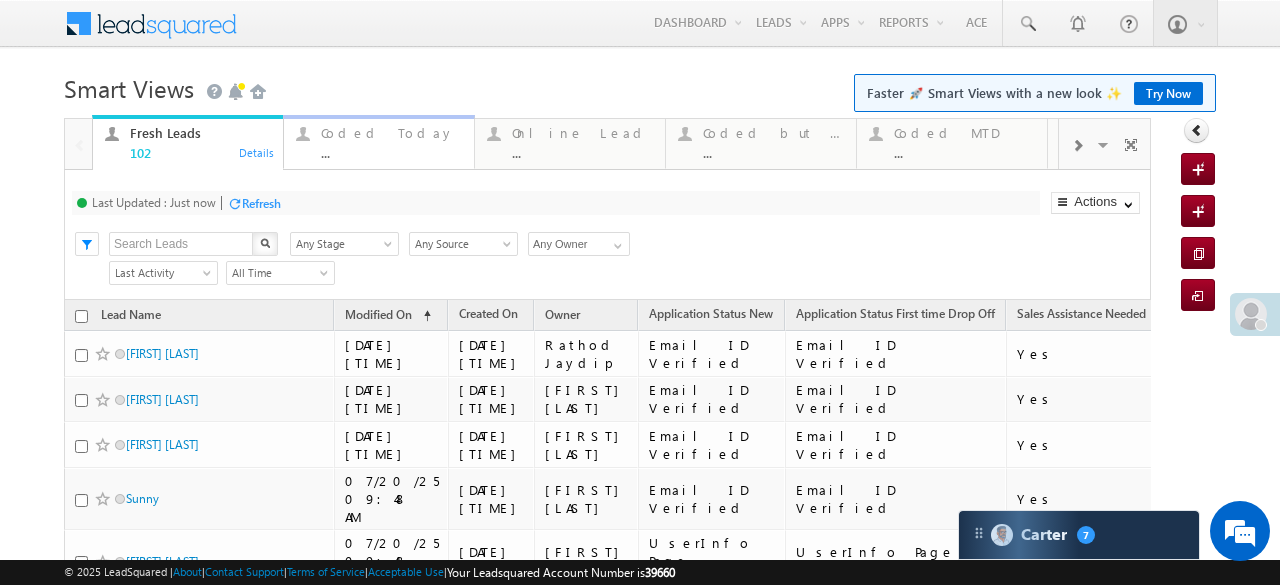 scroll, scrollTop: 0, scrollLeft: 0, axis: both 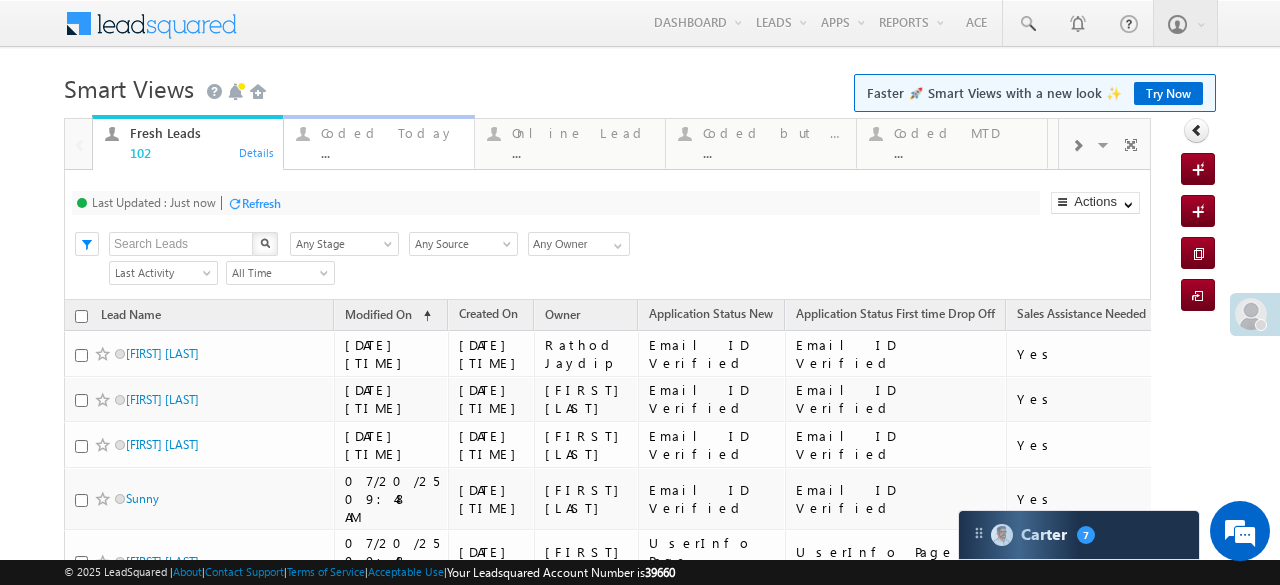 click on "Coded Today ..." at bounding box center [392, 140] 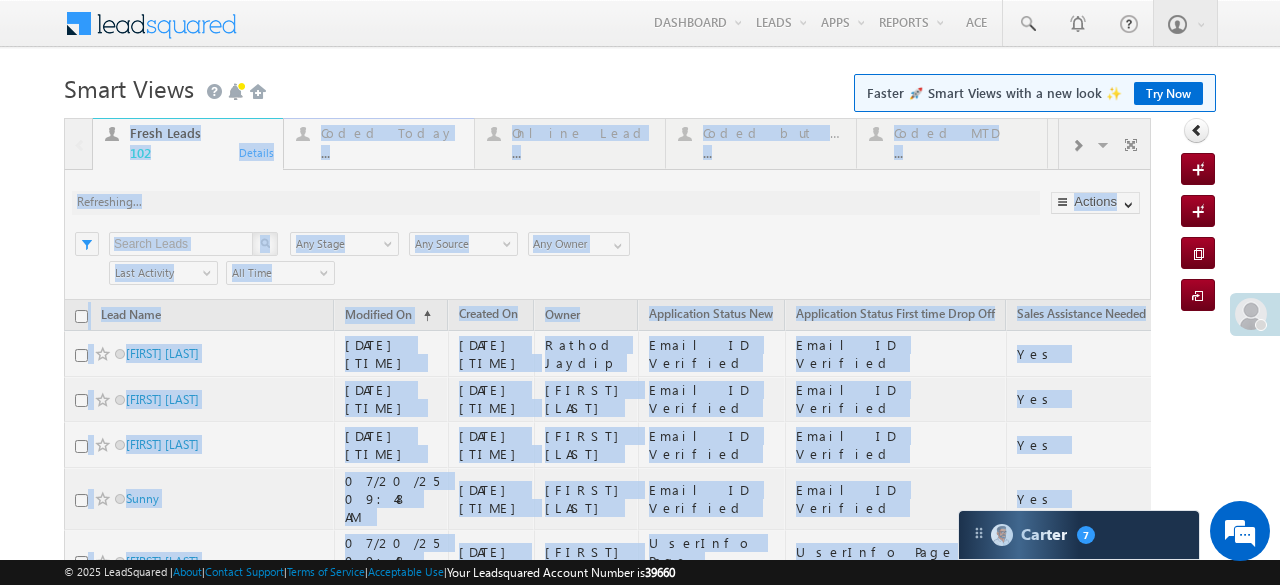 click at bounding box center (607, 984) 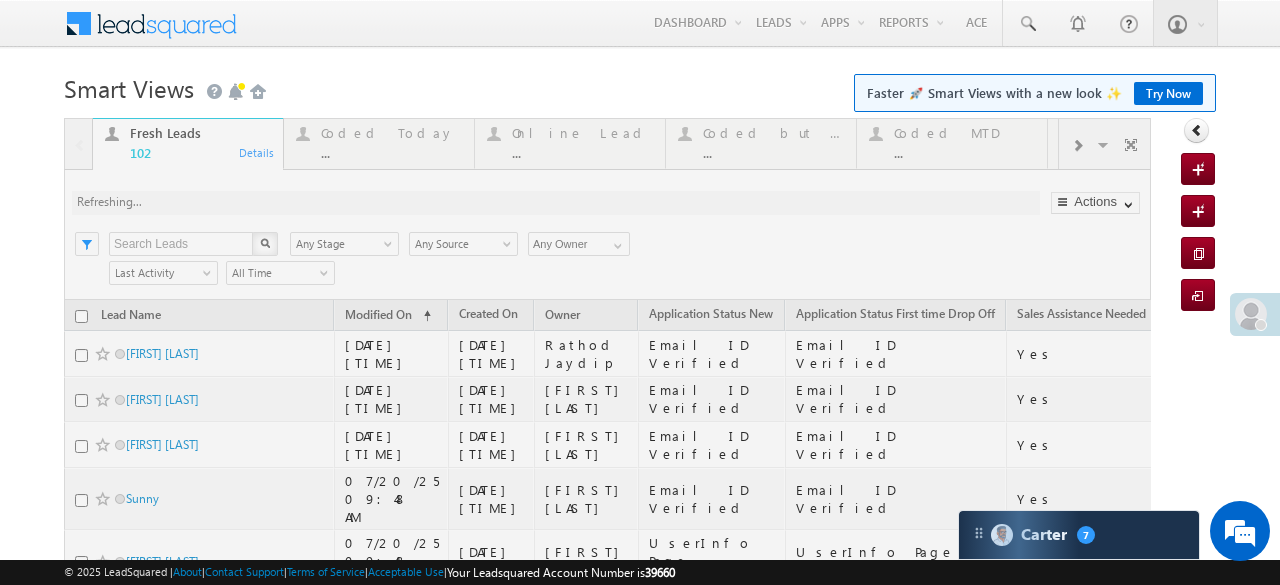 click at bounding box center [607, 984] 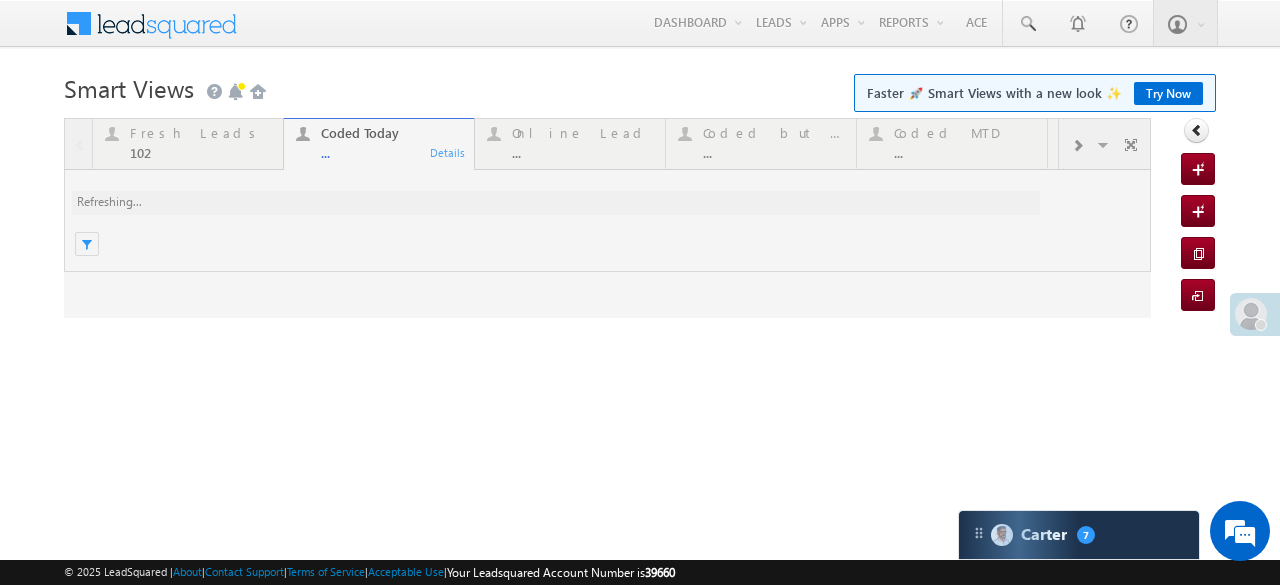 scroll, scrollTop: 0, scrollLeft: 0, axis: both 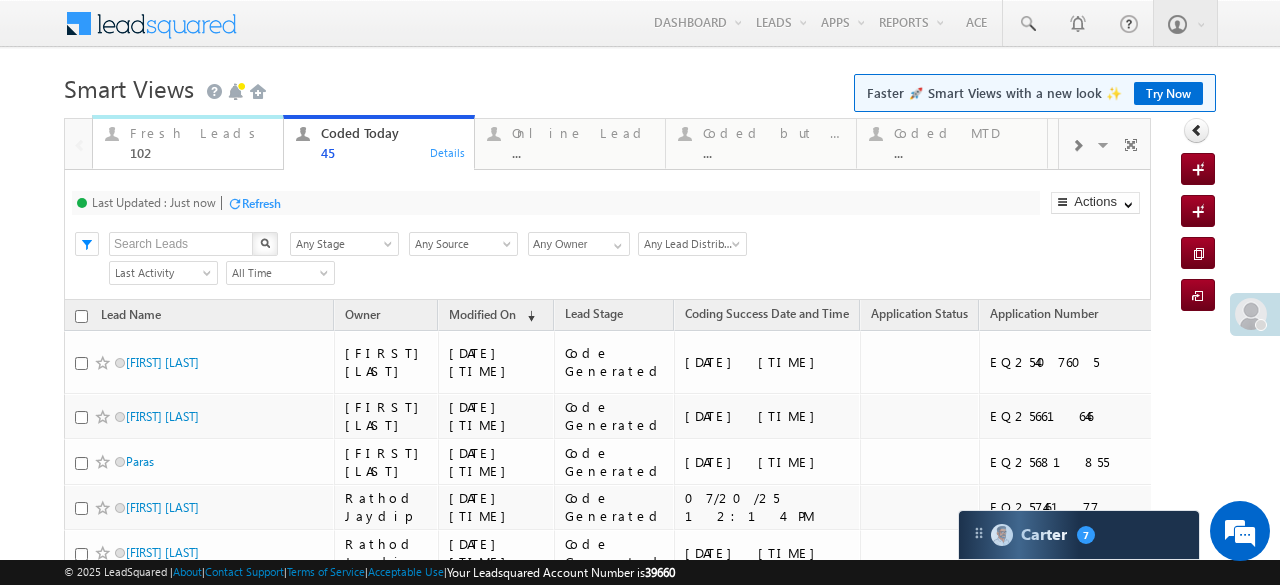 click on "Fresh Leads" at bounding box center [201, 133] 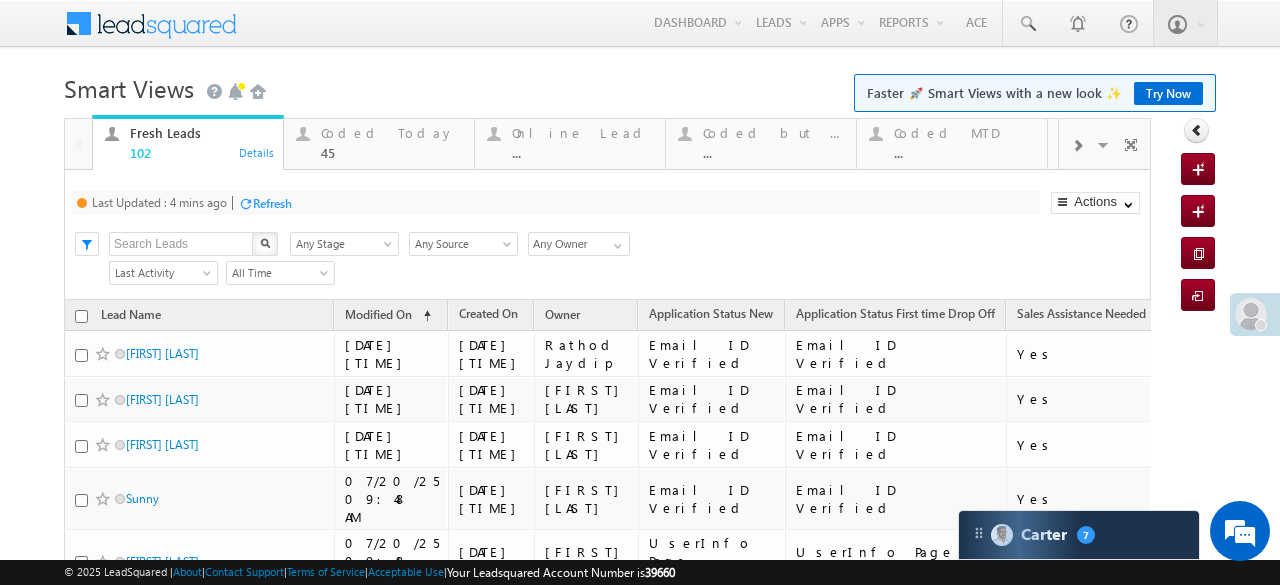 click on "Fresh Leads" at bounding box center [201, 133] 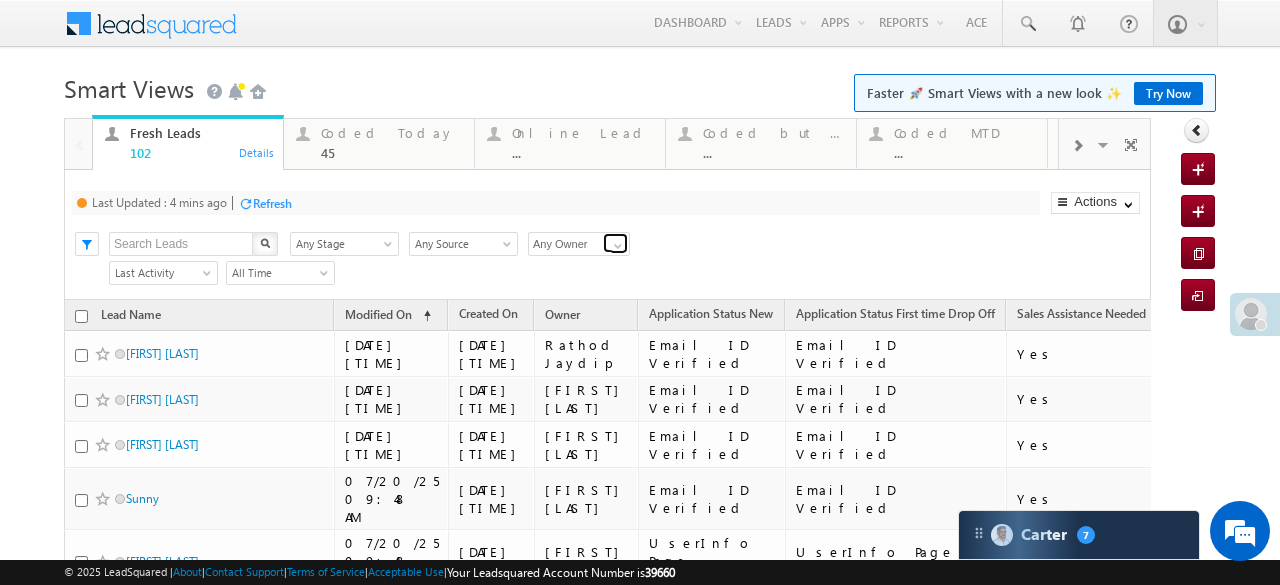 click at bounding box center [618, 246] 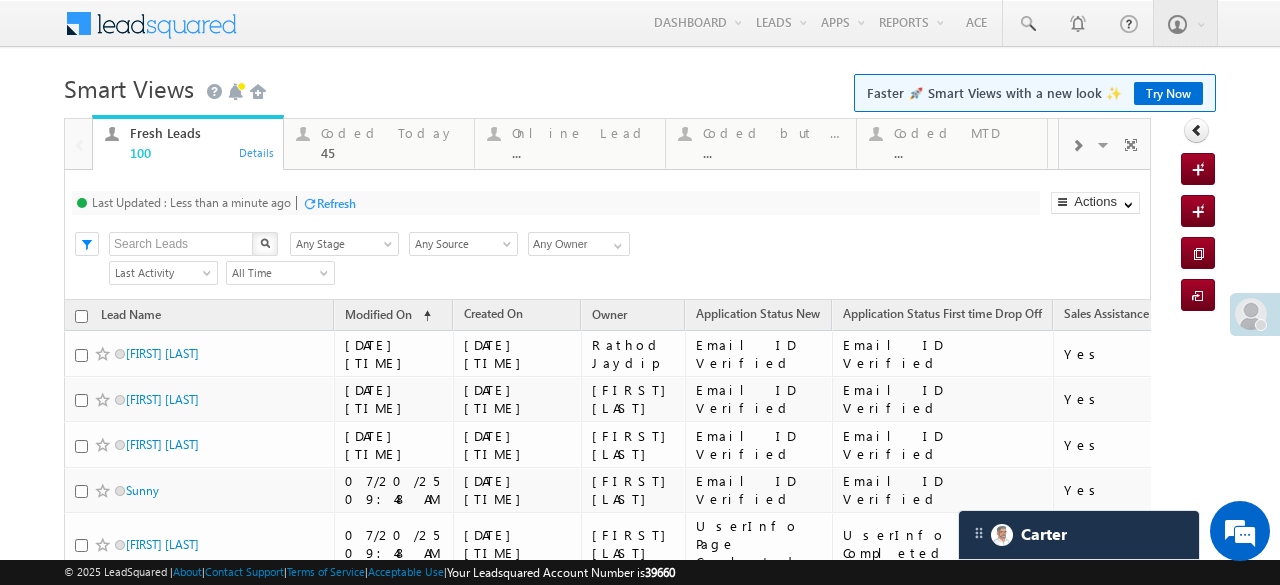 click on "Refresh" at bounding box center [336, 203] 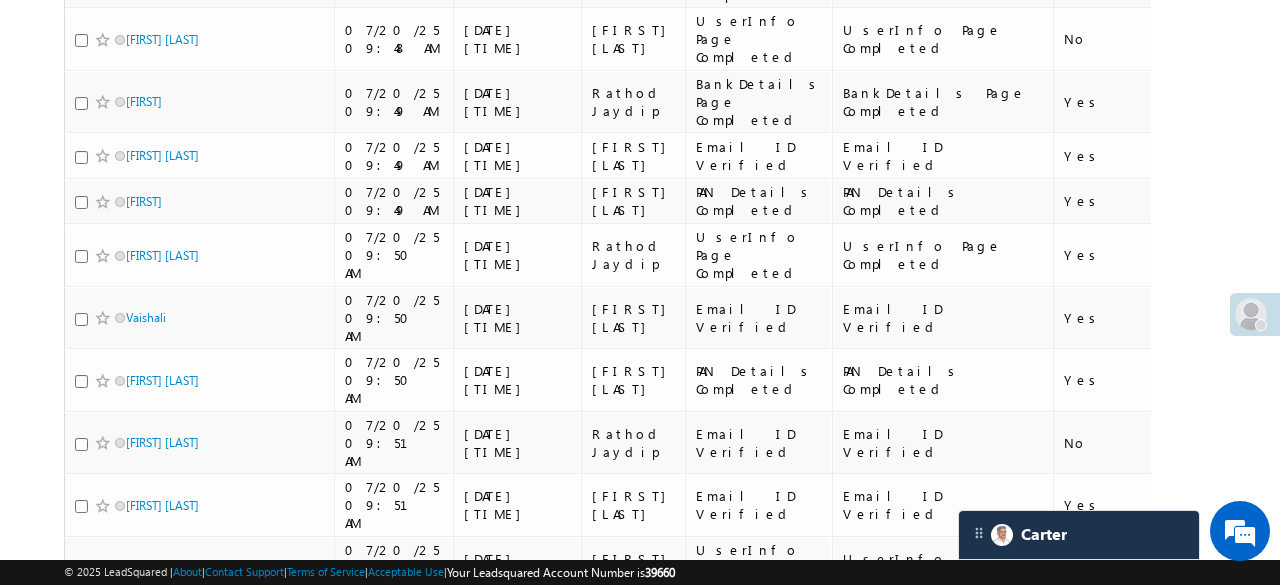 scroll, scrollTop: 0, scrollLeft: 0, axis: both 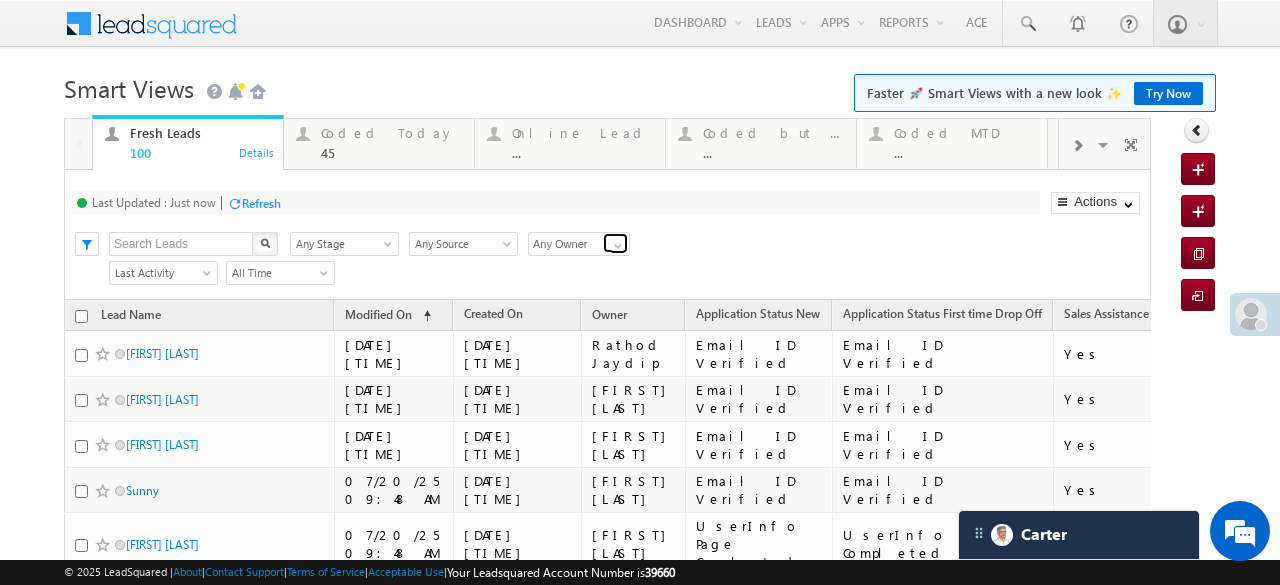 click at bounding box center [618, 246] 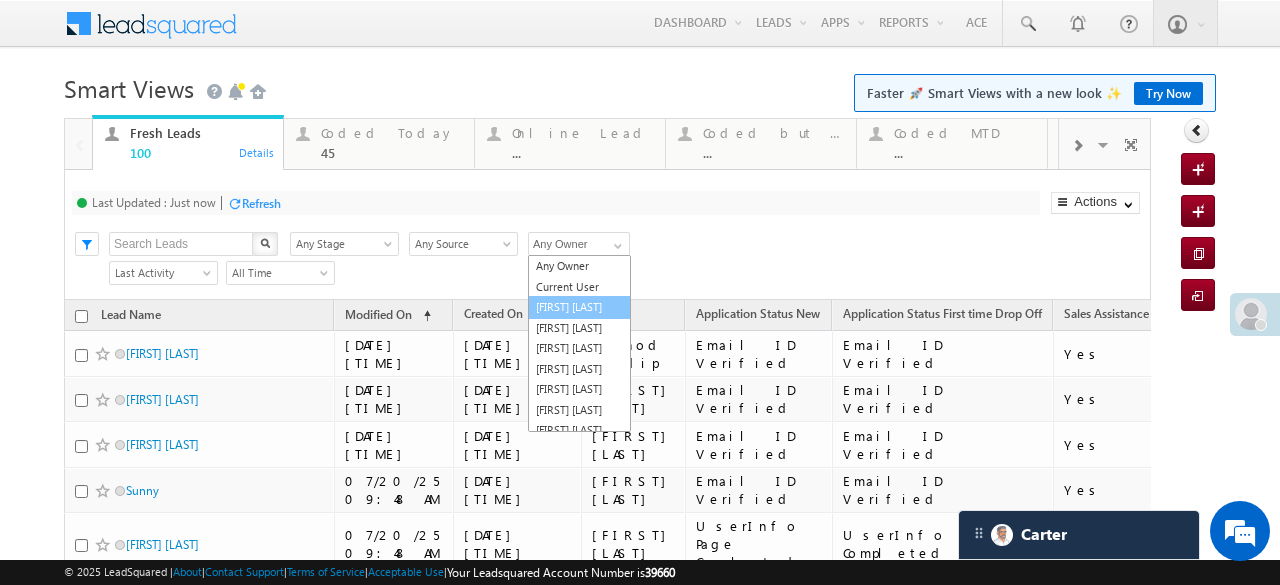 click on "Aftab Desai" at bounding box center (579, 307) 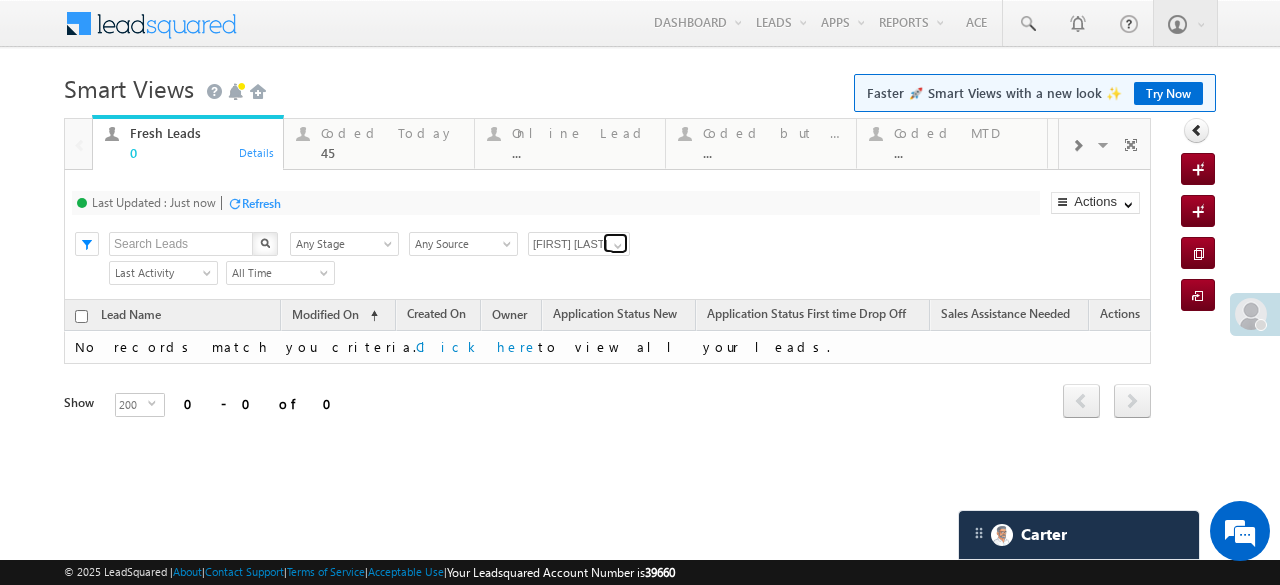 click at bounding box center [618, 246] 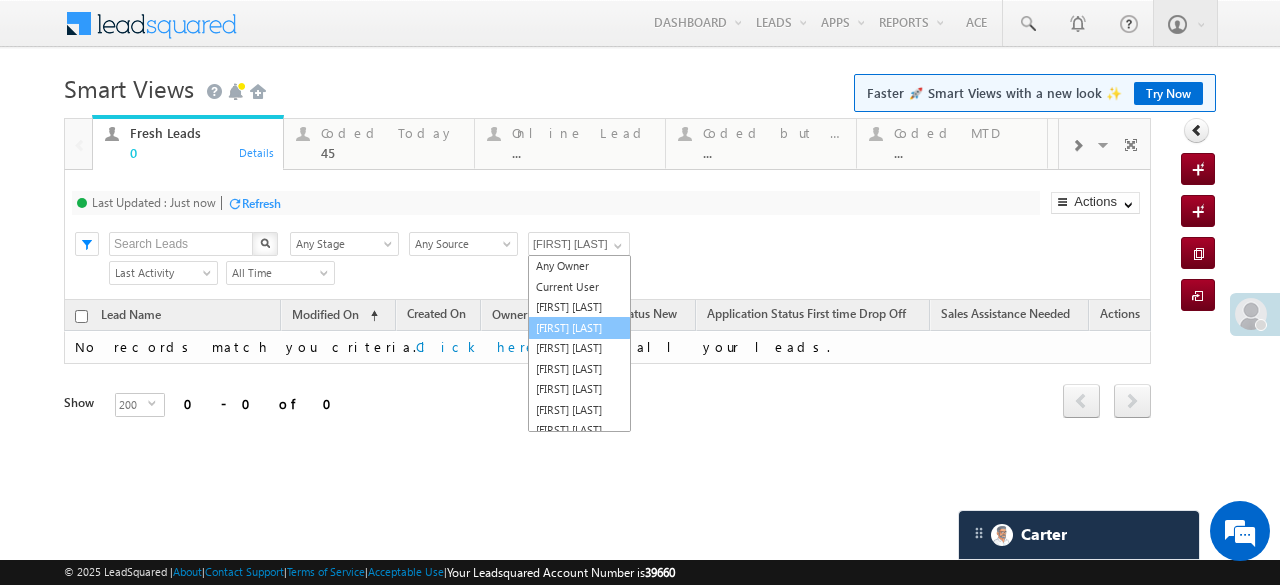 click on "Arulkar Harshal" at bounding box center (579, 328) 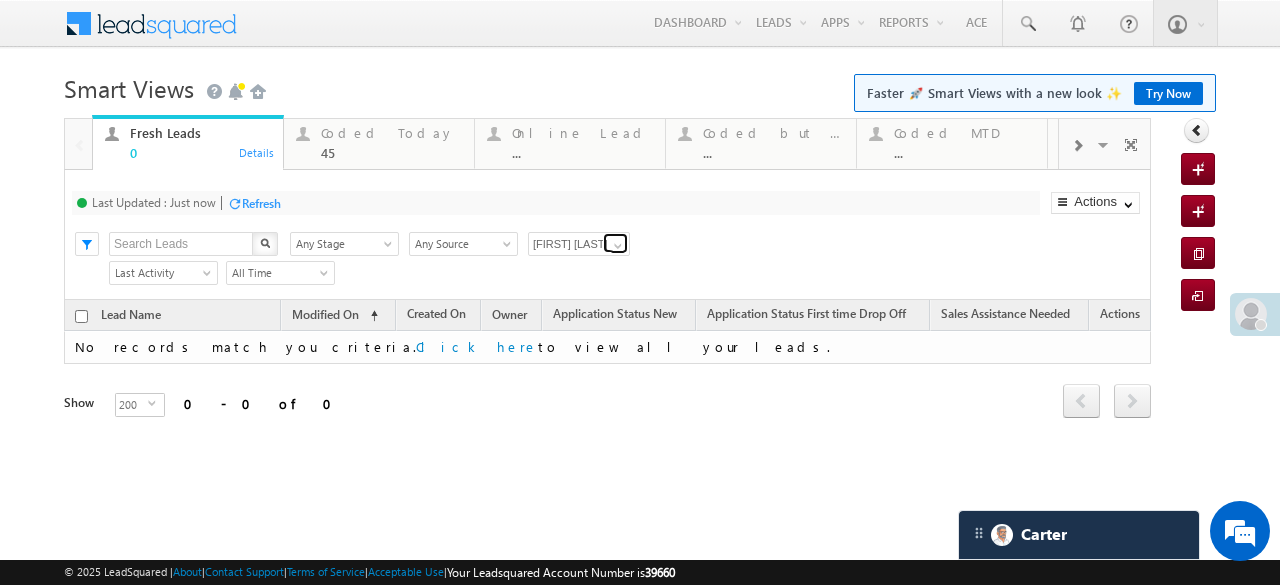 click at bounding box center [618, 246] 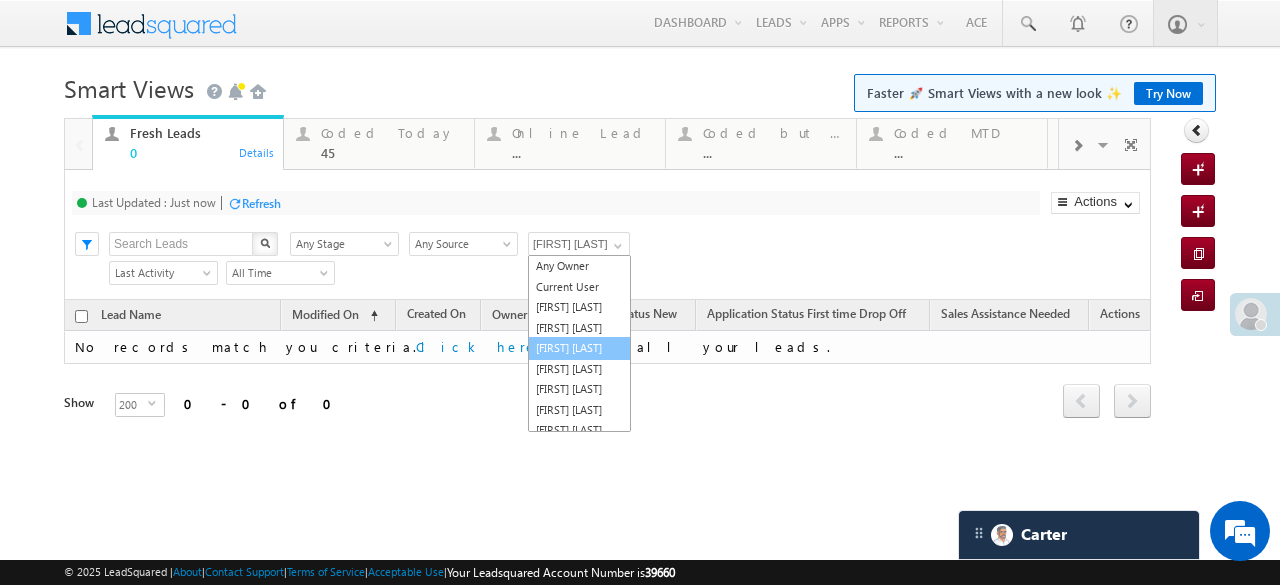 click on "Desai Manshi" at bounding box center [579, 348] 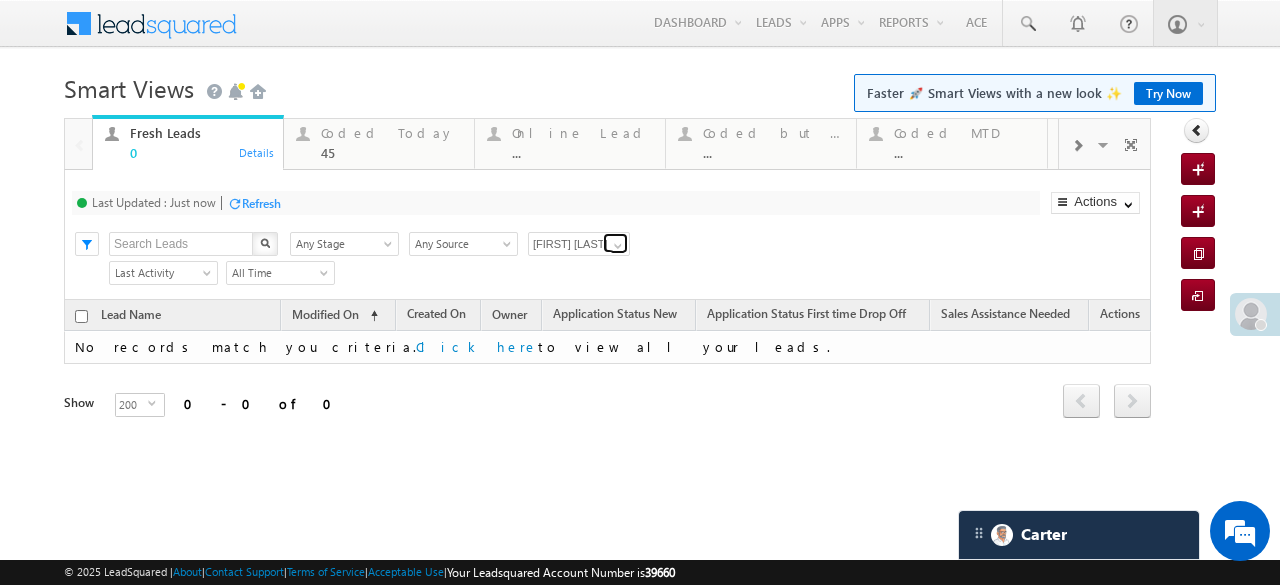 click at bounding box center [618, 246] 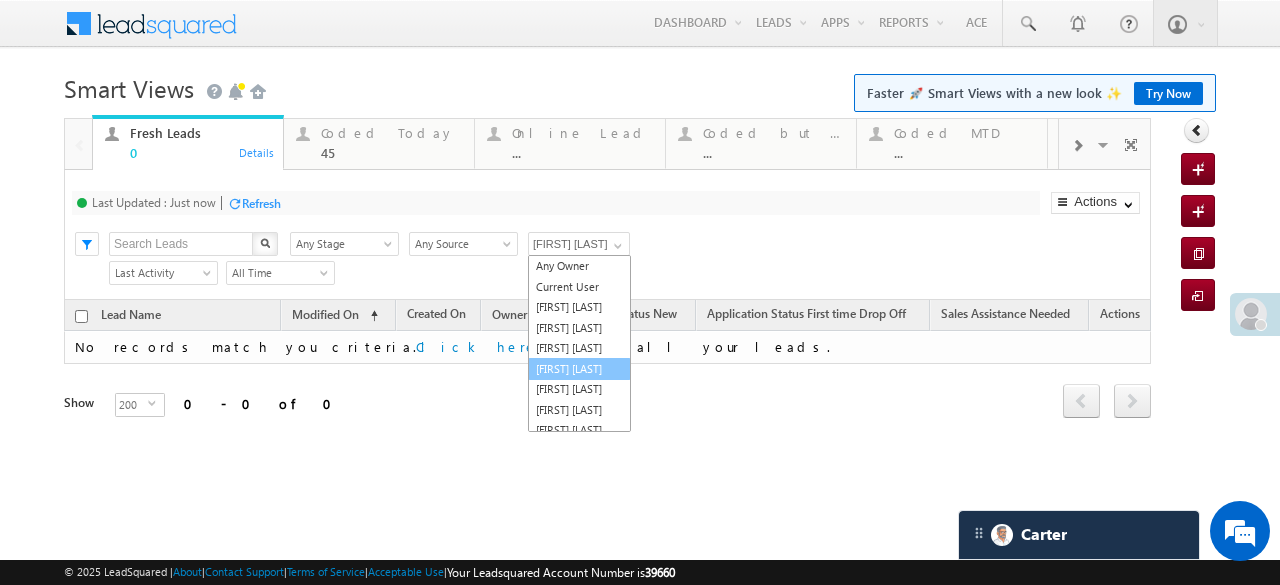 click on "Gupta Payal" at bounding box center [579, 369] 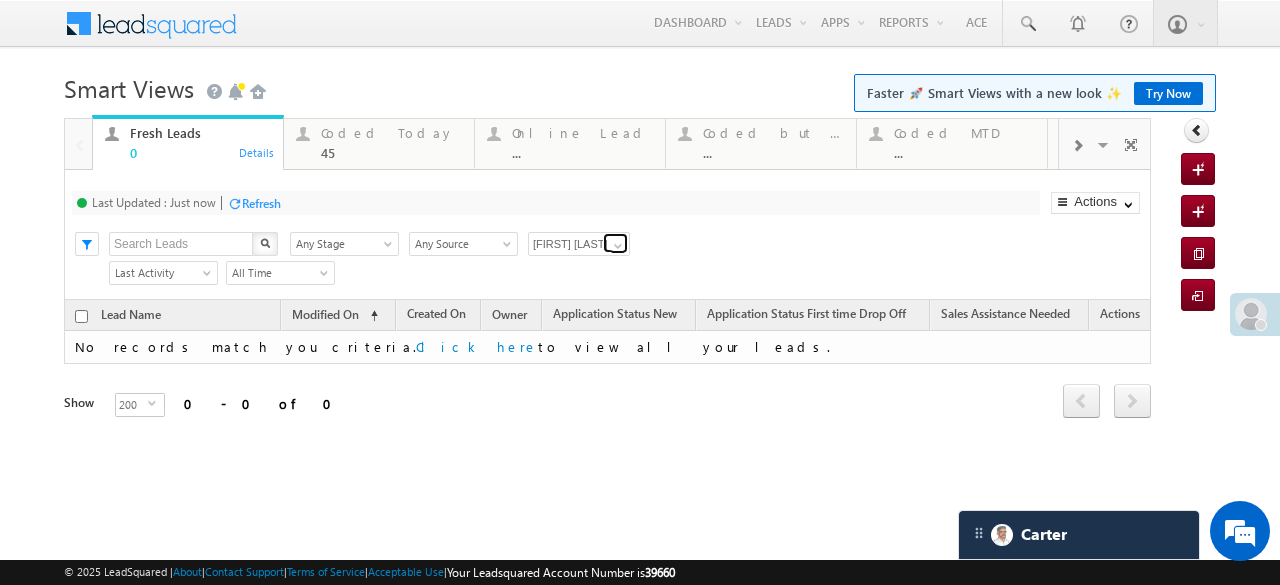 click at bounding box center (615, 243) 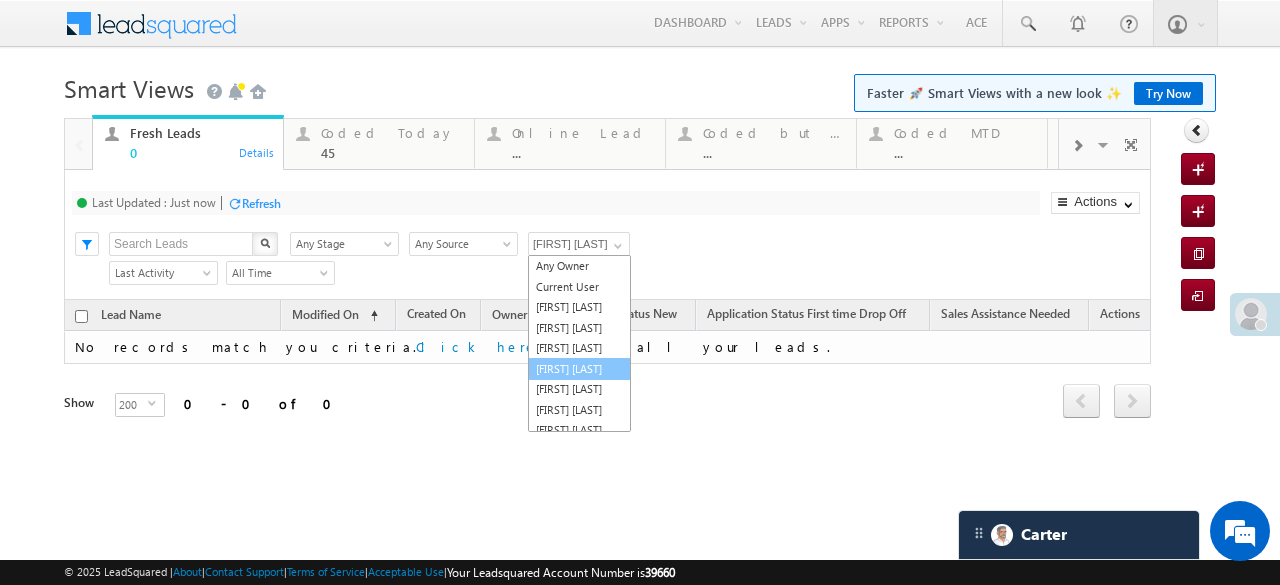 scroll, scrollTop: 100, scrollLeft: 0, axis: vertical 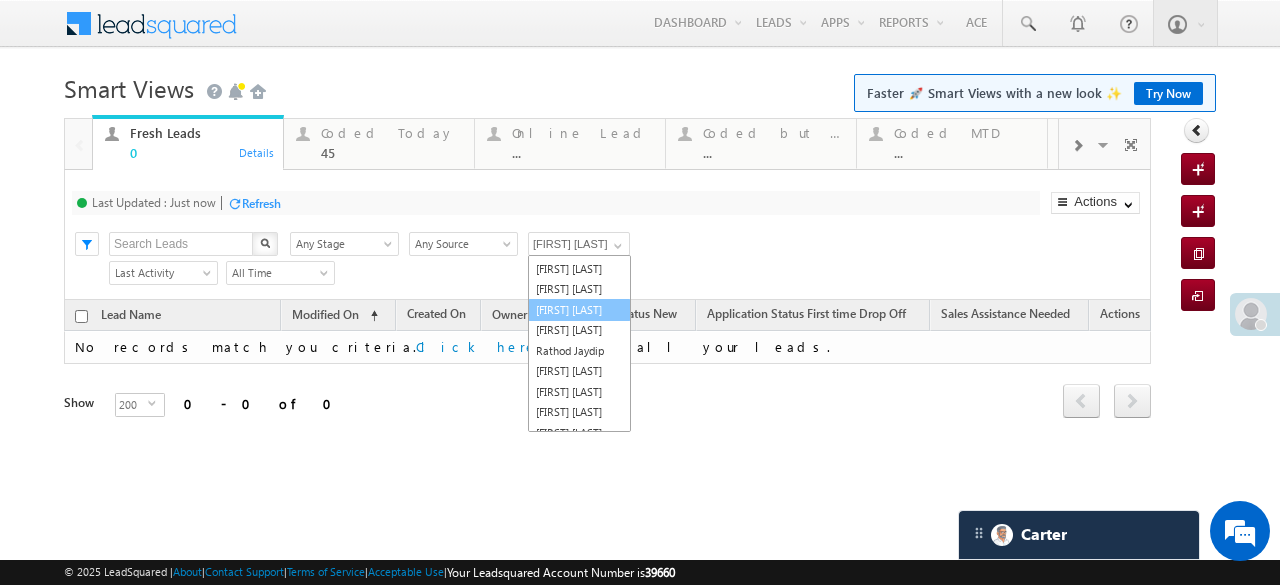 click on "Harshita Yadav" at bounding box center (579, 310) 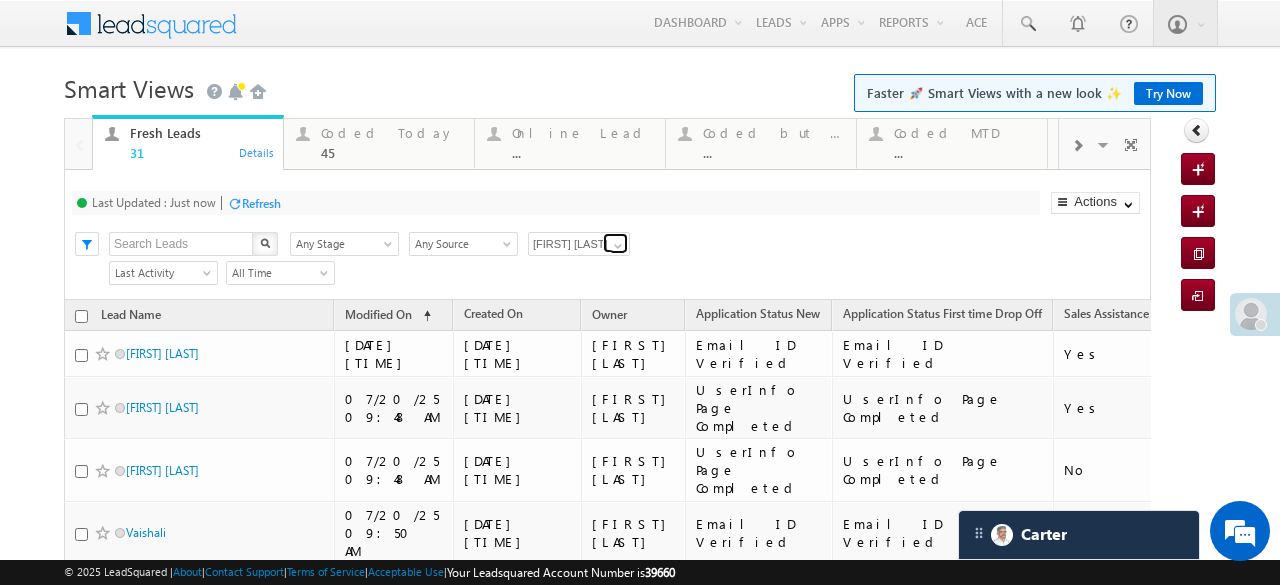 click at bounding box center (618, 246) 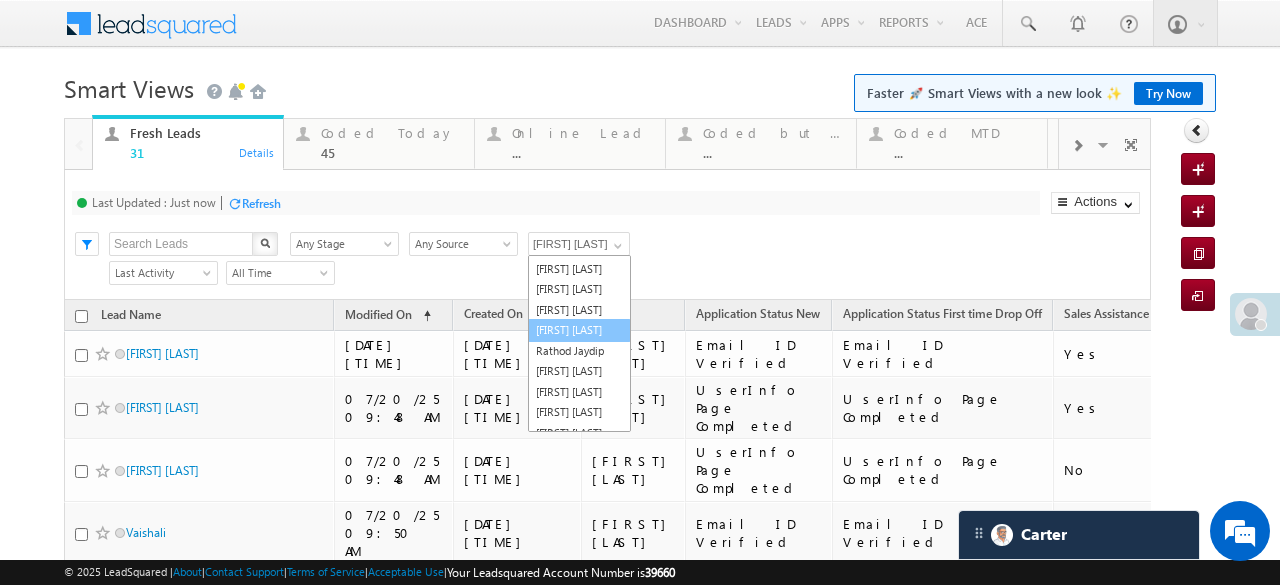 click on "[FIRST] [LAST]" at bounding box center (579, 330) 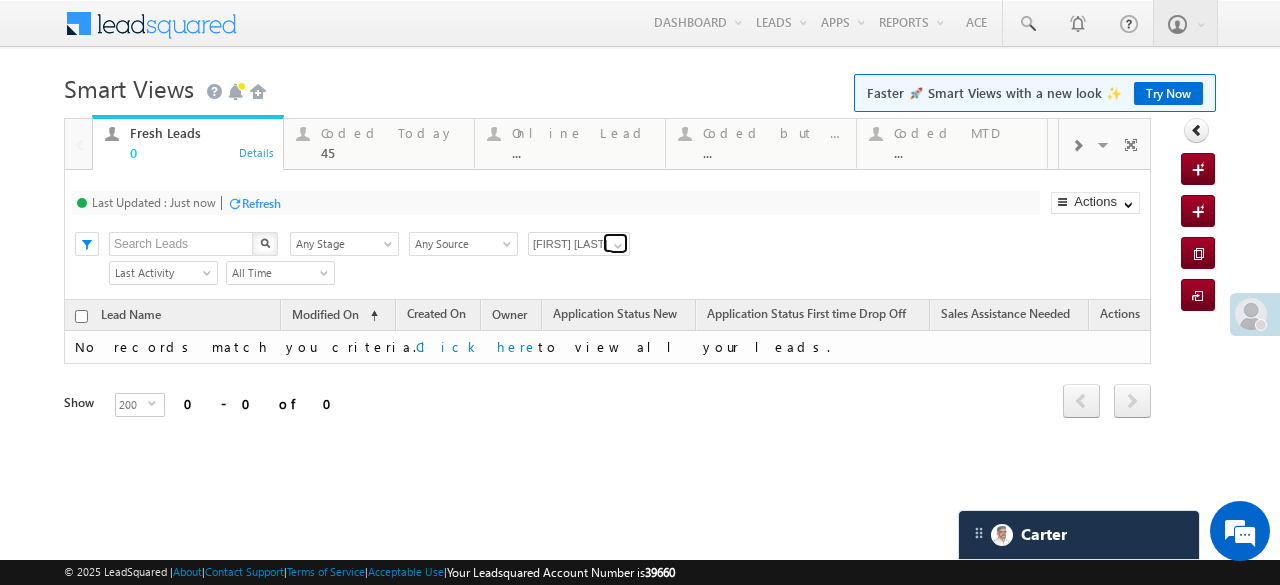 click at bounding box center [618, 246] 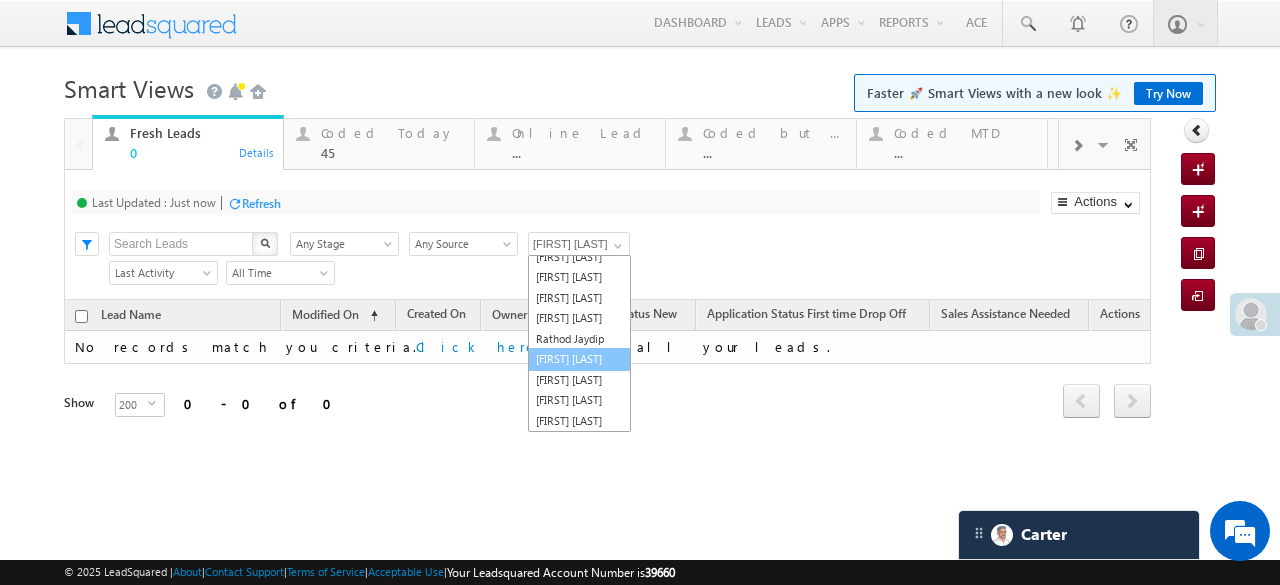 scroll, scrollTop: 199, scrollLeft: 0, axis: vertical 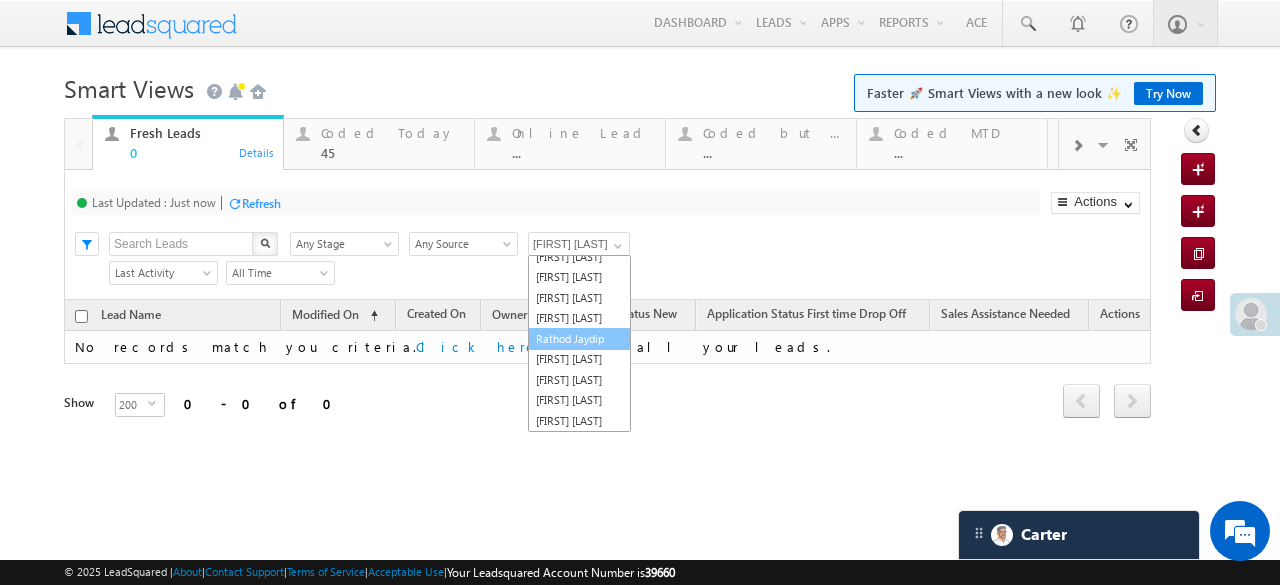 click on "Rathod Jaydip" at bounding box center [579, 339] 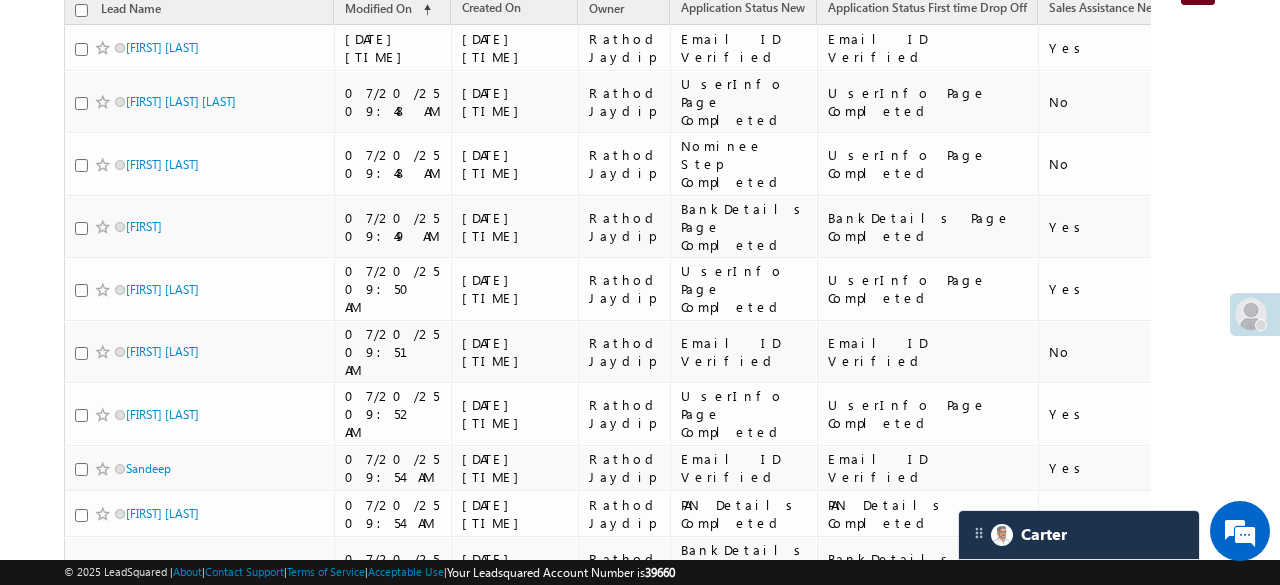 scroll, scrollTop: 0, scrollLeft: 0, axis: both 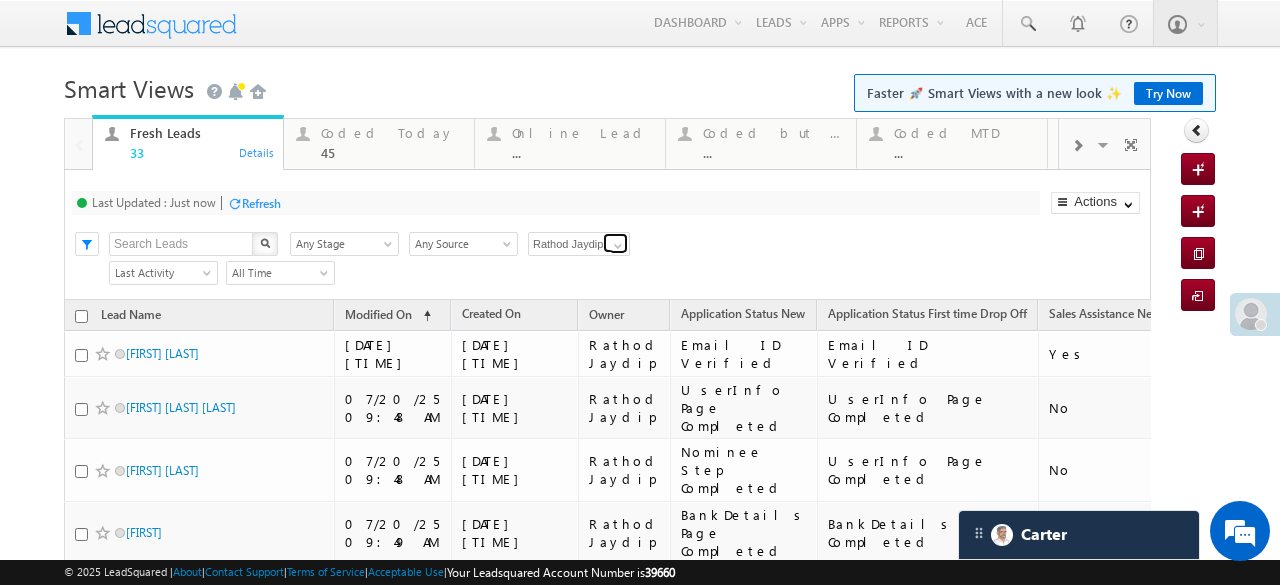click at bounding box center [618, 246] 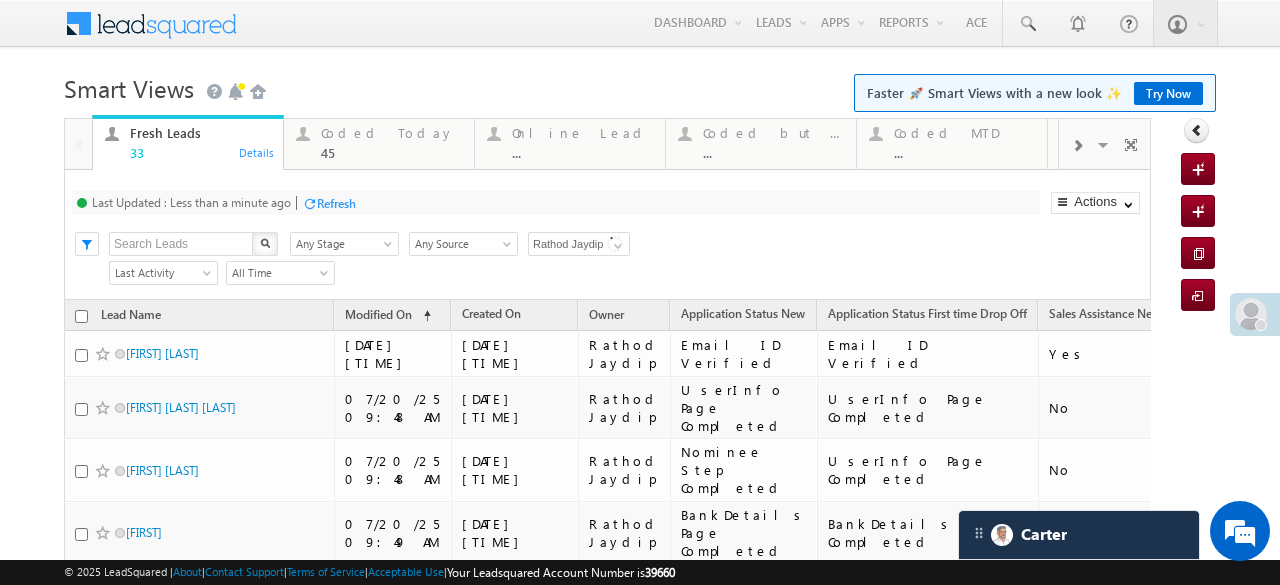 click on "Search
X
Lead Stage
Any Stage Any Stage
Lead Source
Any Source Any Source
Owner
Any Owner Any Owner Any Owner Current User Aftab Desai Arulkar Harshal Desai Manshi Gupta Payal Hardik Munjabhai Sondarva Harshita Yadav keshari Shubhamkumar Rathod Jaydip Saddam Kureshi sana shaikh Shalini Gupta Siddhi Shah Any Owner Current User Aftab Desai Arulkar Harshal Desai Manshi Gupta Payal Hardik Munjabhai Sondarva Harshita Yadav keshari Shubhamkumar Rathod Jaydip Saddam Kureshi sana shaikh Shalini Gupta Siddhi Shah Any Owner Current User Aftab Desai Arulkar Harshal Desai Manshi Gupta Payal Hardik Munjabhai Sondarva Harshita Yadav keshari Shubhamkumar Rathod Jaydip Saddam Kureshi sana shaikh Shalini Gupta Siddhi Shah Any Owner Current User Aftab Desai Arulkar Harshal Desai Manshi Gupta Payal sana shaikh" at bounding box center (624, 242) 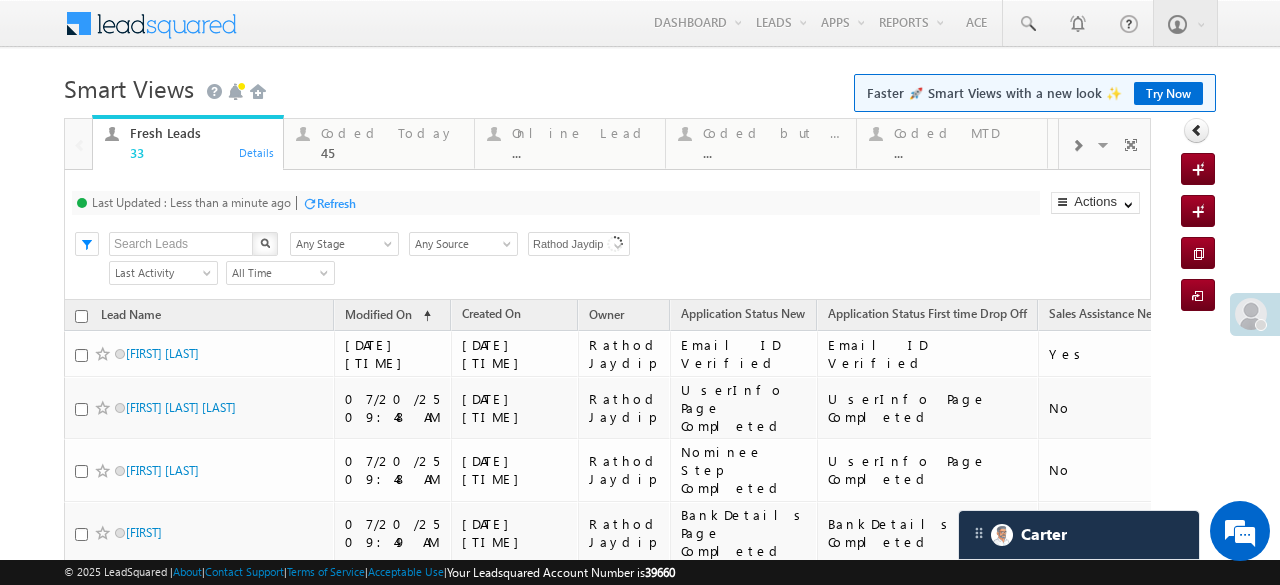 click on "Rathod Jaydip" at bounding box center (579, 244) 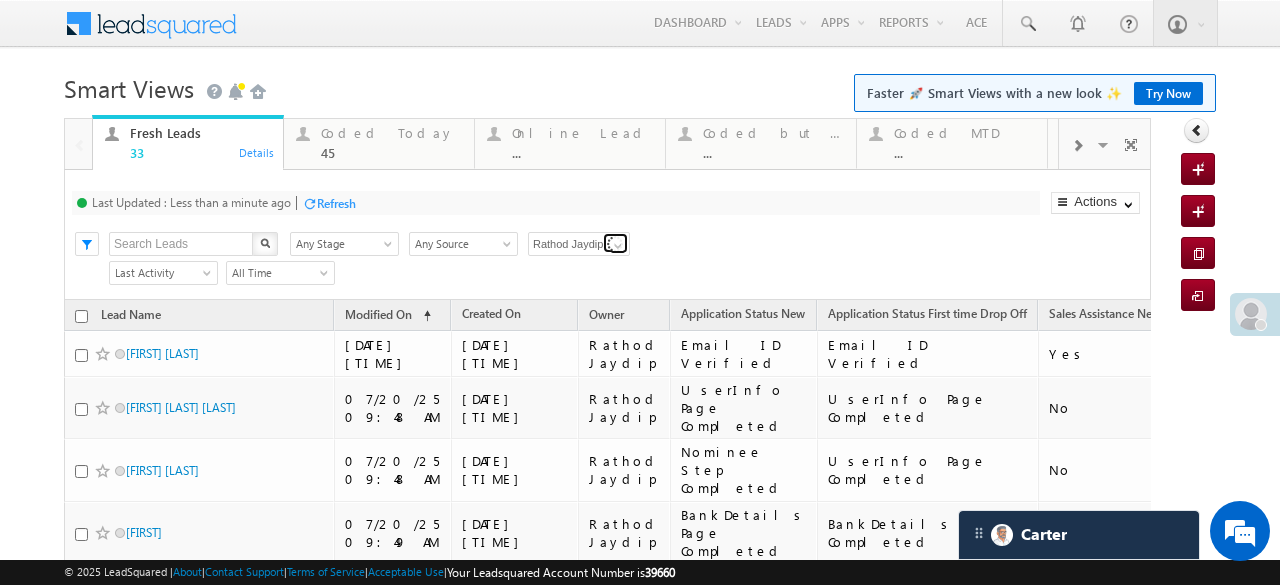 click at bounding box center [615, 243] 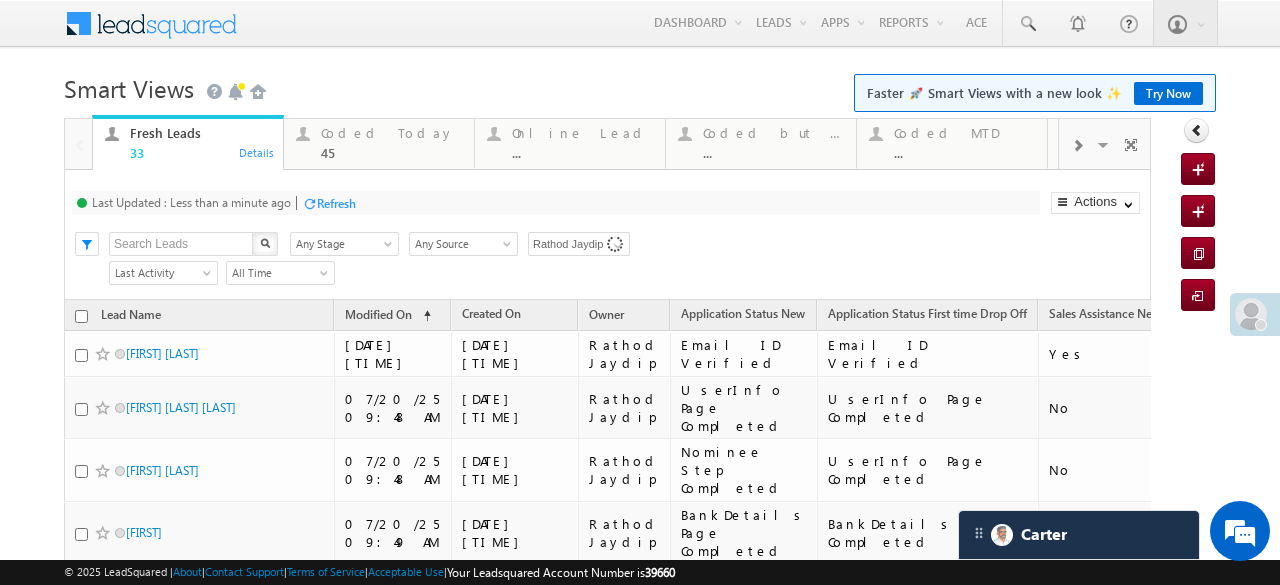 click on "Refresh" at bounding box center [336, 203] 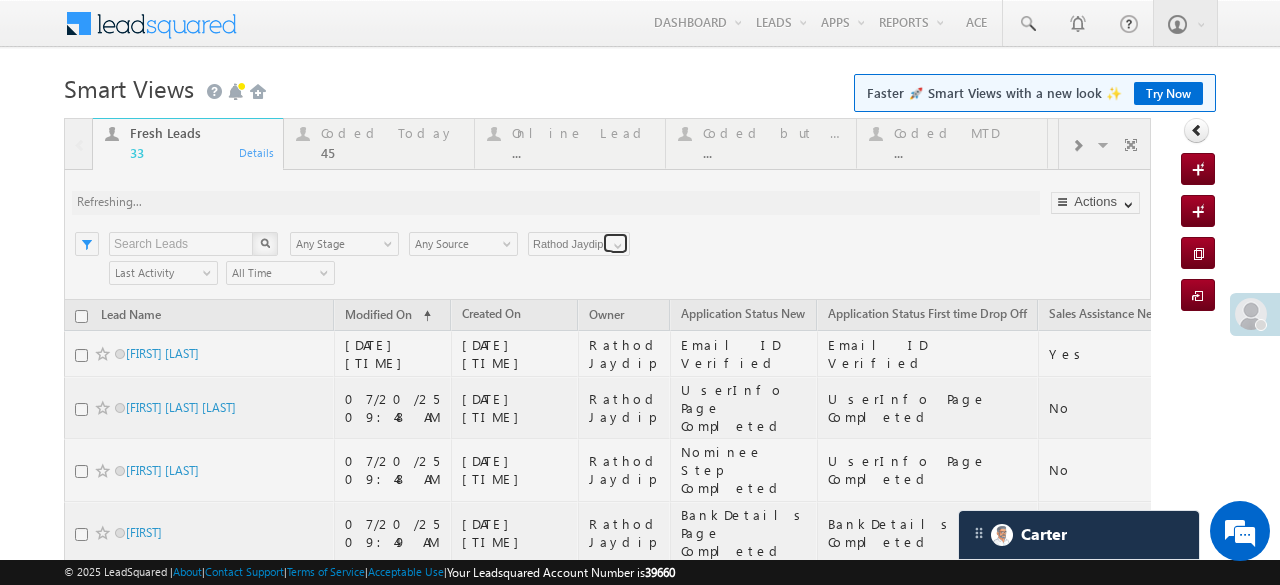 click at bounding box center [615, 243] 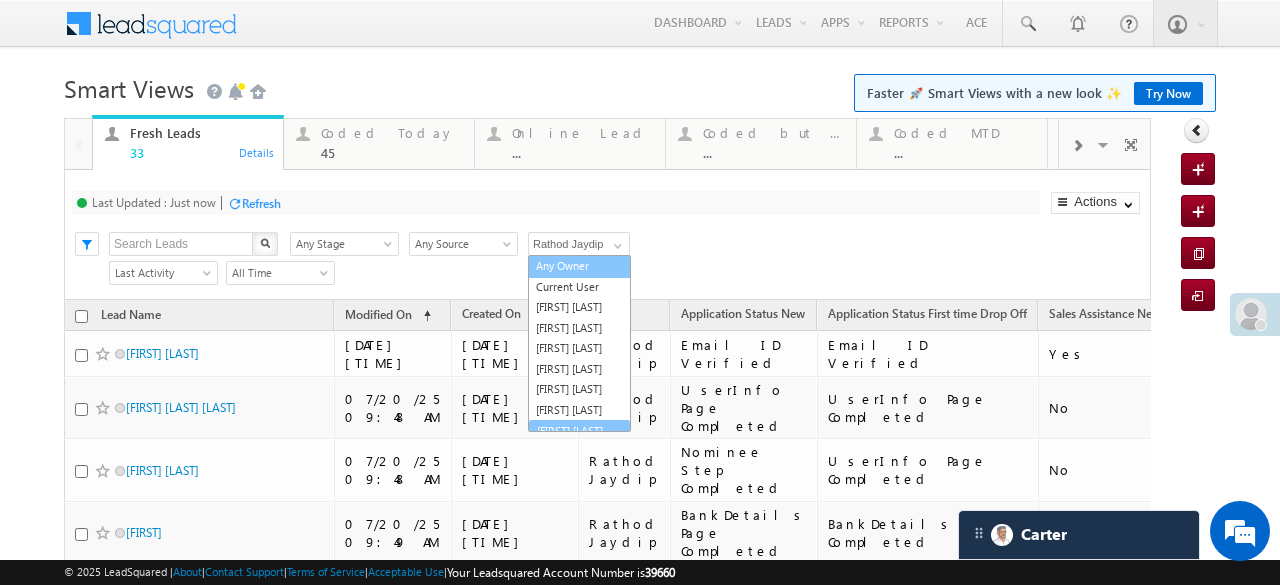 scroll, scrollTop: 201, scrollLeft: 0, axis: vertical 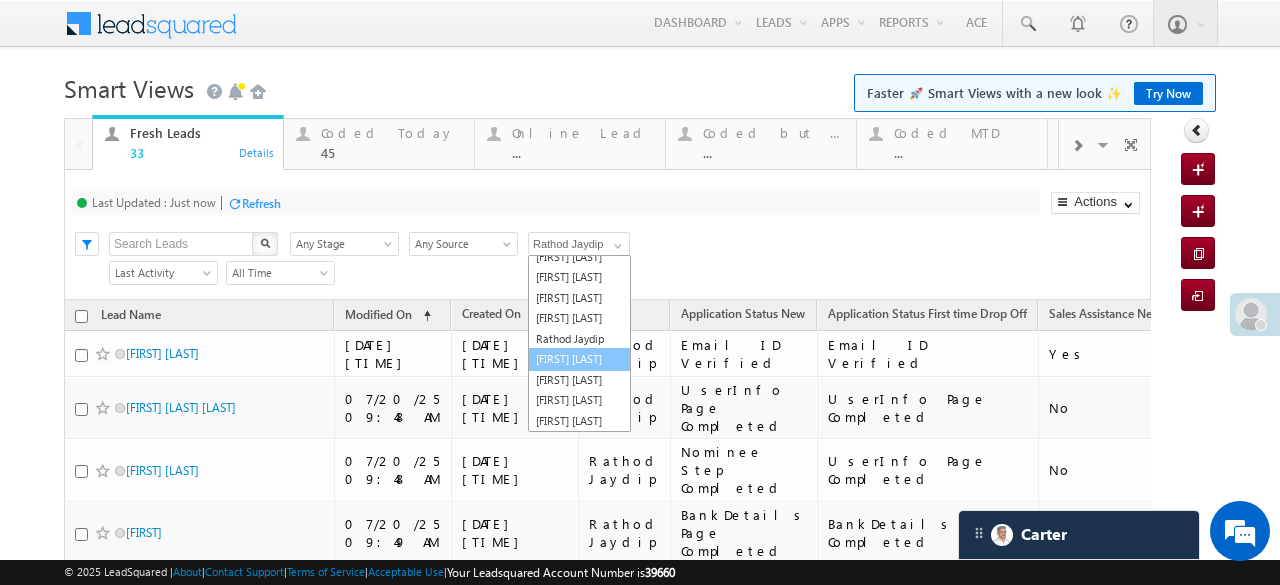 click on "Saddam Kureshi" at bounding box center [579, 359] 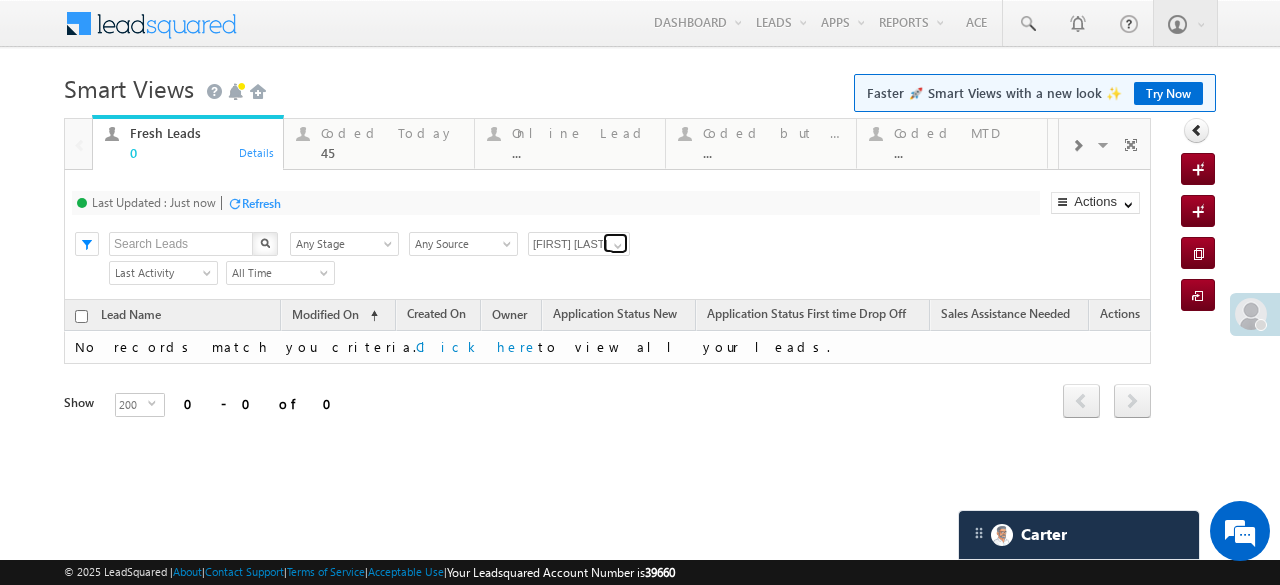 click at bounding box center [618, 246] 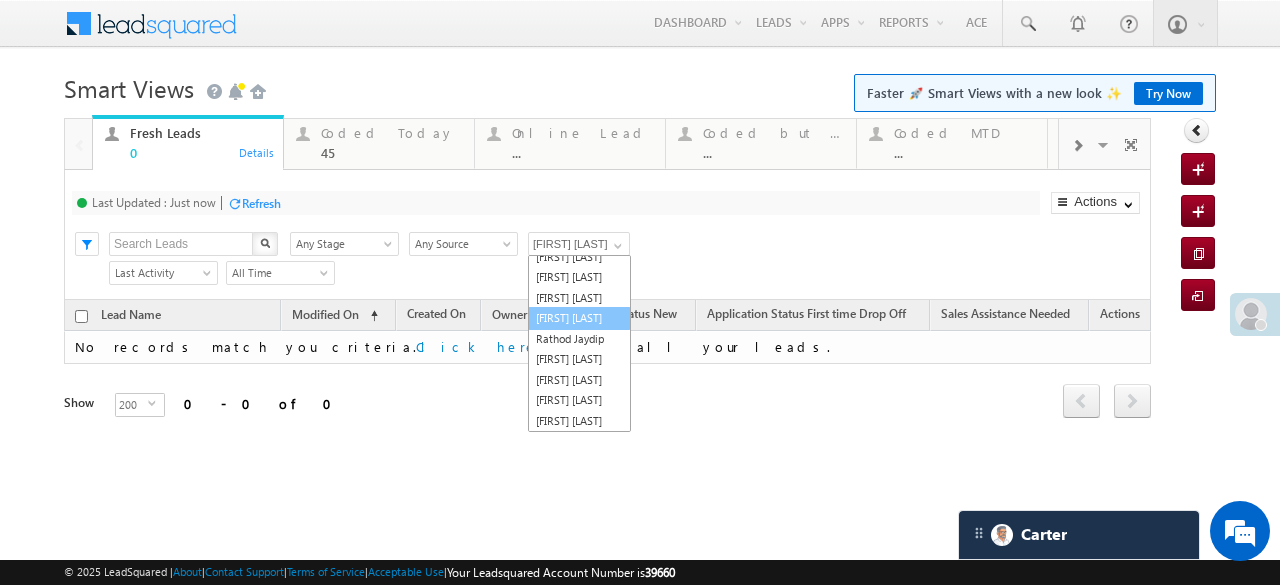 scroll, scrollTop: 192, scrollLeft: 0, axis: vertical 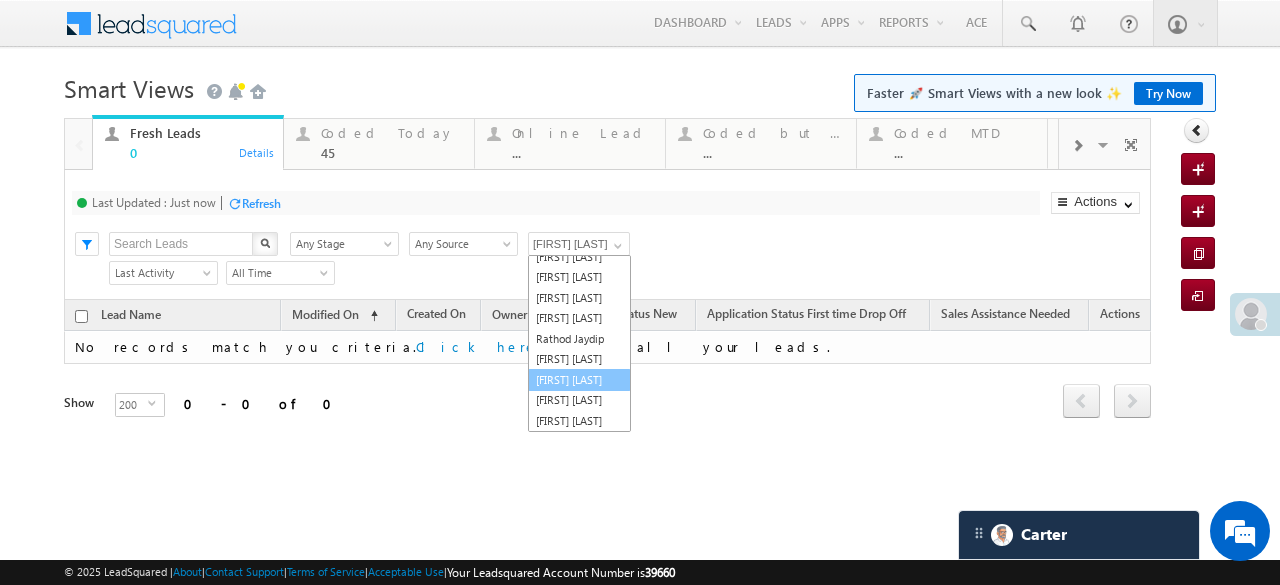 click on "sana shaikh" at bounding box center [579, 380] 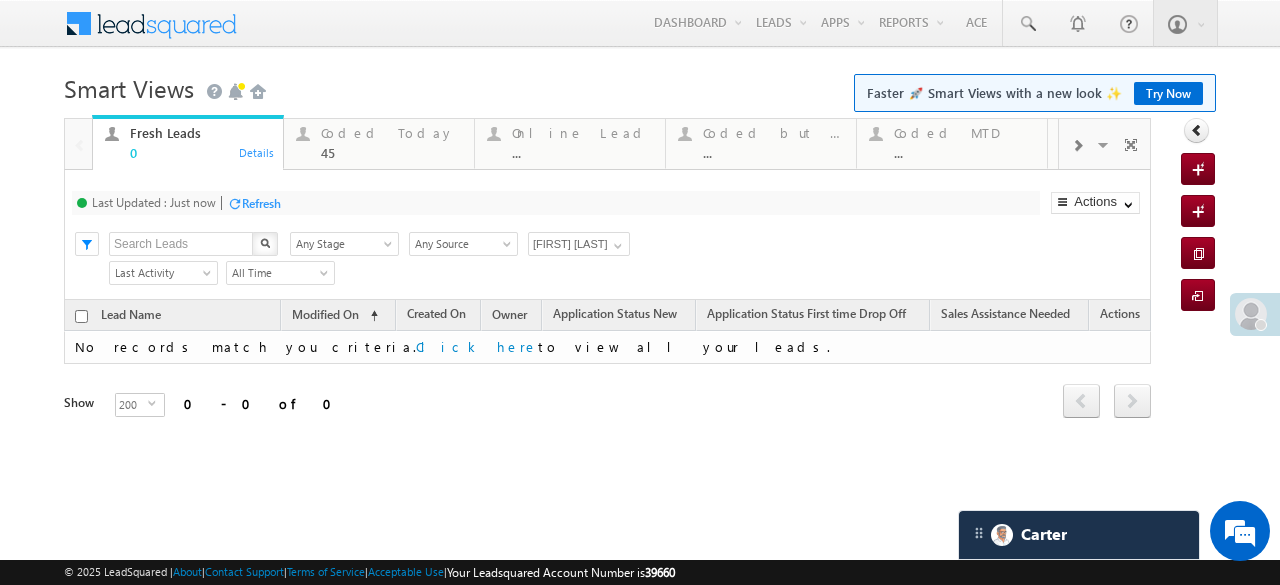 click on "sana shaikh" at bounding box center (579, 244) 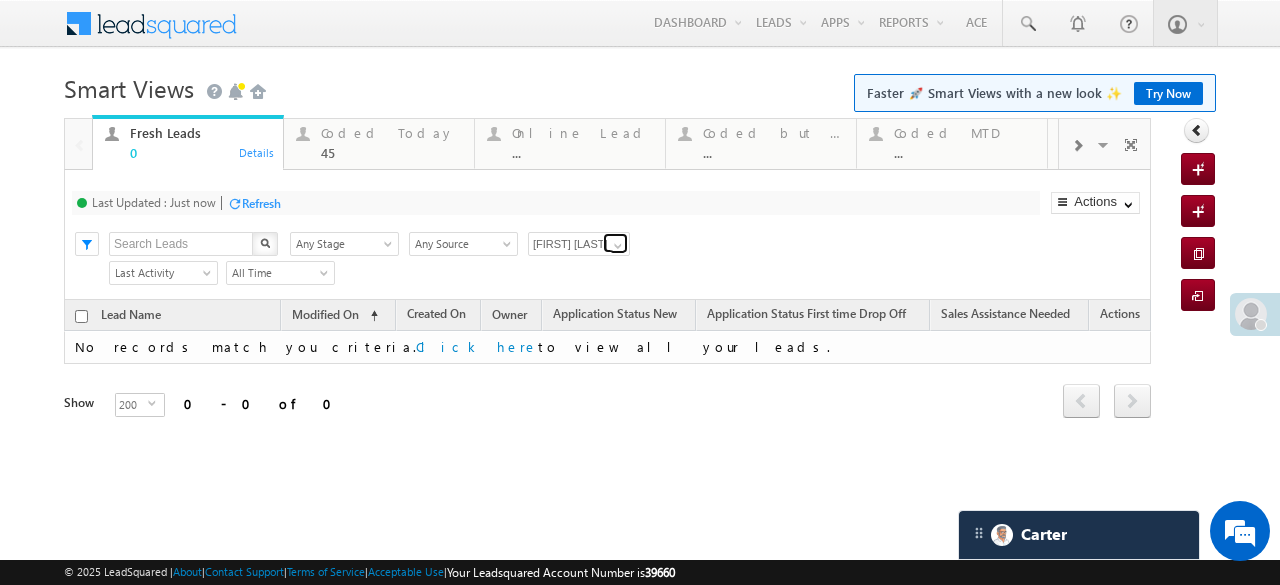 click at bounding box center (615, 243) 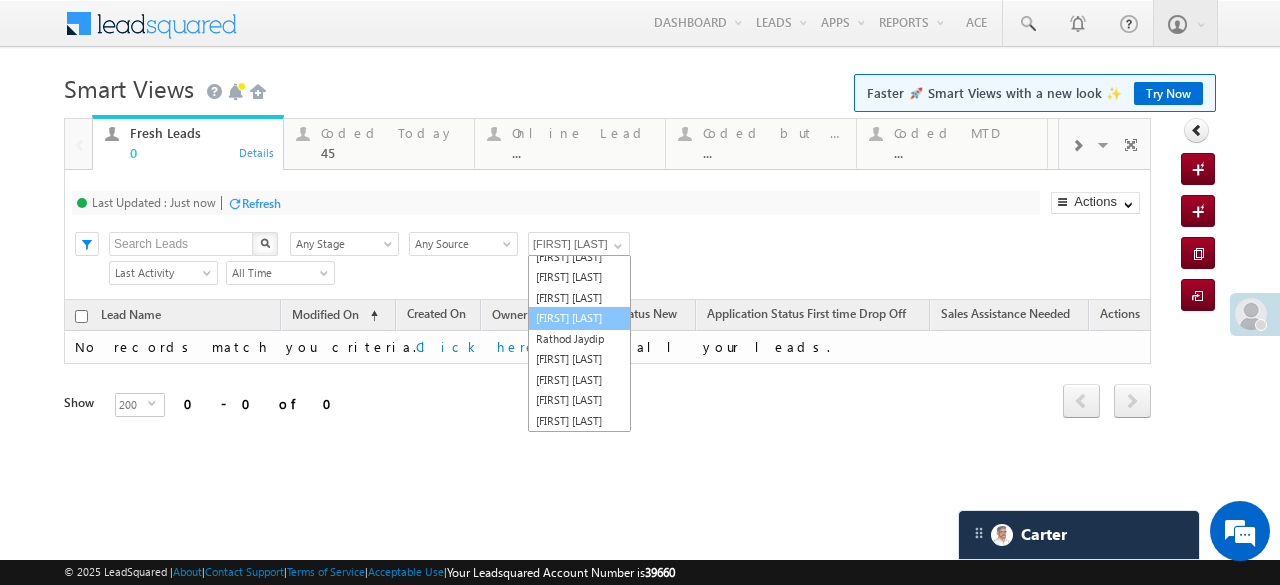 scroll, scrollTop: 210, scrollLeft: 0, axis: vertical 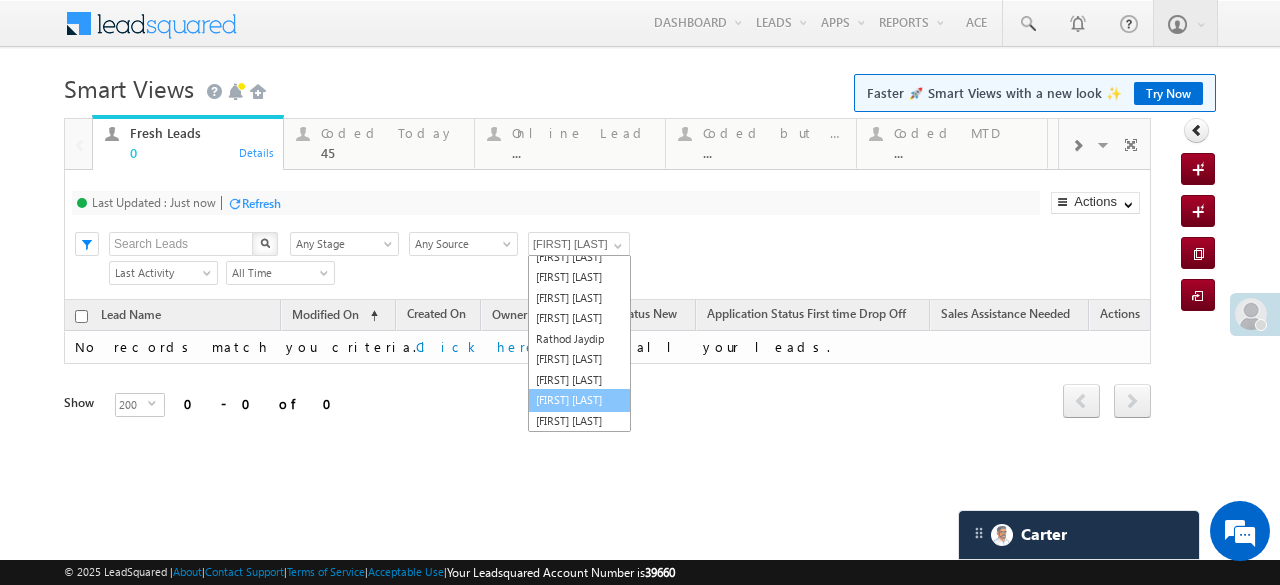 click on "Shalini Gupta" at bounding box center [579, 400] 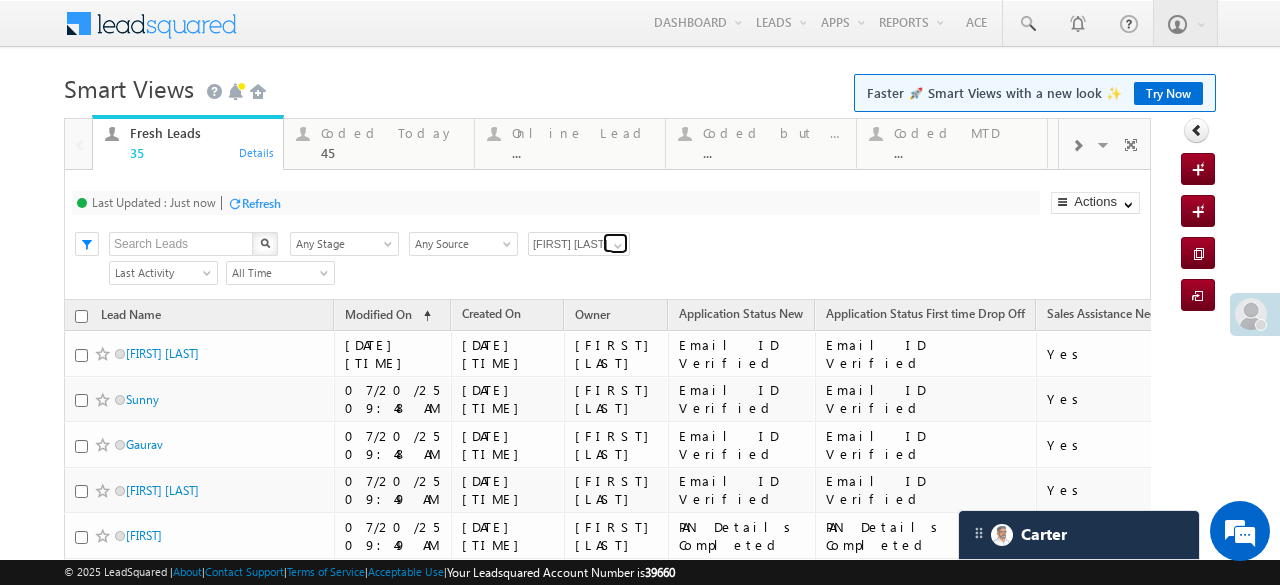 click at bounding box center (618, 246) 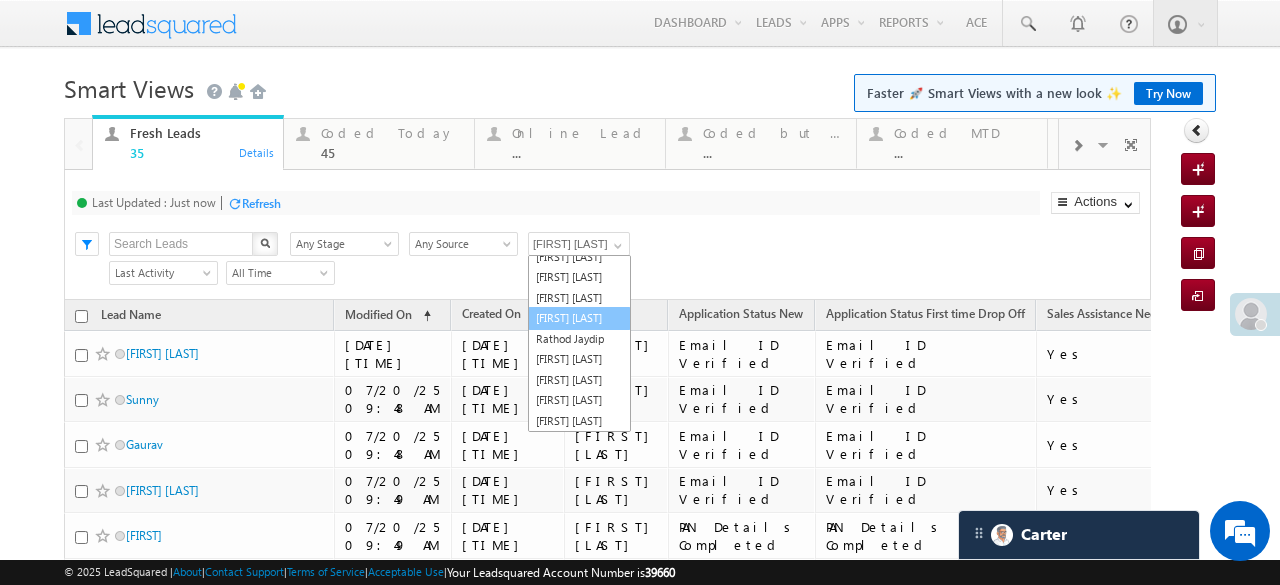 scroll, scrollTop: 0, scrollLeft: 0, axis: both 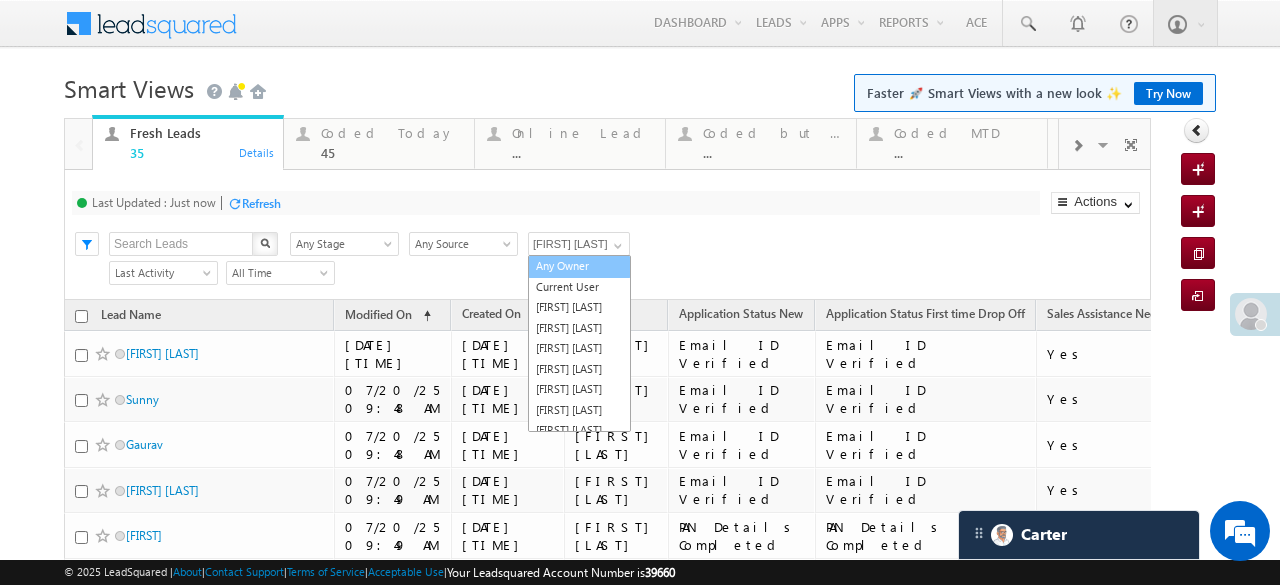 click on "Any Owner" at bounding box center (579, 266) 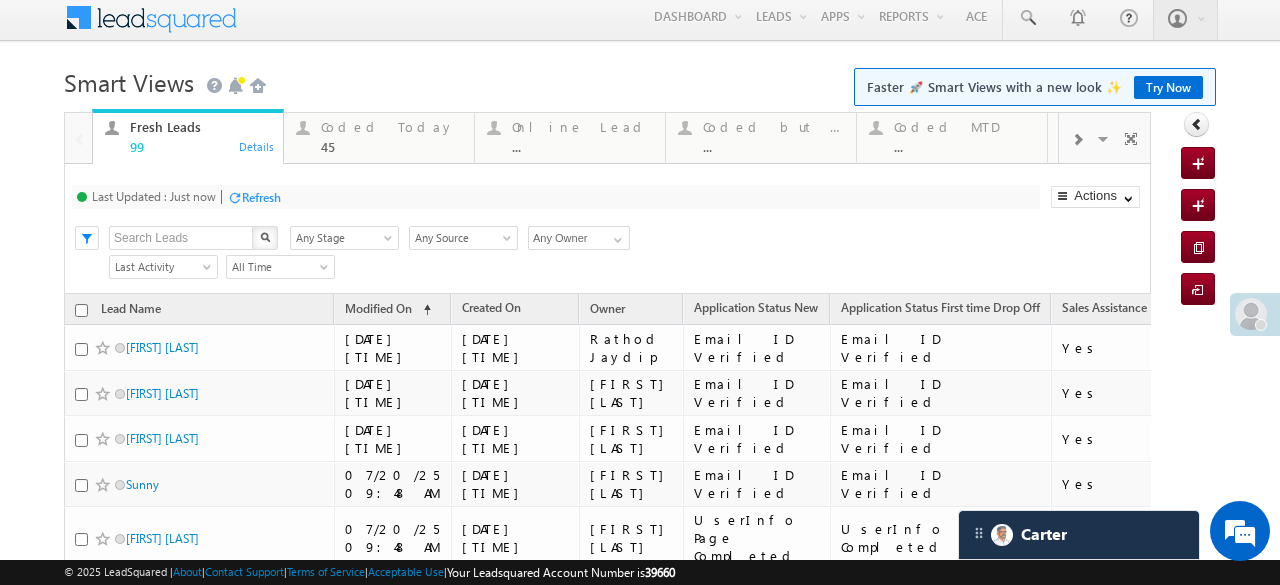 scroll, scrollTop: 0, scrollLeft: 0, axis: both 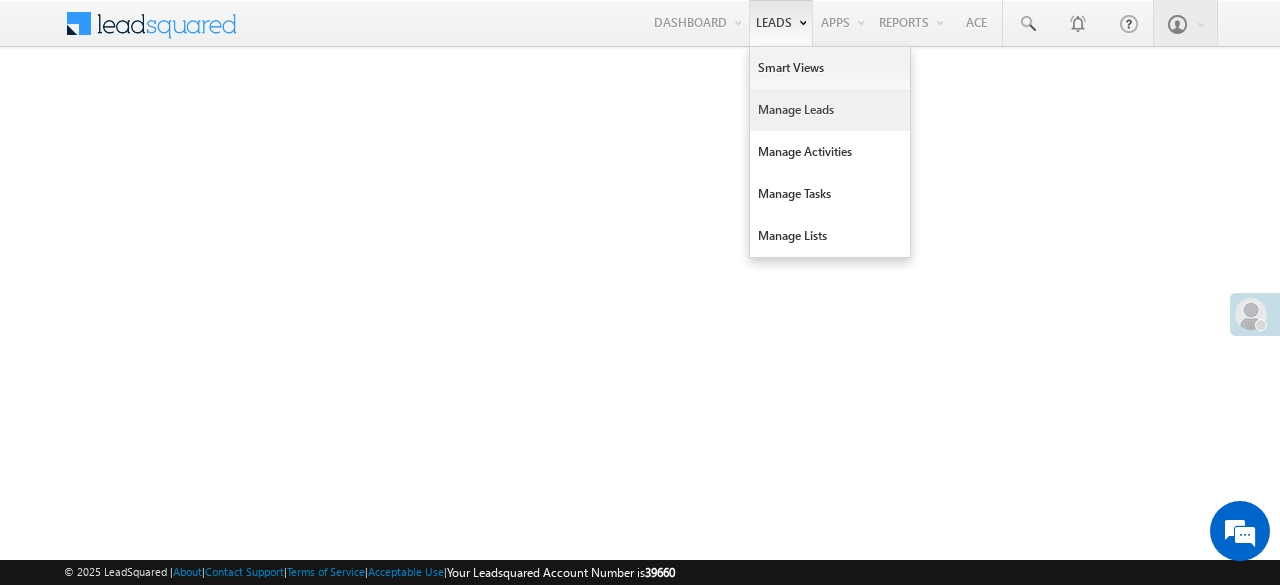 click on "Manage Leads" at bounding box center [830, 110] 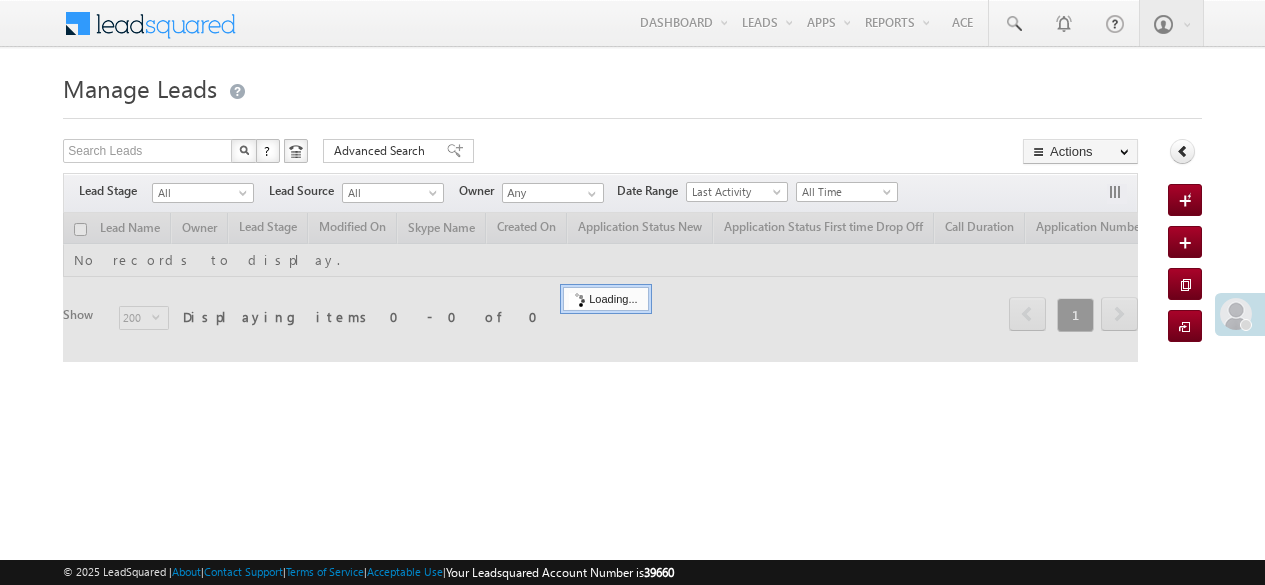 scroll, scrollTop: 0, scrollLeft: 0, axis: both 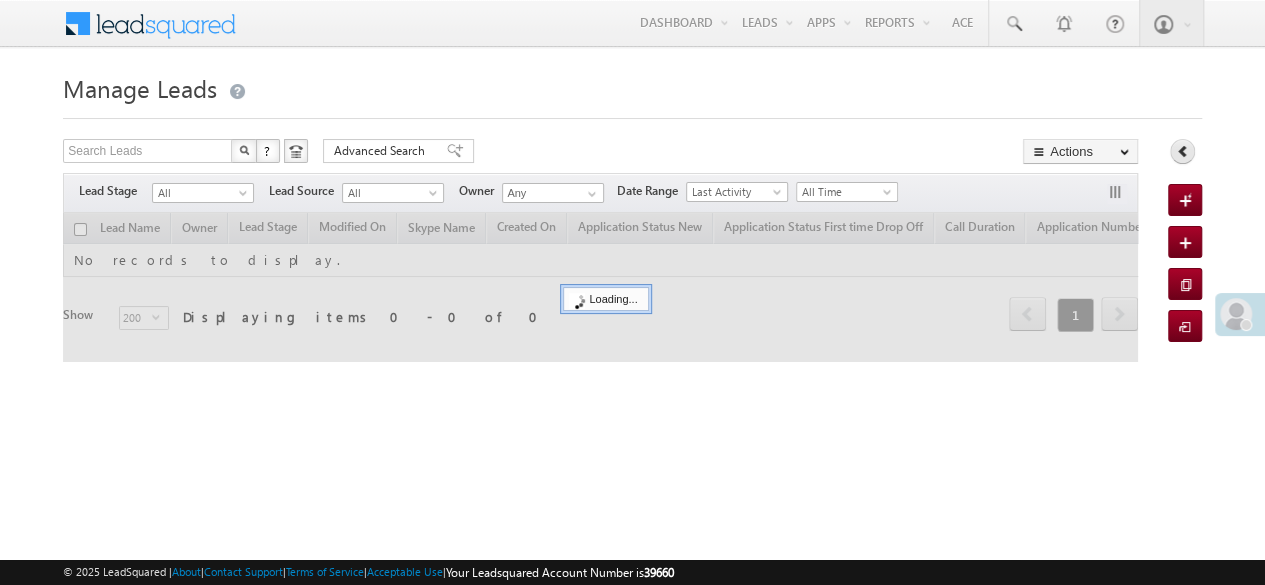 click at bounding box center [1183, 151] 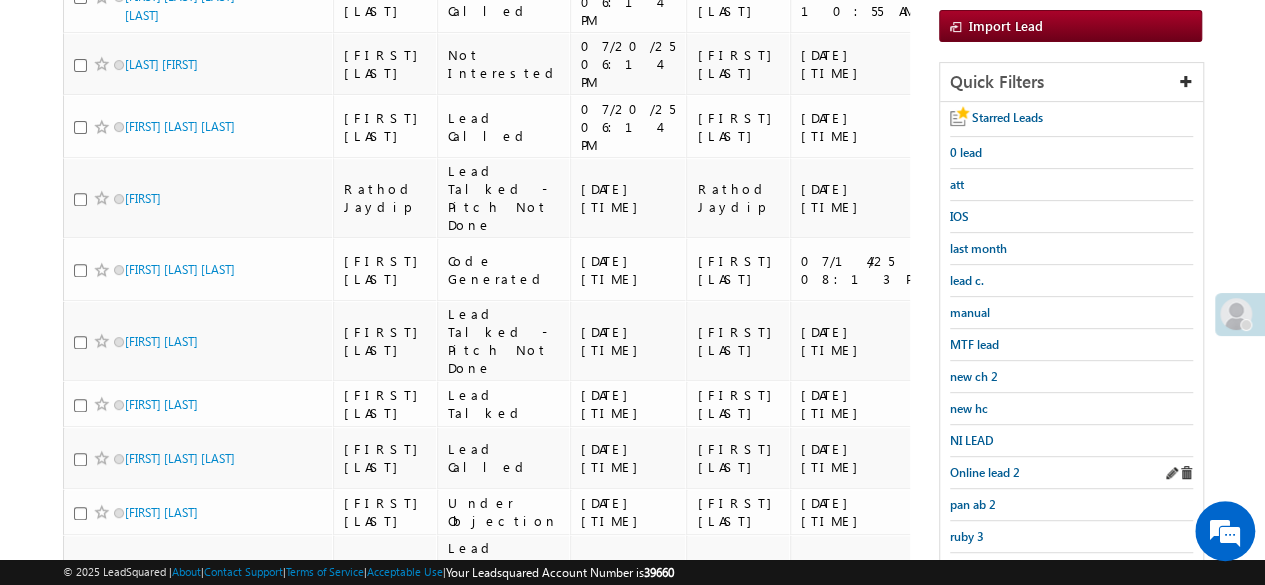 scroll, scrollTop: 400, scrollLeft: 0, axis: vertical 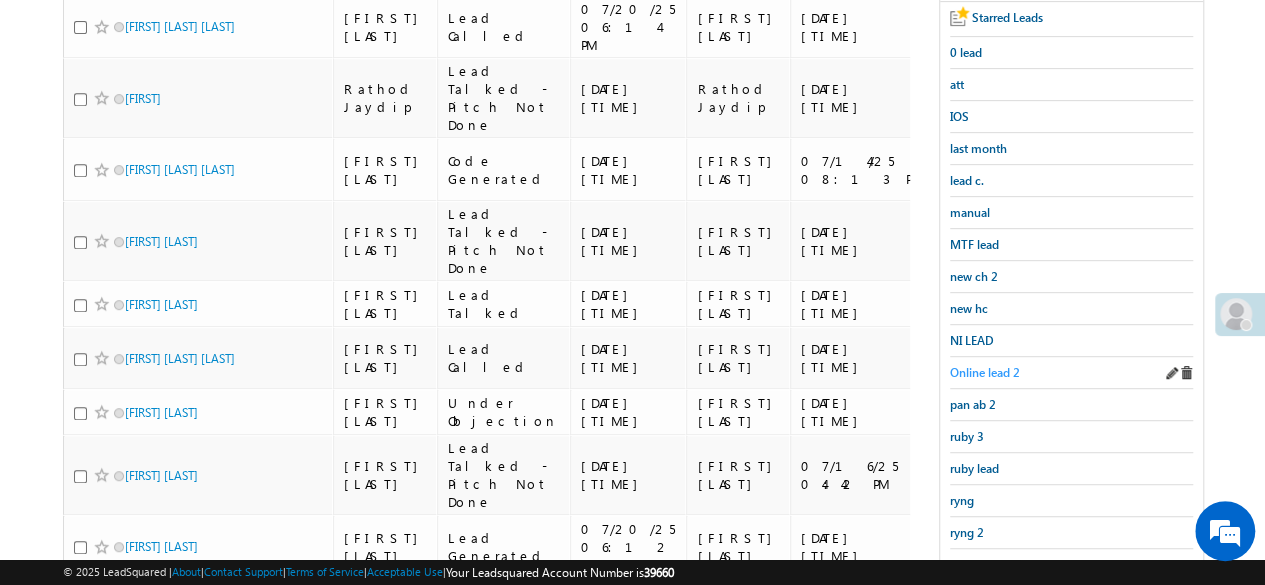 click on "Online lead 2" at bounding box center [985, 372] 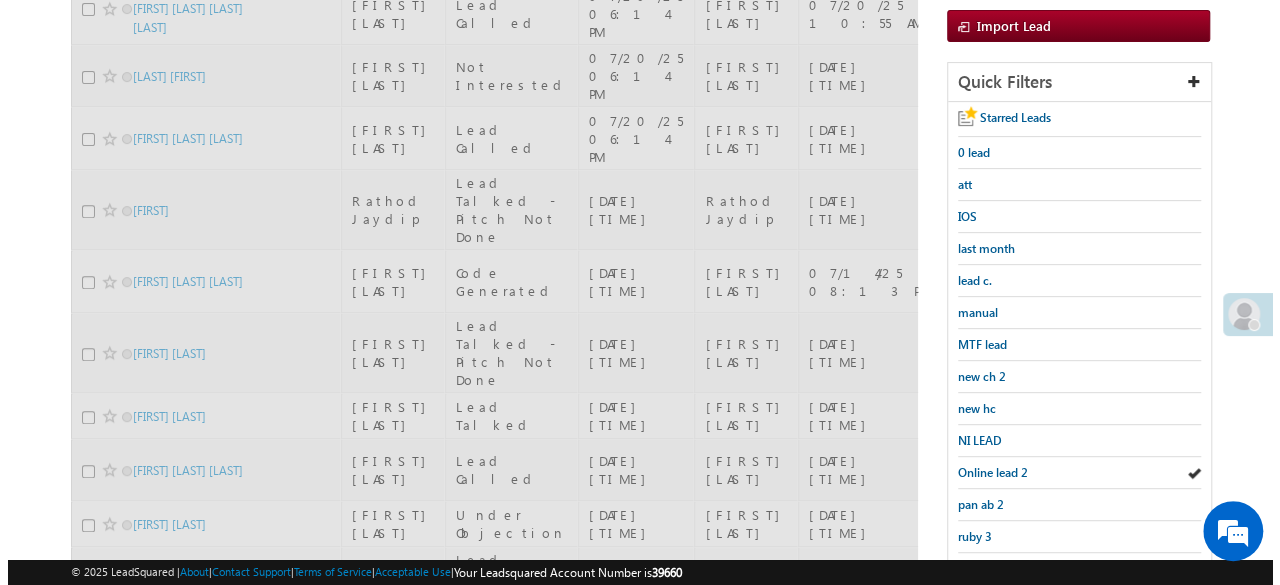 scroll, scrollTop: 0, scrollLeft: 0, axis: both 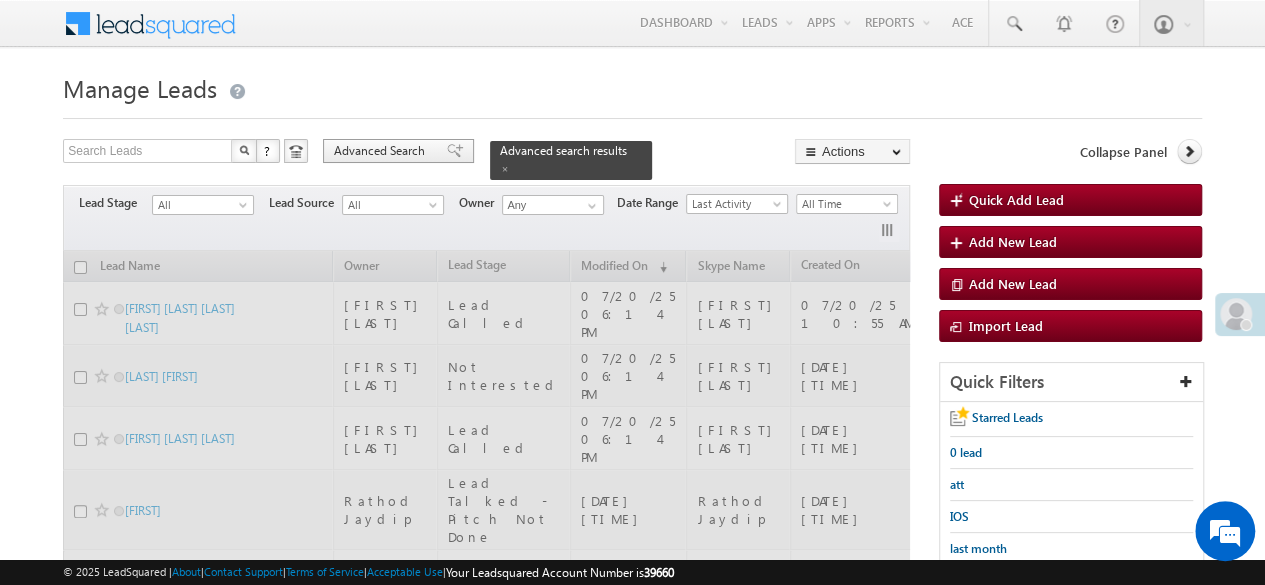 click on "Advanced Search" at bounding box center [382, 151] 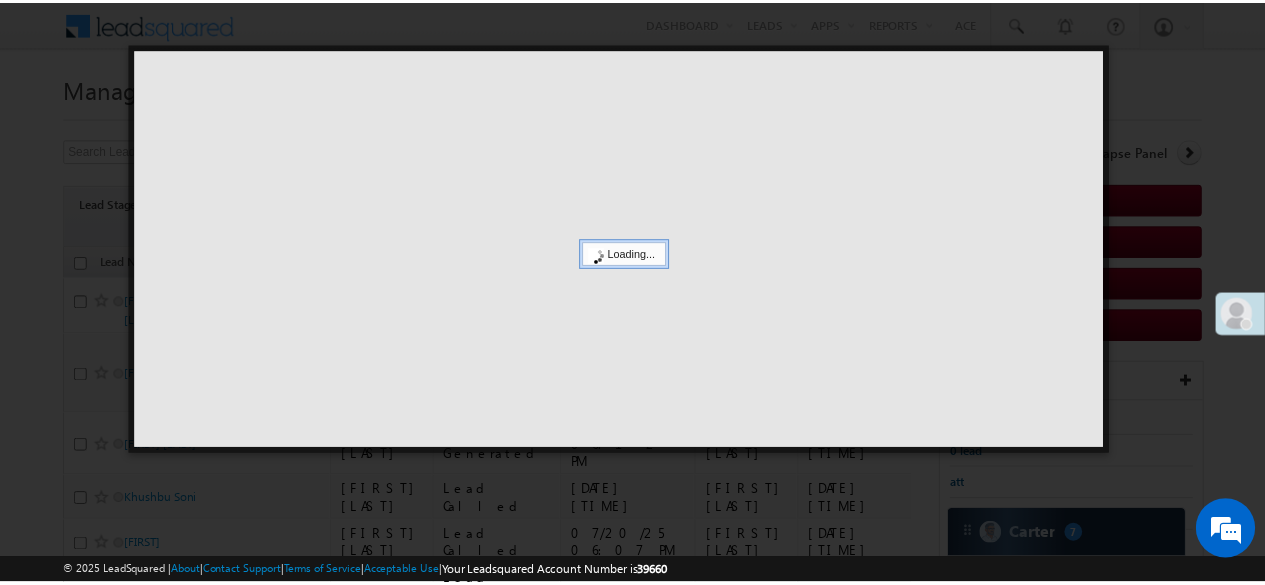 scroll, scrollTop: 0, scrollLeft: 0, axis: both 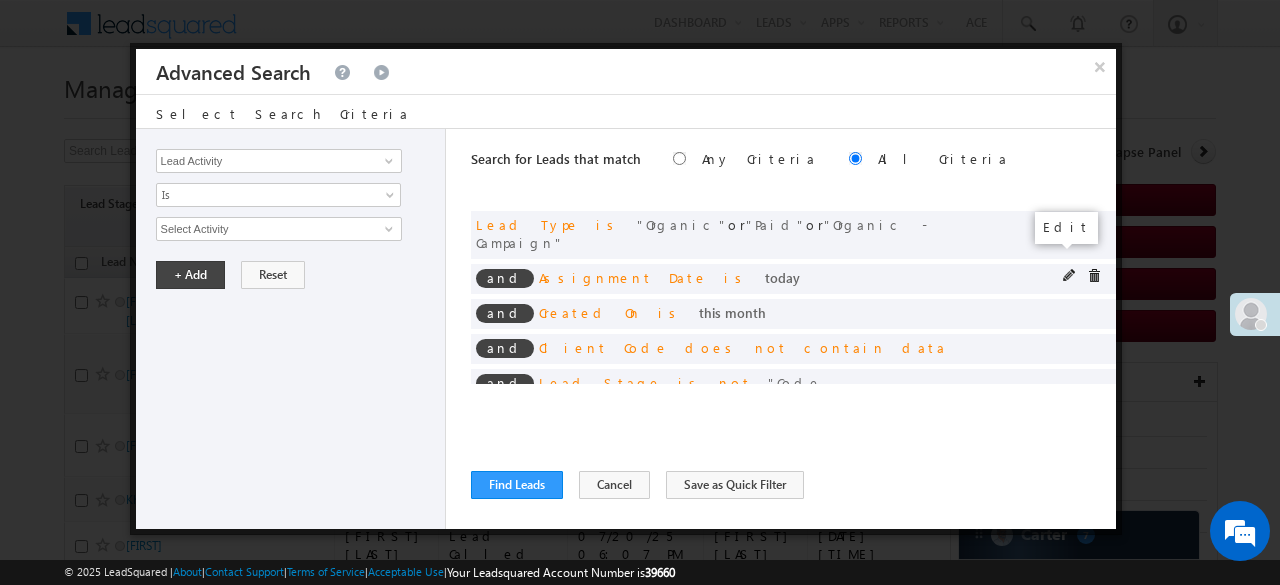 click at bounding box center [1070, 276] 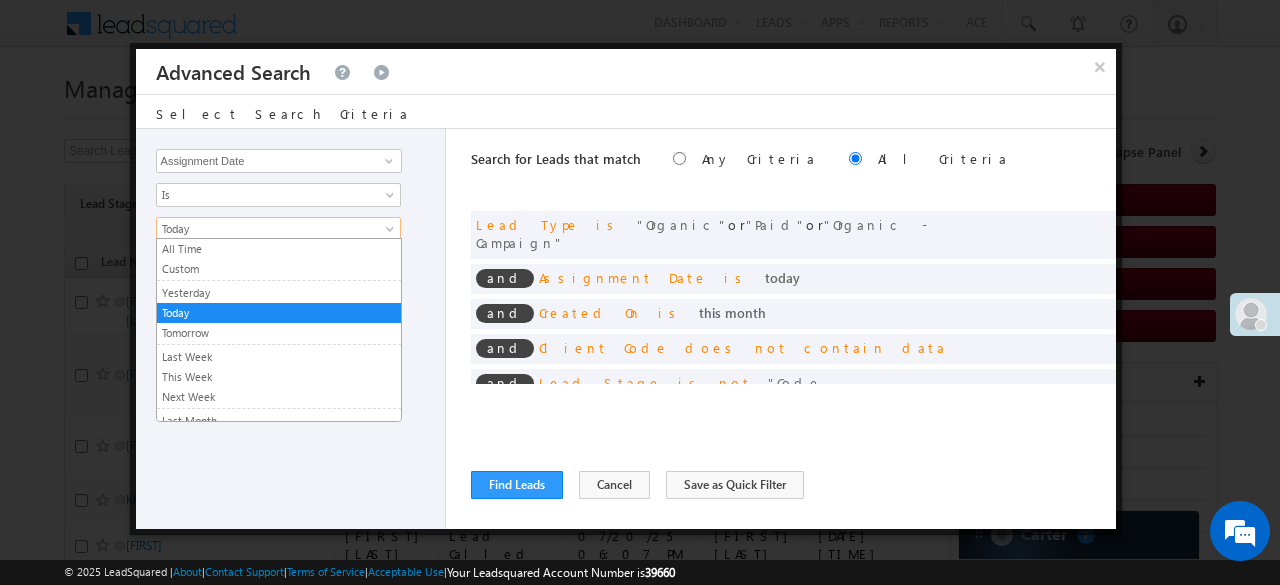 click on "Today" at bounding box center (265, 229) 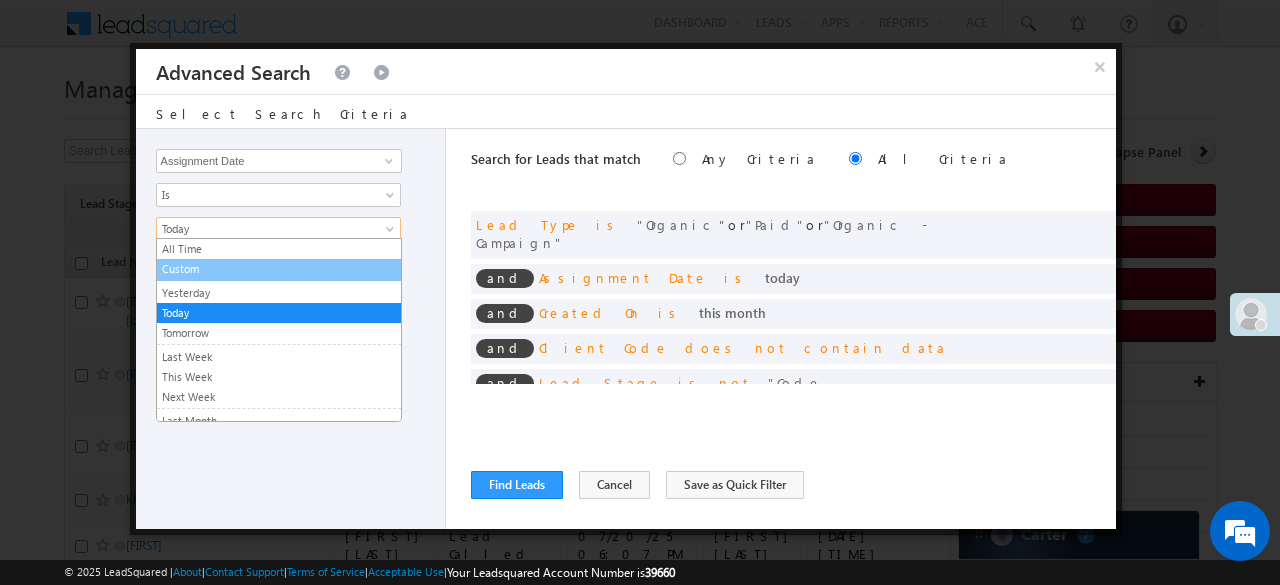 click on "Custom" at bounding box center (279, 269) 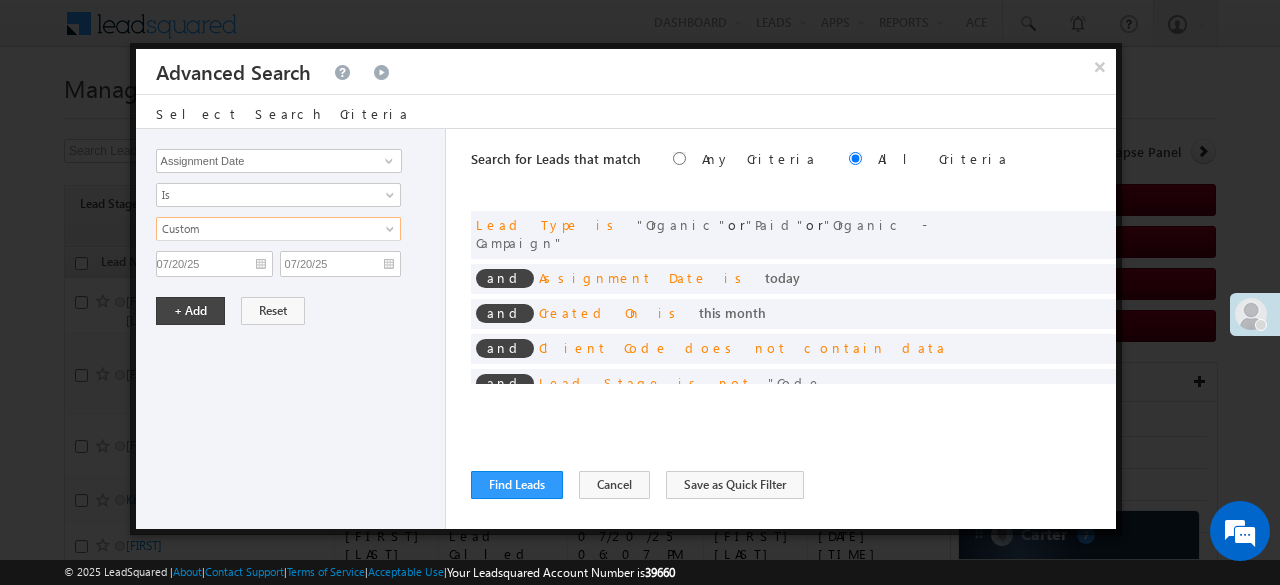 type 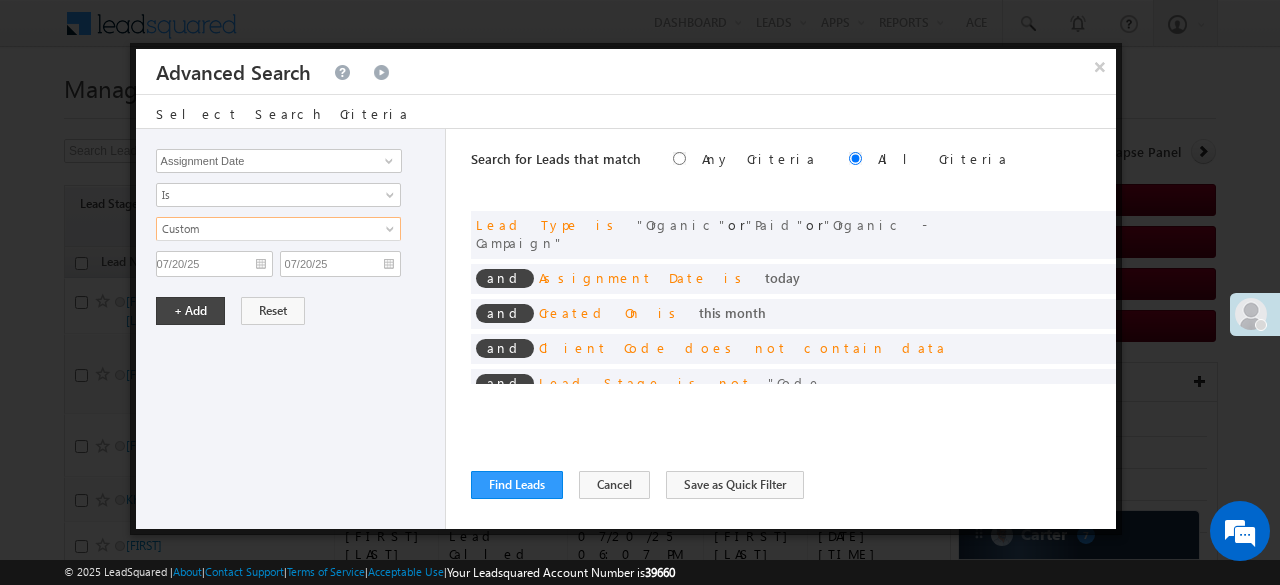 type 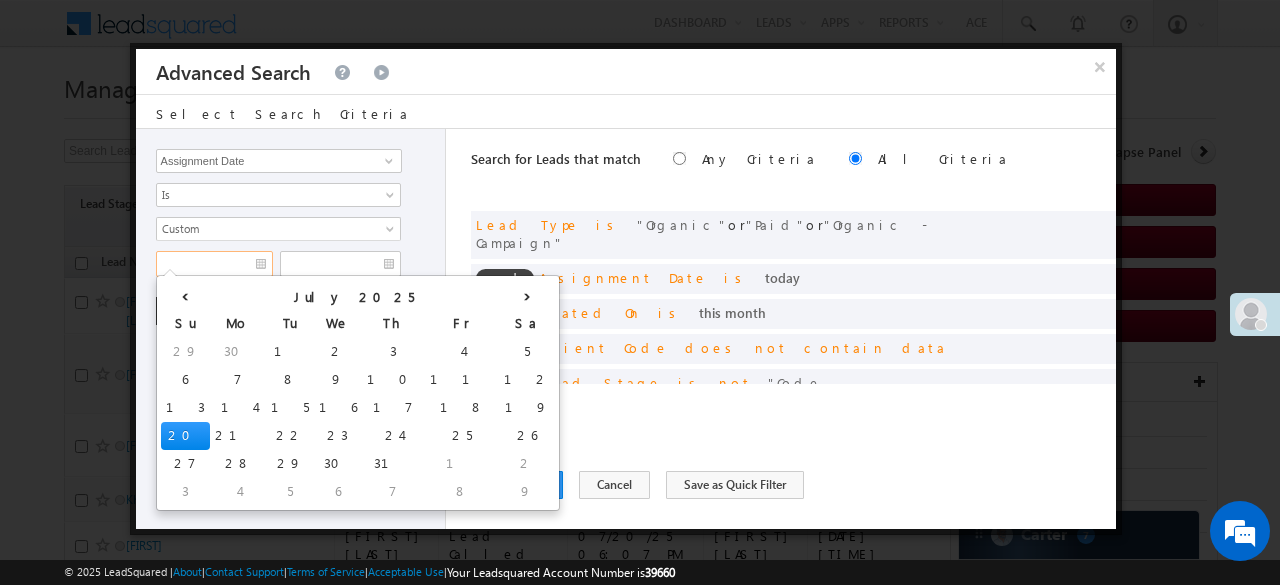 click at bounding box center (214, 264) 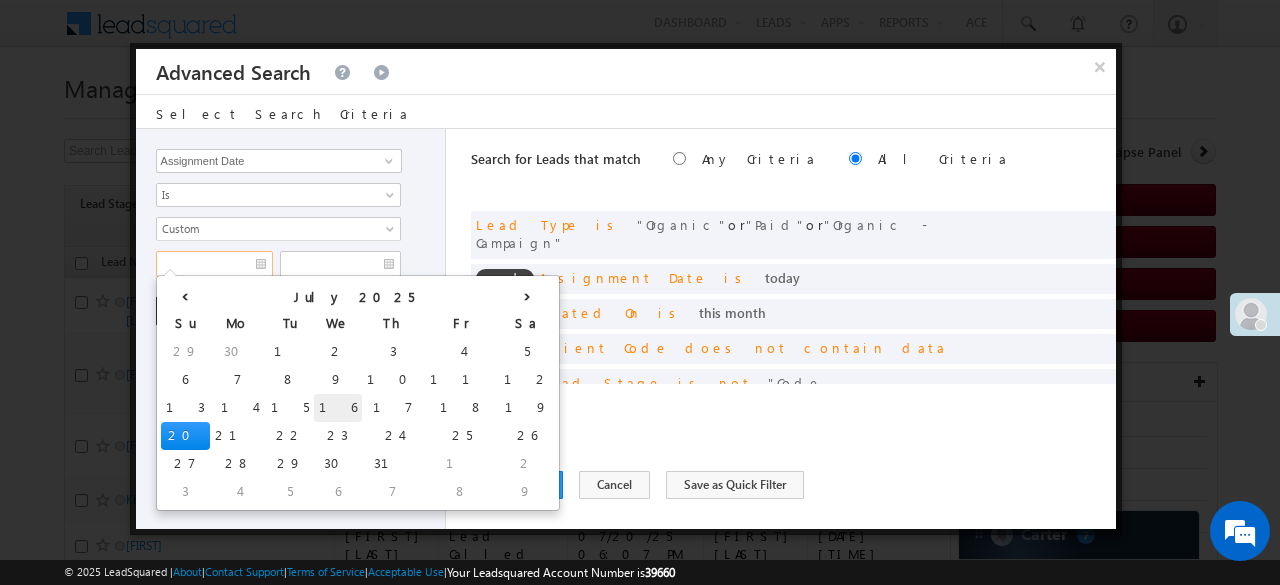 click on "16" at bounding box center (338, 408) 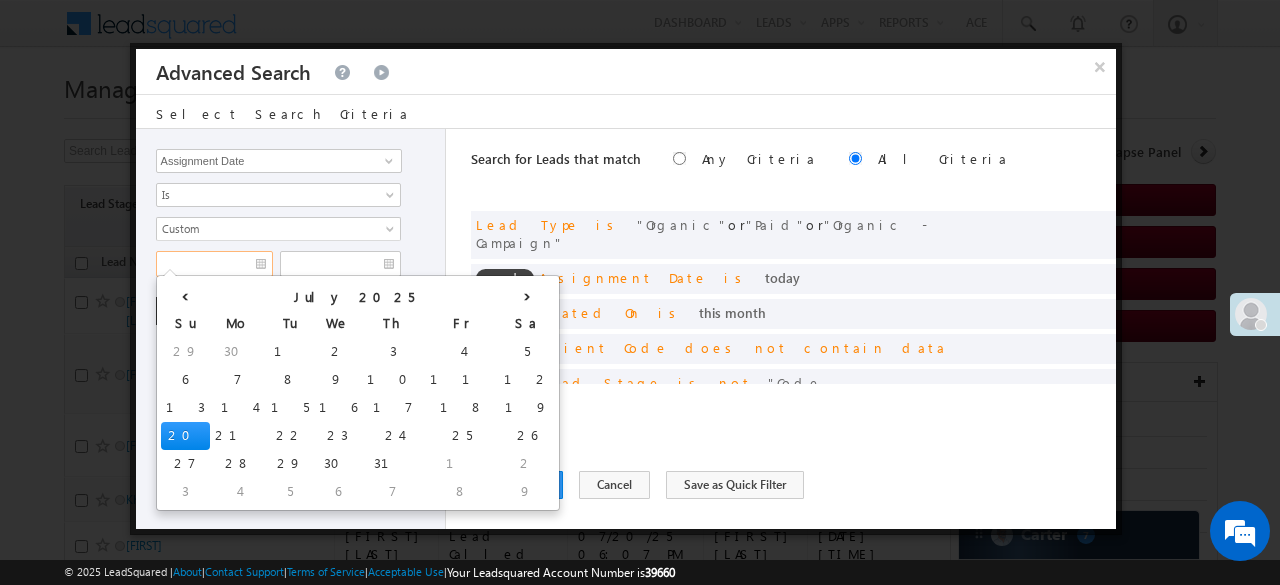 type on "07/16/25" 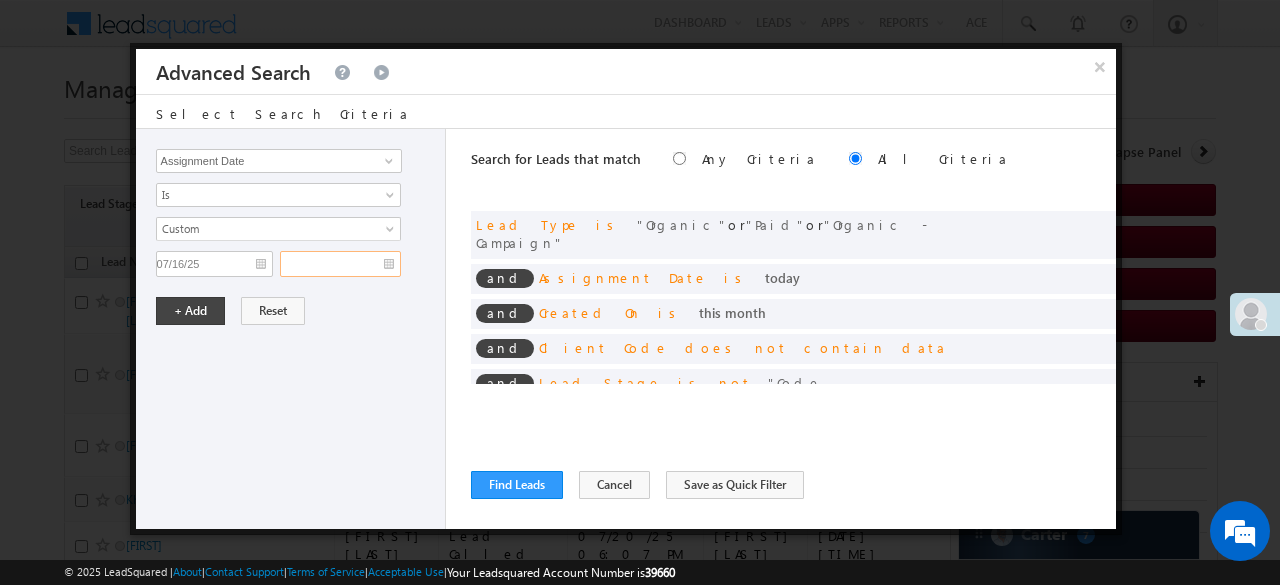 click at bounding box center (340, 264) 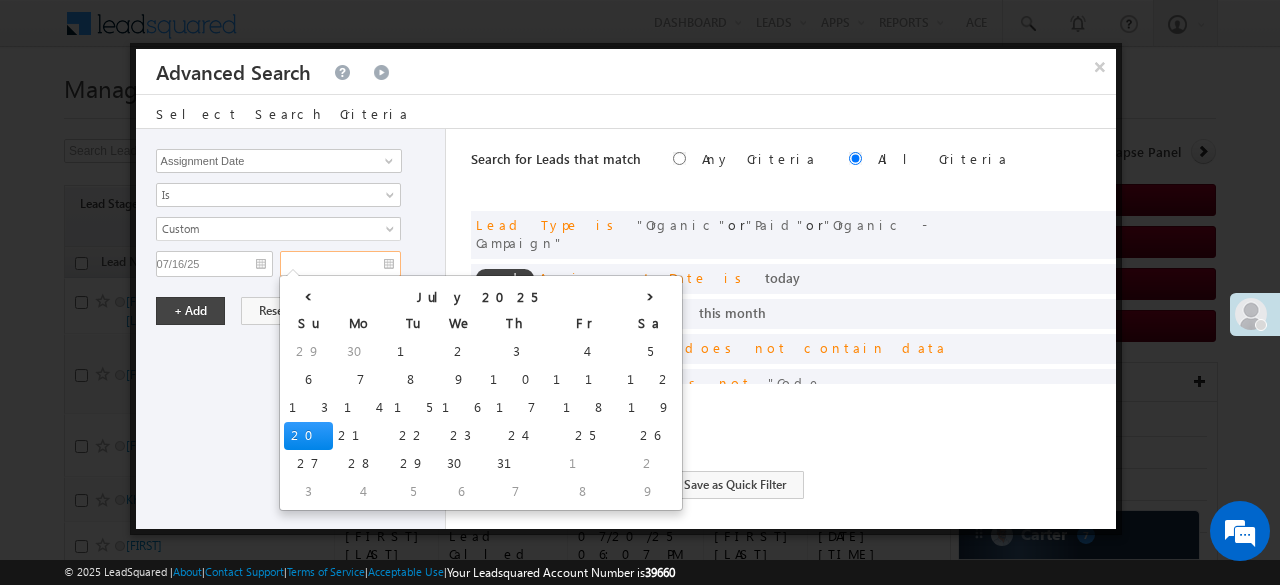 drag, startPoint x: 297, startPoint y: 427, endPoint x: 242, endPoint y: 347, distance: 97.082436 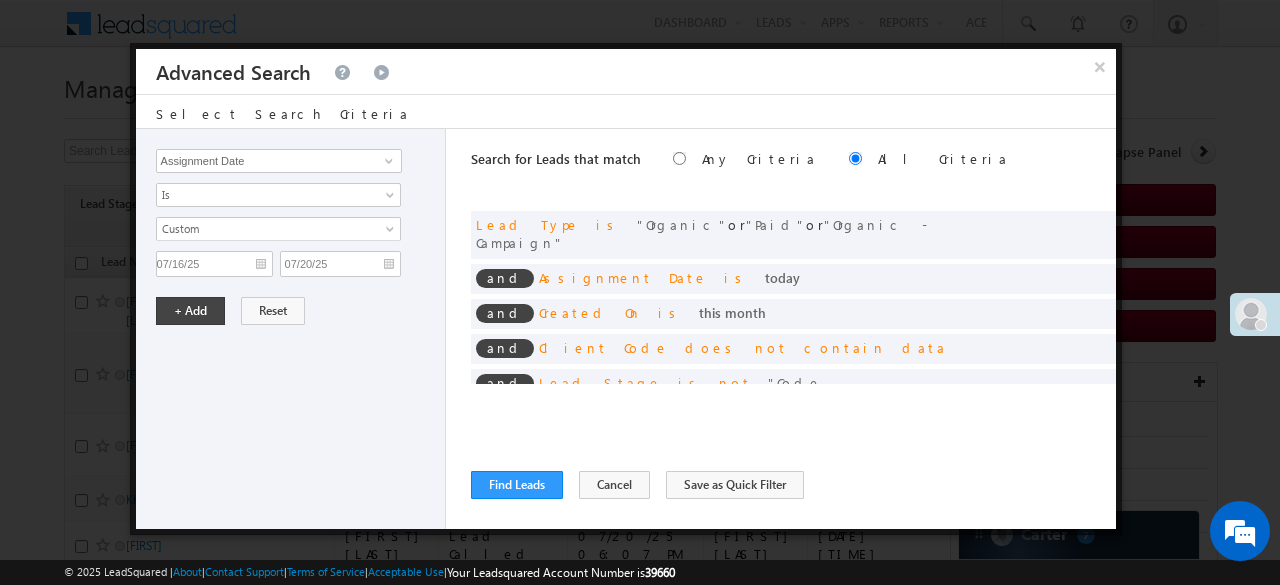click on "Lead Activity Task Sales Group  Prospect Id  WA Last Message Timestamp 4th Day Disposition Aadhaar_MobileLinked Account Application Status Activation_Score Age Bucket AI_ML AngelCode App Download App Download Date App Status Compare Application Number Application Owner Application Source Application Status  Application Status at Assignment Application Status at Dropoff Application status before assignment  Application Status First time Drop Off  Application Status New Application Step Number Application Submission Flag Application Type Appsflyer Adset Area Manager Name Assignment Date Assignment Quota Assignment Status Attempt counter post coding  BO Branch Browser Call Back Counter Call back Date & Time Call Back Requested Created At Call Back Requested on  Call Back Requested Slot Call Duration Call Later Overall Counter Call Later_Insurance call back date Callid Campaign Call Counter Campaign Date Campaign flag for smart view Campaign Talktime counter Campaign Trade Date Is" at bounding box center (291, 329) 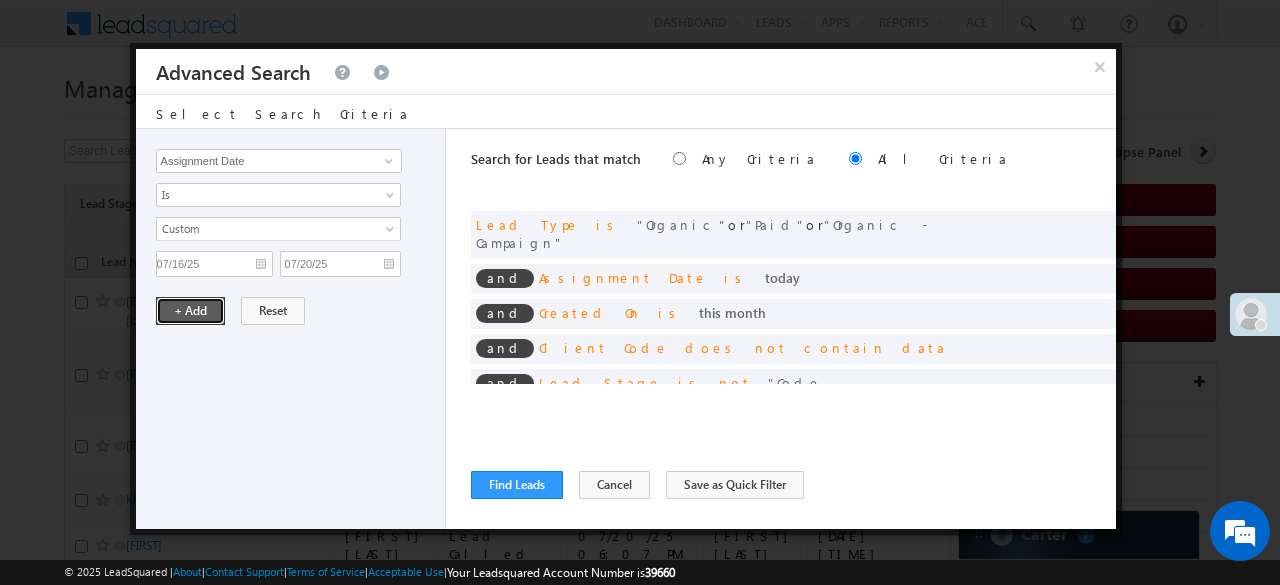 click on "+ Add" at bounding box center (190, 311) 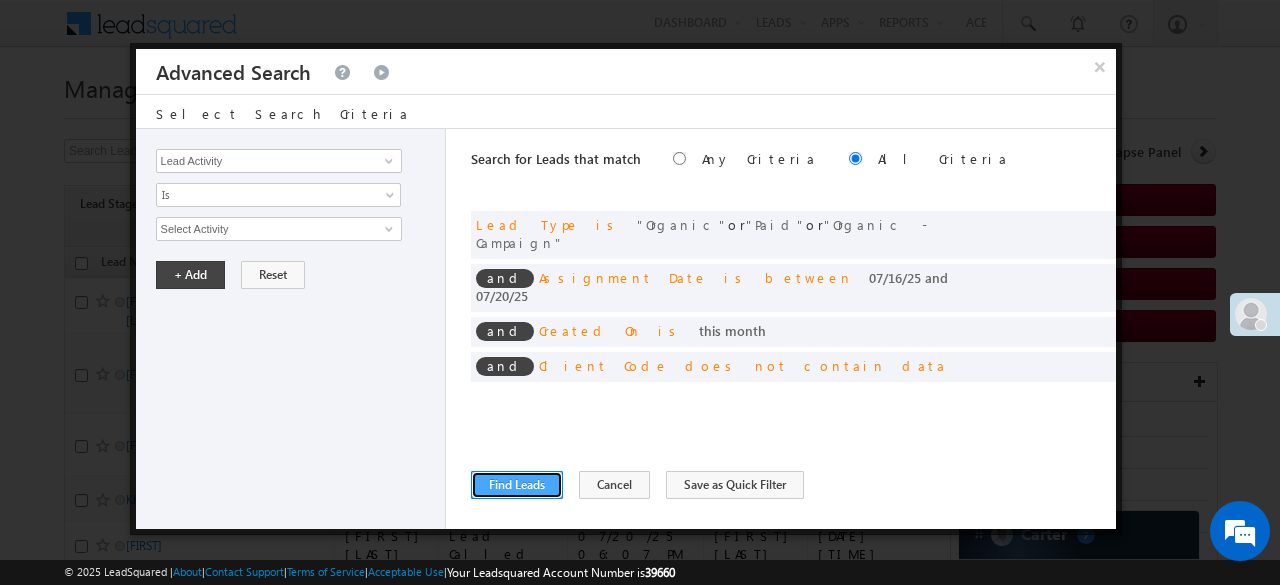 click on "Find Leads" at bounding box center (517, 485) 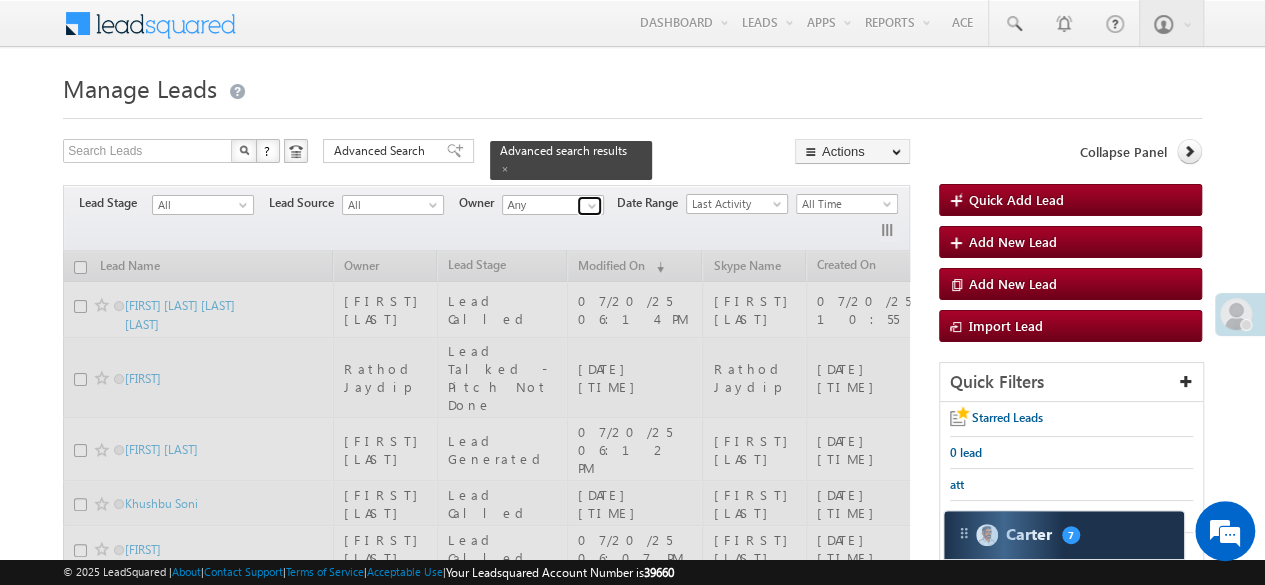 click at bounding box center (592, 206) 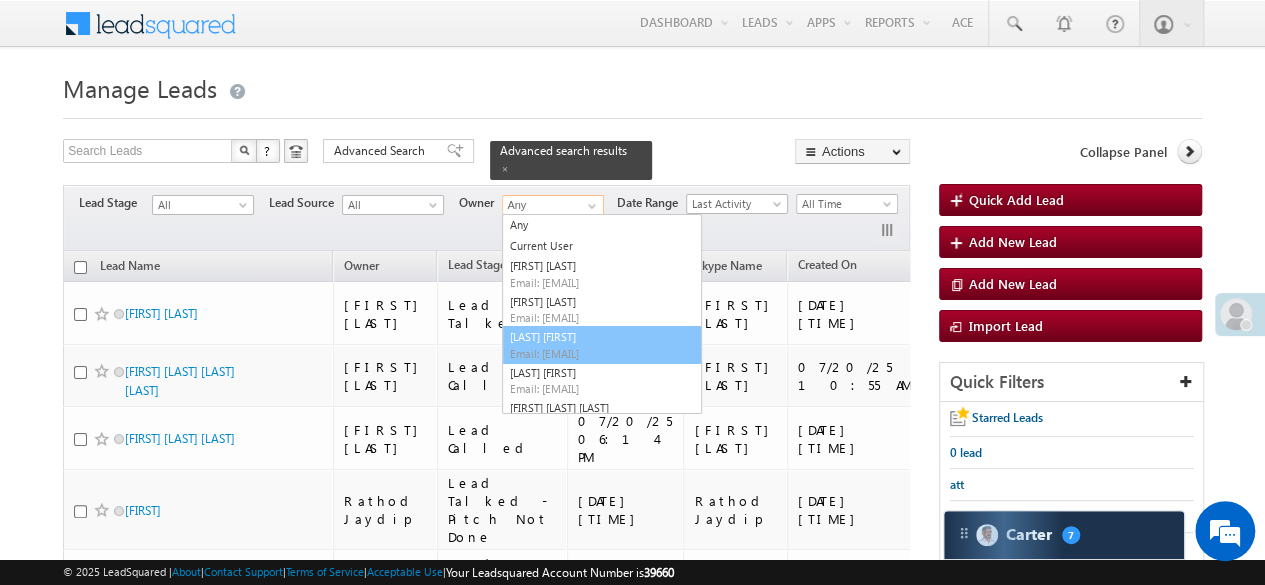 click on "Desai Manshi   Manshi.Desai@angelbroking.com" at bounding box center [602, 345] 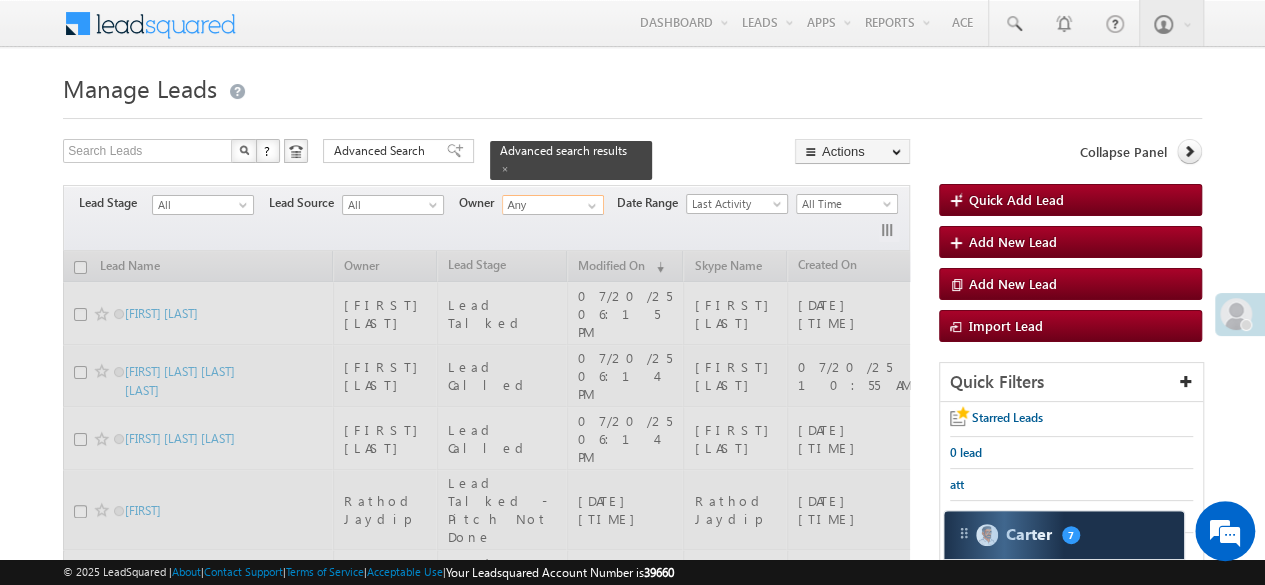 type on "Desai Manshi" 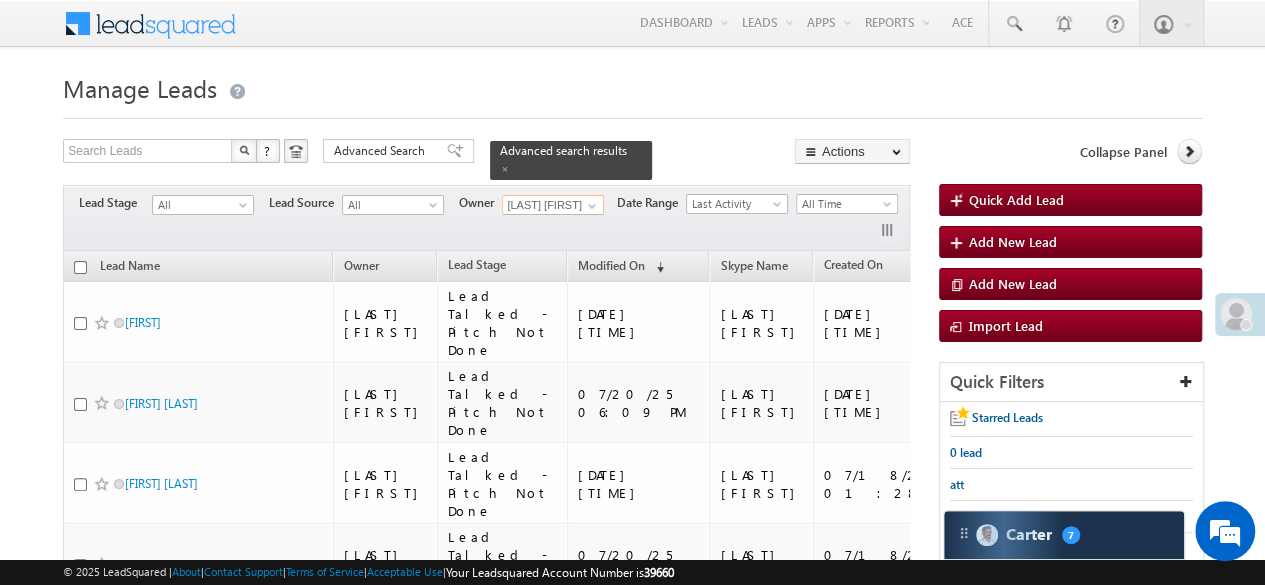 click at bounding box center [80, 267] 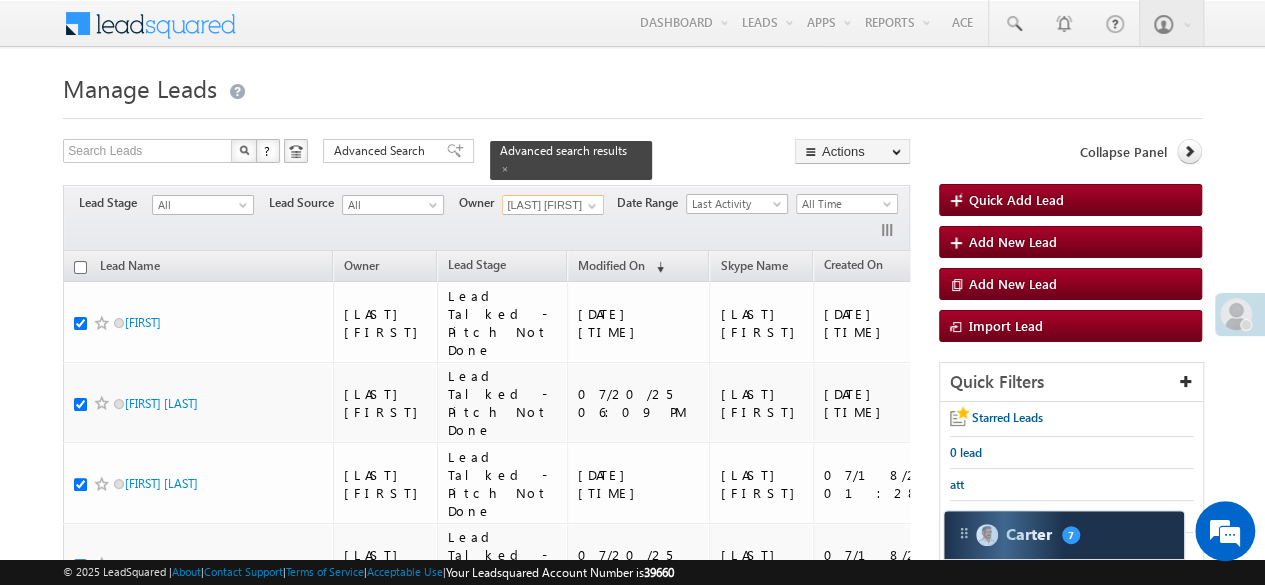 checkbox on "true" 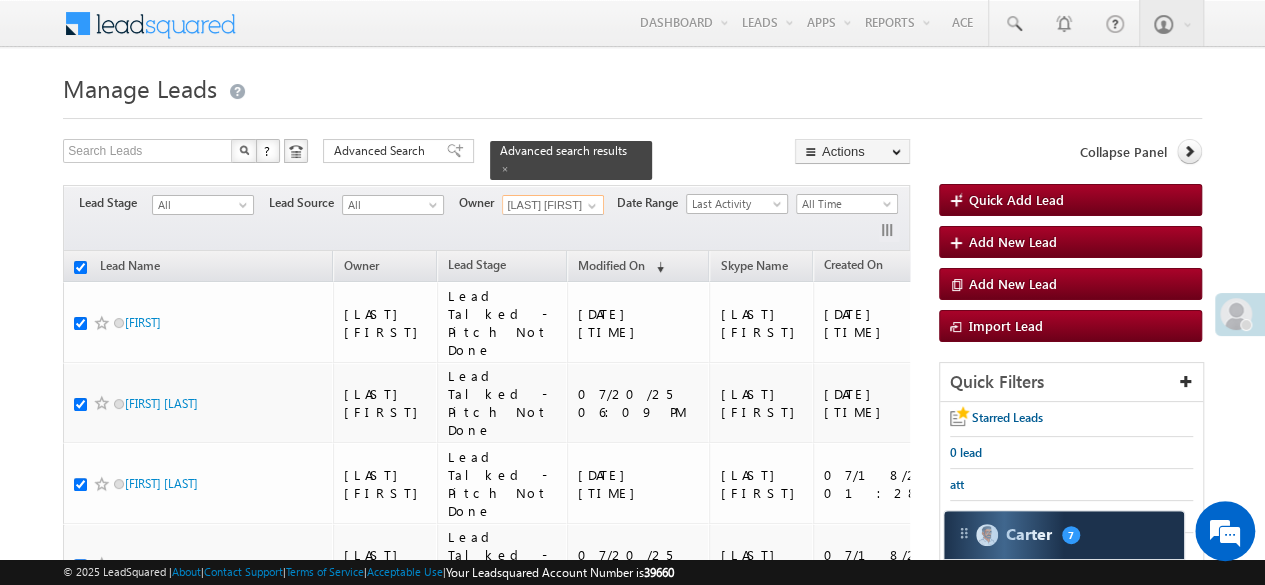 checkbox on "true" 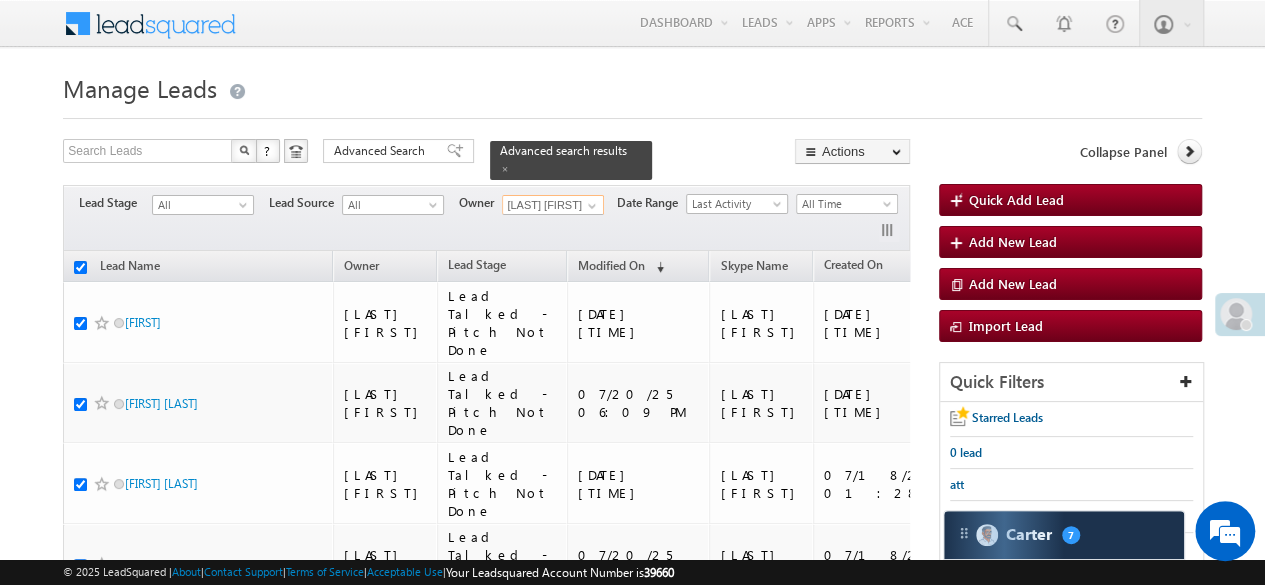 checkbox on "true" 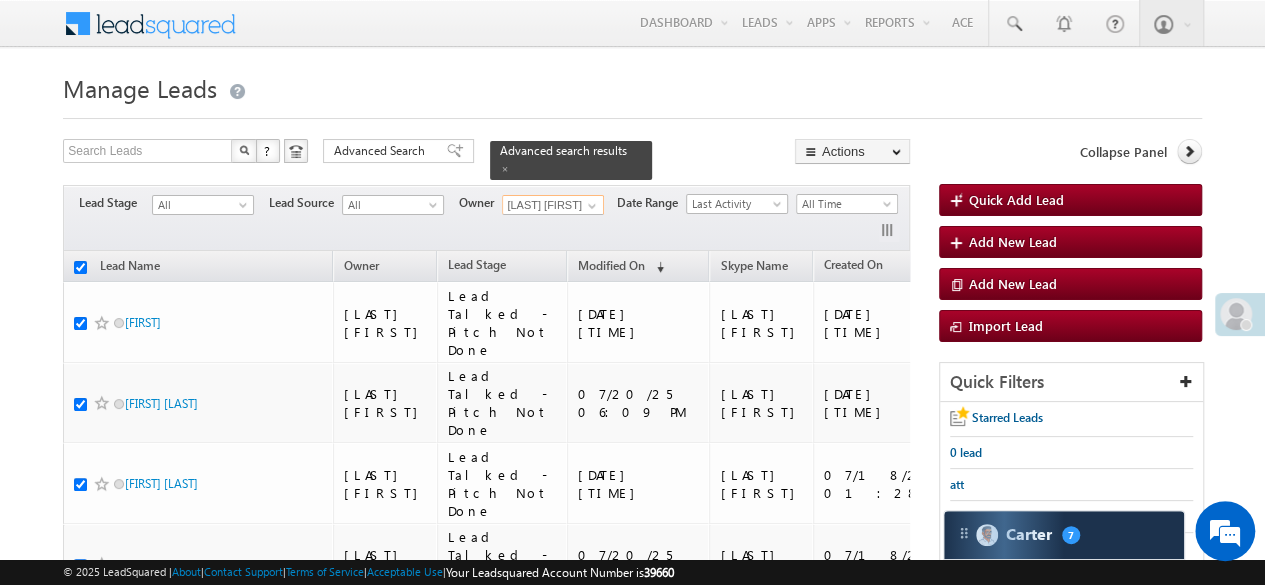 checkbox on "true" 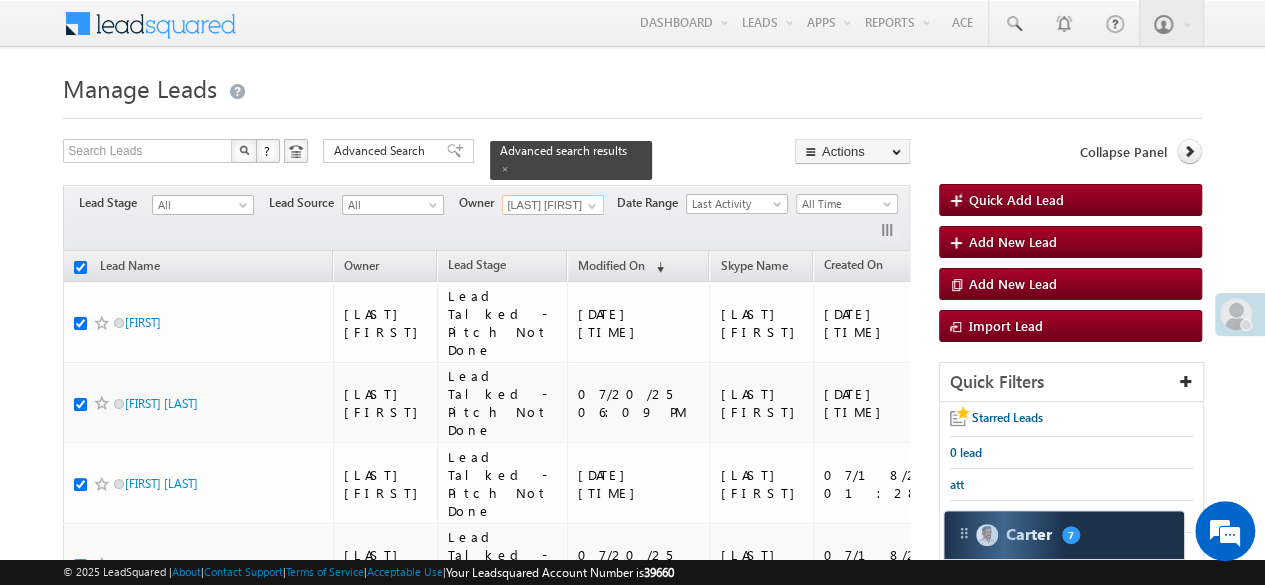 checkbox on "true" 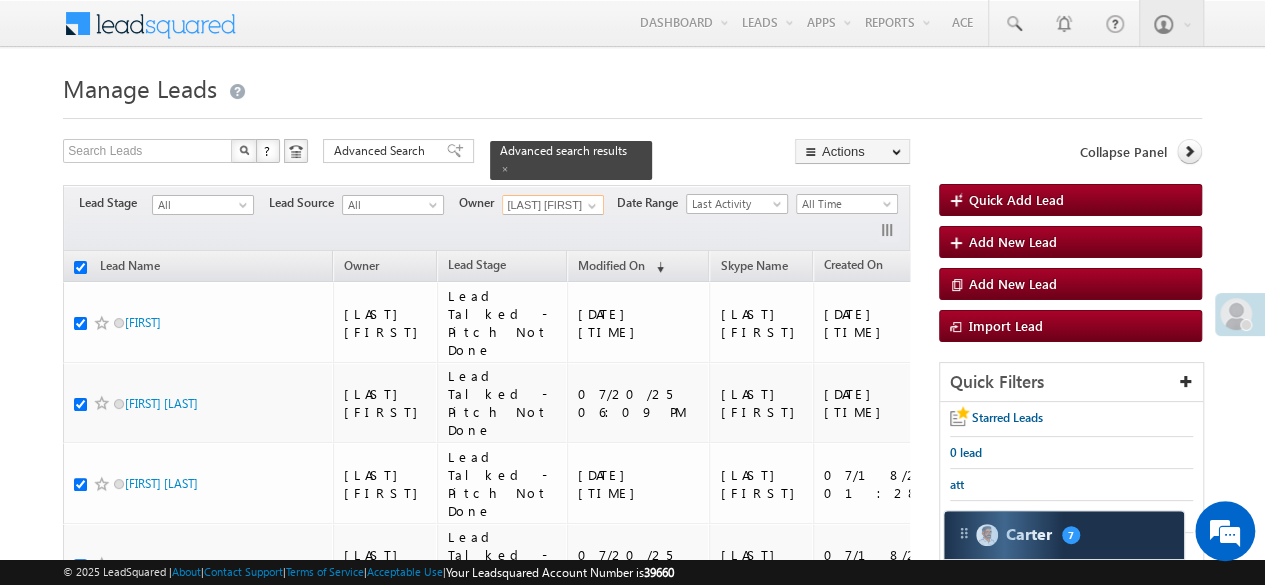checkbox on "true" 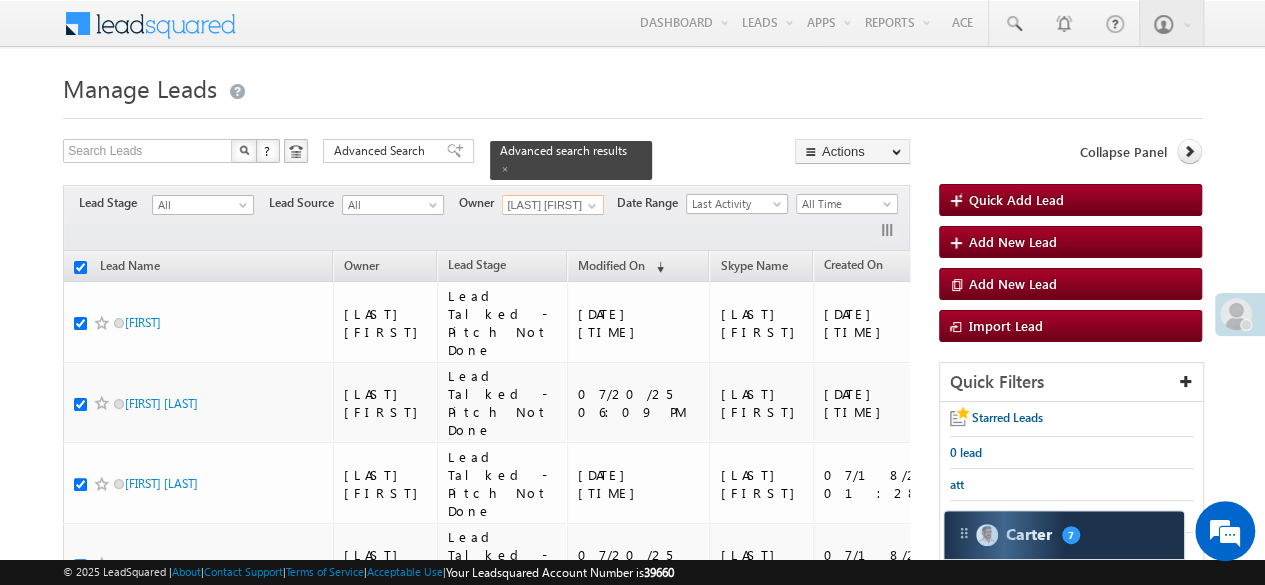 checkbox on "true" 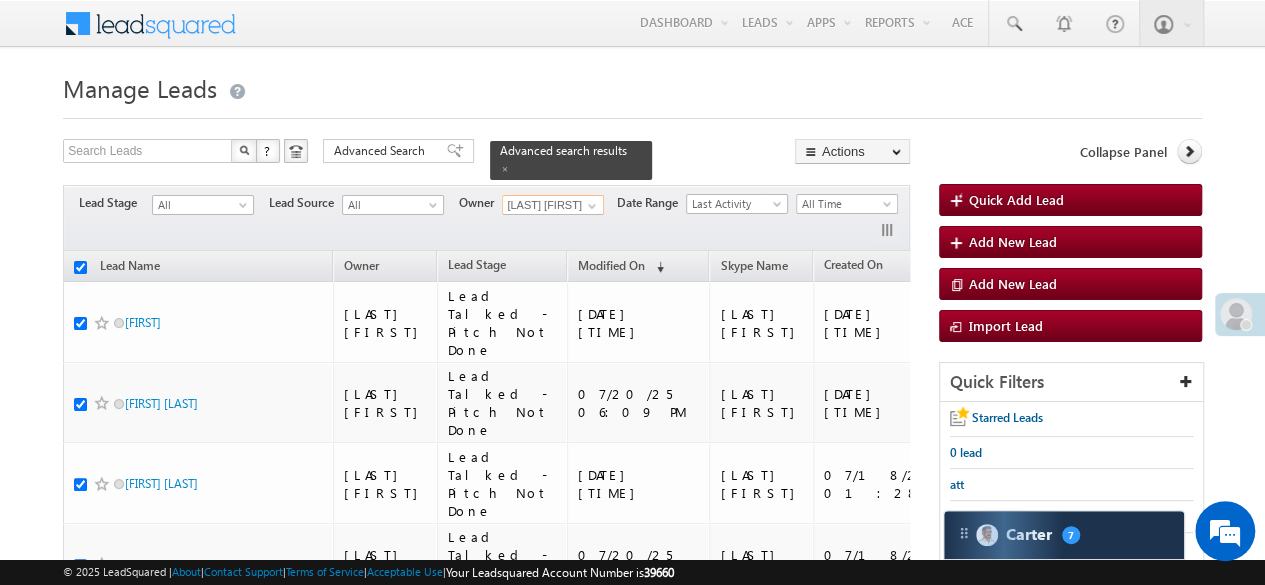 checkbox on "true" 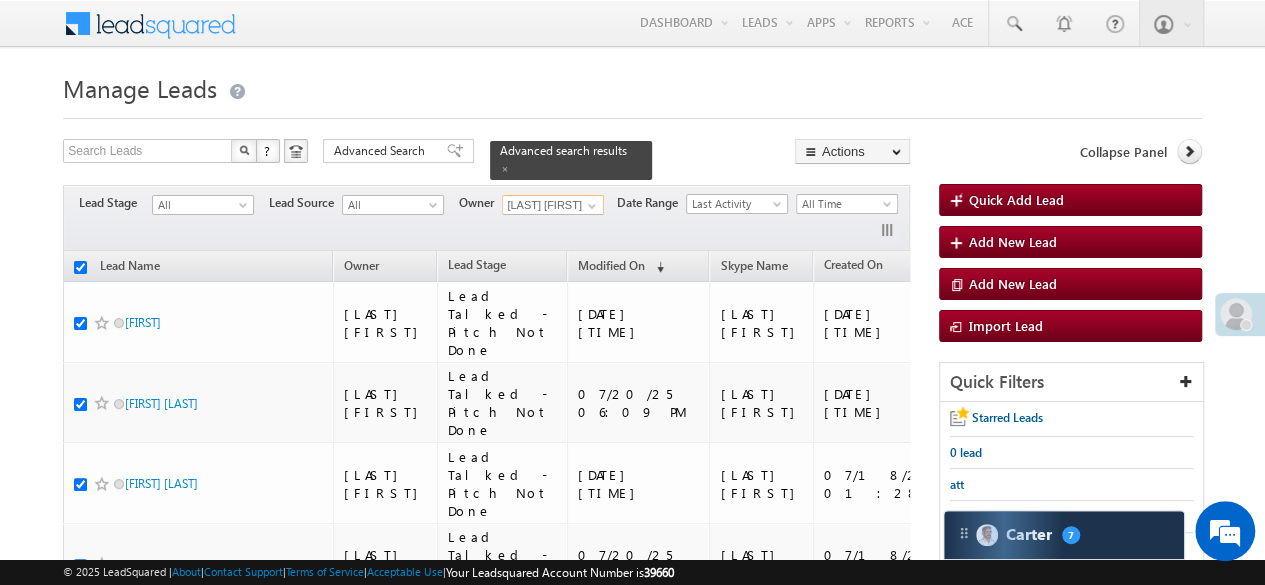 checkbox on "true" 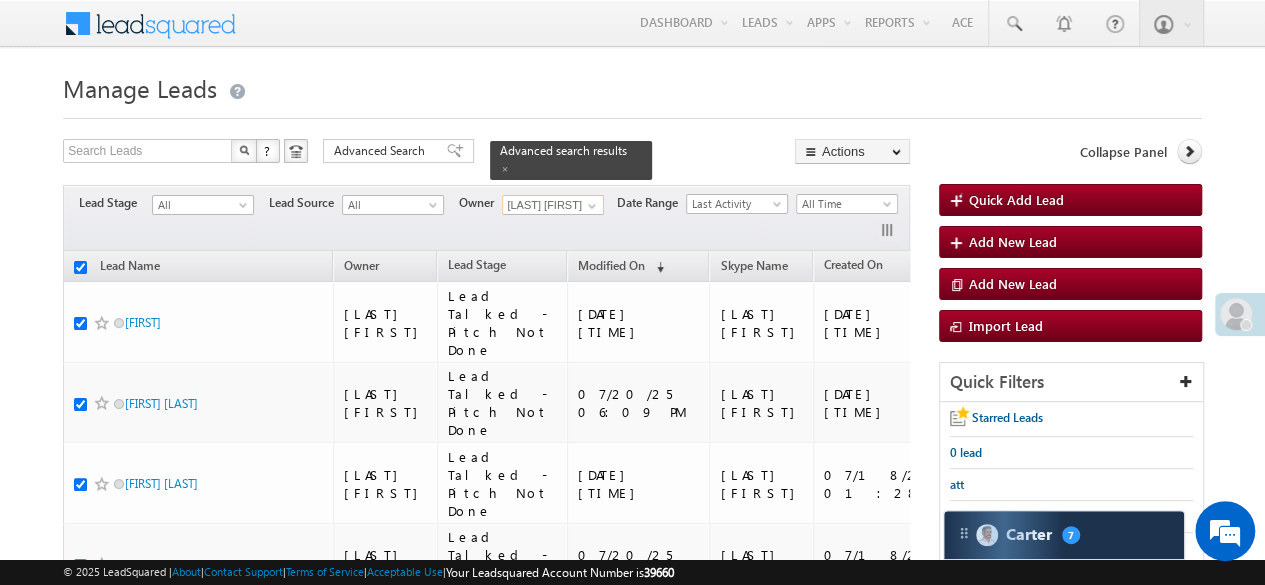 checkbox on "true" 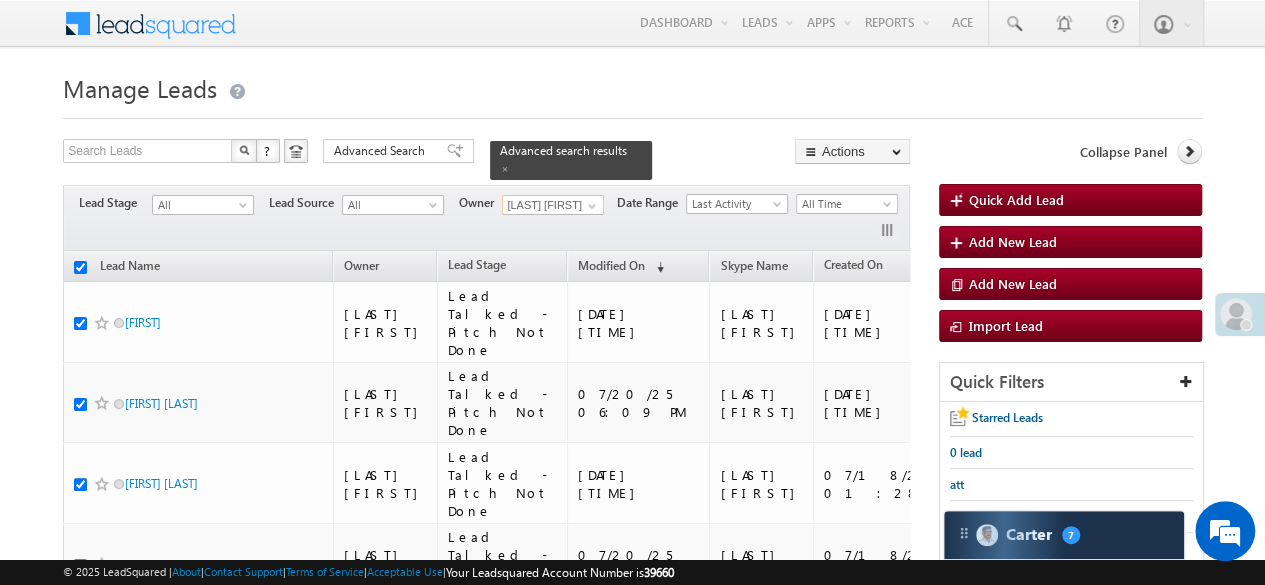 checkbox on "true" 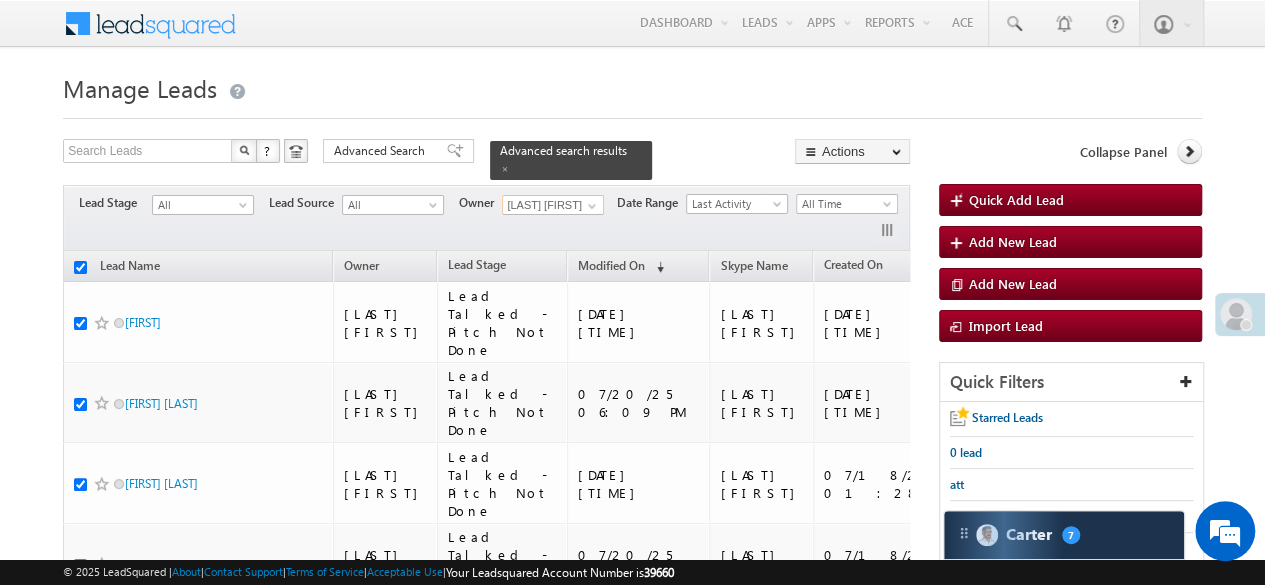 checkbox on "true" 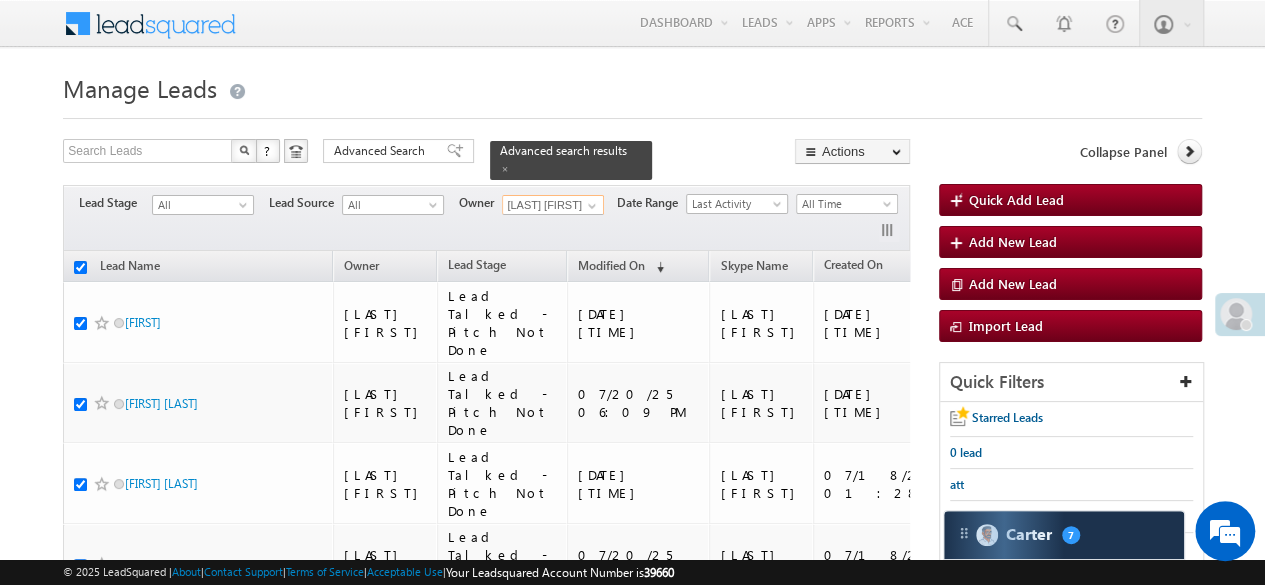 checkbox on "true" 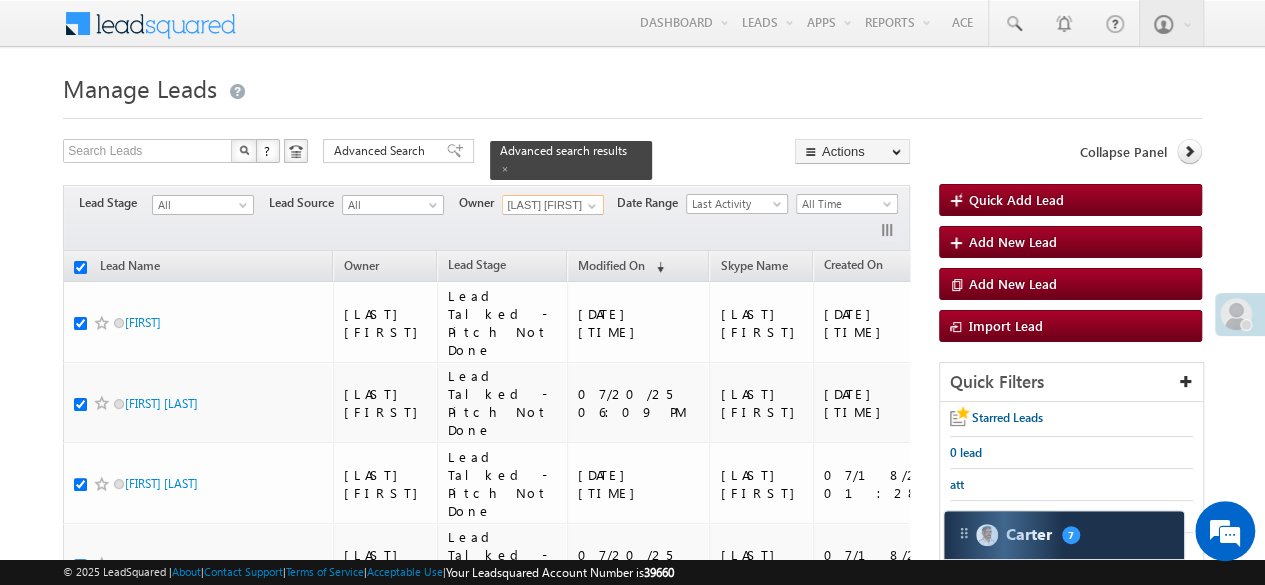 checkbox on "true" 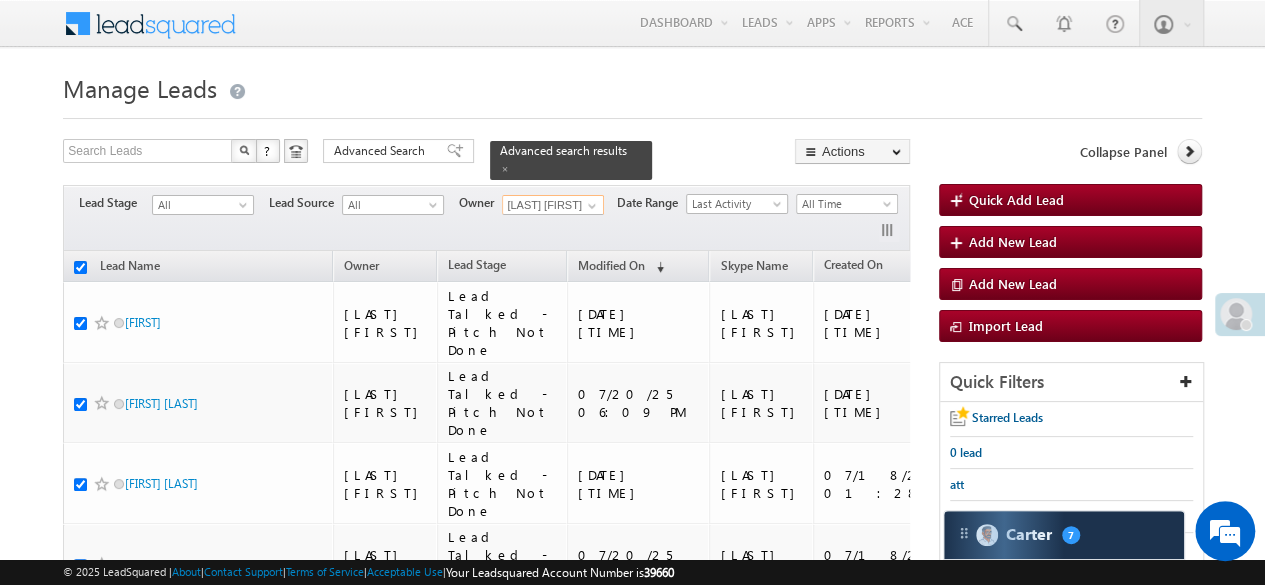 checkbox on "true" 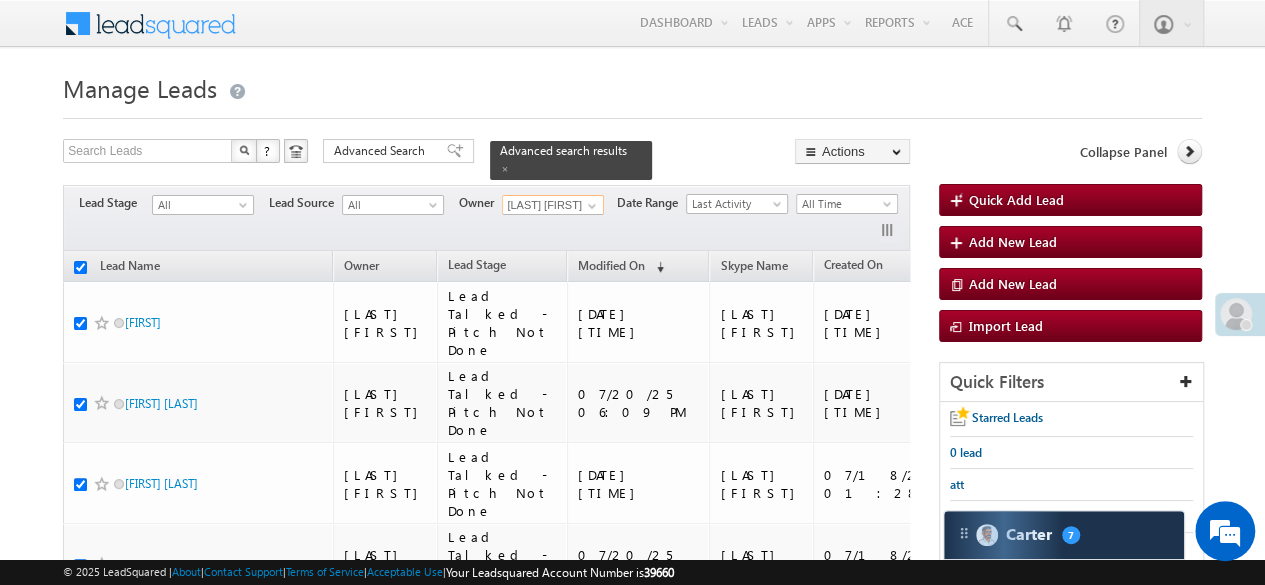 checkbox on "true" 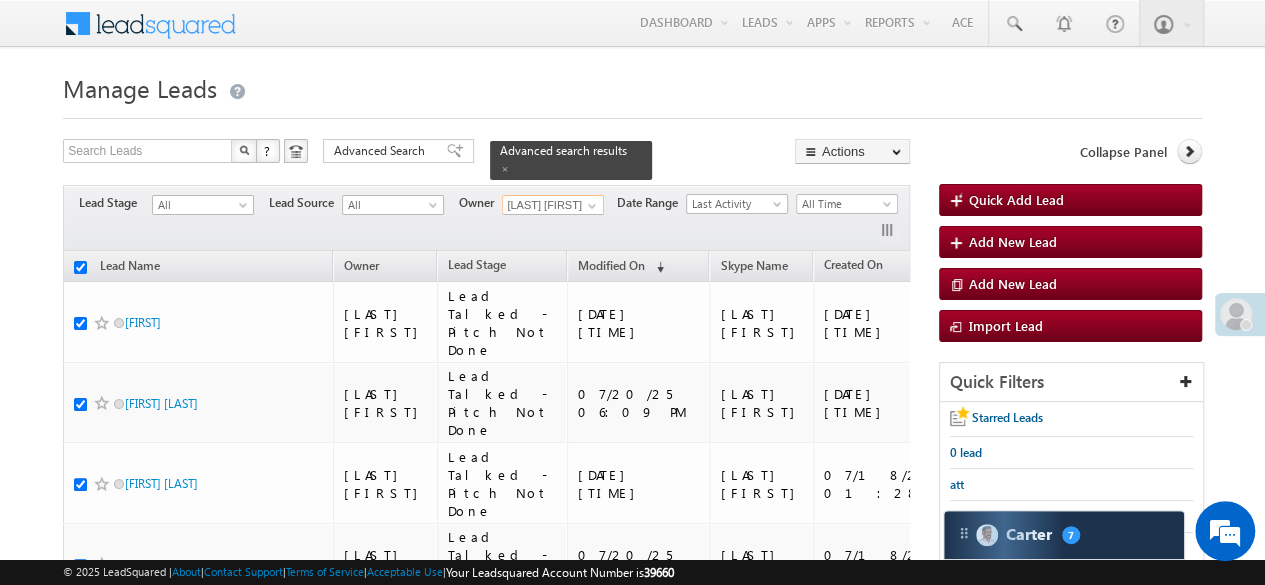 checkbox on "true" 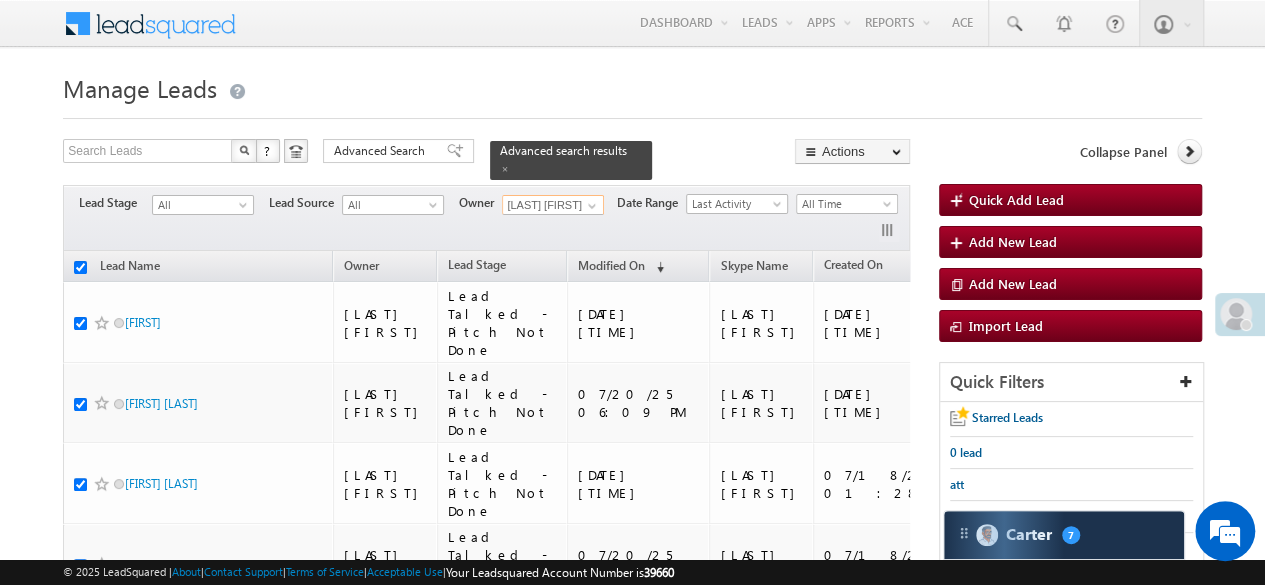 checkbox on "true" 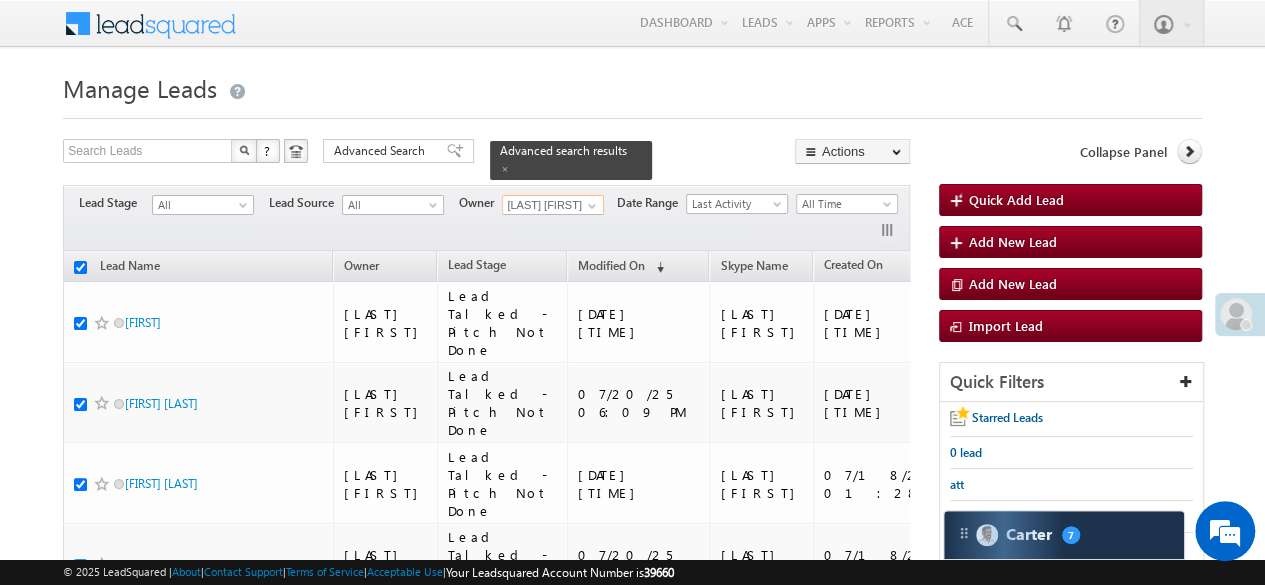 checkbox on "true" 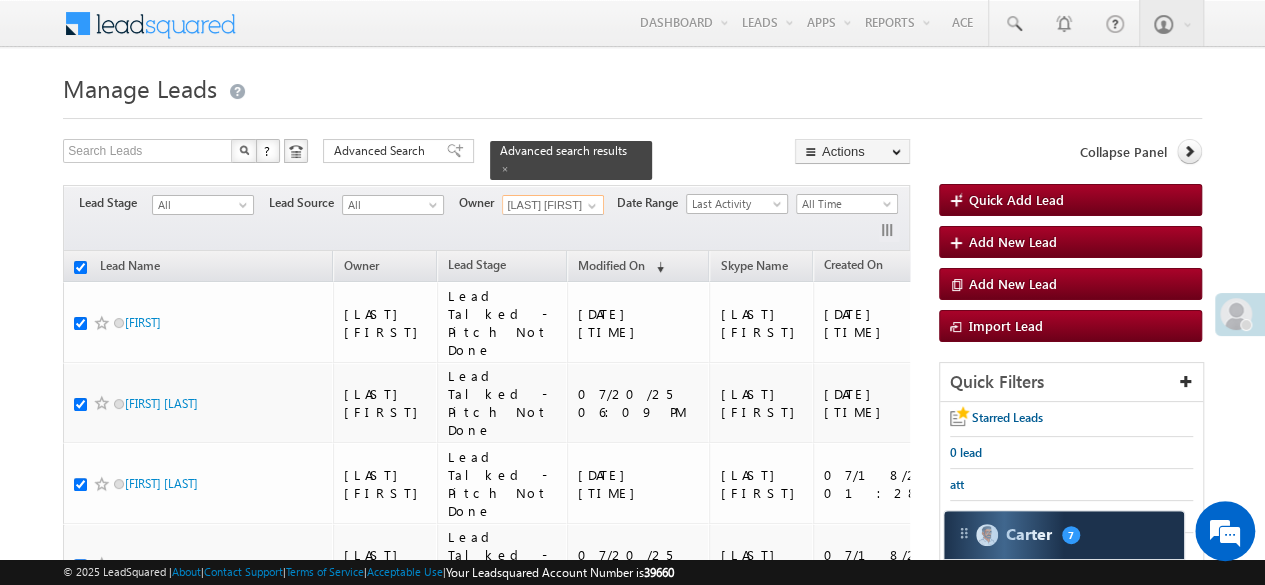 checkbox on "true" 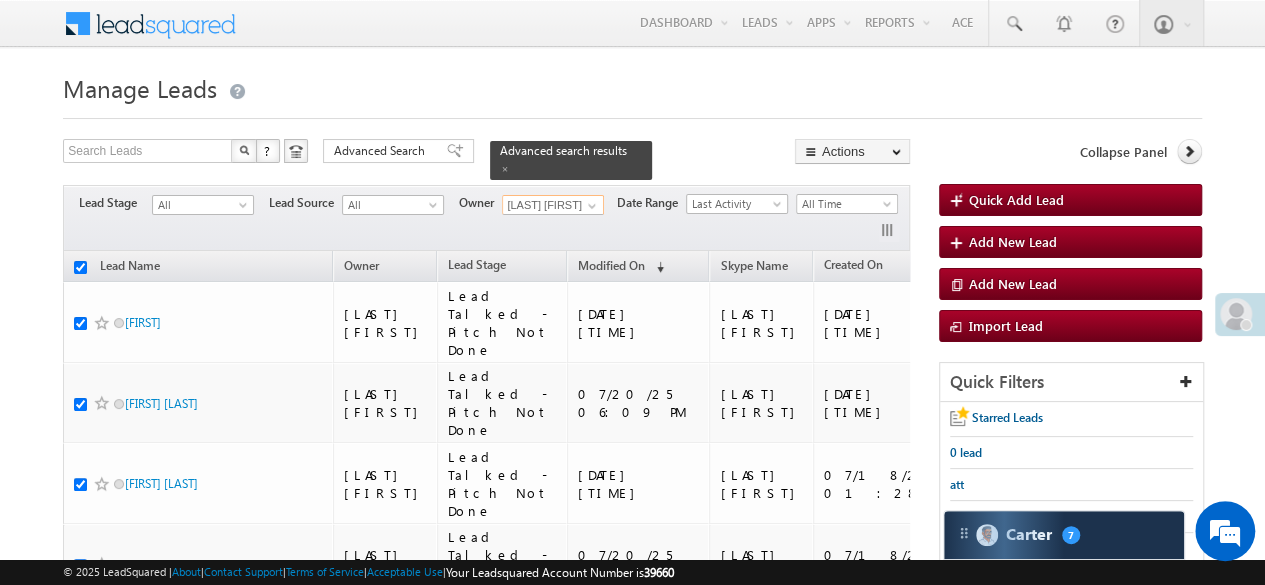 checkbox on "true" 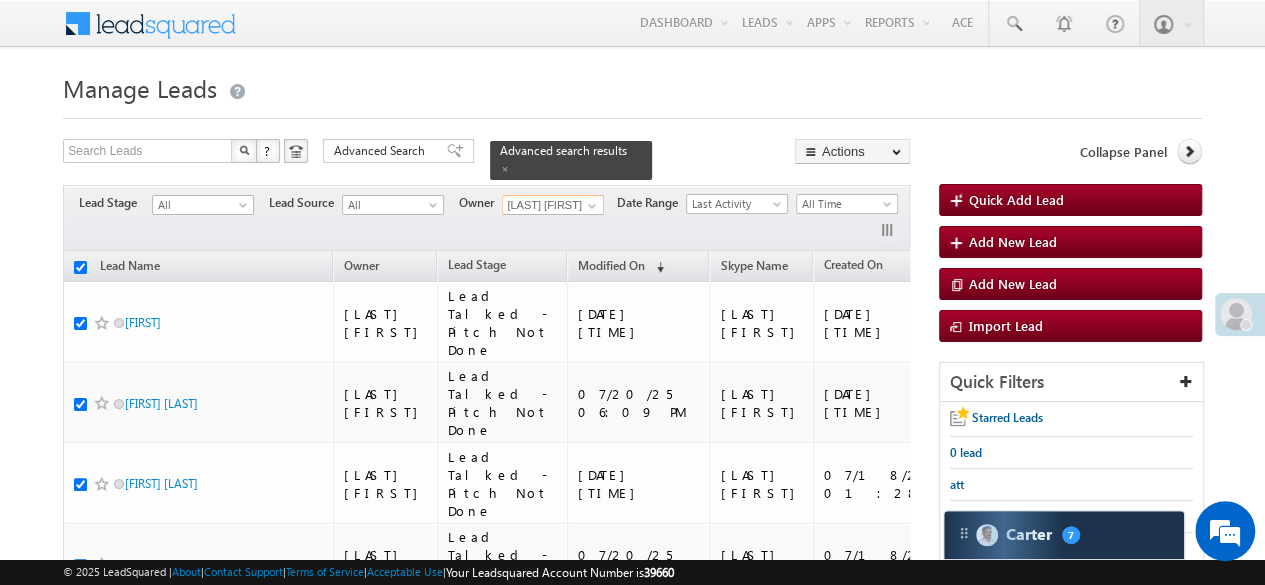 checkbox on "true" 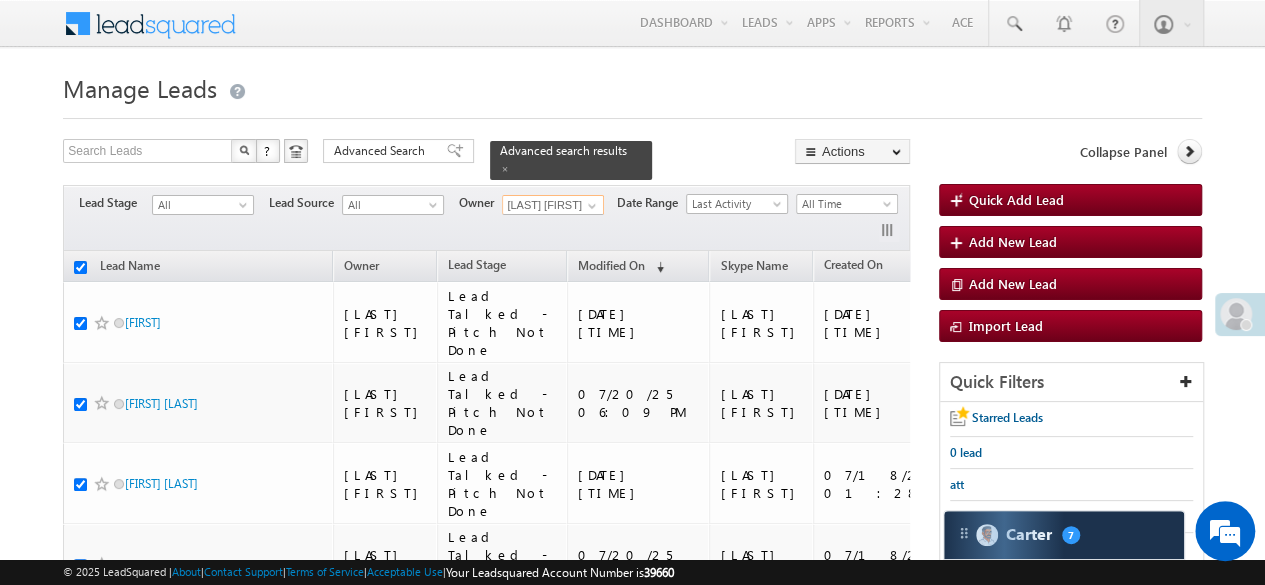 checkbox on "true" 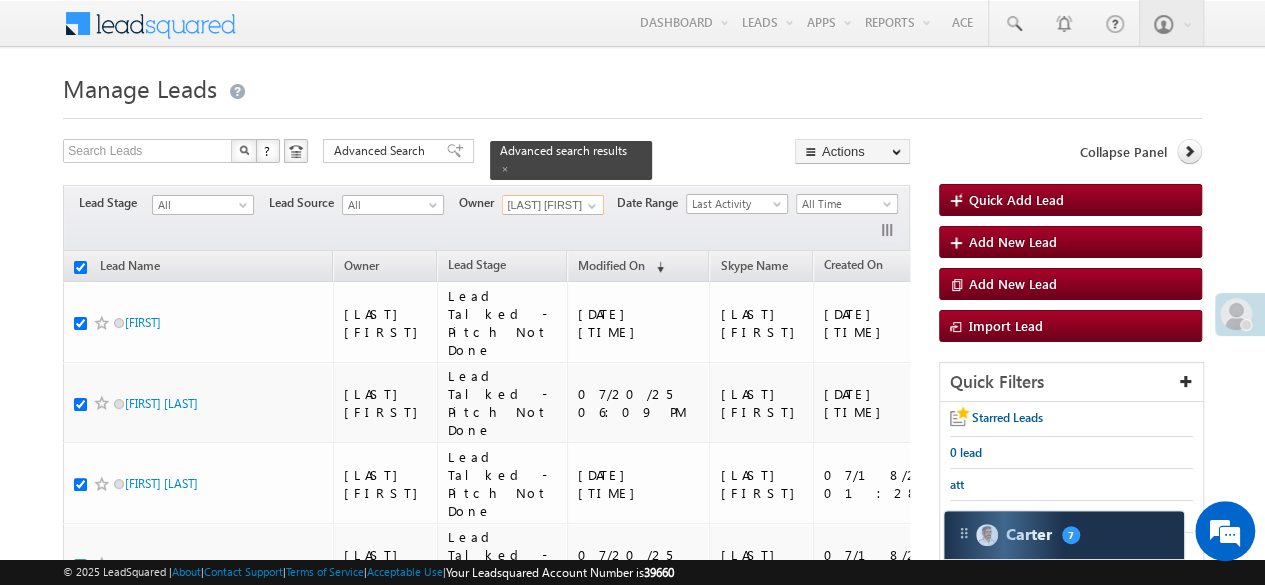 checkbox on "true" 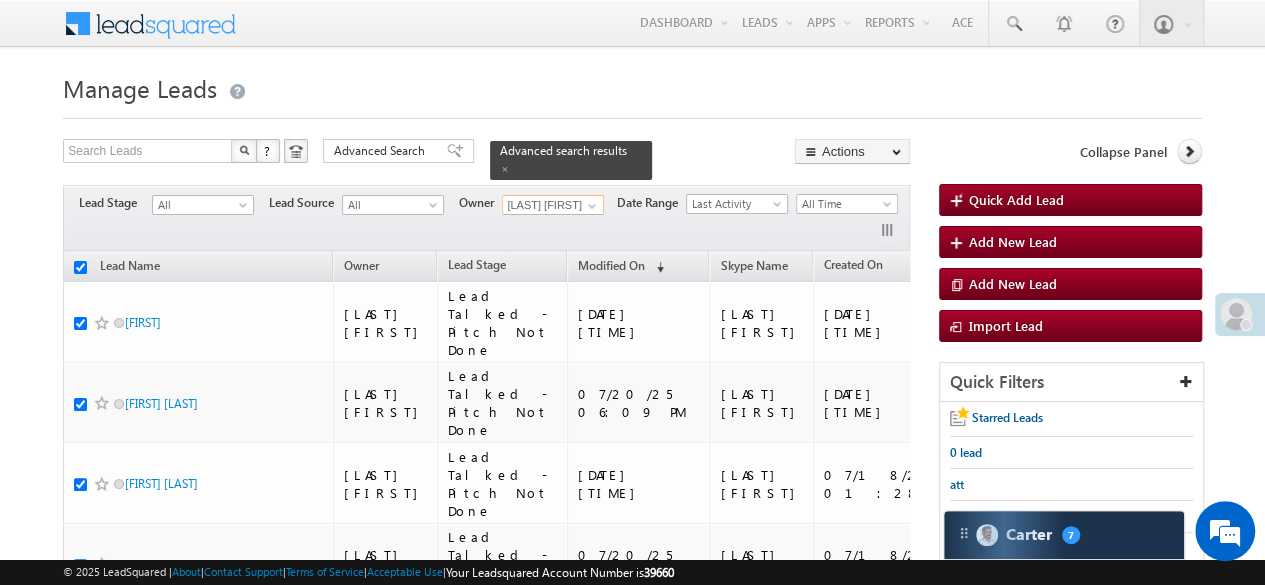 checkbox on "true" 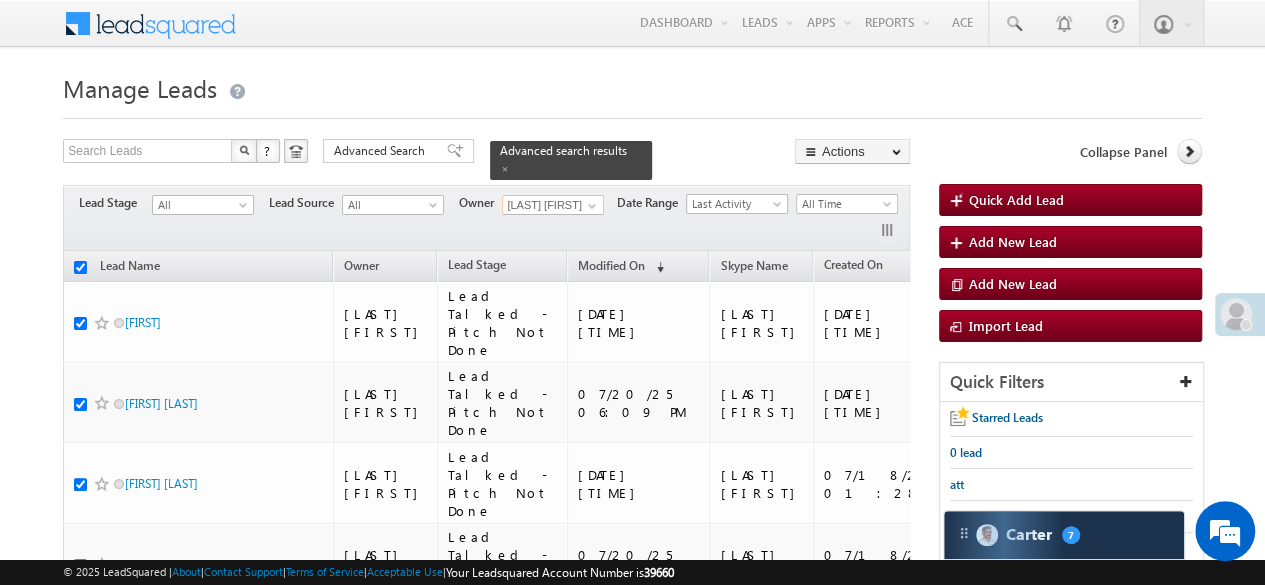 checkbox on "true" 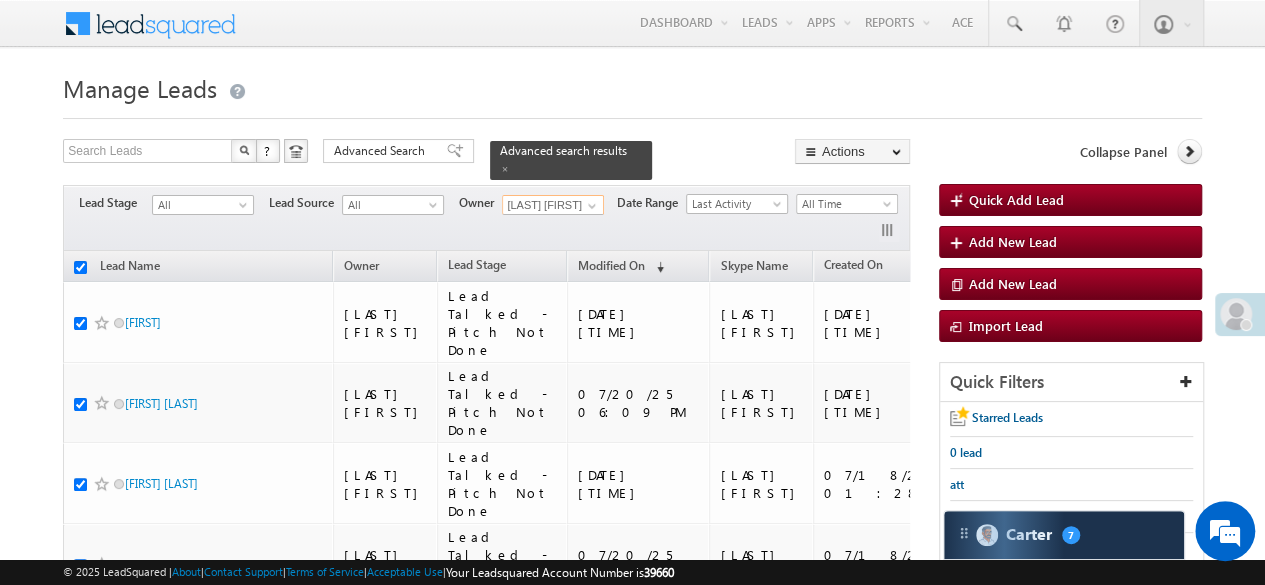 checkbox on "true" 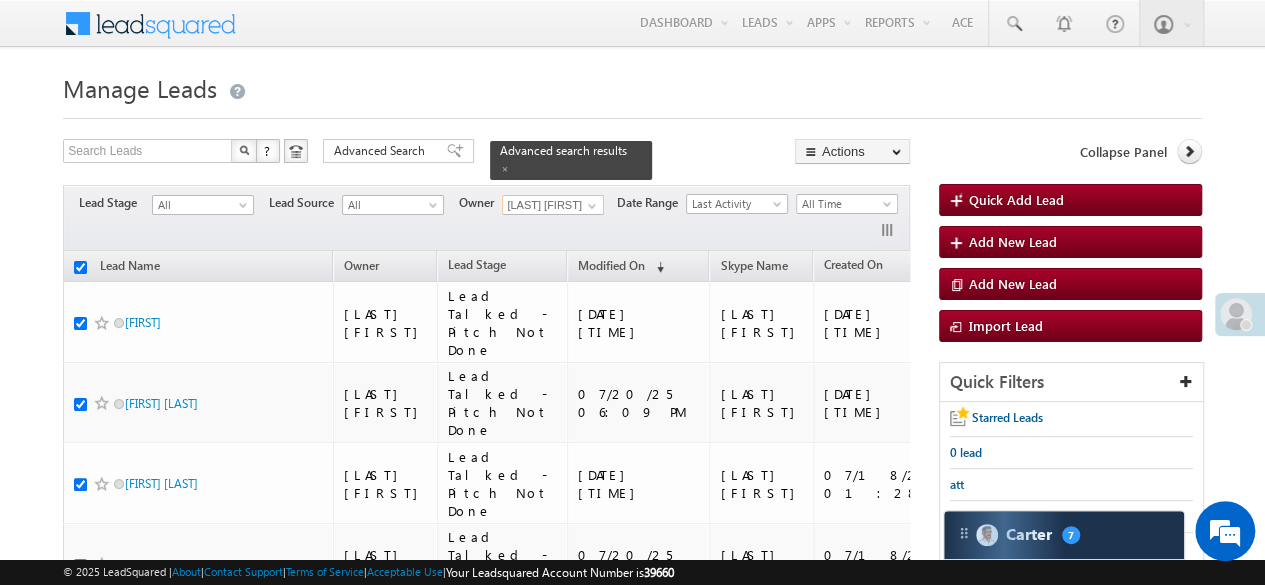 checkbox on "true" 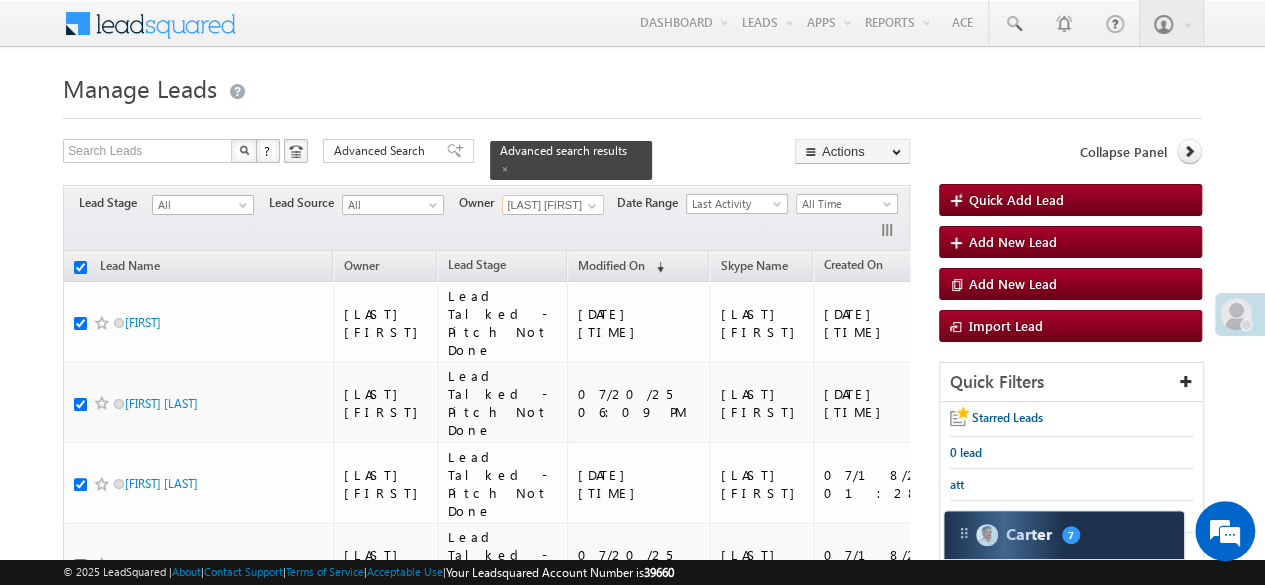 checkbox on "true" 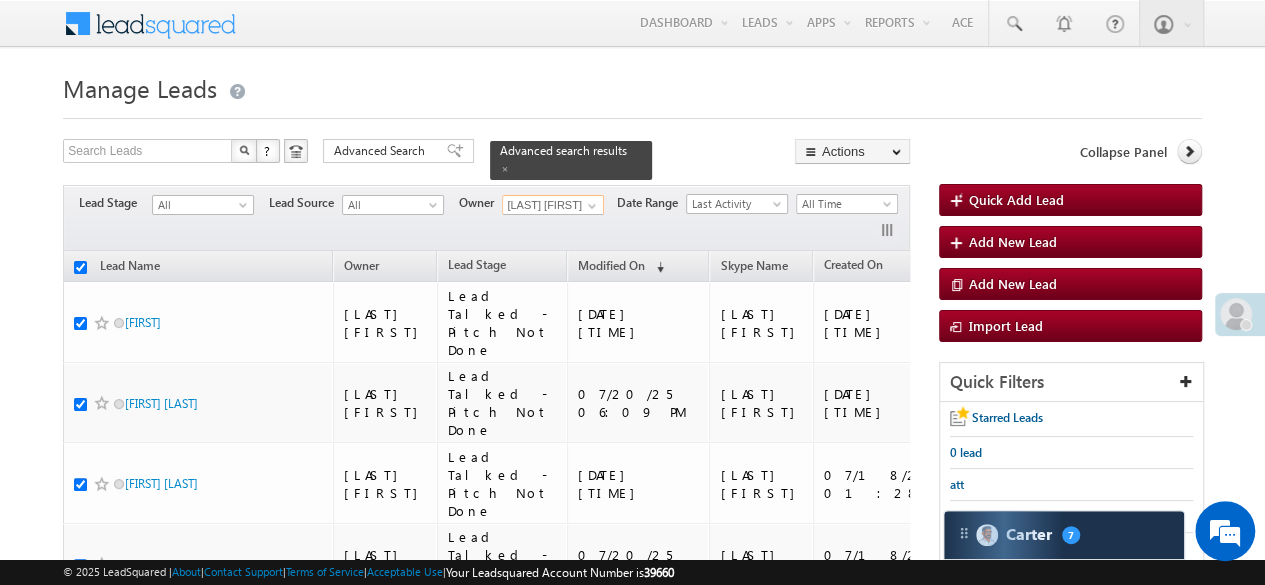 checkbox on "true" 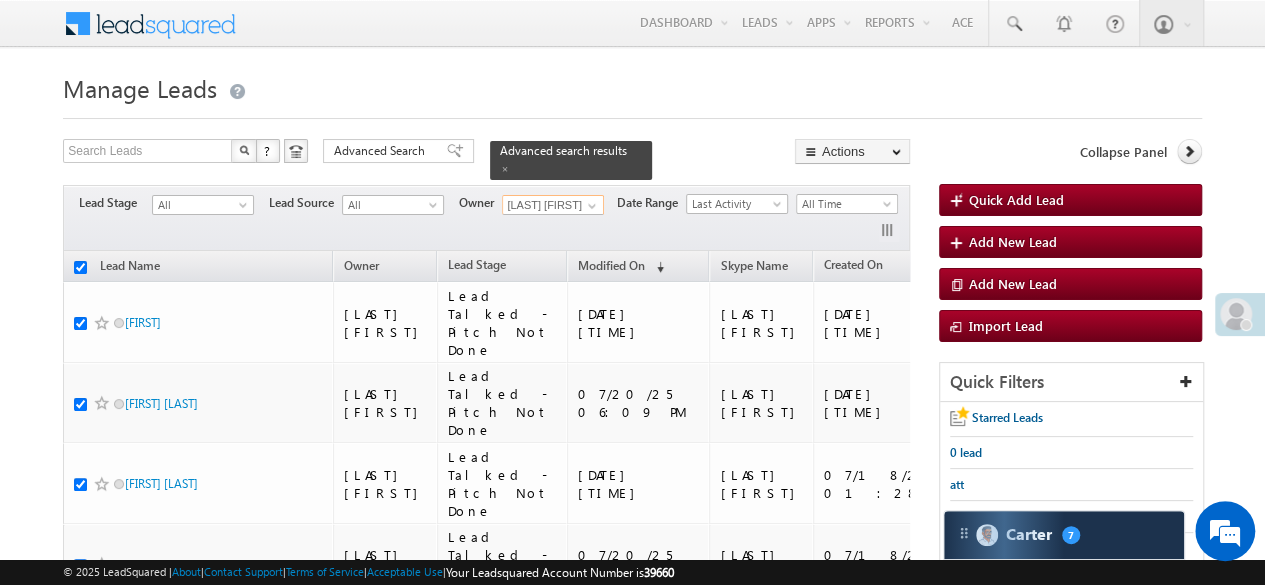 checkbox on "true" 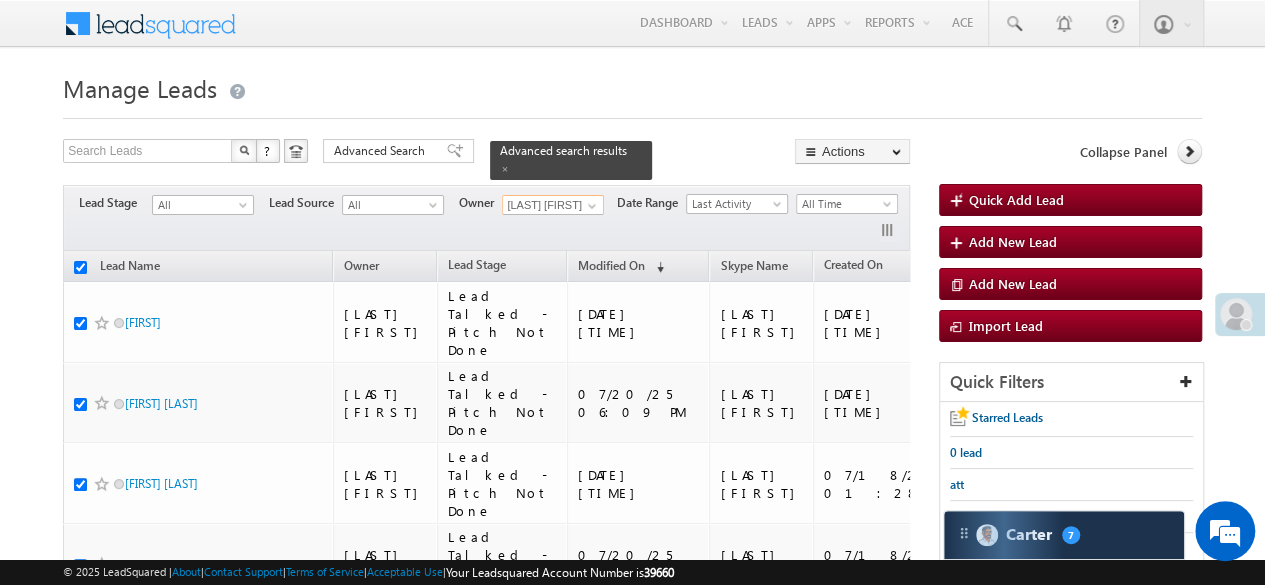 checkbox on "true" 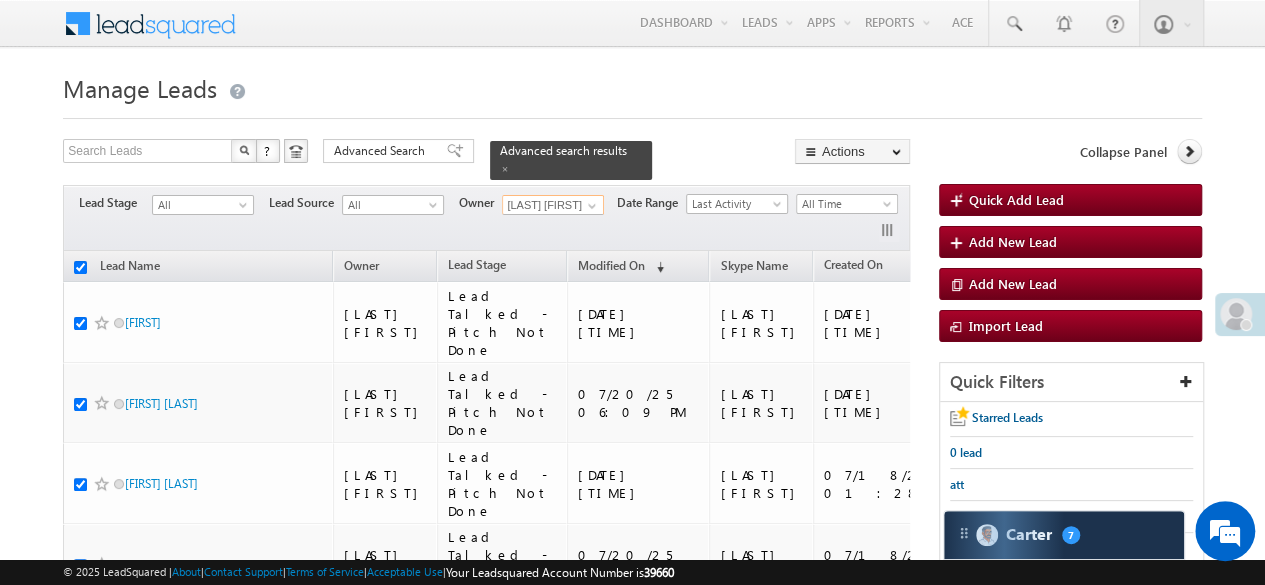 checkbox on "true" 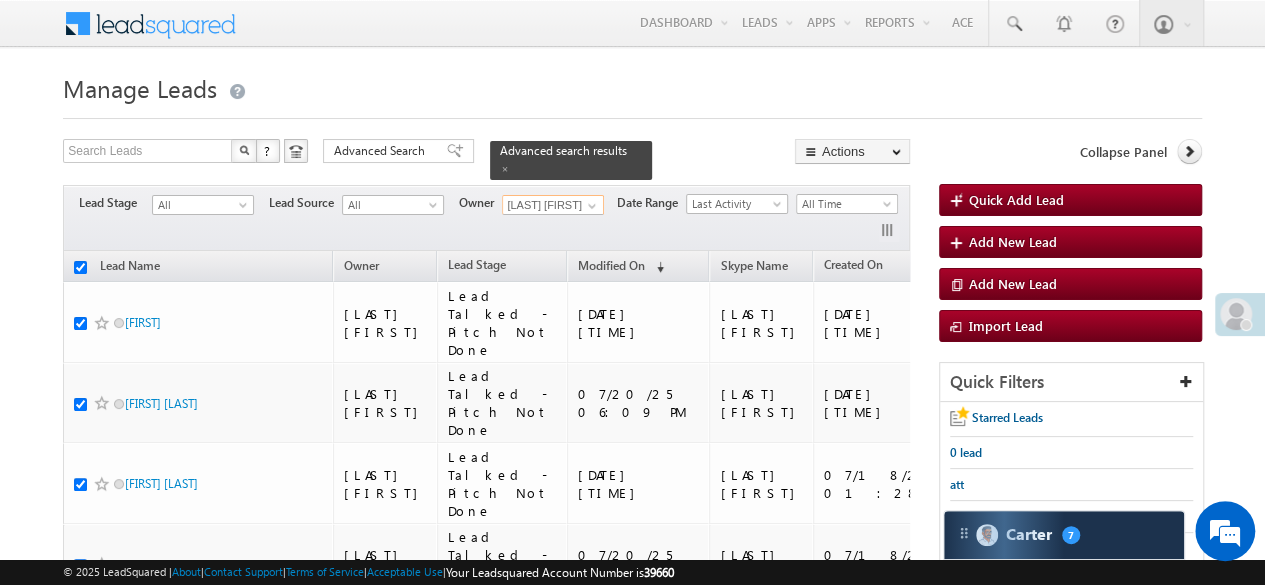 checkbox on "true" 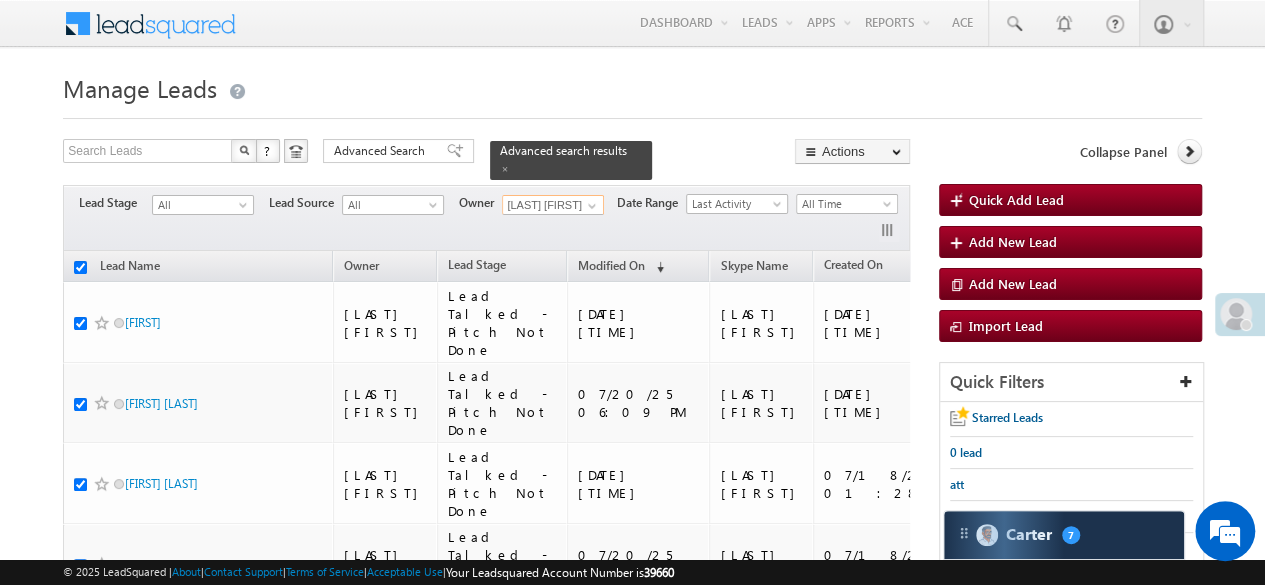 checkbox on "true" 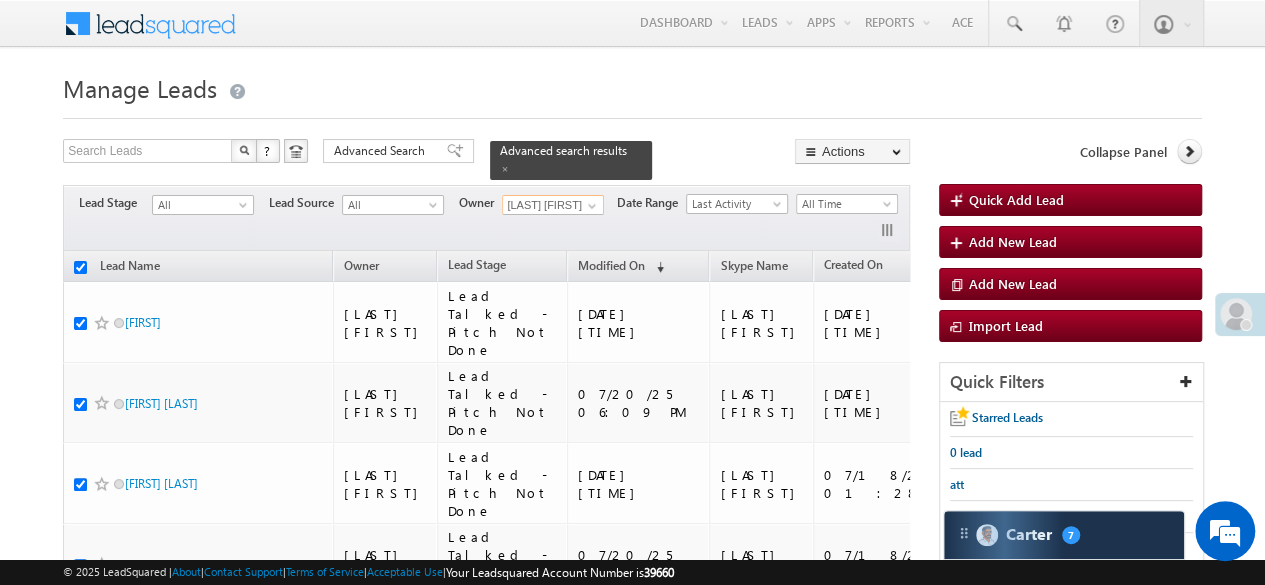 checkbox on "true" 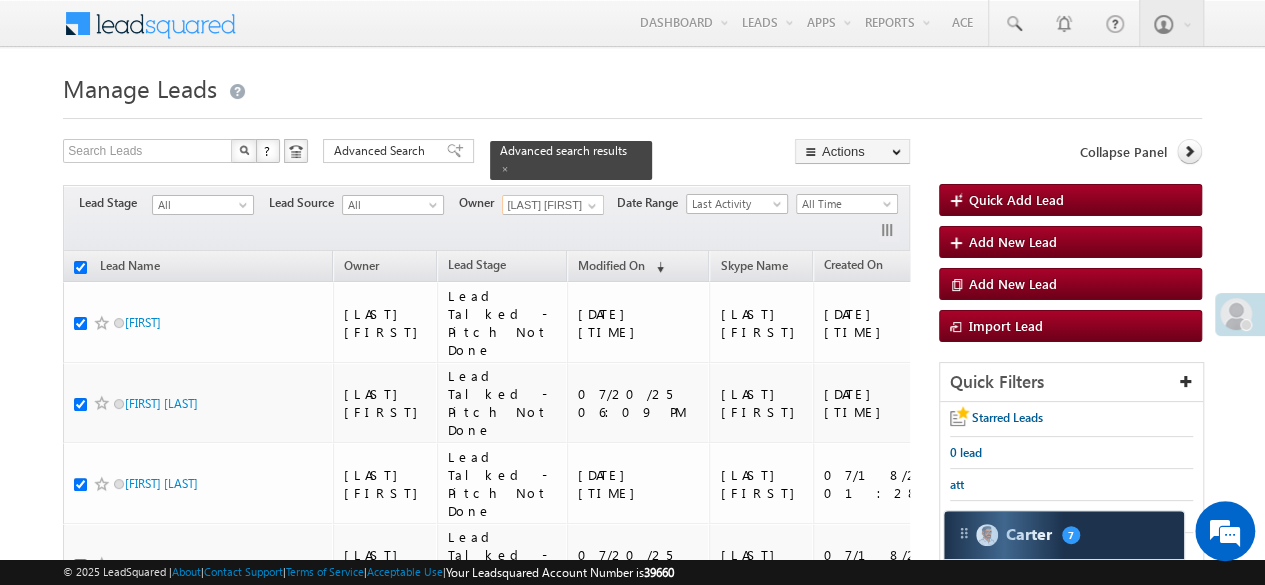 checkbox on "true" 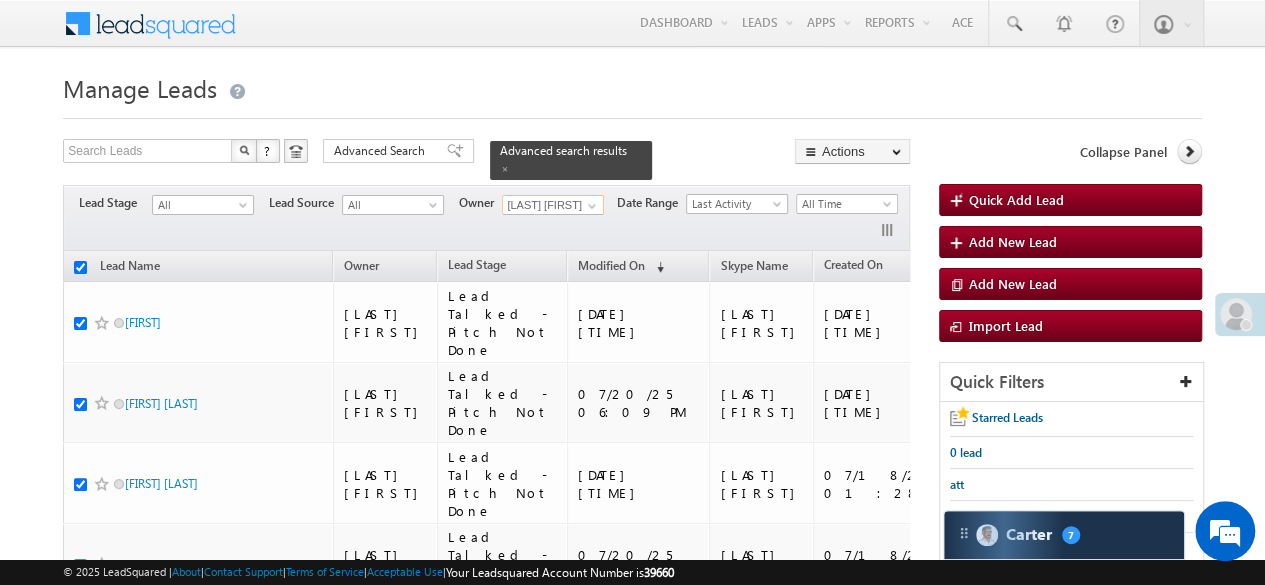 checkbox on "true" 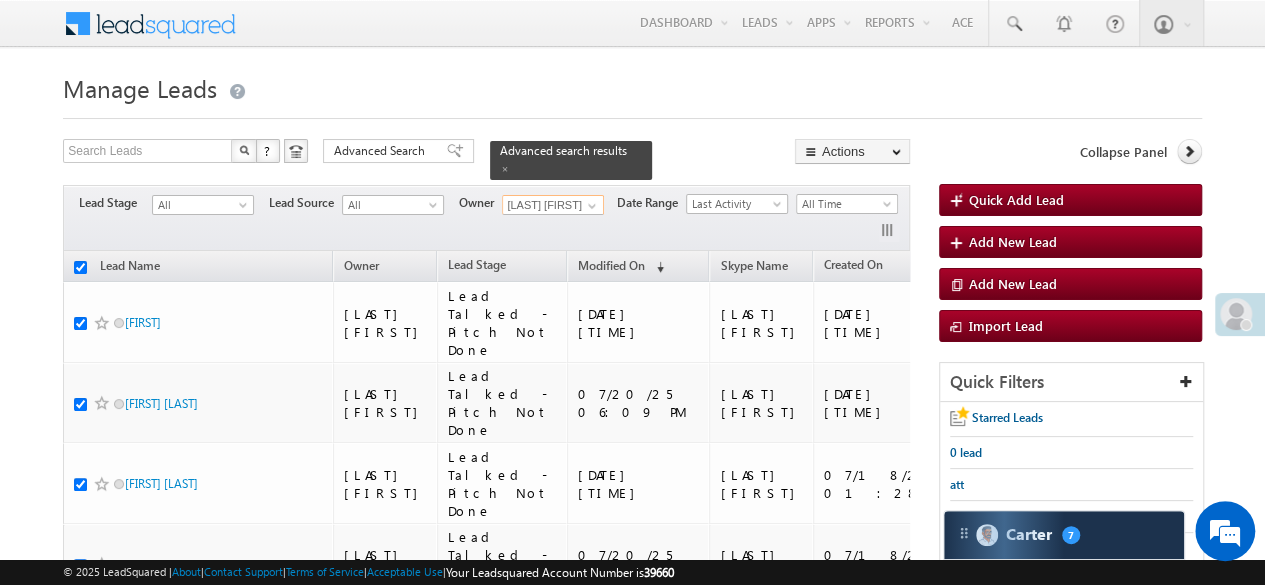 checkbox on "true" 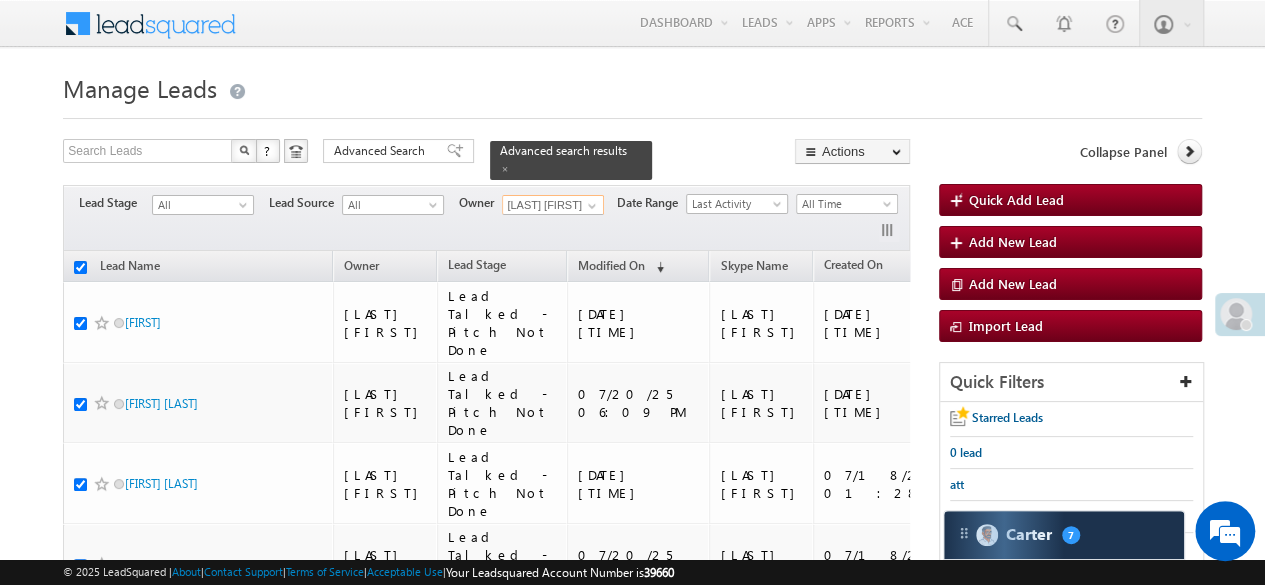 checkbox on "true" 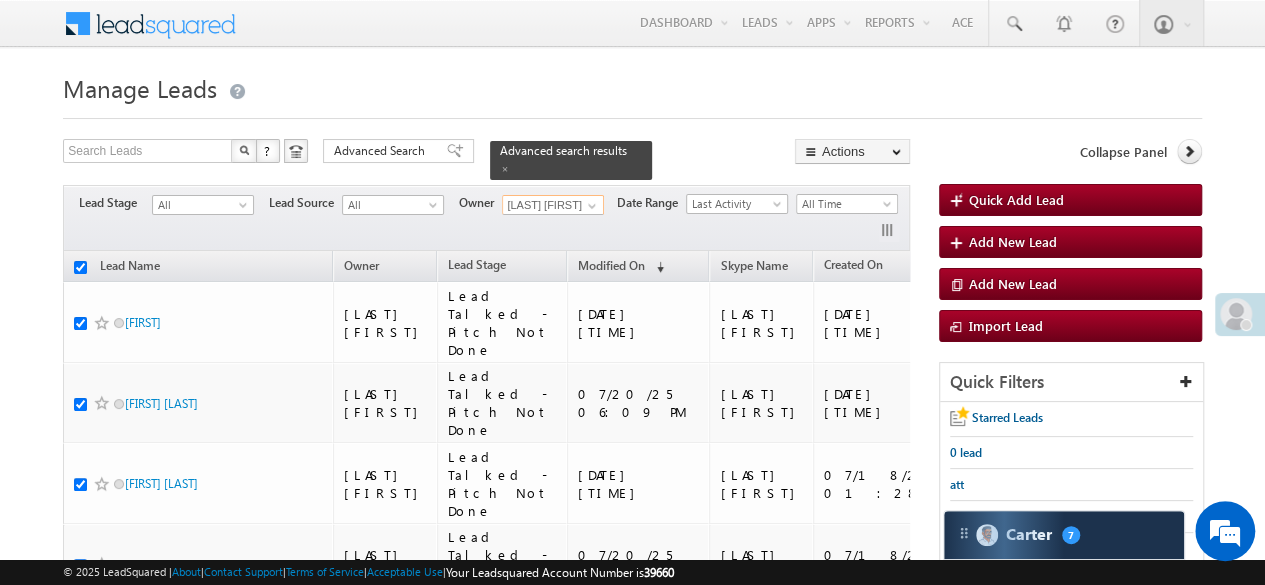 checkbox on "true" 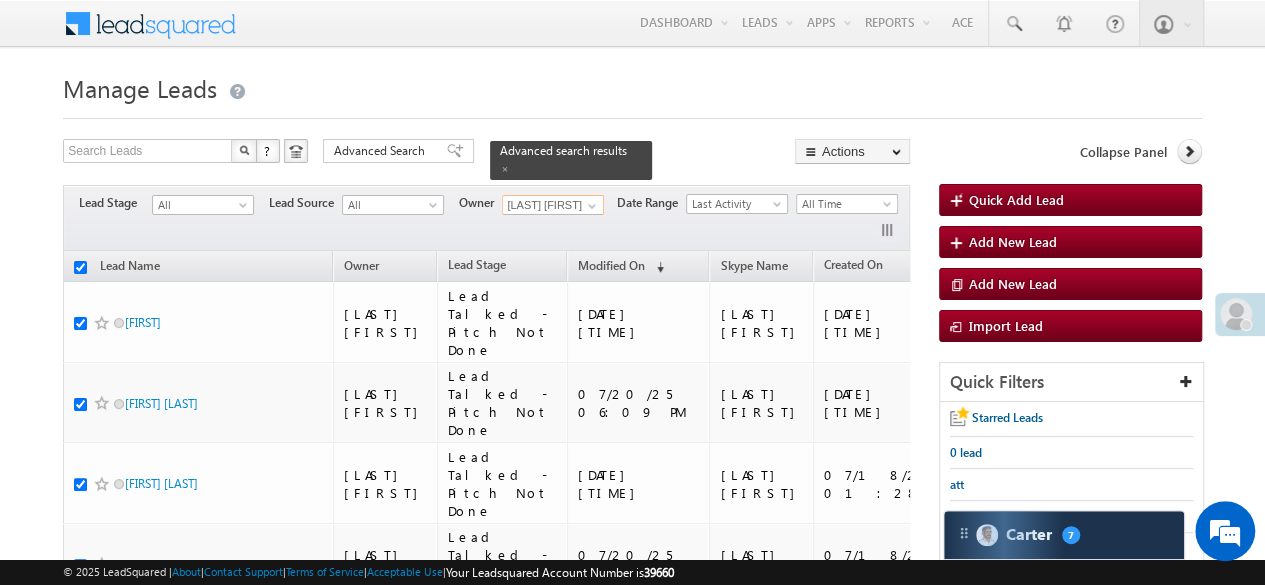 checkbox on "true" 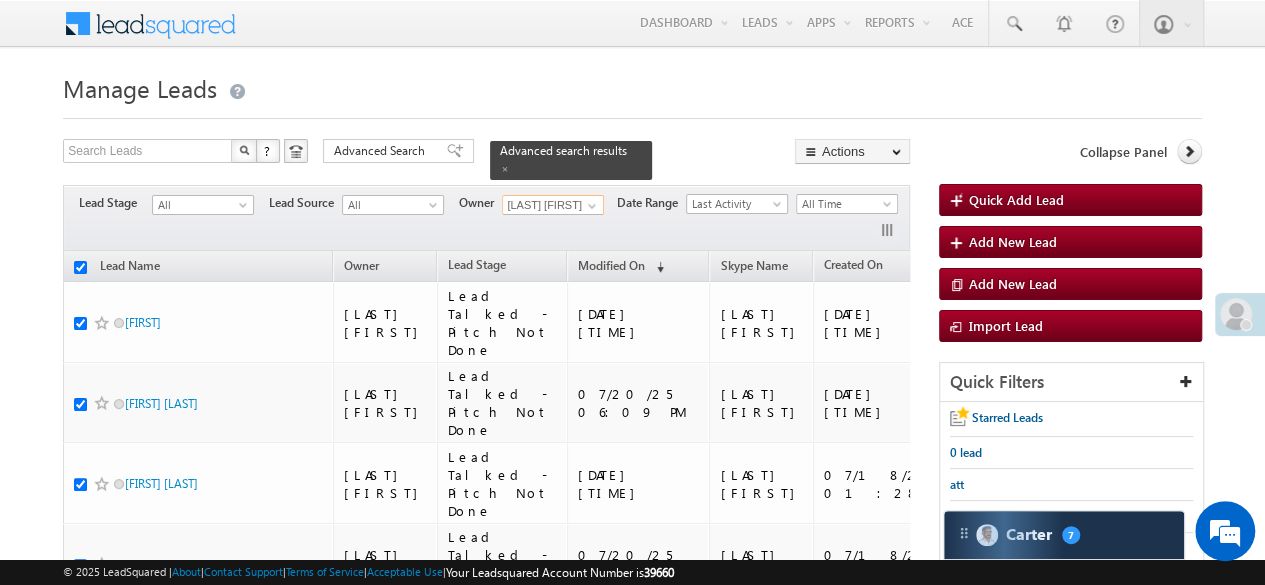 checkbox on "true" 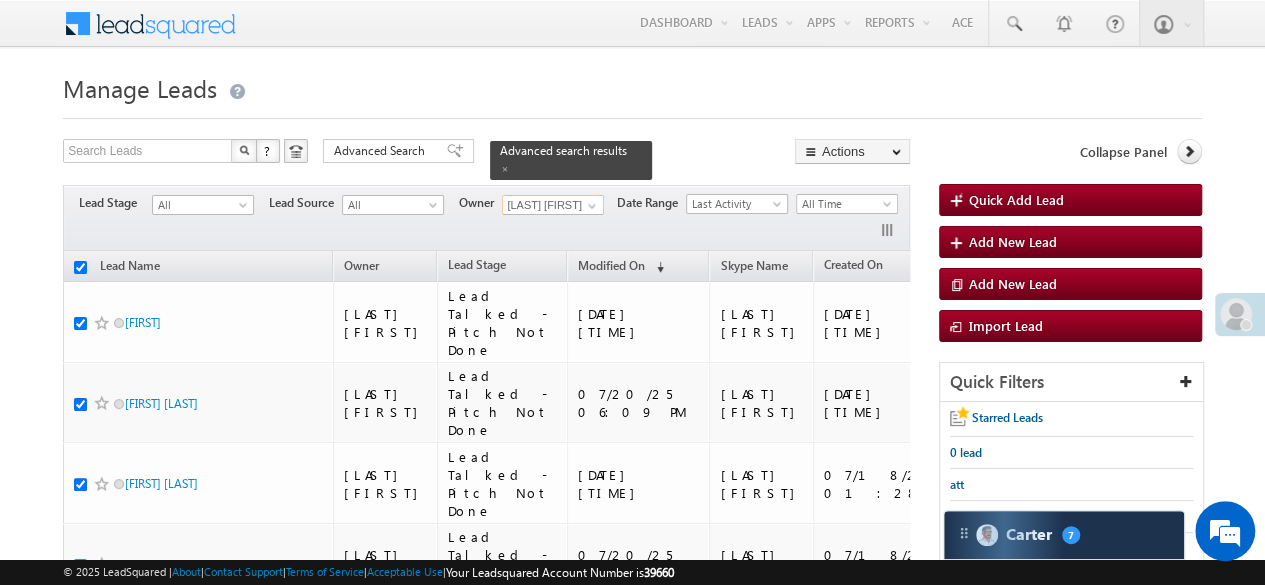 checkbox on "true" 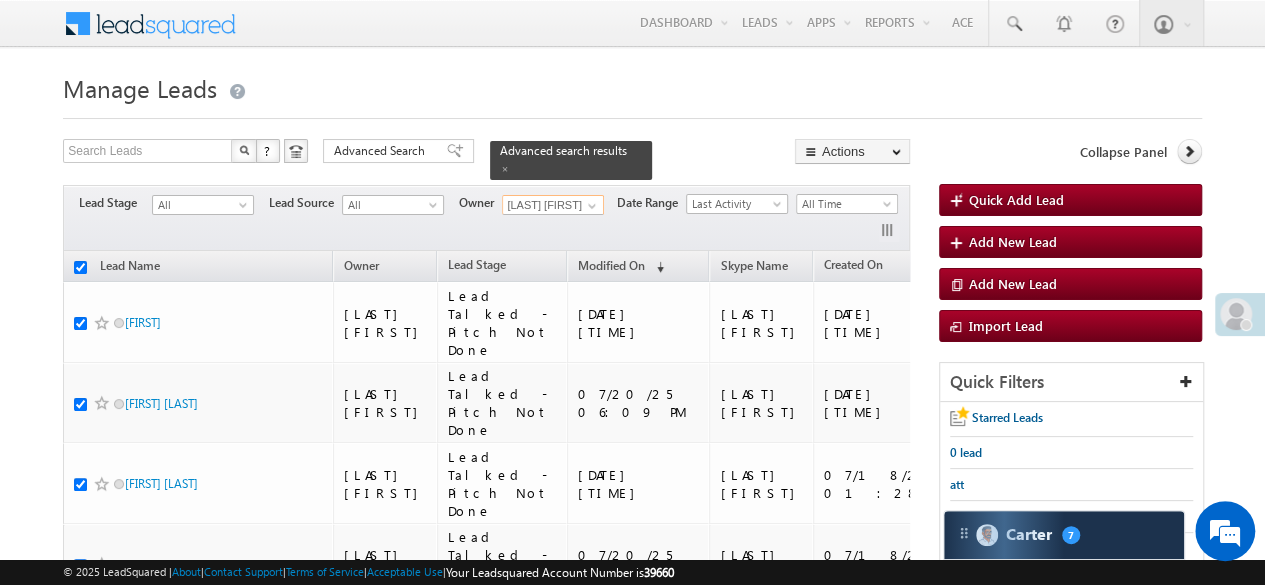 checkbox on "true" 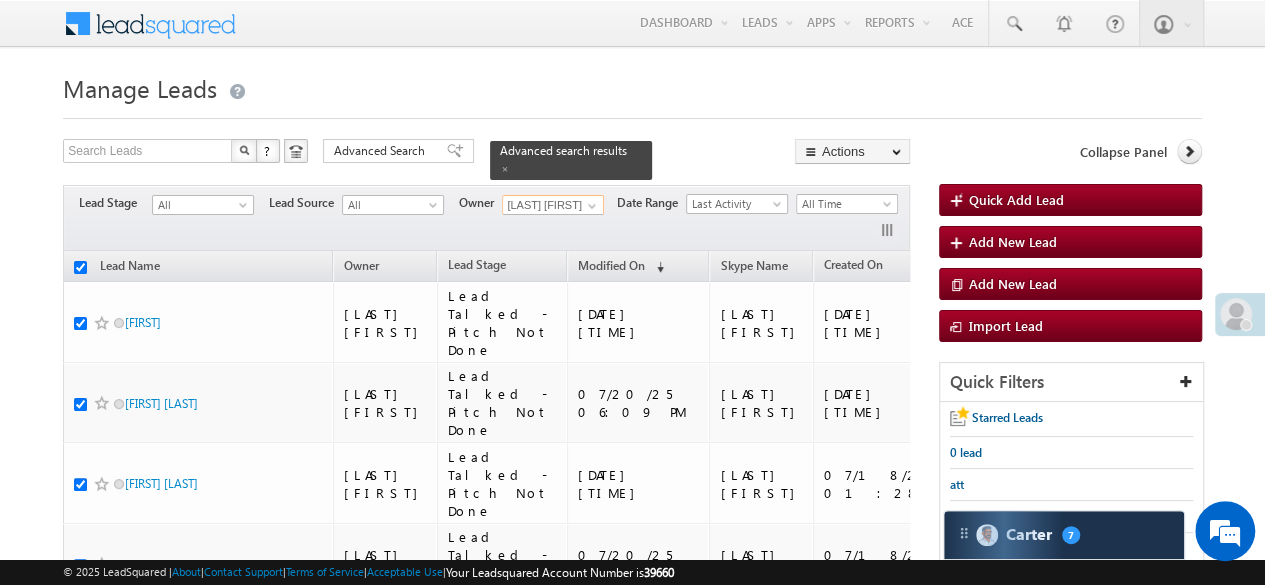 checkbox on "true" 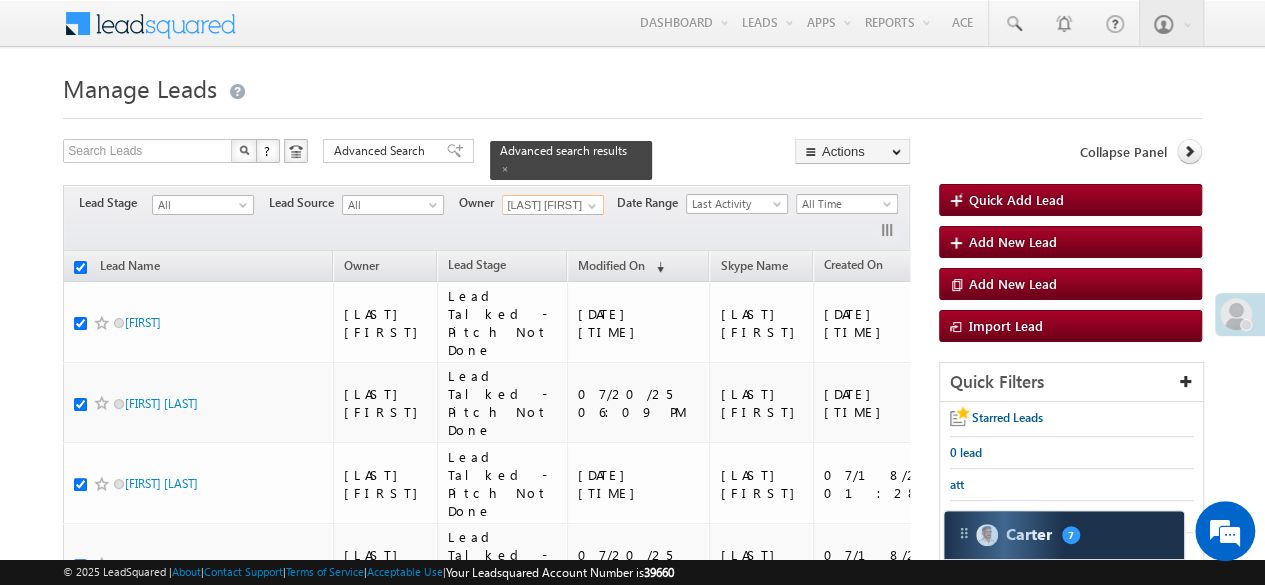 checkbox on "true" 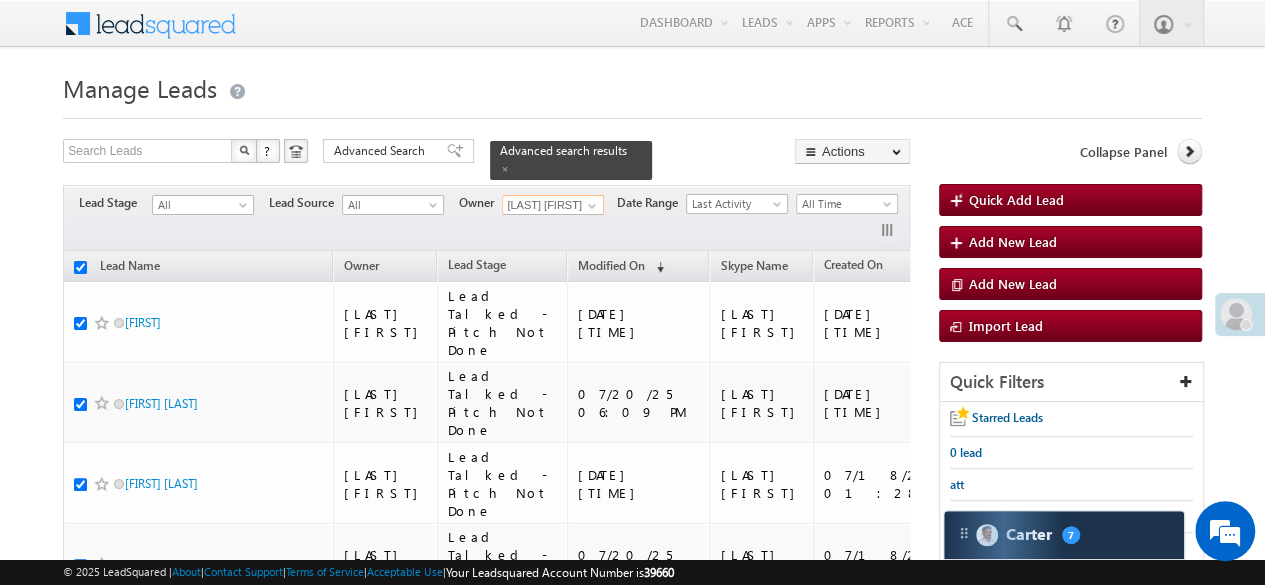 checkbox on "true" 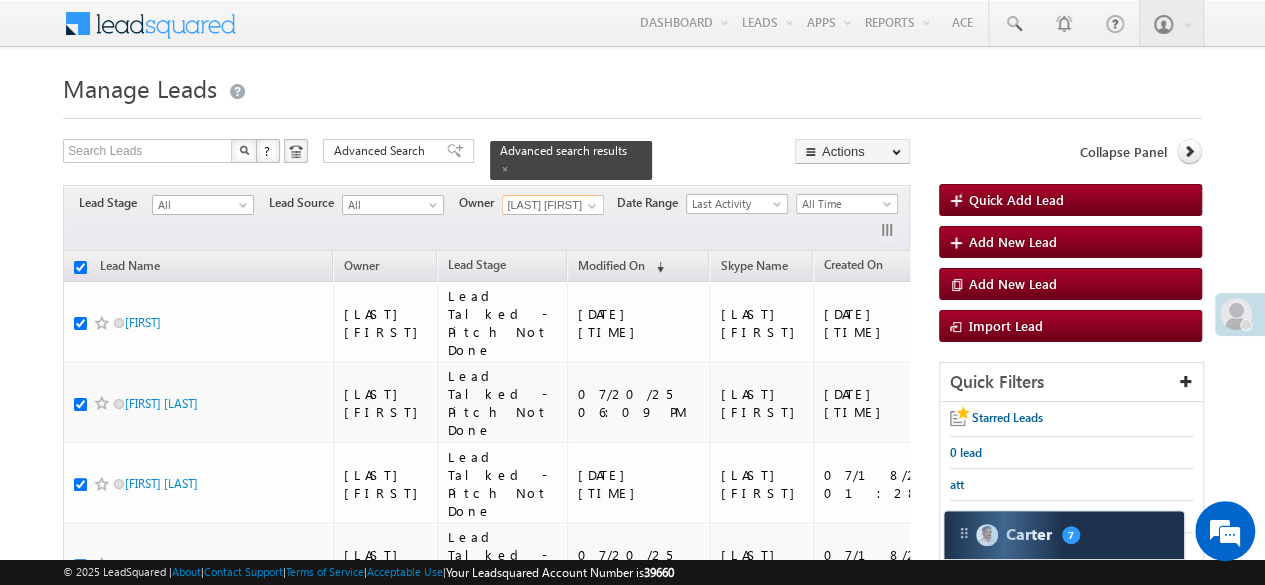 checkbox on "true" 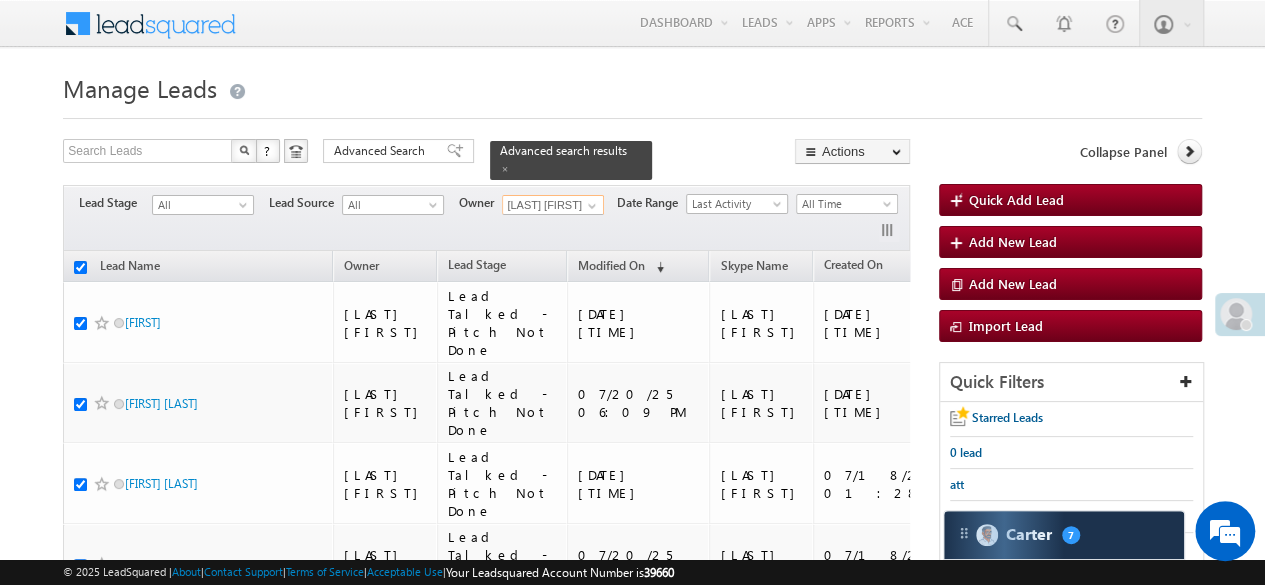 checkbox on "true" 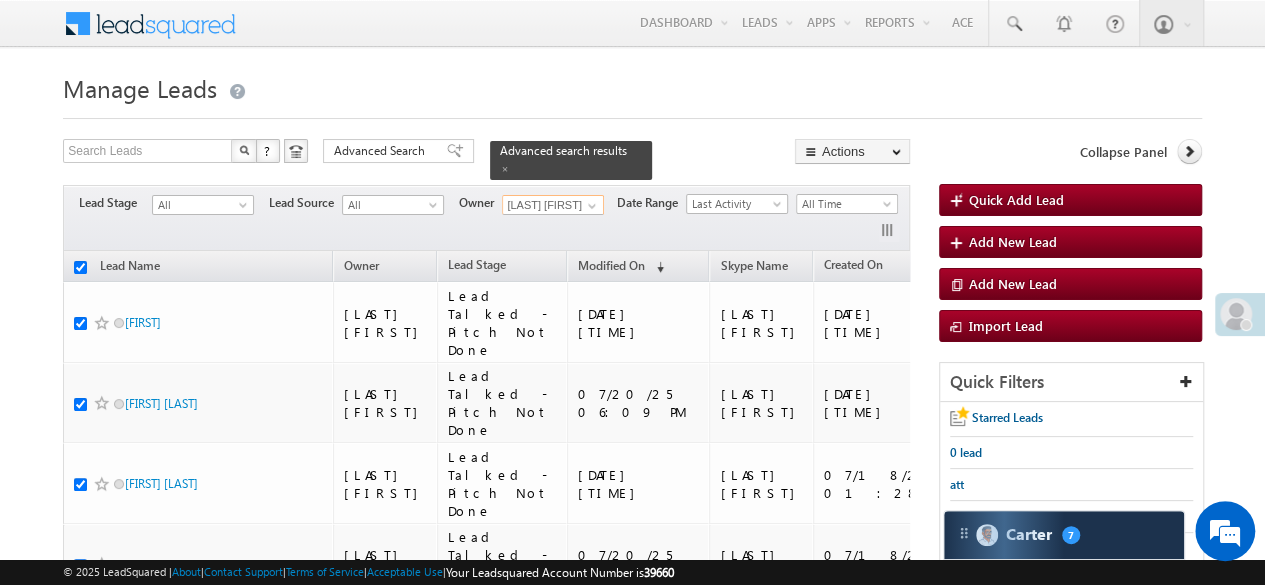 checkbox on "true" 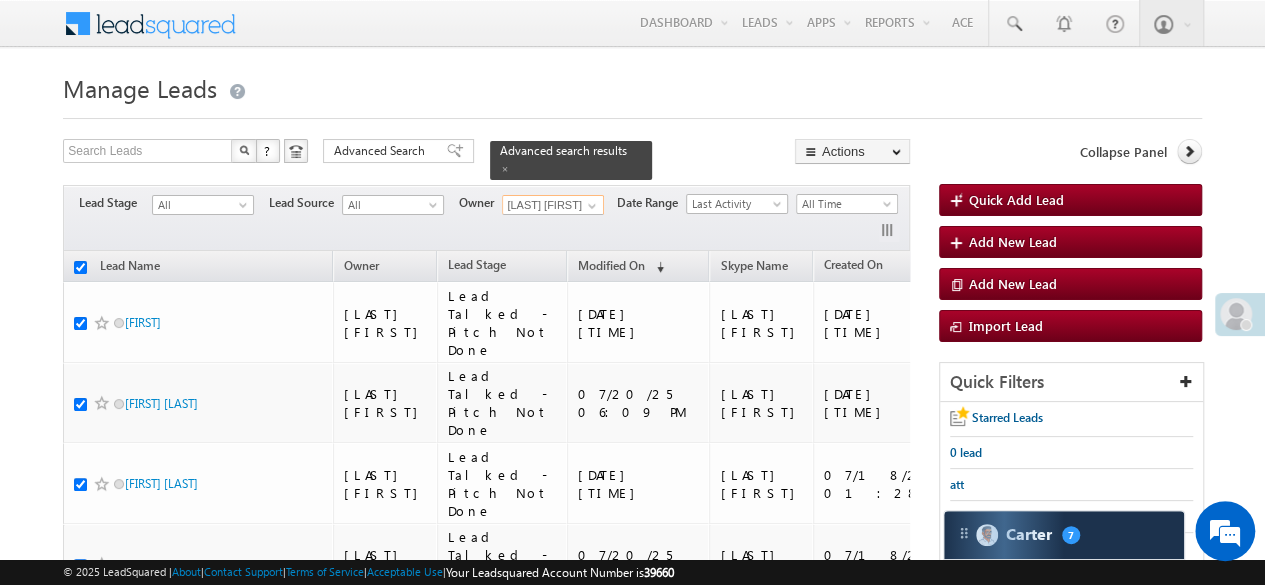 checkbox on "true" 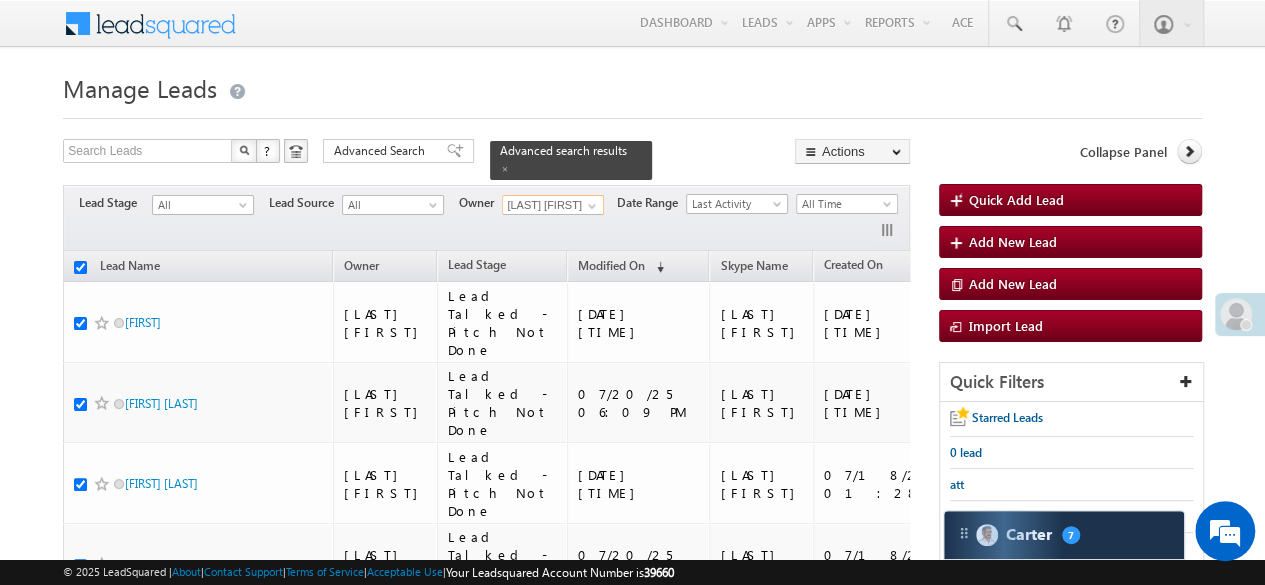 checkbox on "true" 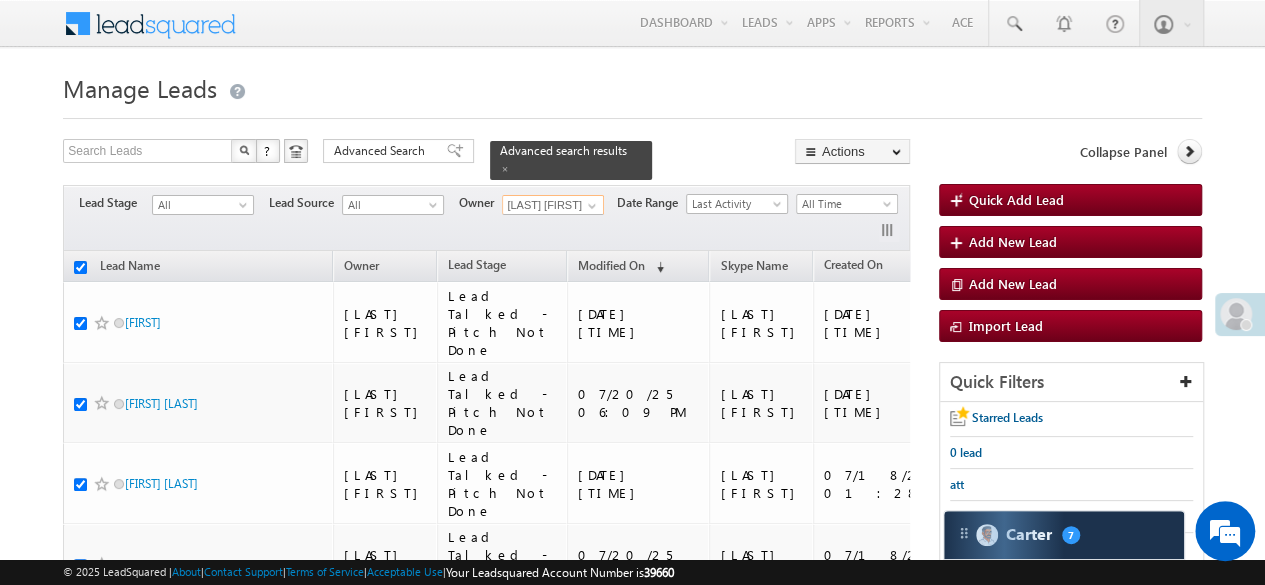checkbox on "true" 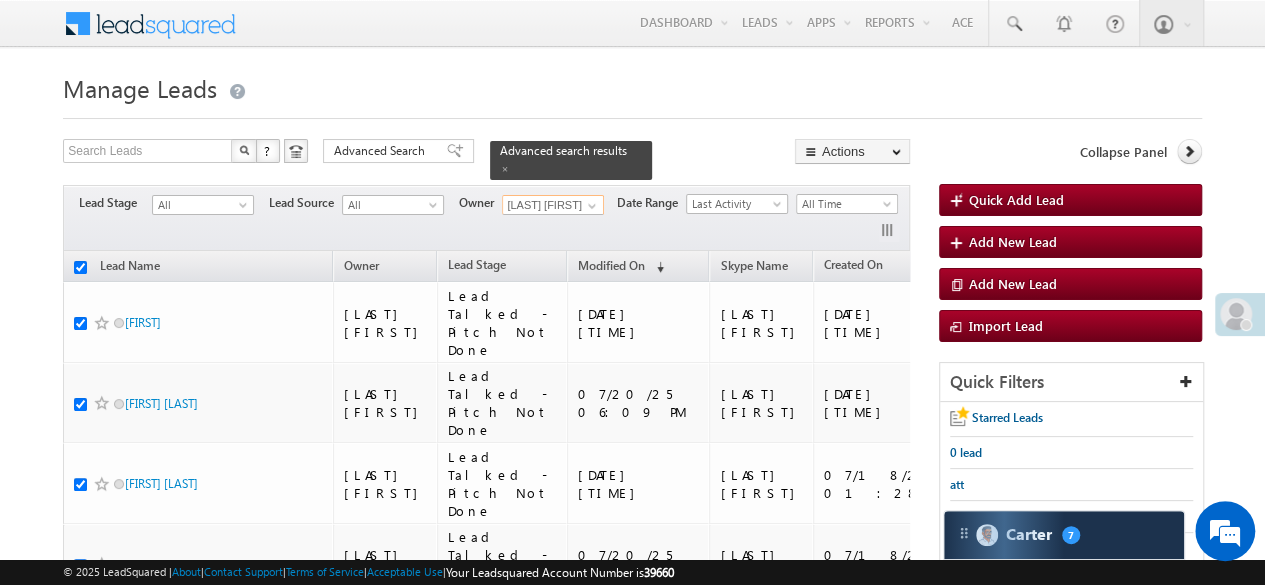 checkbox on "true" 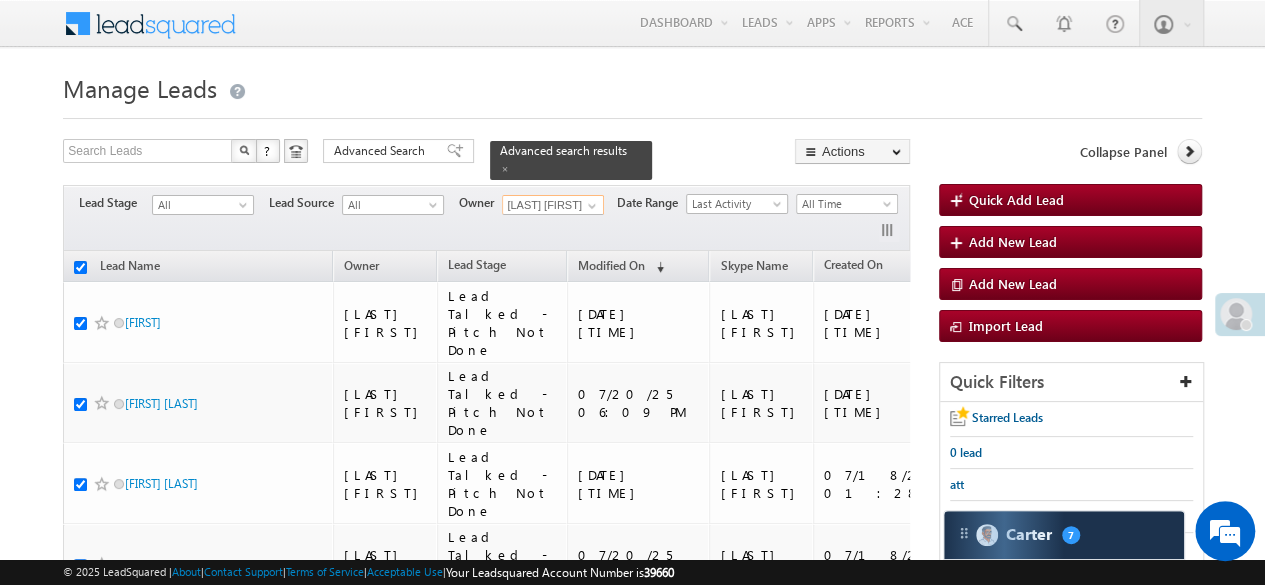 checkbox on "true" 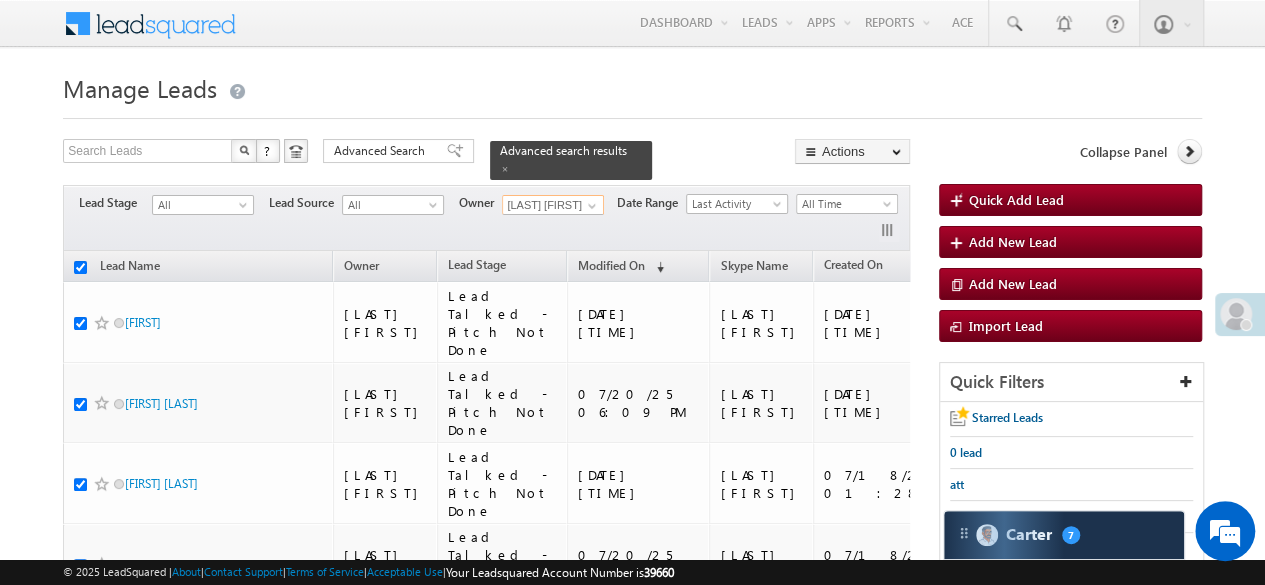 checkbox on "true" 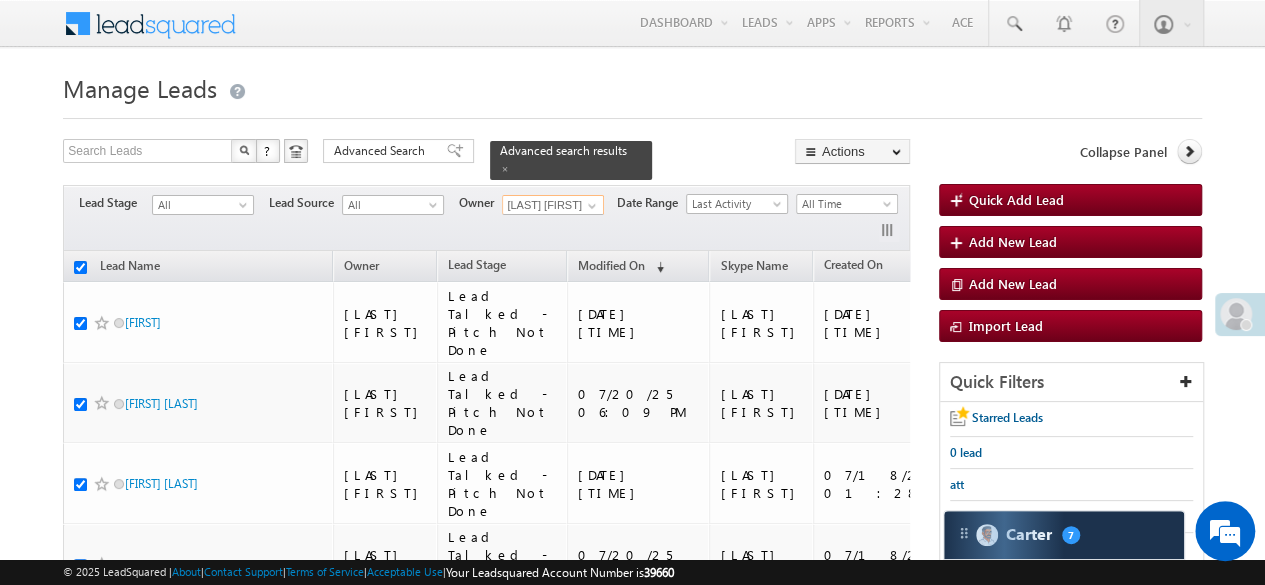 checkbox on "true" 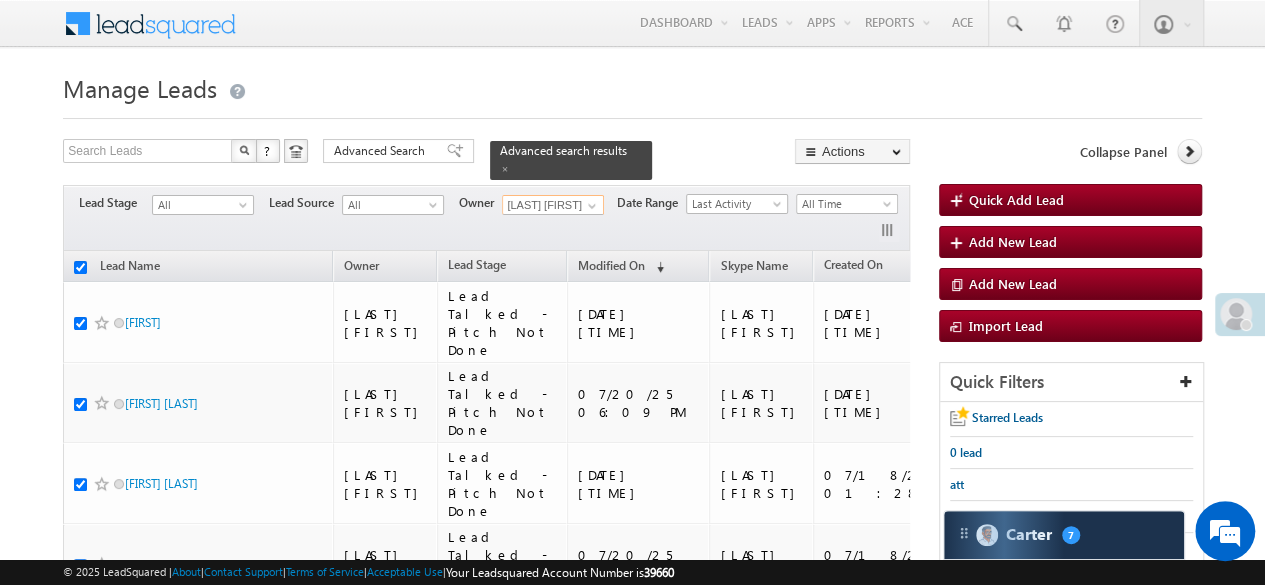 checkbox on "true" 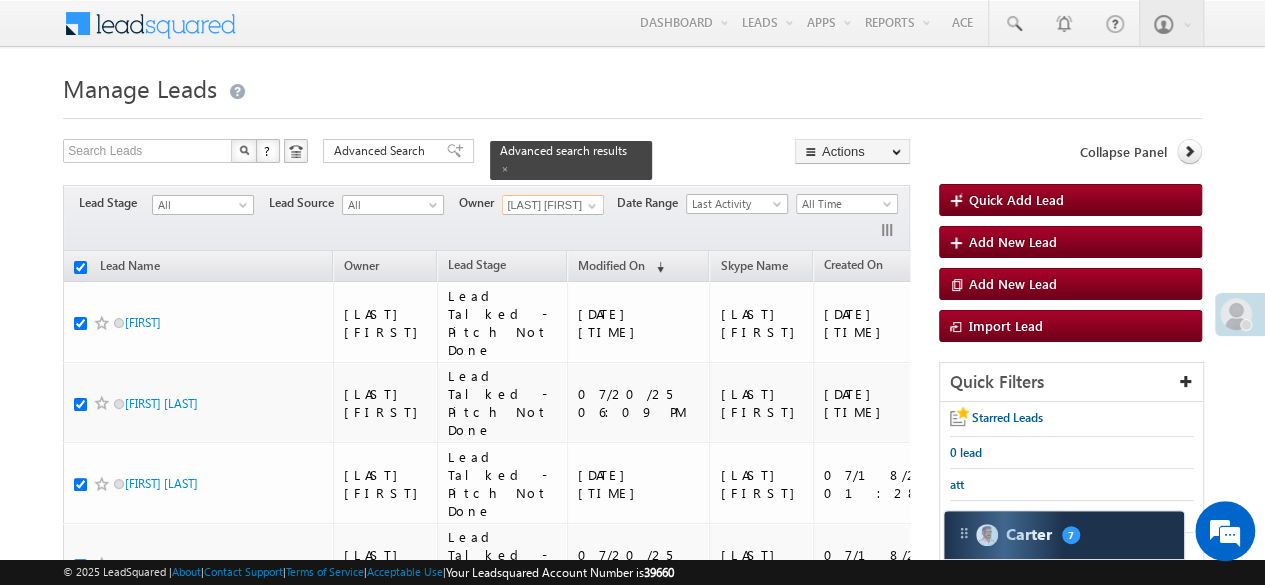 checkbox on "true" 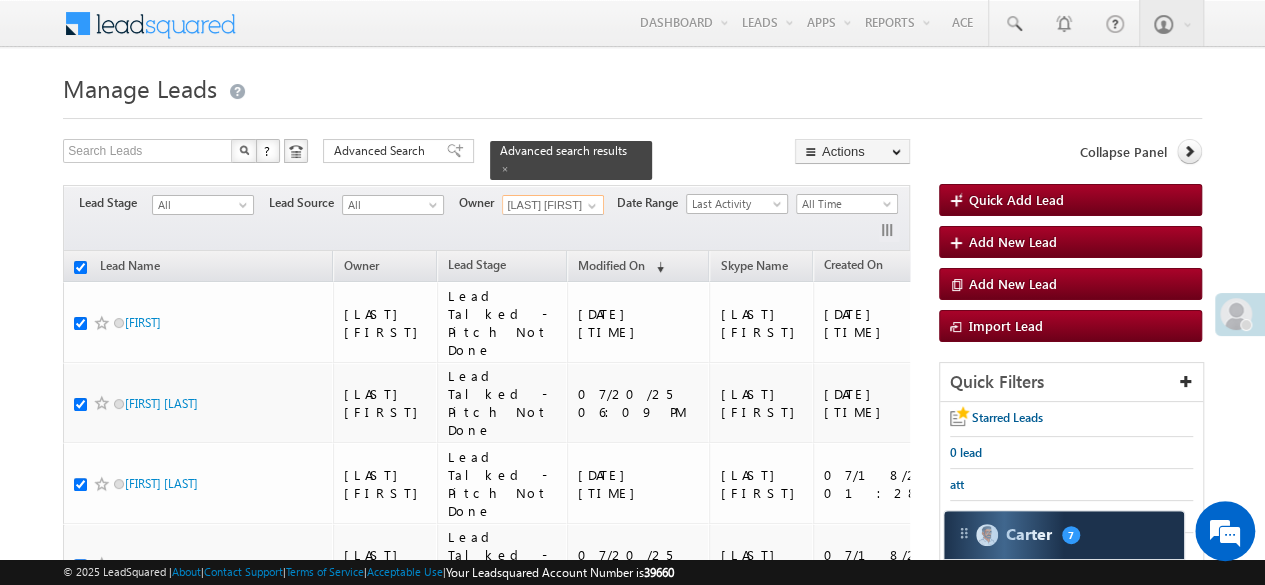 checkbox on "true" 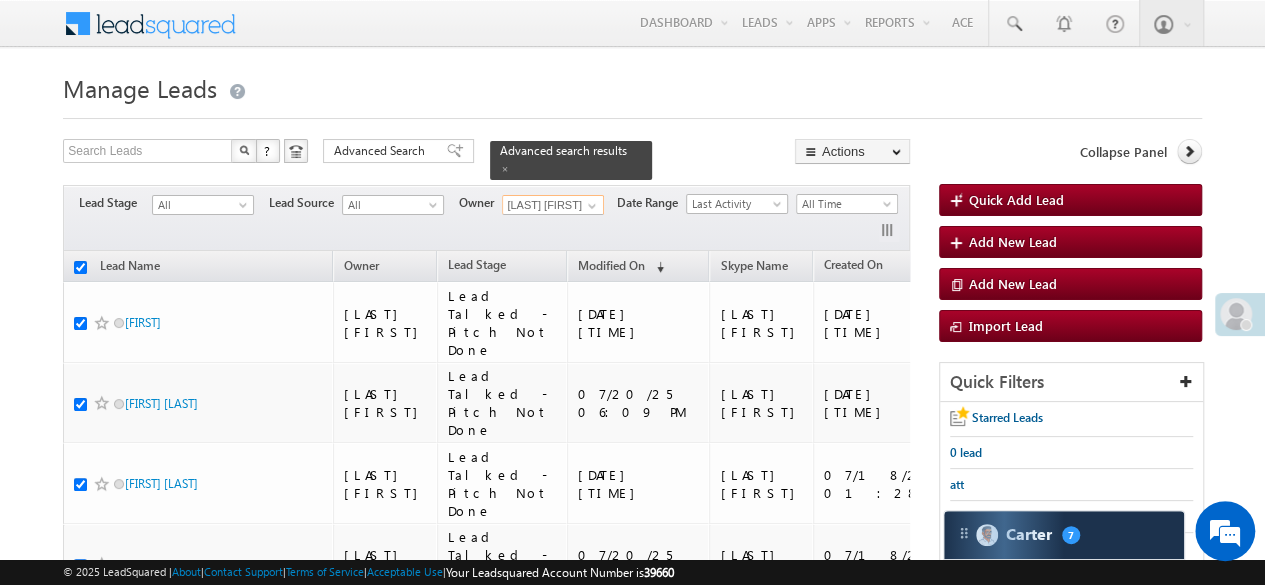checkbox on "true" 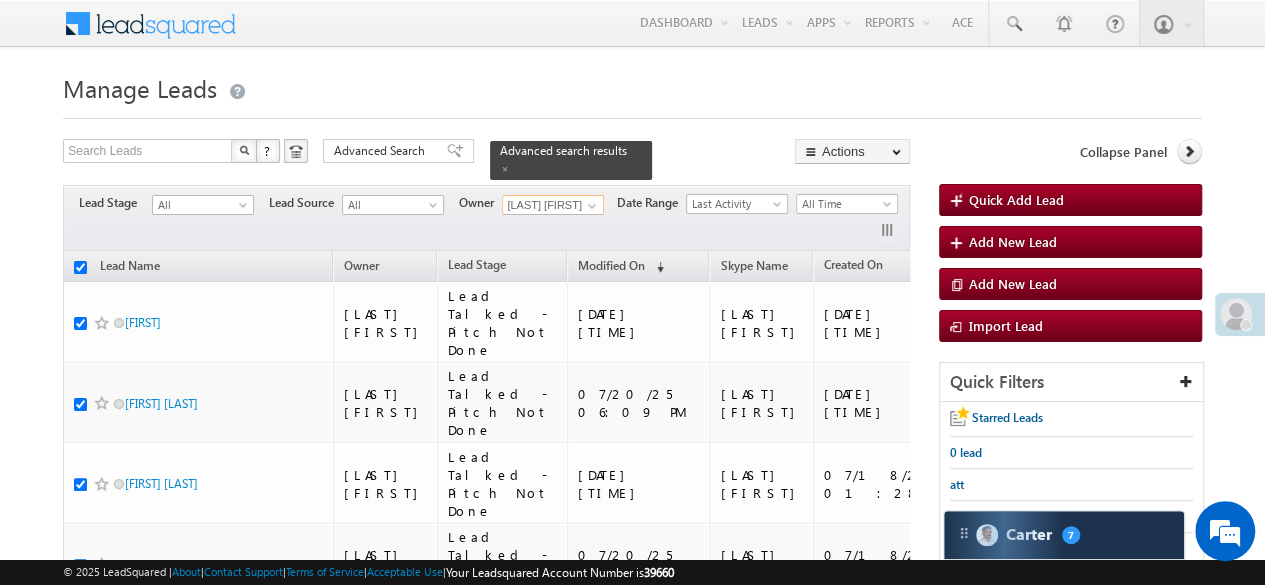 checkbox on "true" 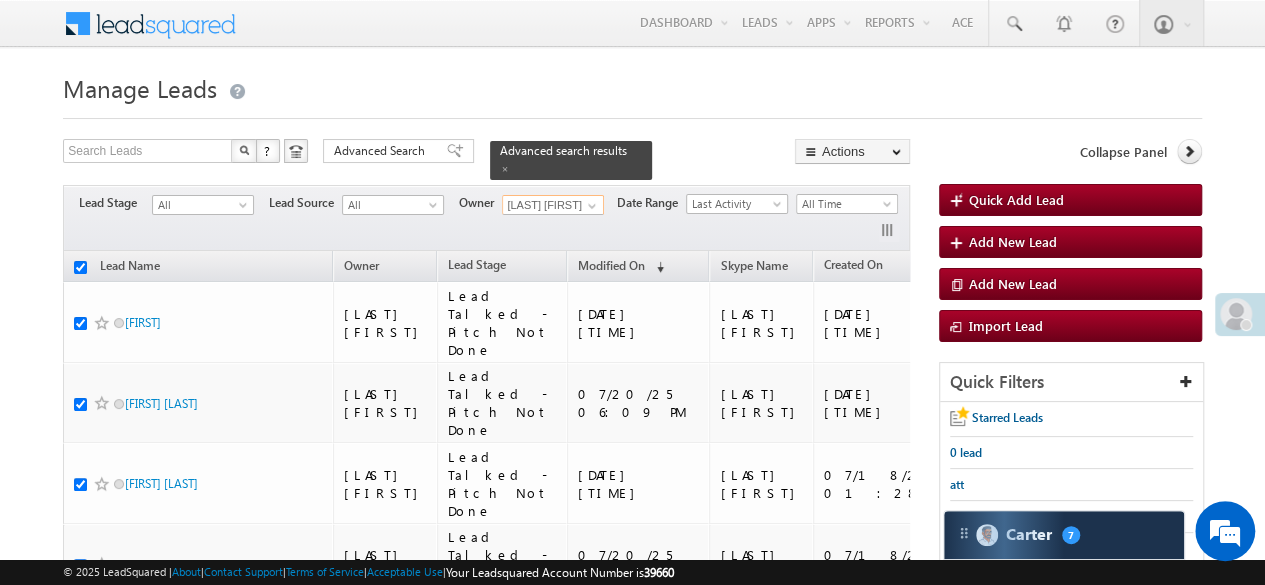 checkbox on "true" 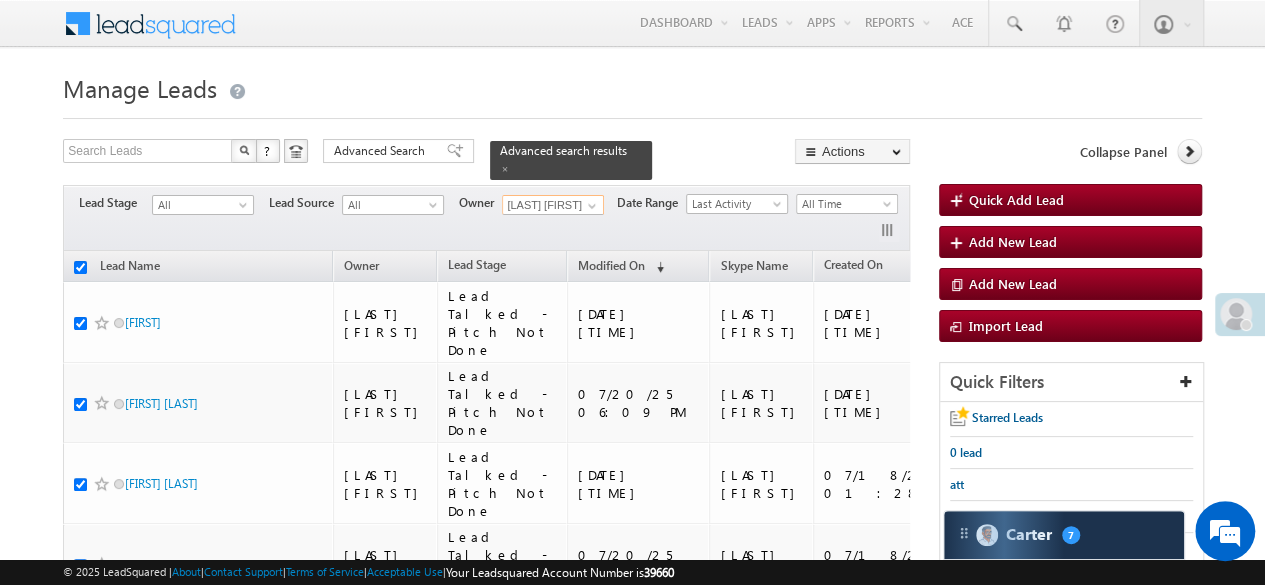 checkbox on "true" 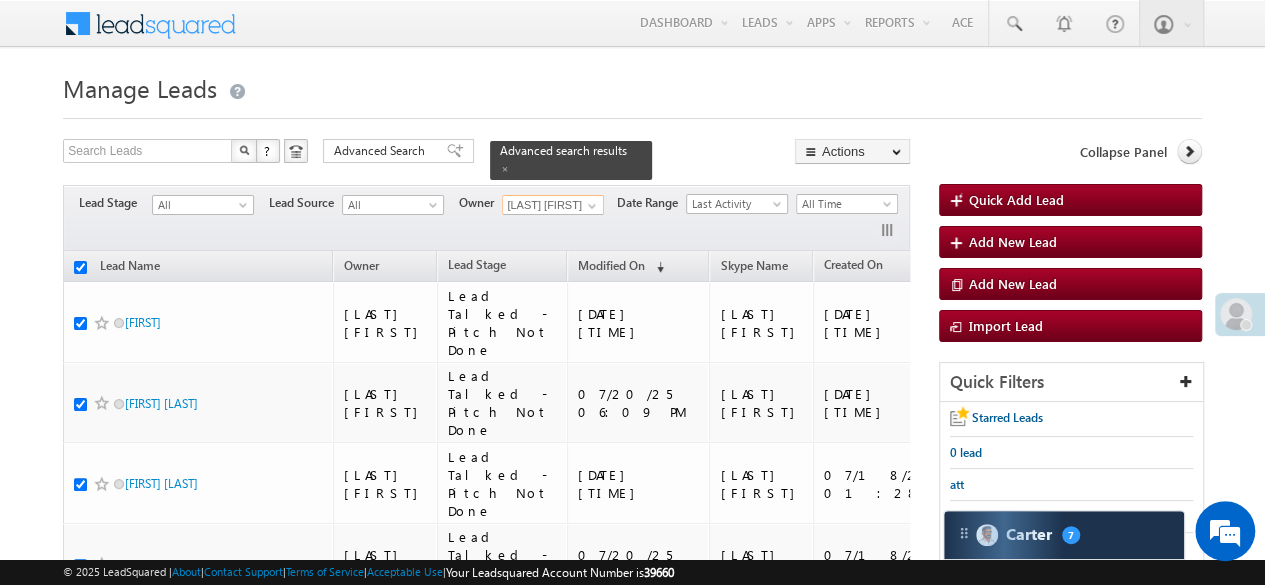 checkbox on "true" 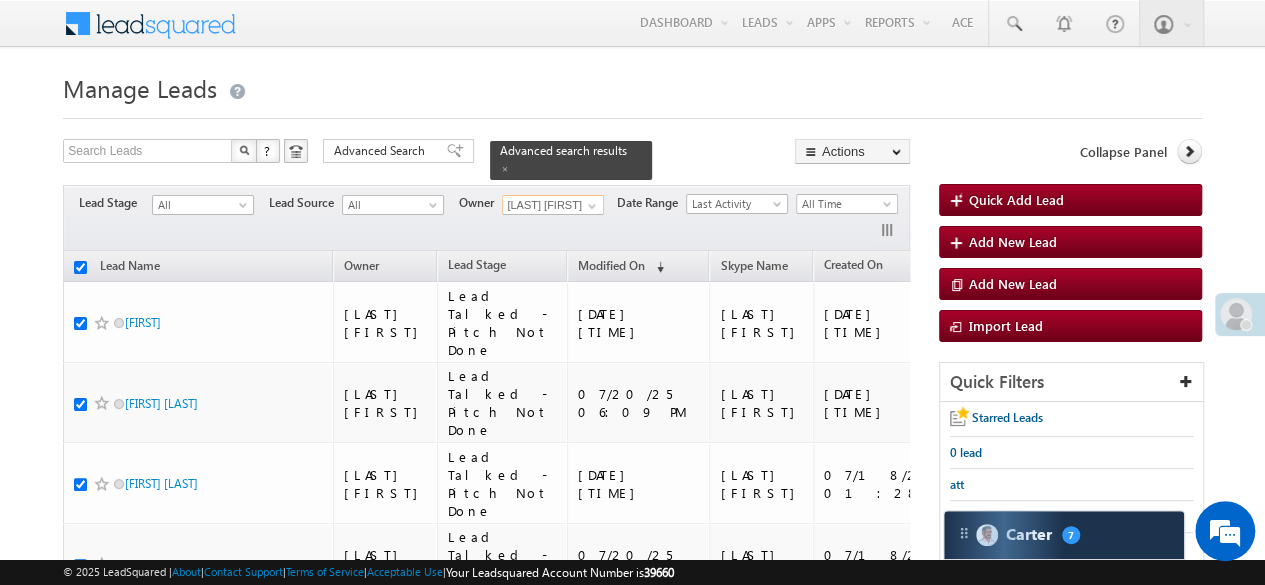checkbox on "true" 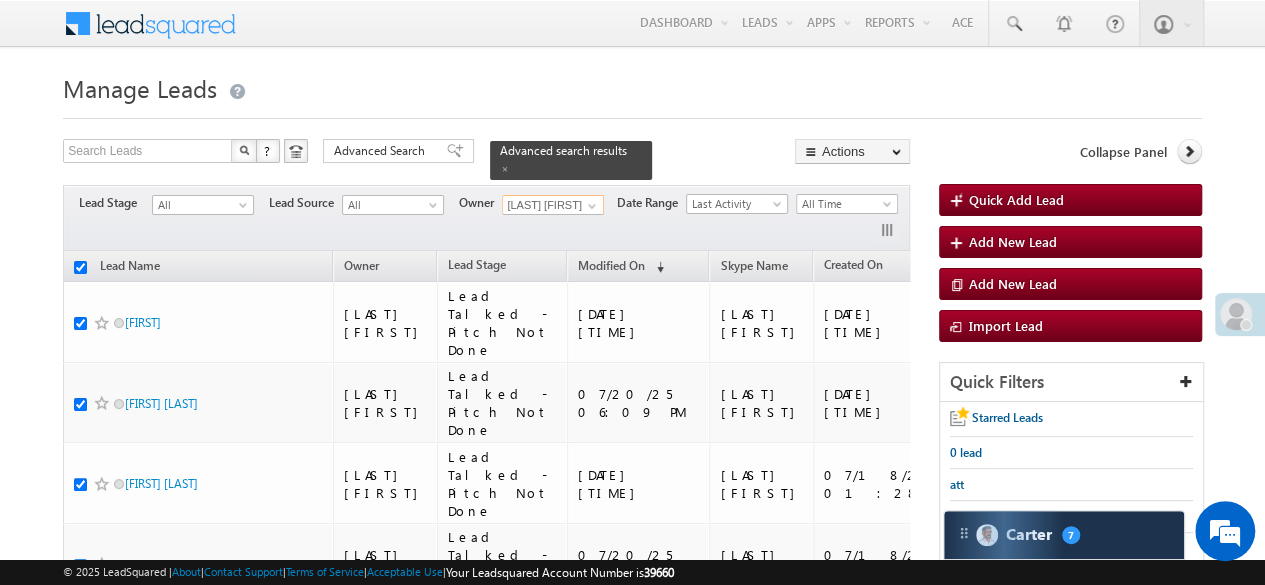 checkbox on "true" 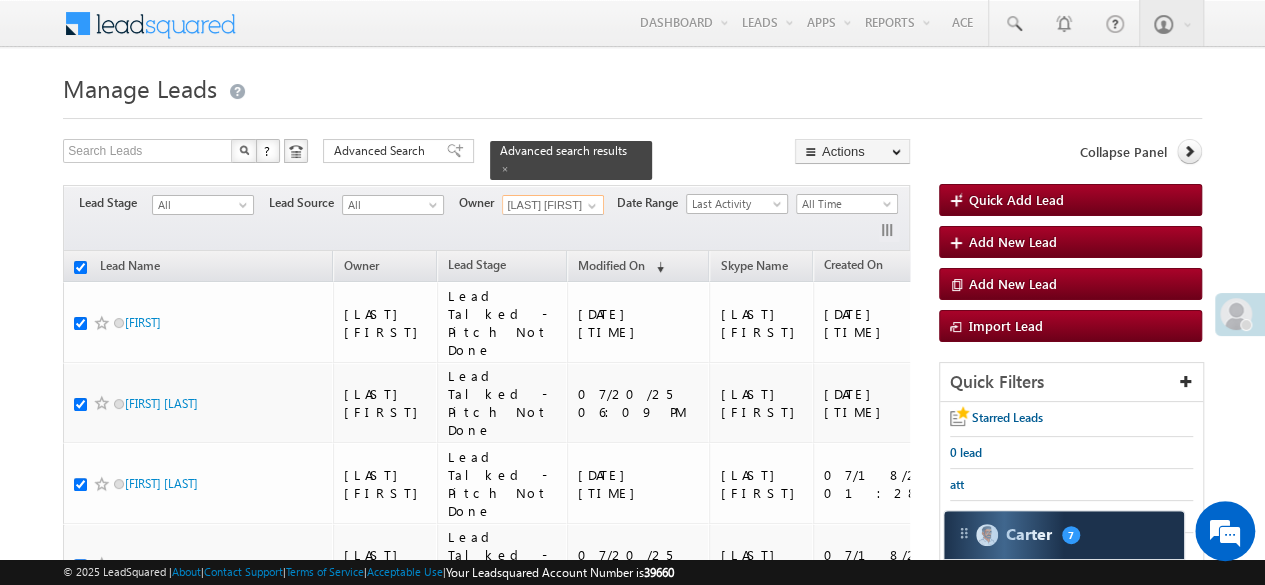 checkbox on "true" 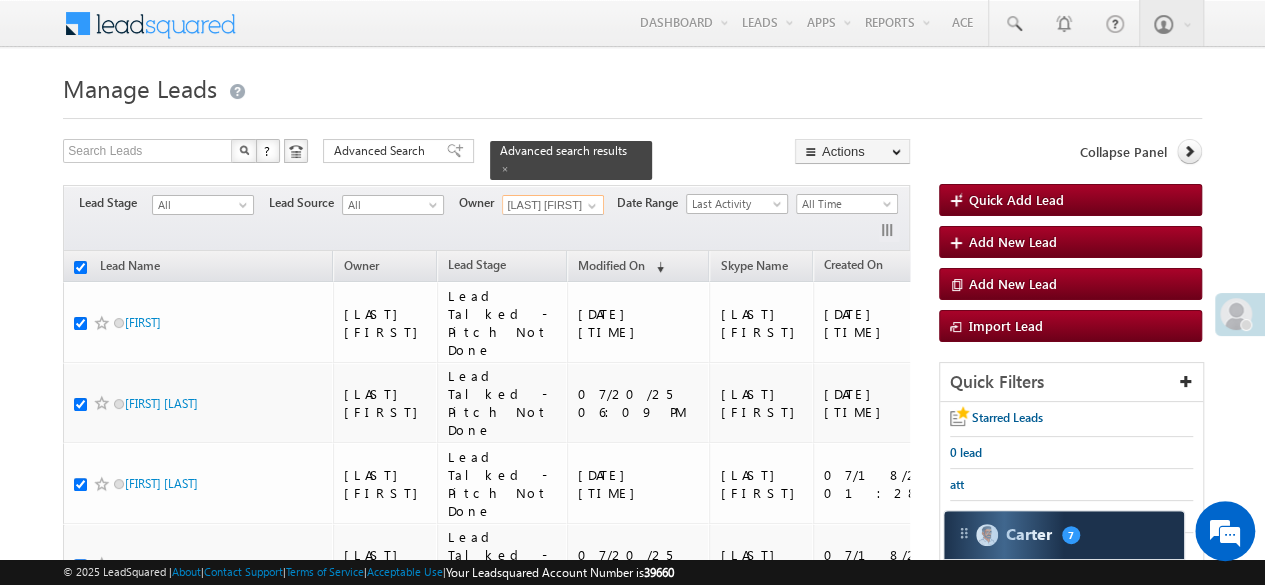 checkbox on "true" 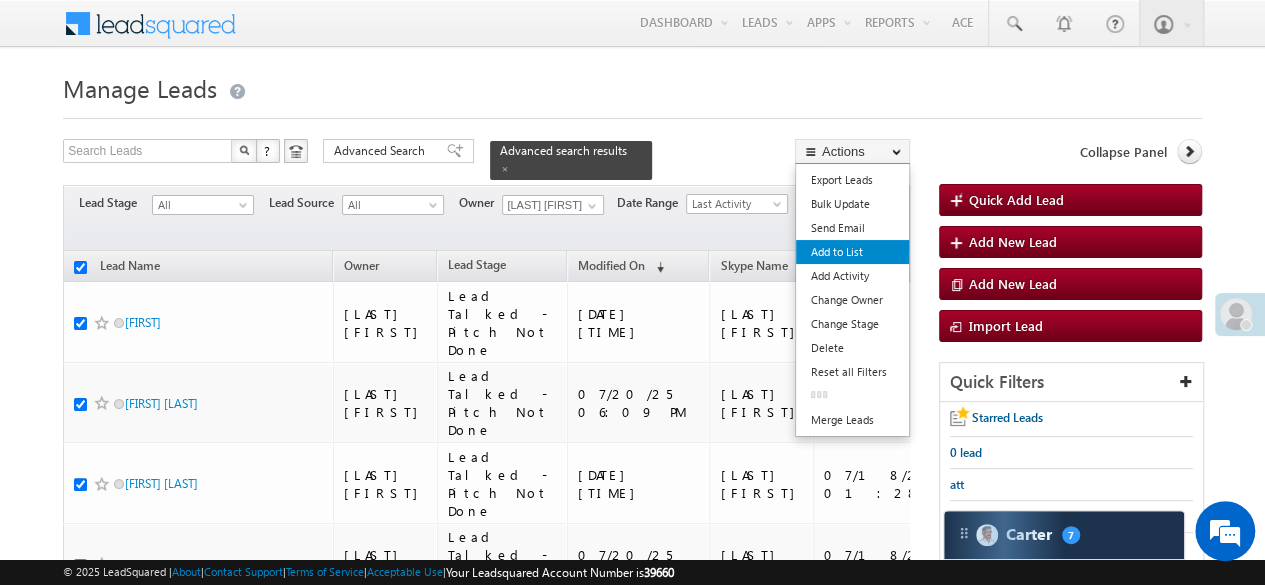 click on "Add to List" at bounding box center [852, 252] 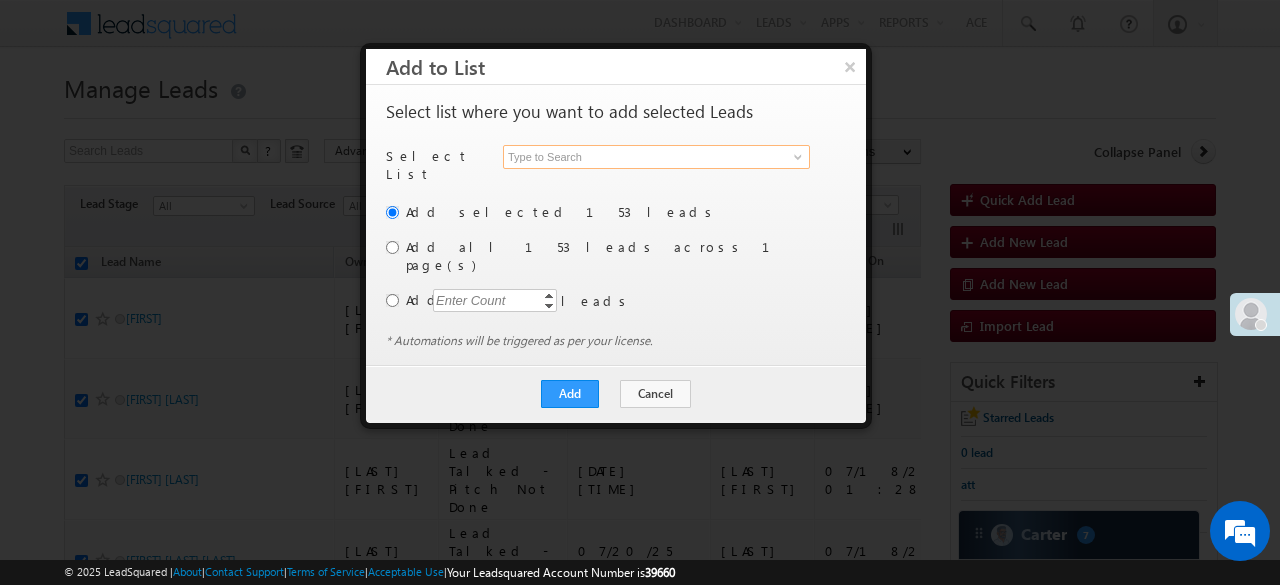 click at bounding box center (656, 157) 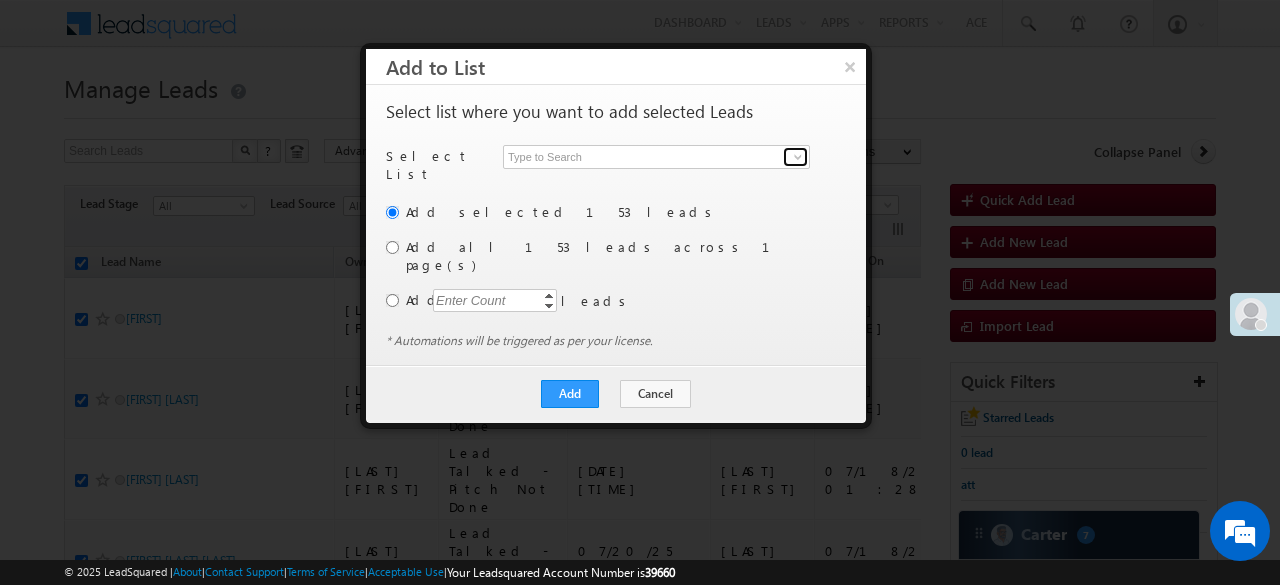 drag, startPoint x: 790, startPoint y: 159, endPoint x: 776, endPoint y: 159, distance: 14 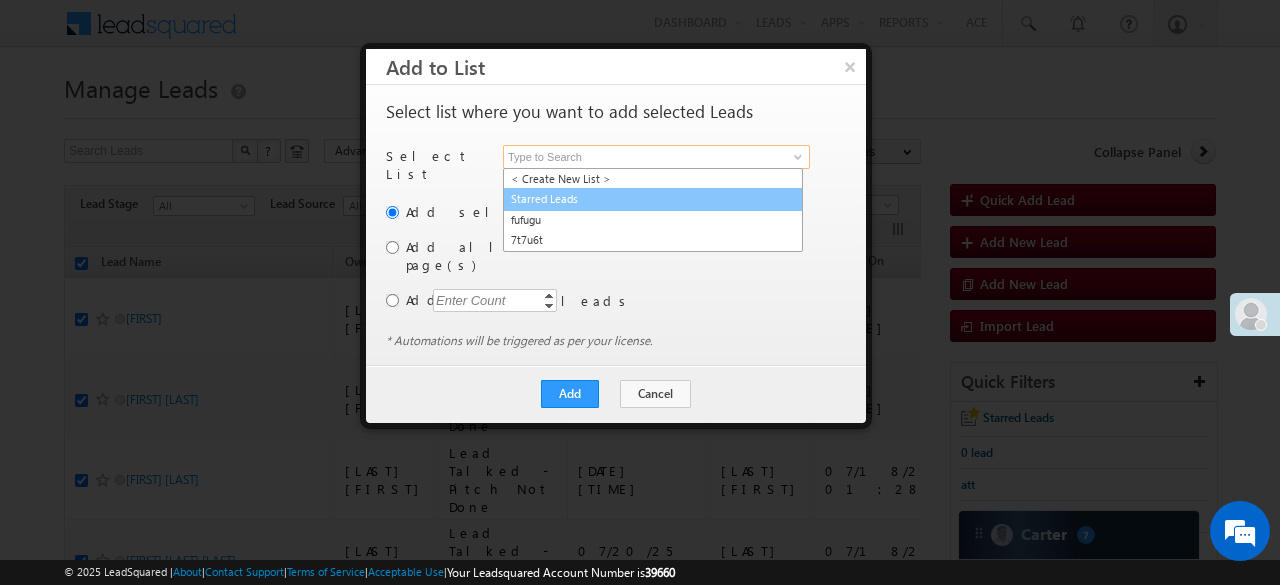 click on "Starred Leads" at bounding box center [653, 199] 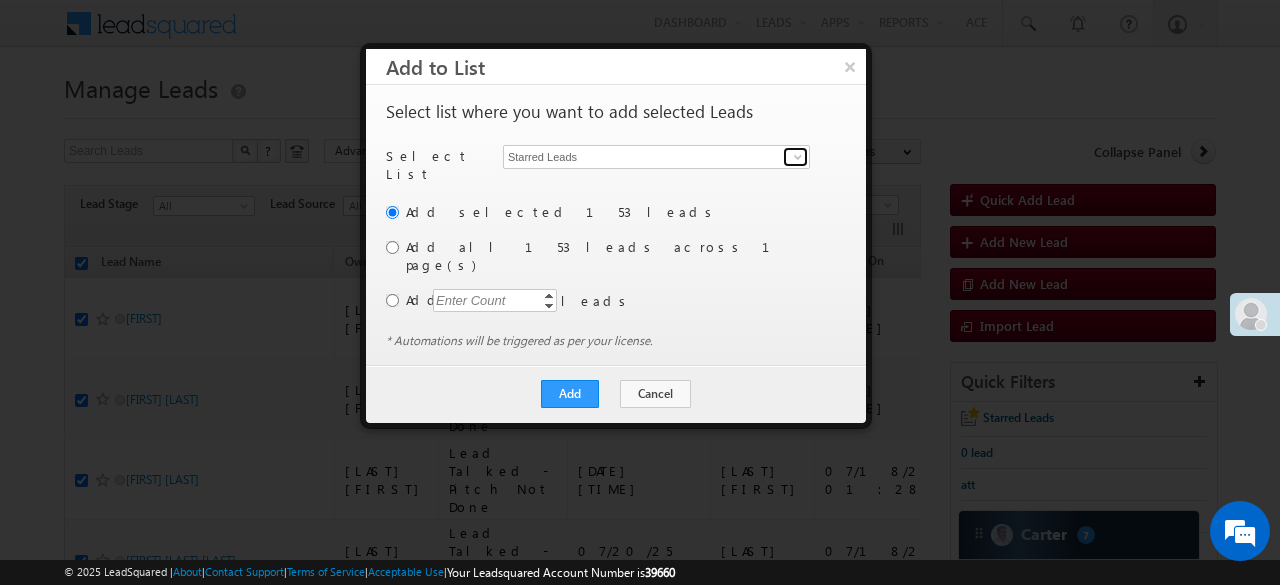 drag, startPoint x: 804, startPoint y: 161, endPoint x: 738, endPoint y: 165, distance: 66.1211 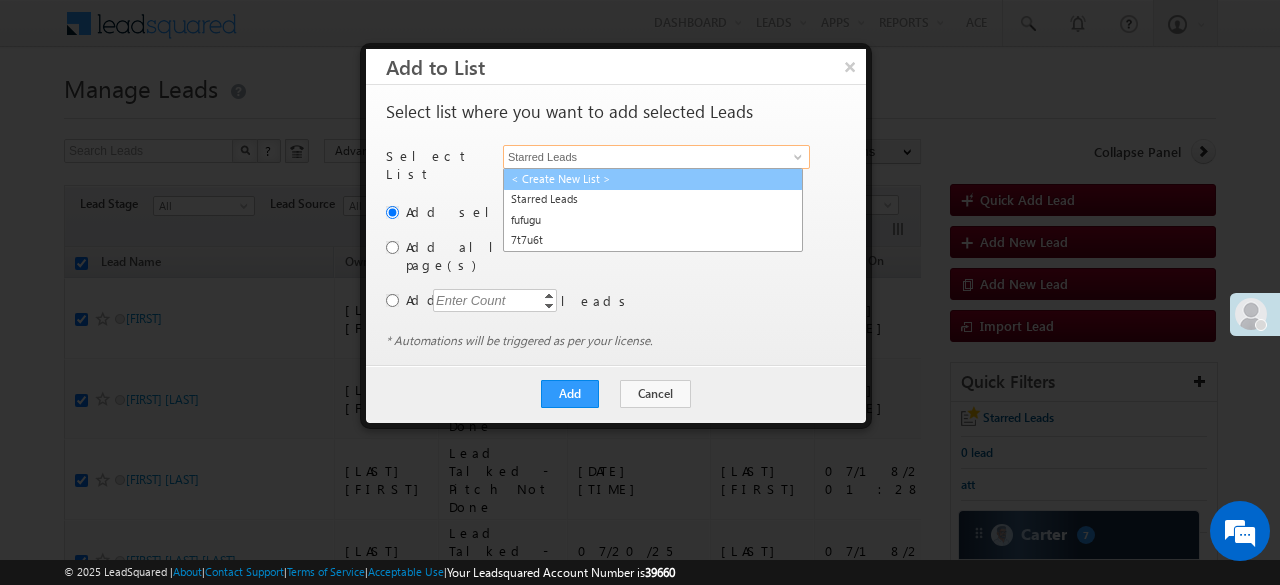 click on "< Create New List >" at bounding box center [653, 179] 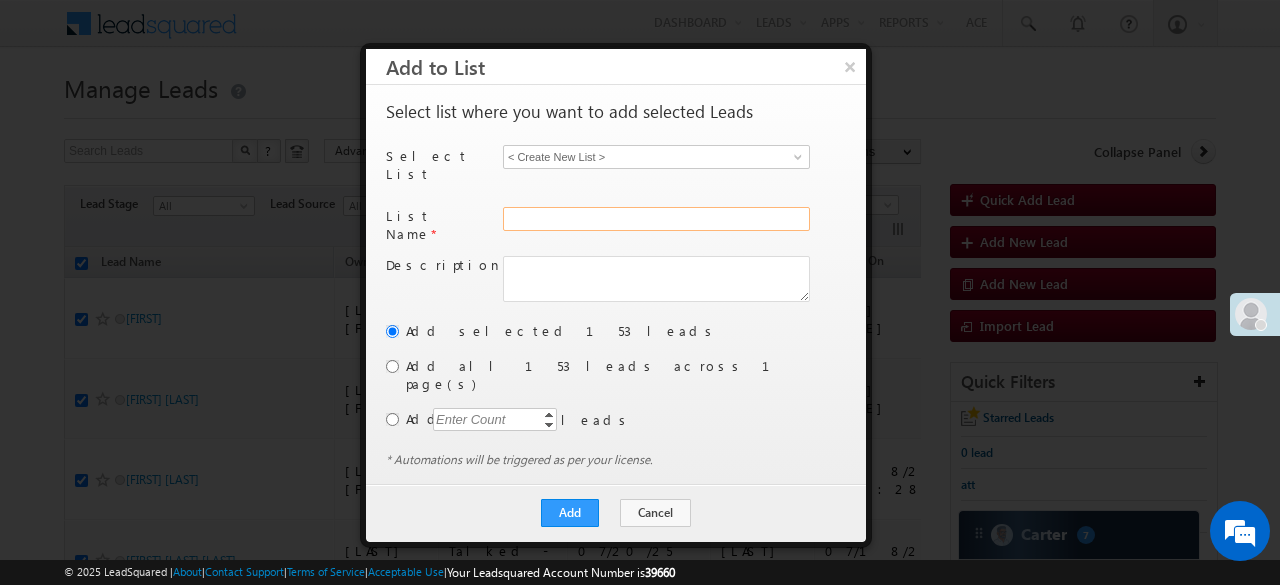 click at bounding box center (656, 219) 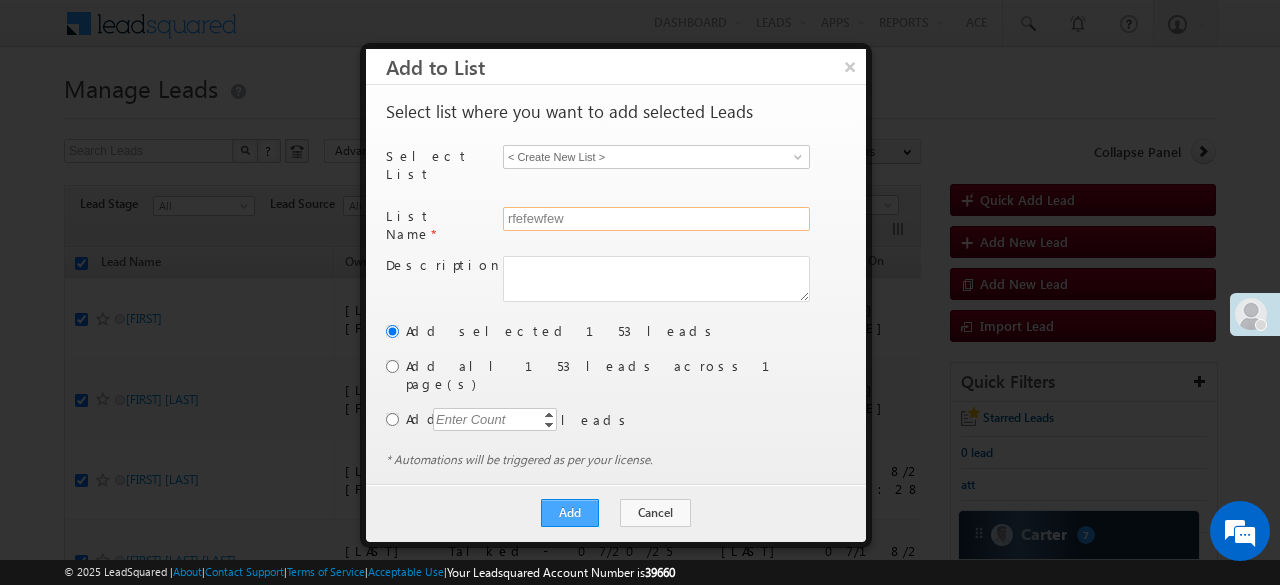 type on "rfefewfew" 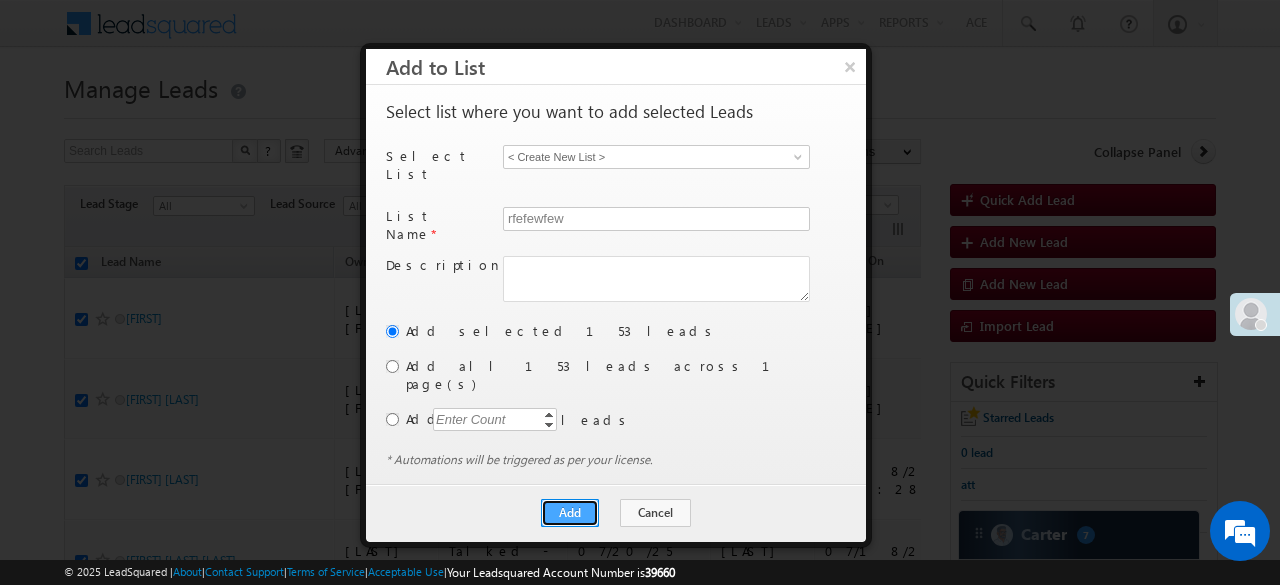 click on "Add" at bounding box center (570, 513) 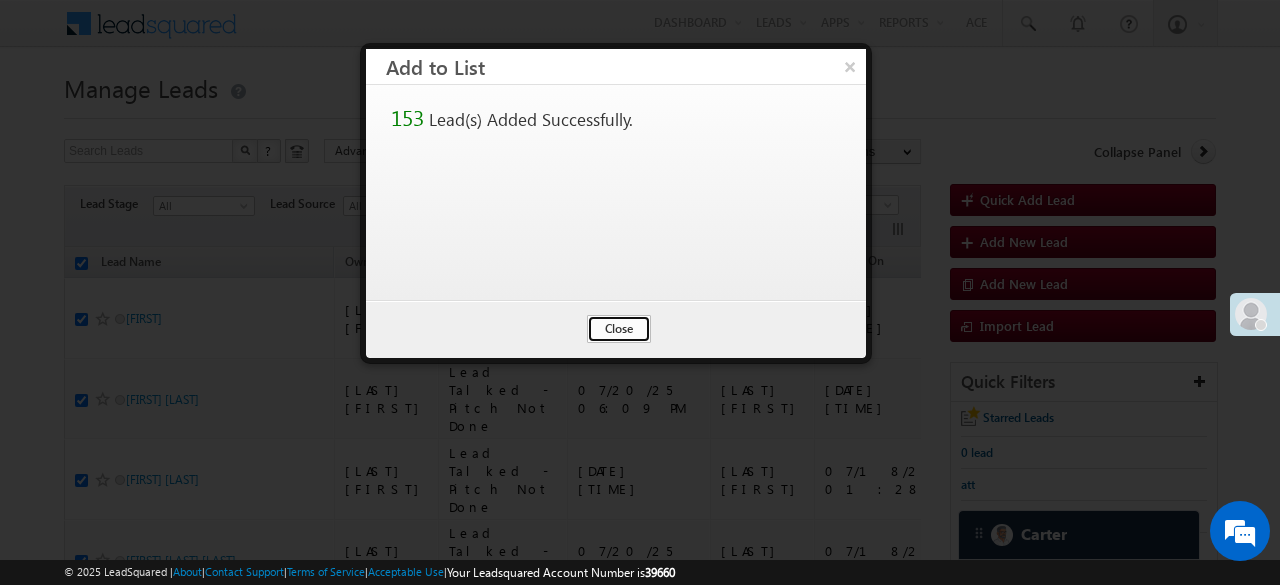 click on "Close" at bounding box center (619, 329) 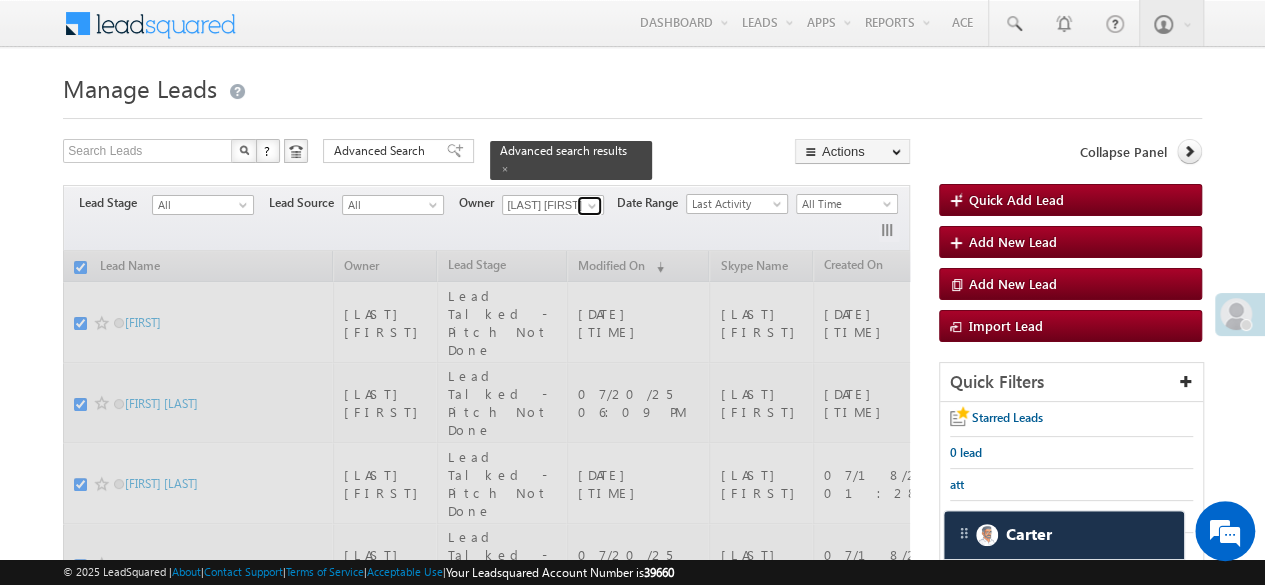 click at bounding box center [592, 206] 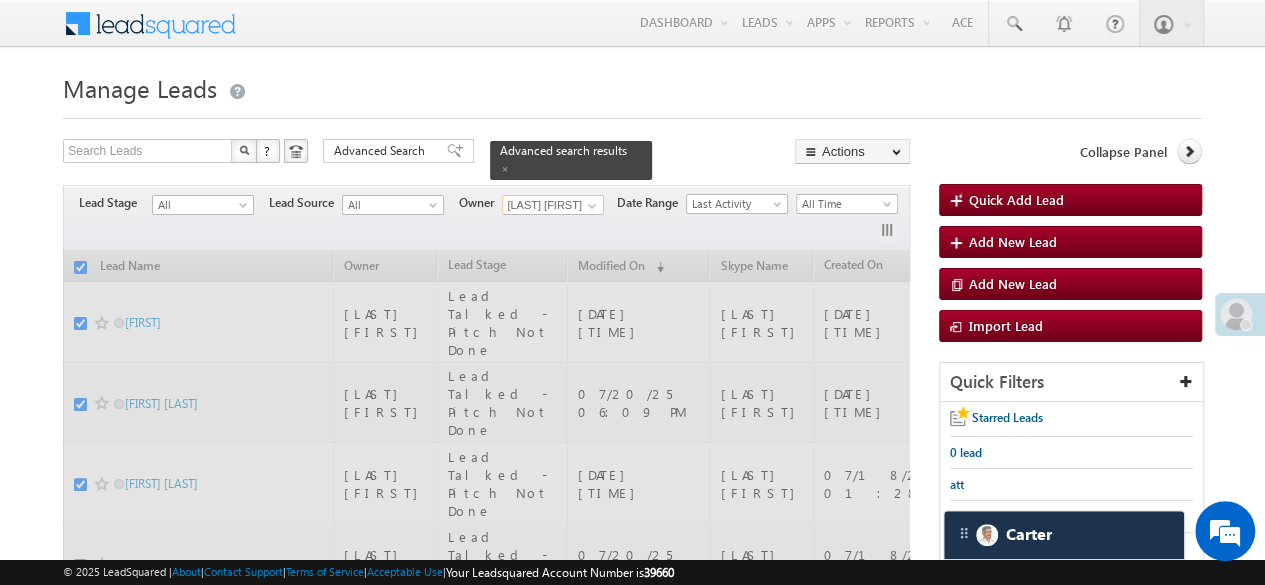 checkbox on "false" 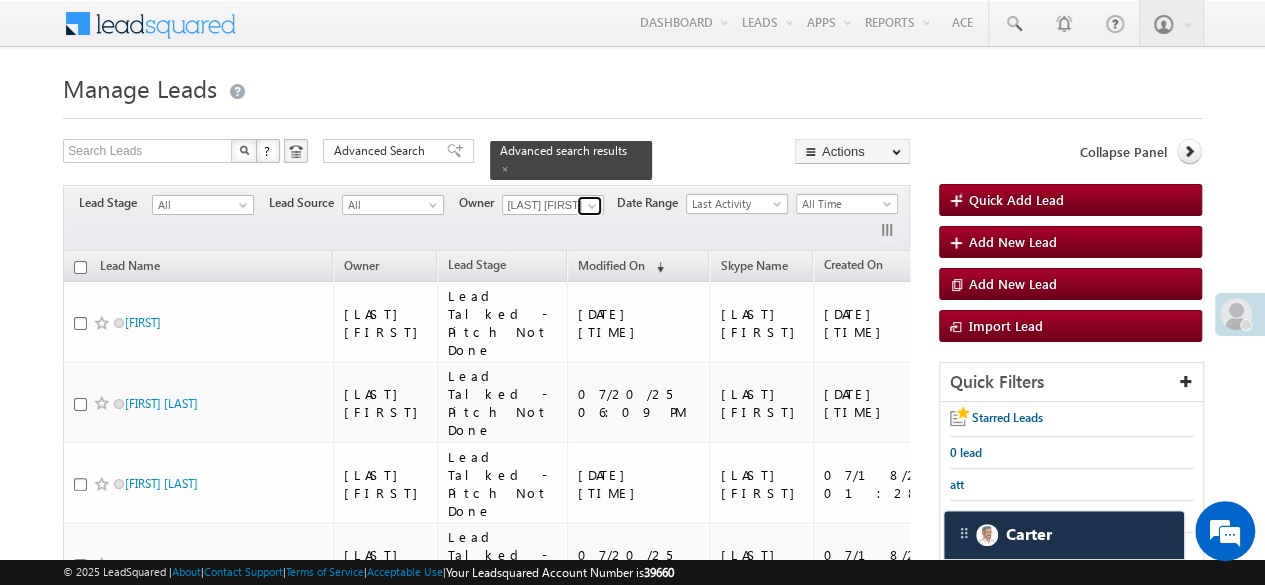 click at bounding box center (592, 206) 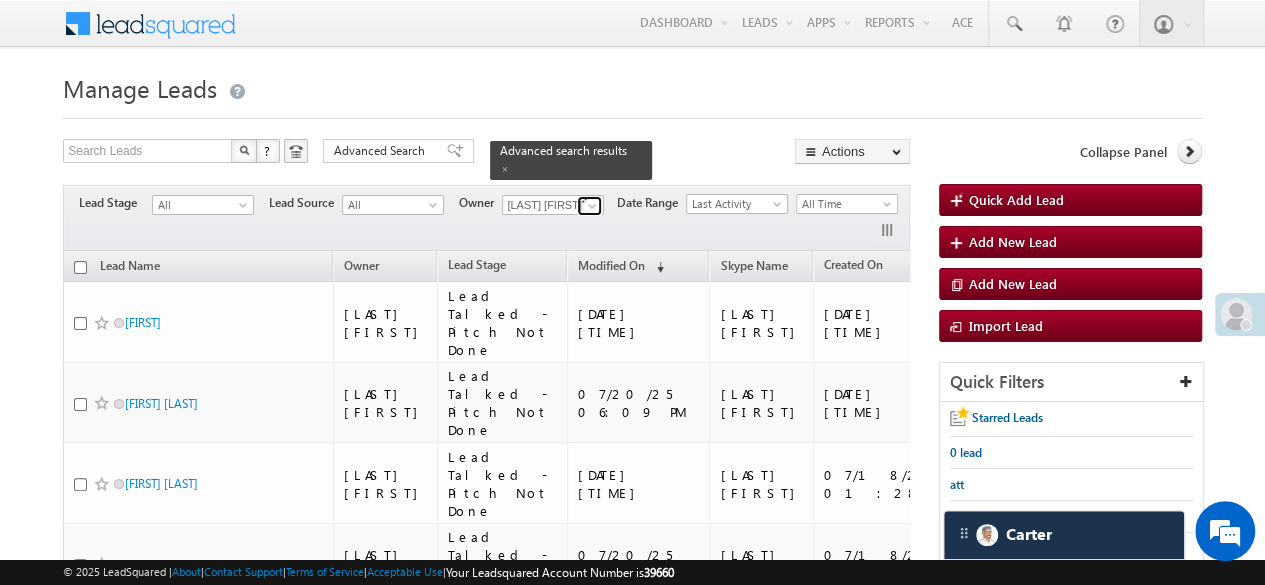 click at bounding box center [592, 206] 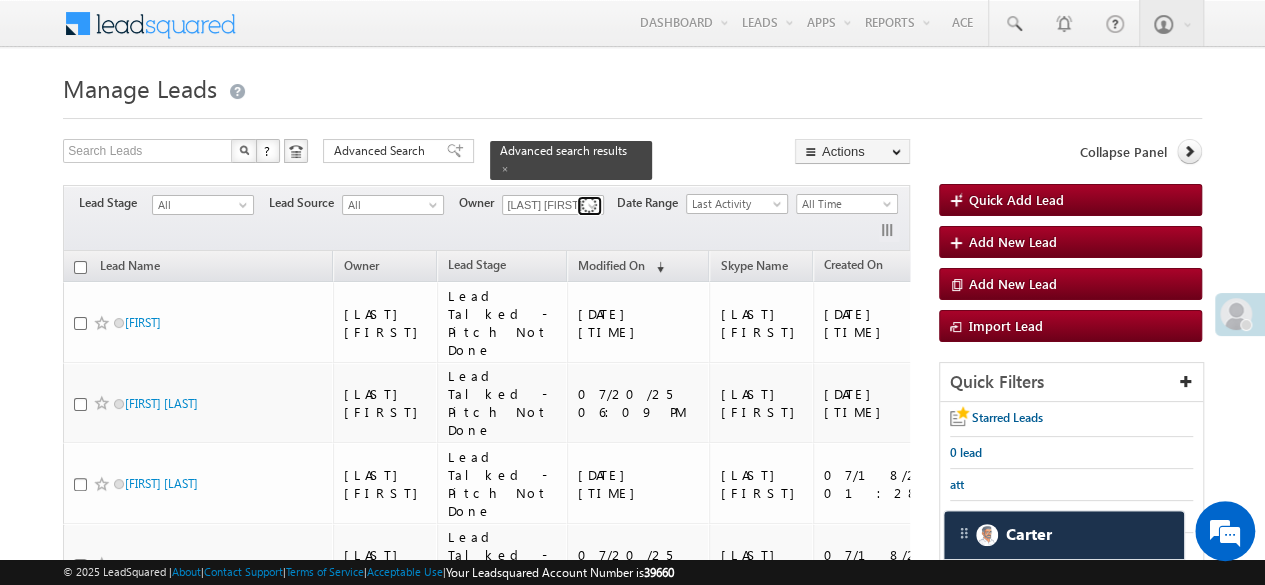 click at bounding box center [592, 206] 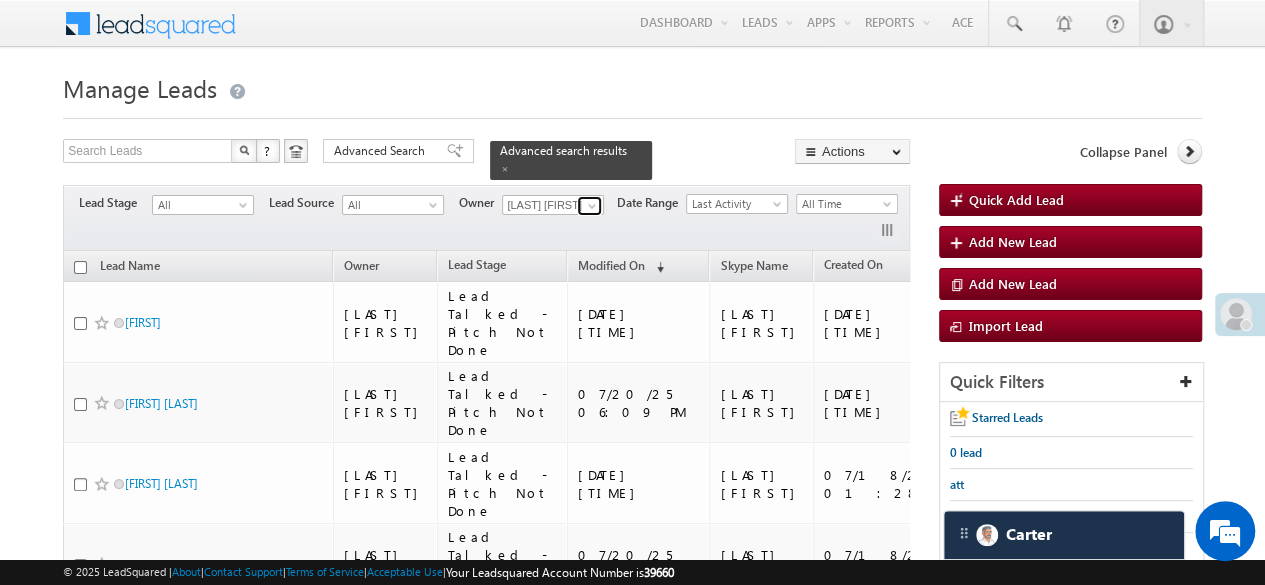 click at bounding box center (592, 206) 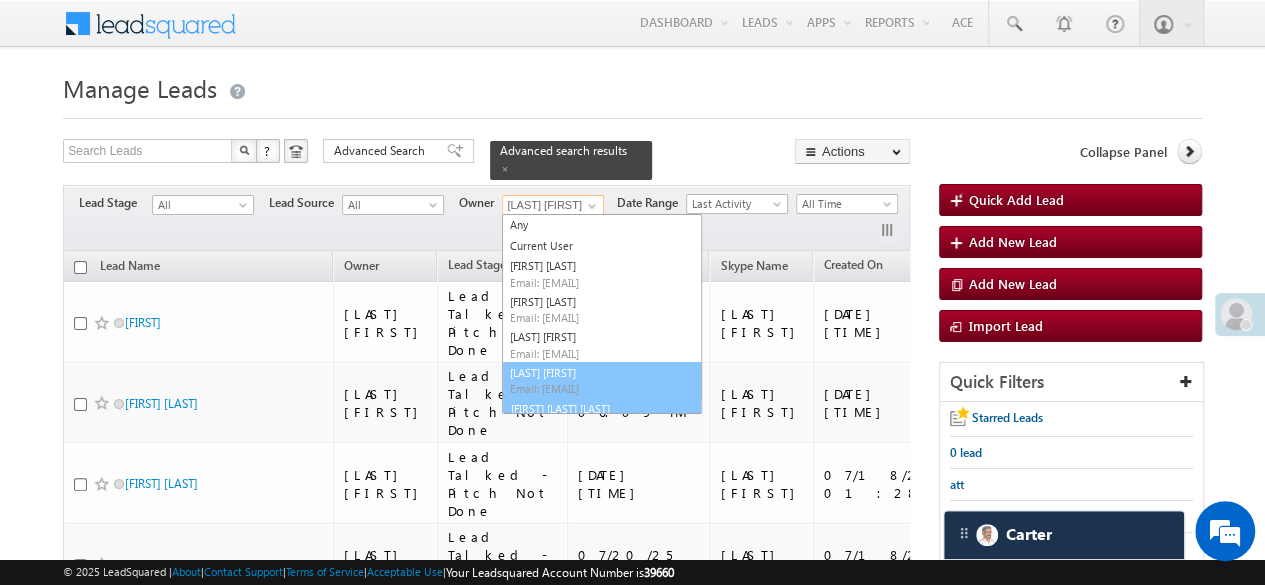 scroll, scrollTop: 22, scrollLeft: 0, axis: vertical 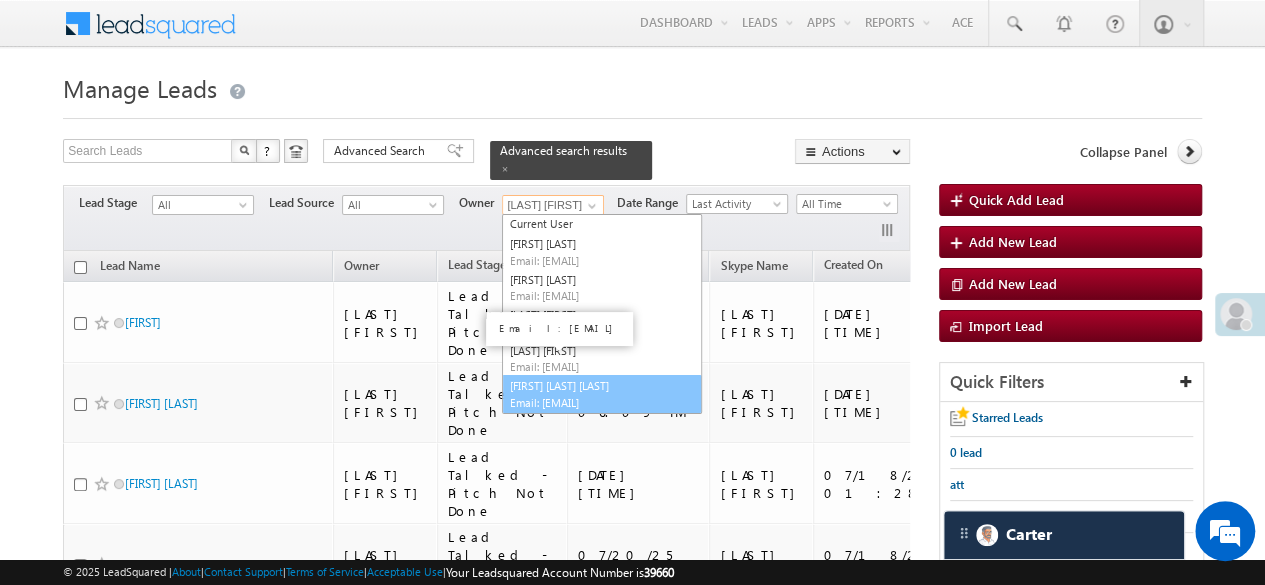 click on "Hardik.Sondarva@angelbroking.com" at bounding box center [600, 402] 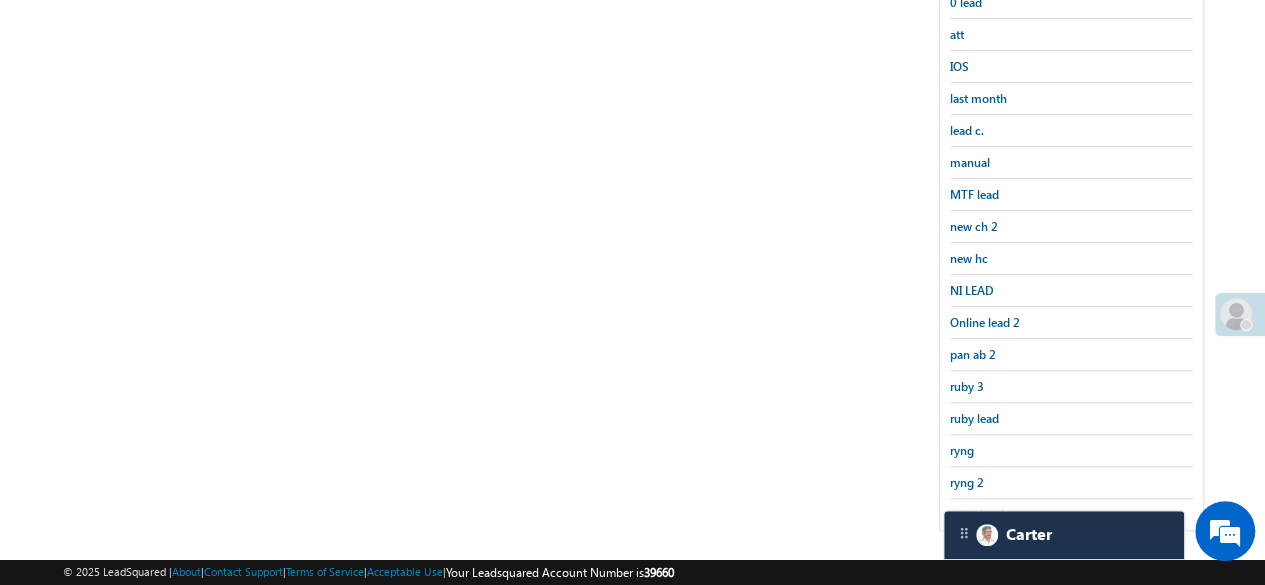 scroll, scrollTop: 0, scrollLeft: 0, axis: both 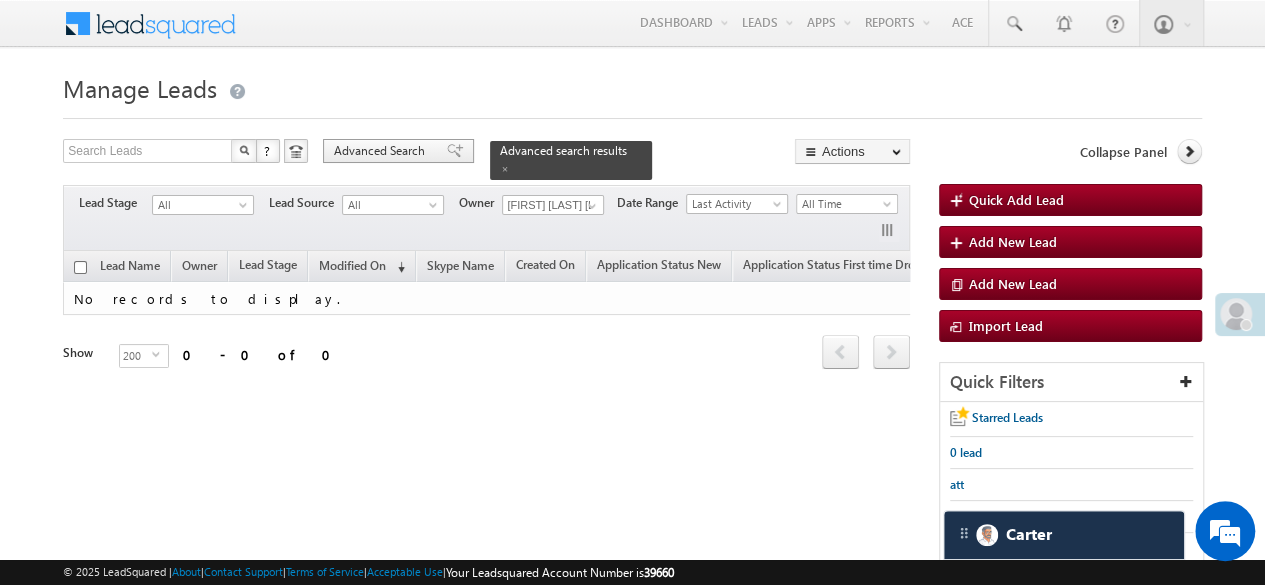 click on "Advanced Search" at bounding box center [382, 151] 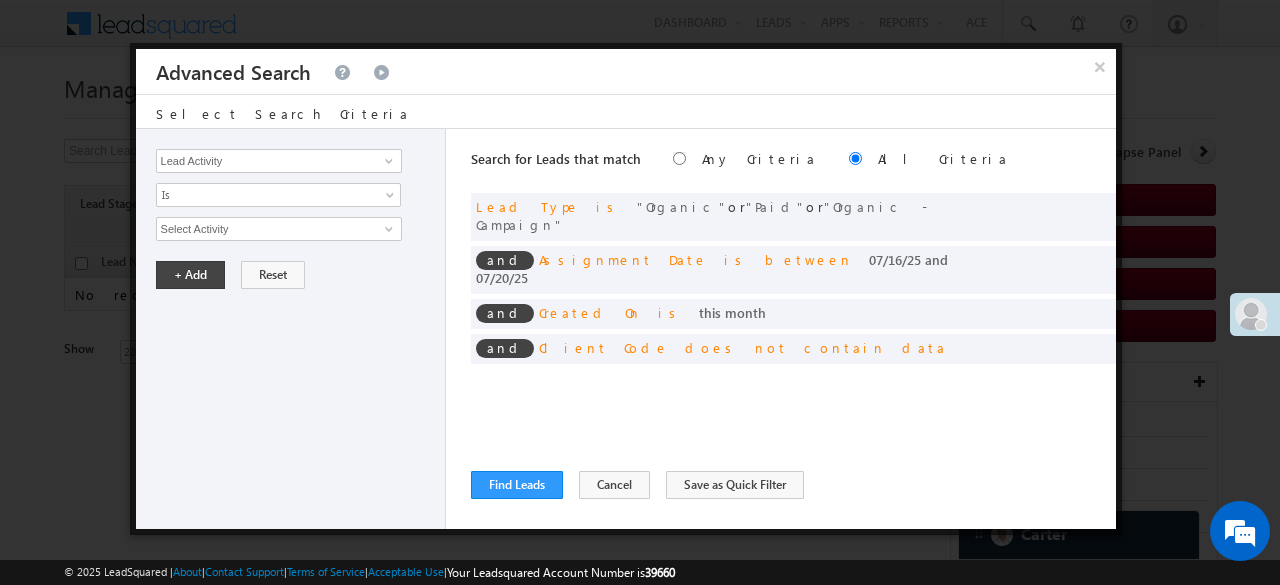 drag, startPoint x: 1102, startPoint y: 66, endPoint x: 1102, endPoint y: 85, distance: 19 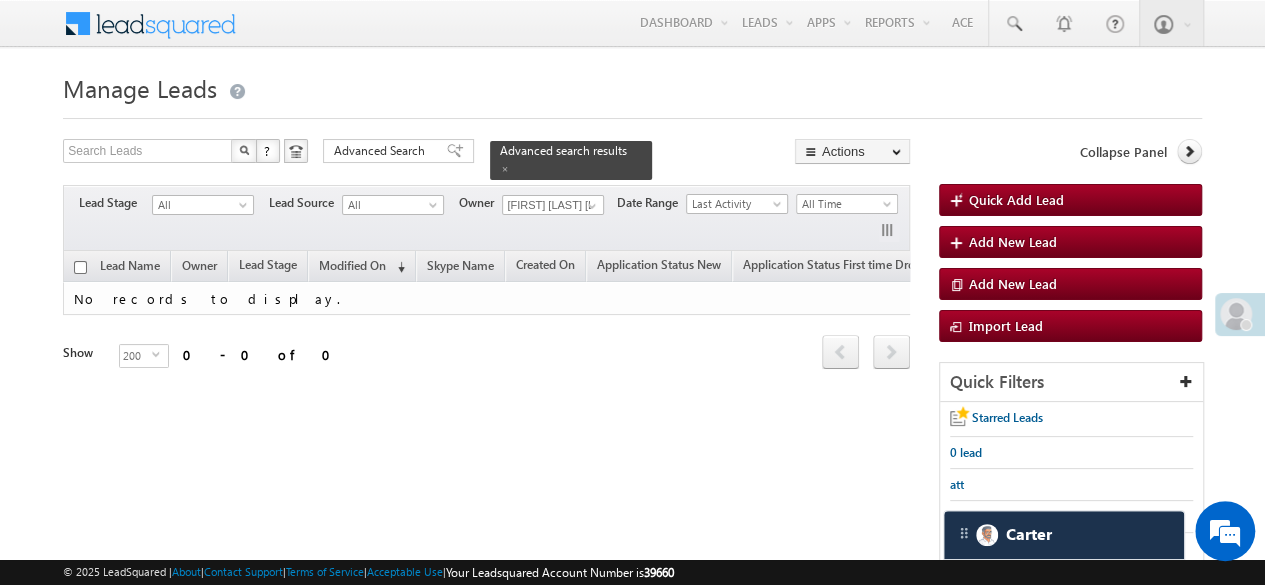 scroll, scrollTop: 300, scrollLeft: 0, axis: vertical 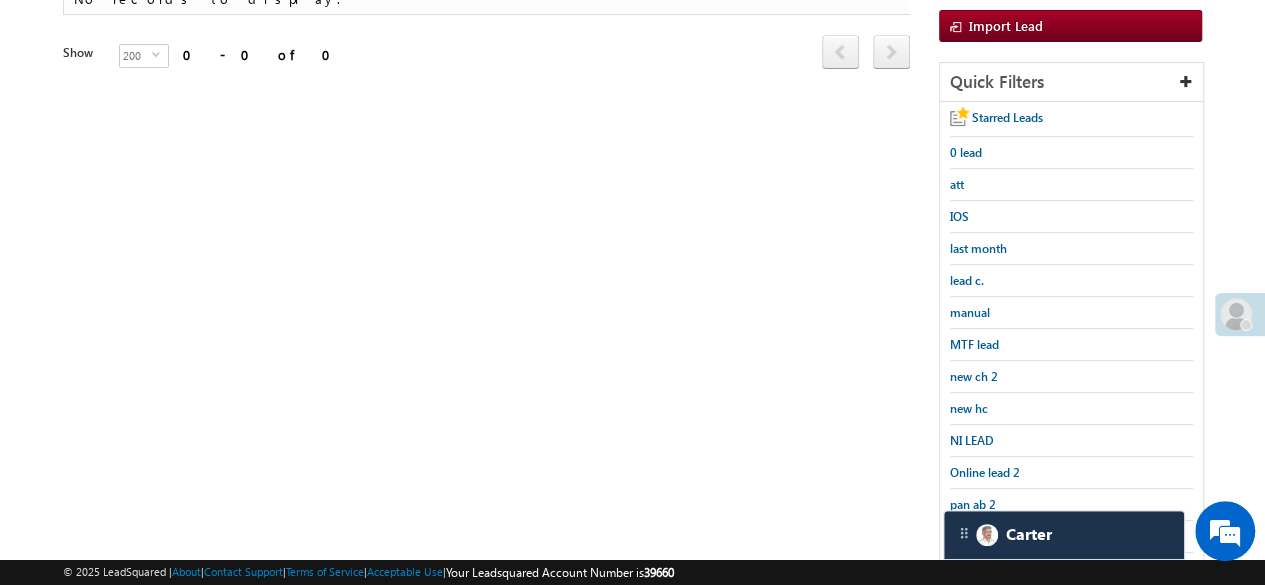 drag, startPoint x: 985, startPoint y: 486, endPoint x: 936, endPoint y: 479, distance: 49.497475 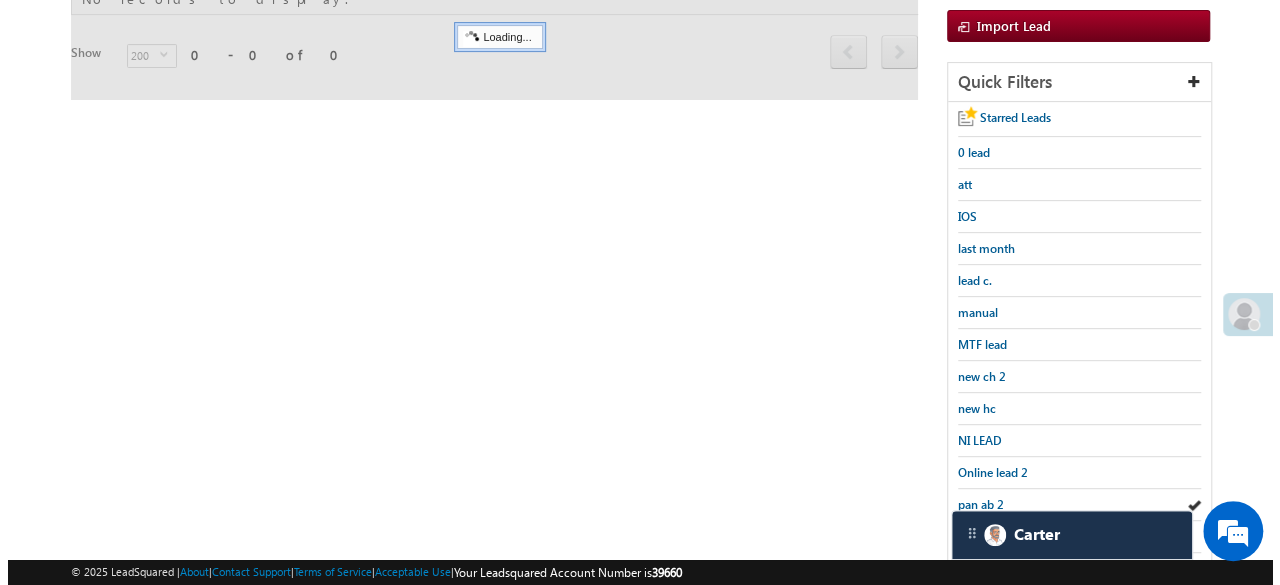 scroll, scrollTop: 0, scrollLeft: 0, axis: both 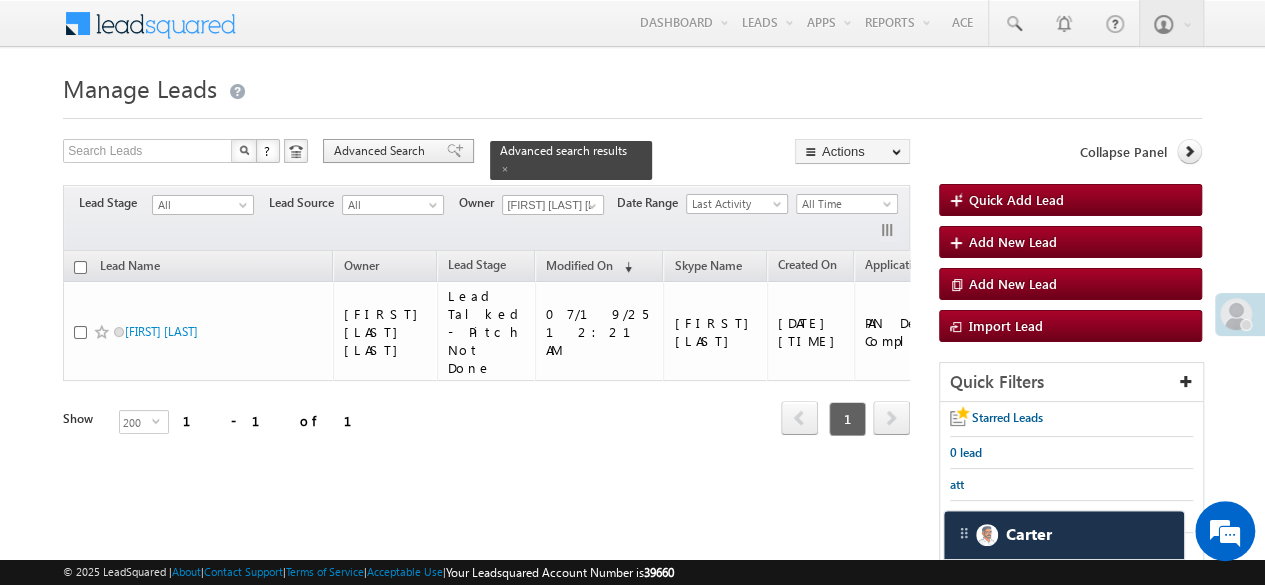 click at bounding box center [455, 151] 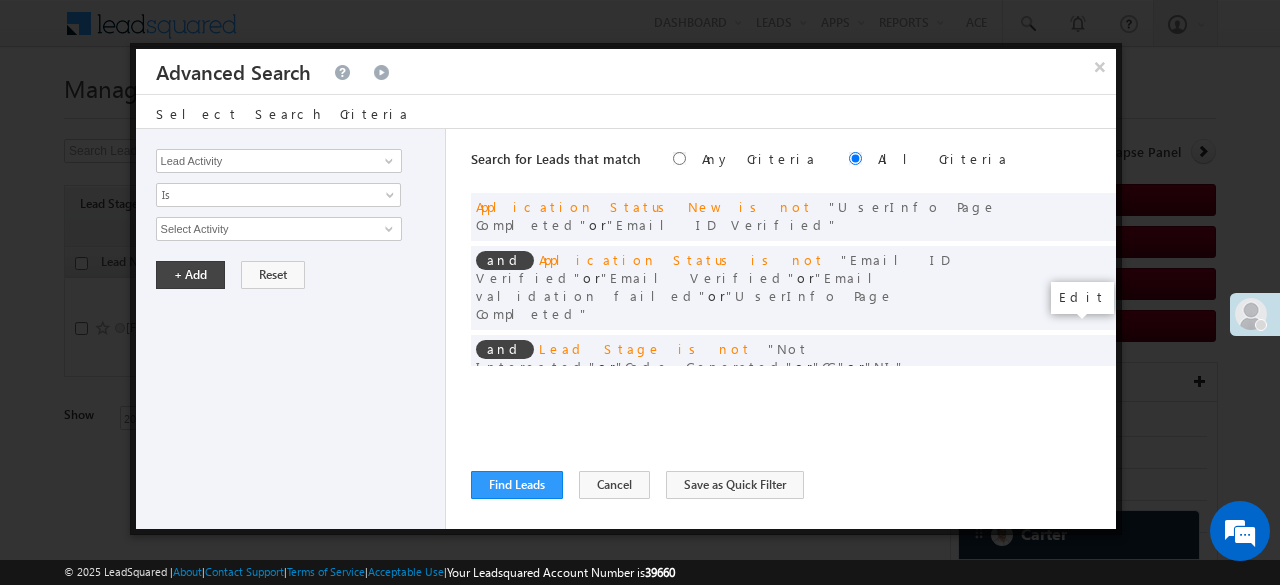 click at bounding box center (1070, 400) 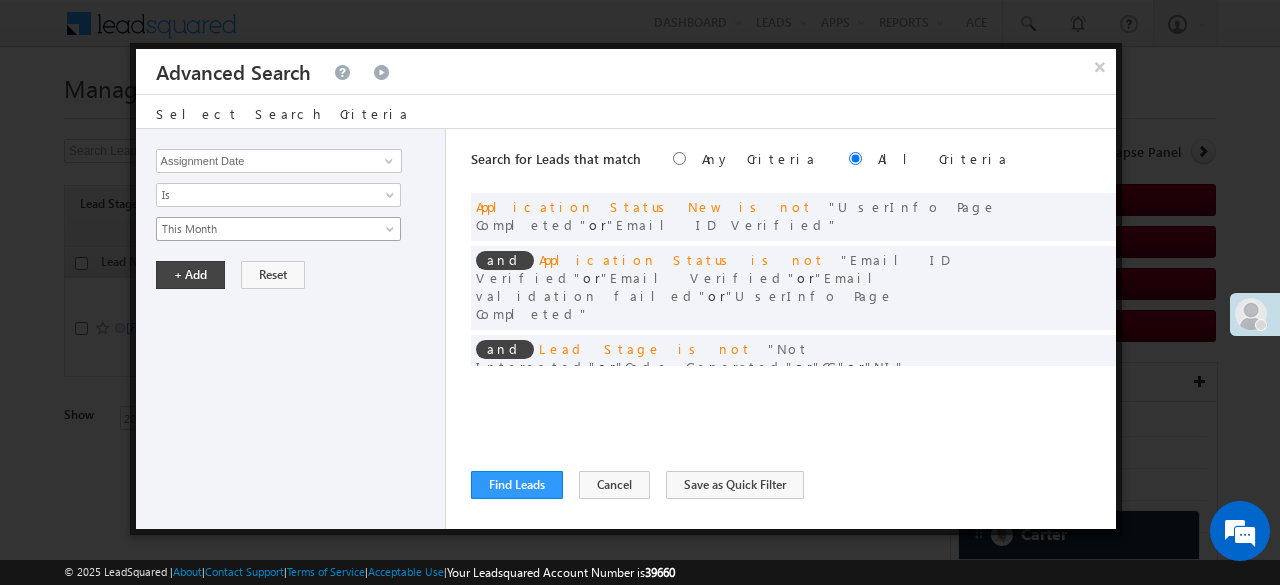 click on "This Month" at bounding box center [265, 229] 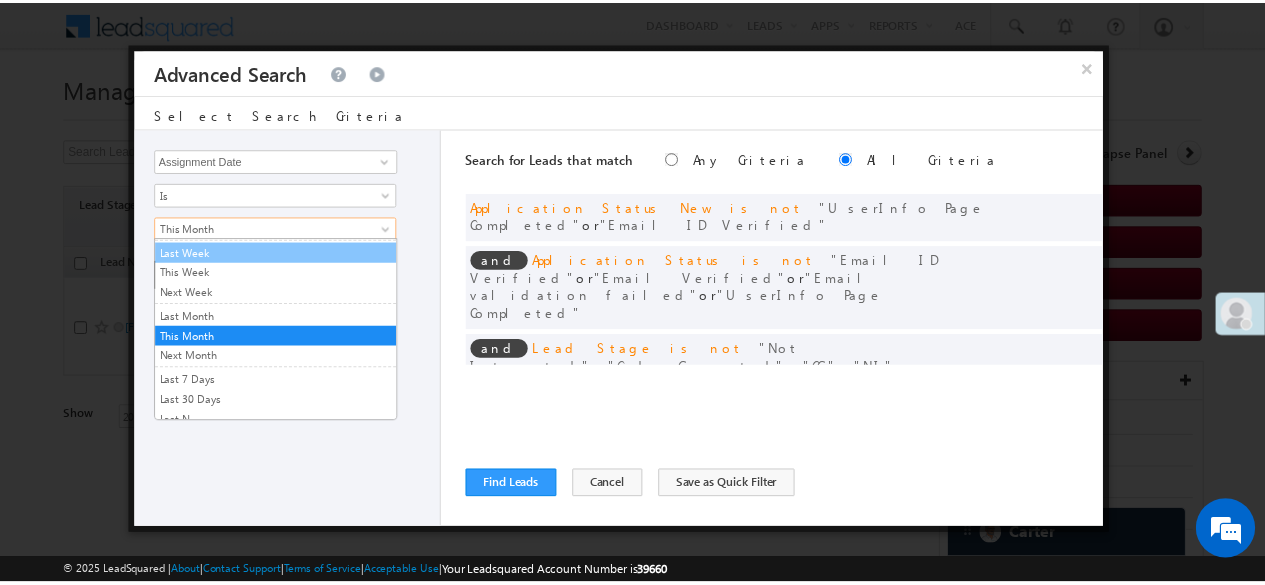 scroll, scrollTop: 0, scrollLeft: 0, axis: both 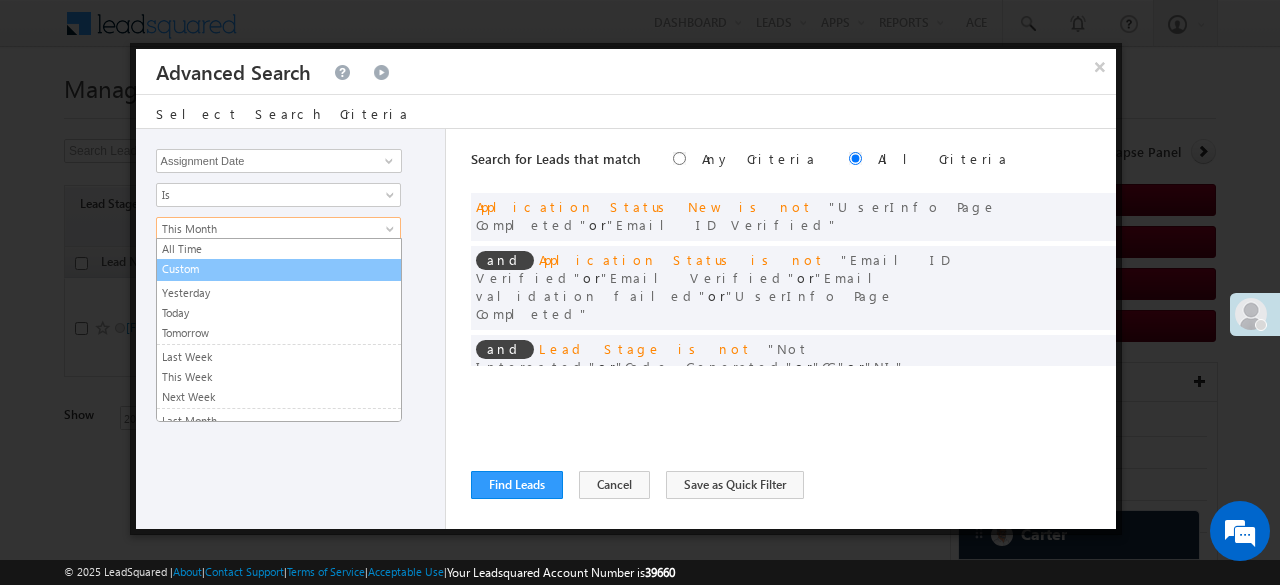 click on "Custom" at bounding box center (279, 269) 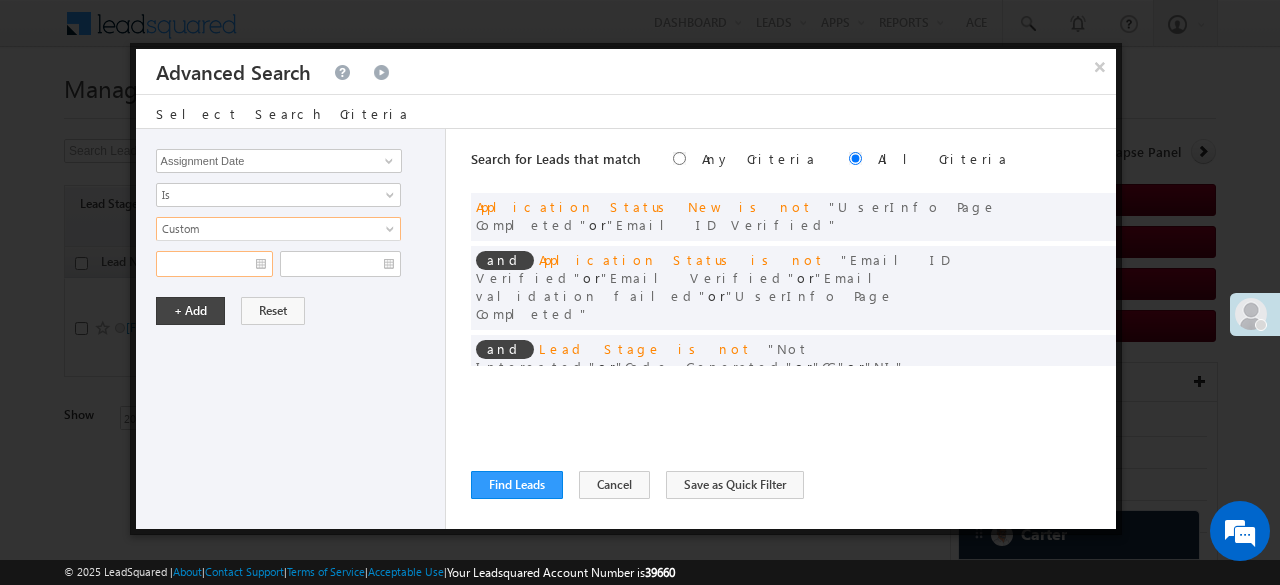 click at bounding box center (214, 264) 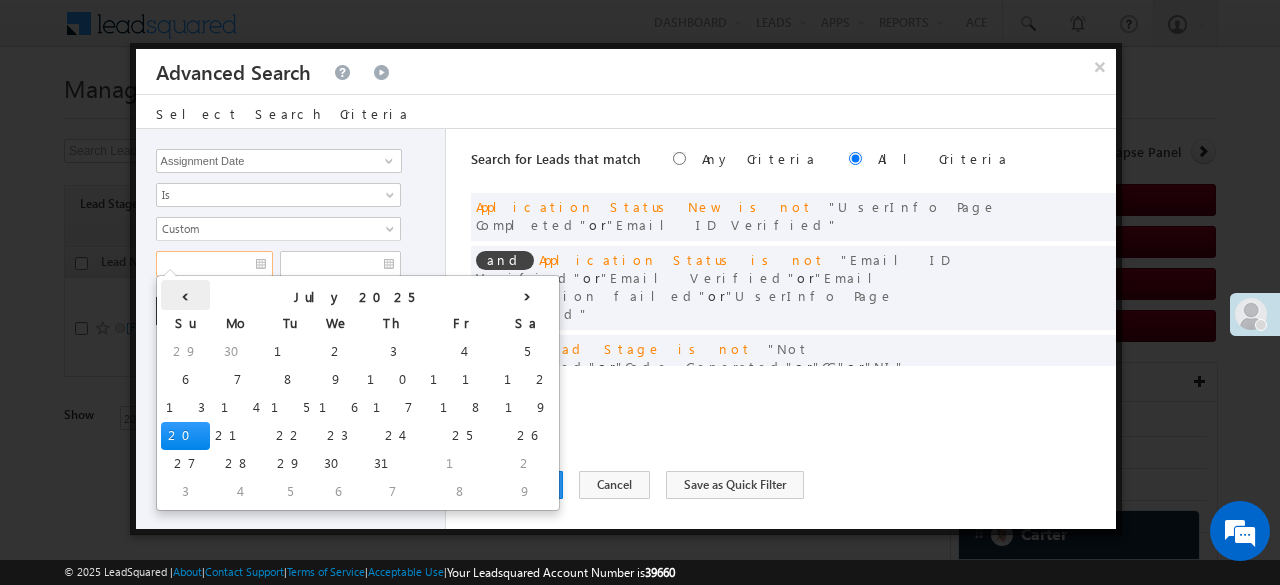 click on "‹" at bounding box center [185, 295] 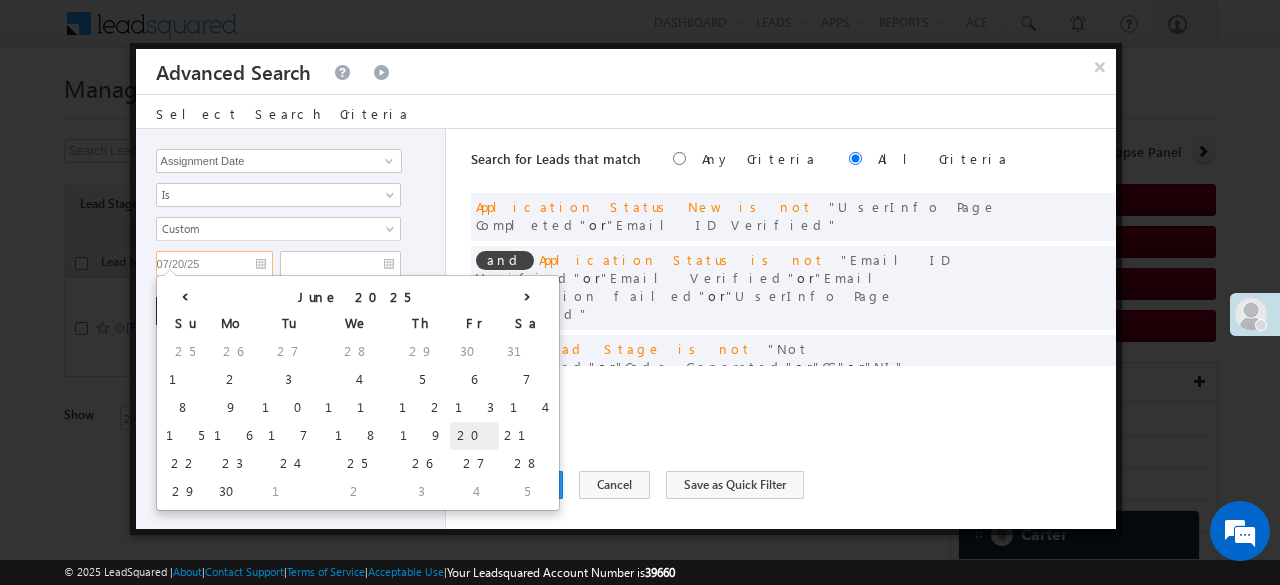 click on "20" at bounding box center (474, 436) 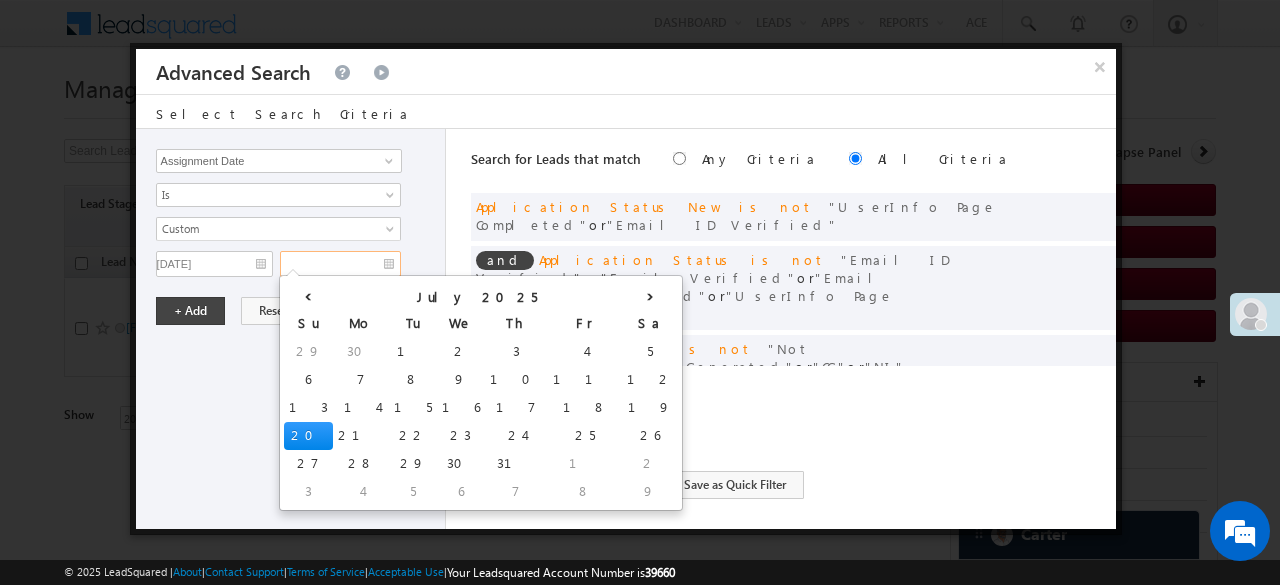 click at bounding box center [340, 264] 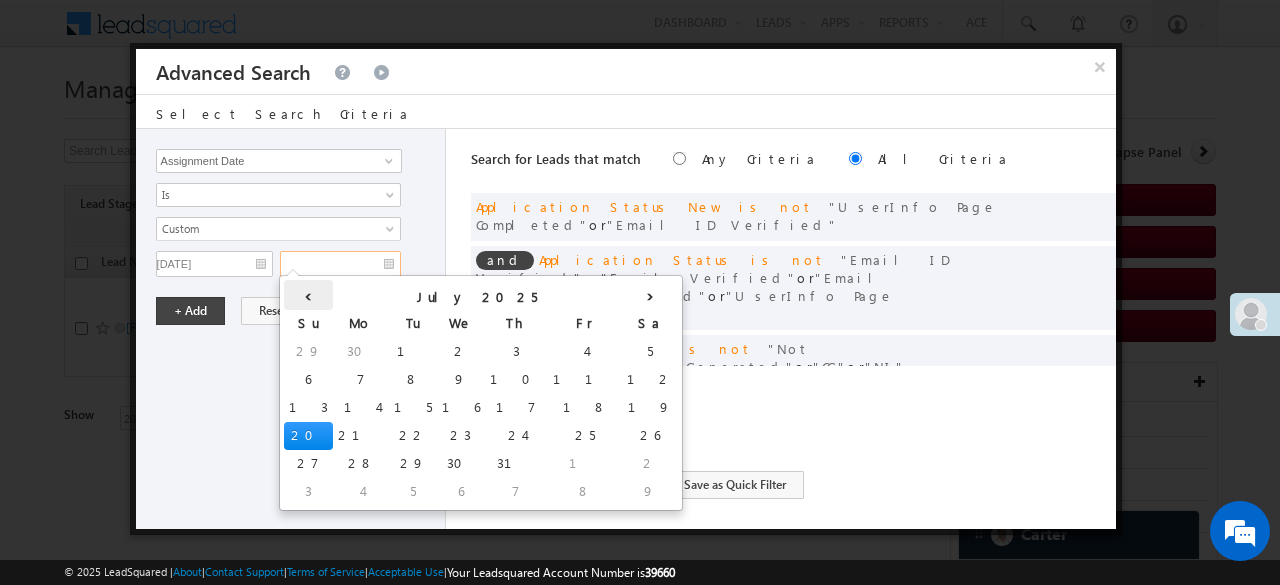 click on "‹" at bounding box center (308, 295) 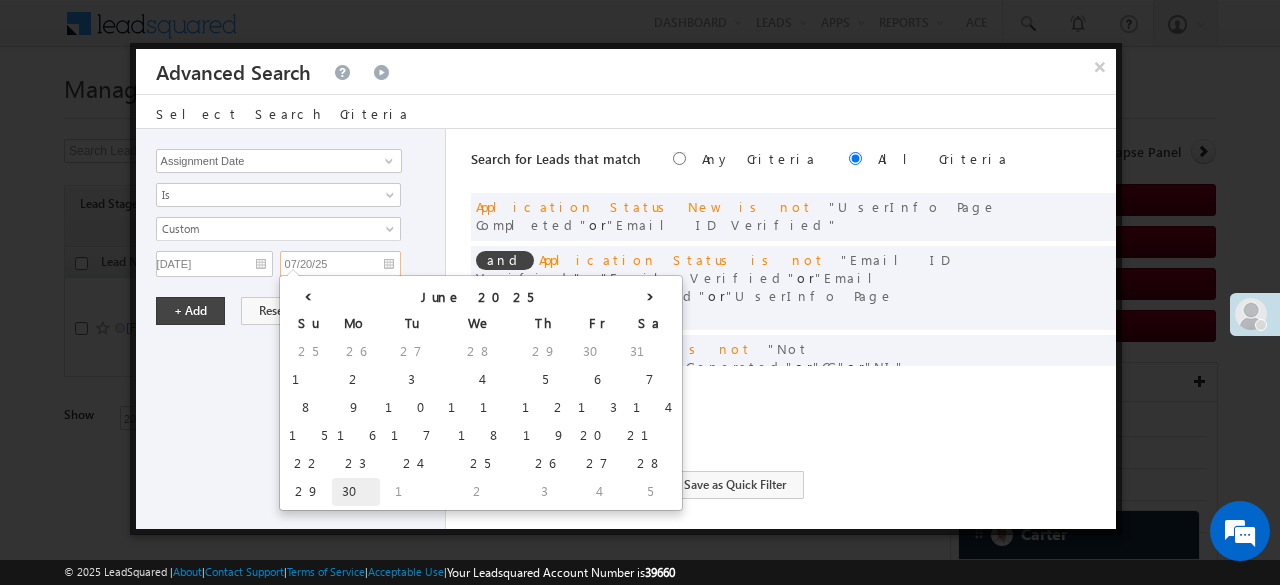 click on "30" at bounding box center (356, 492) 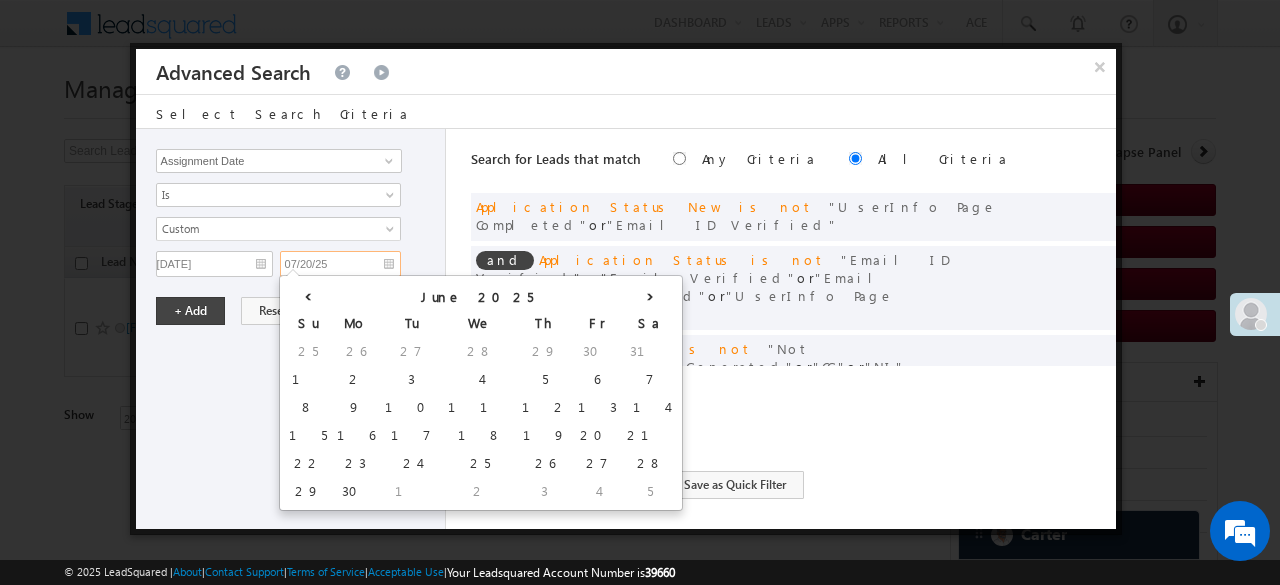 type on "06/30/25" 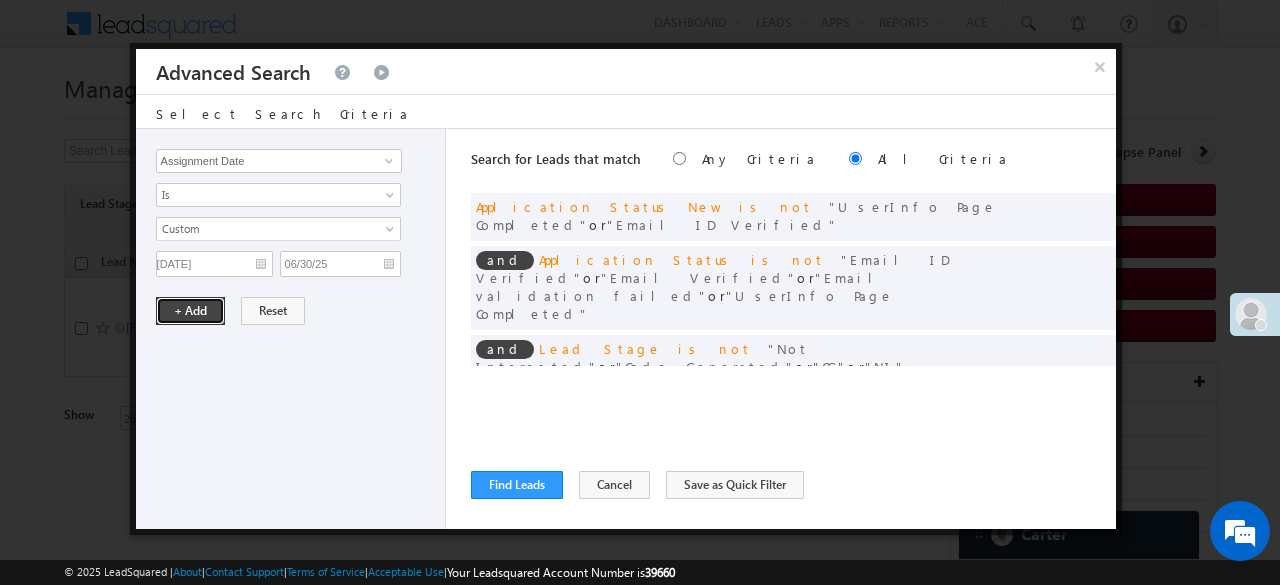 click on "+ Add" at bounding box center (190, 311) 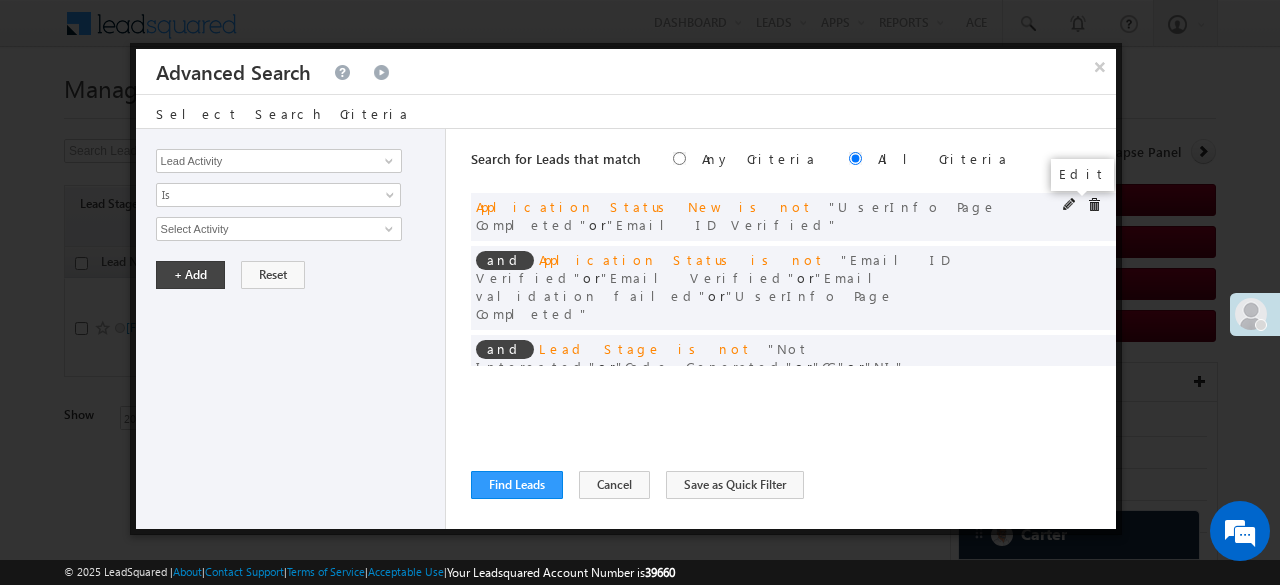 click at bounding box center [1070, 205] 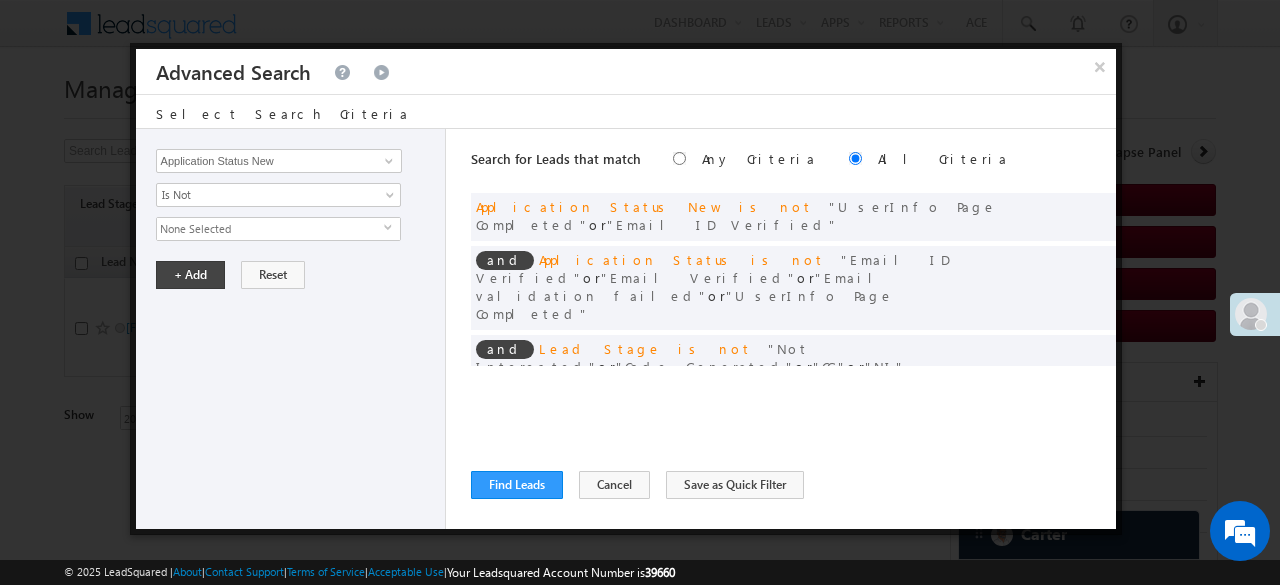 click on "None Selected" at bounding box center [270, 229] 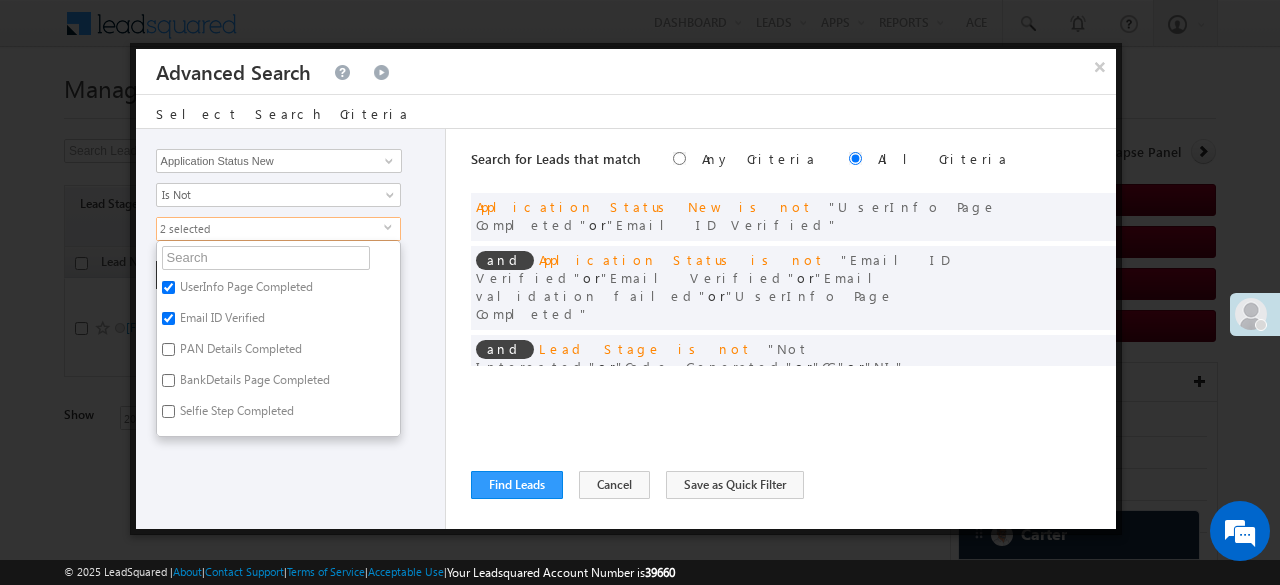 click on "PAN Details Completed" at bounding box center (239, 352) 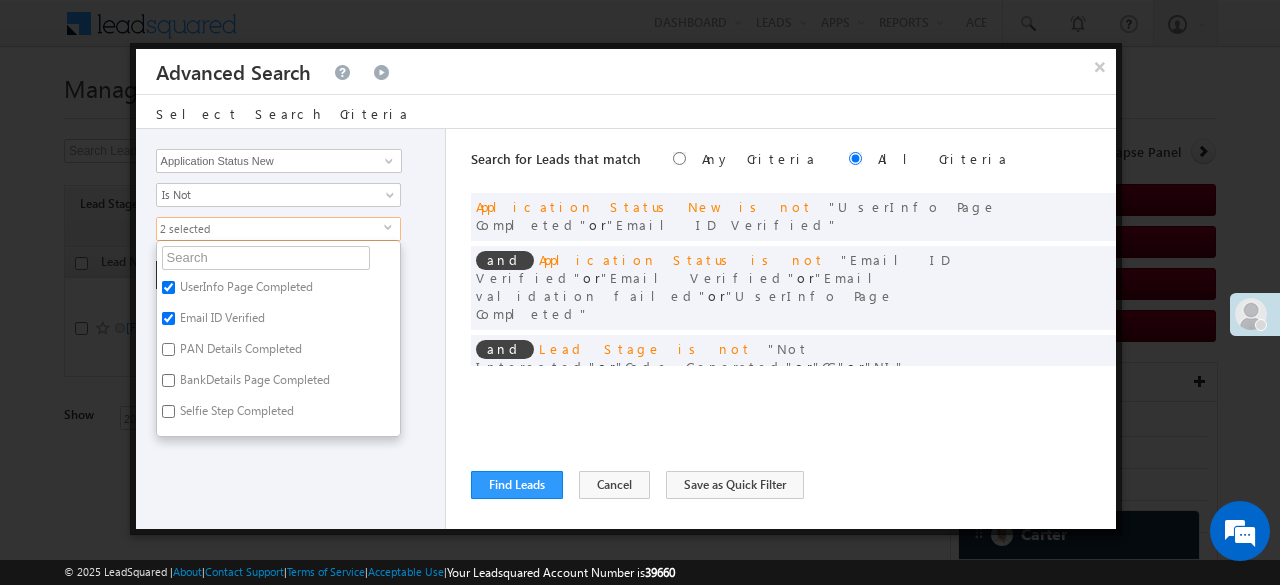 click on "PAN Details Completed" at bounding box center (168, 349) 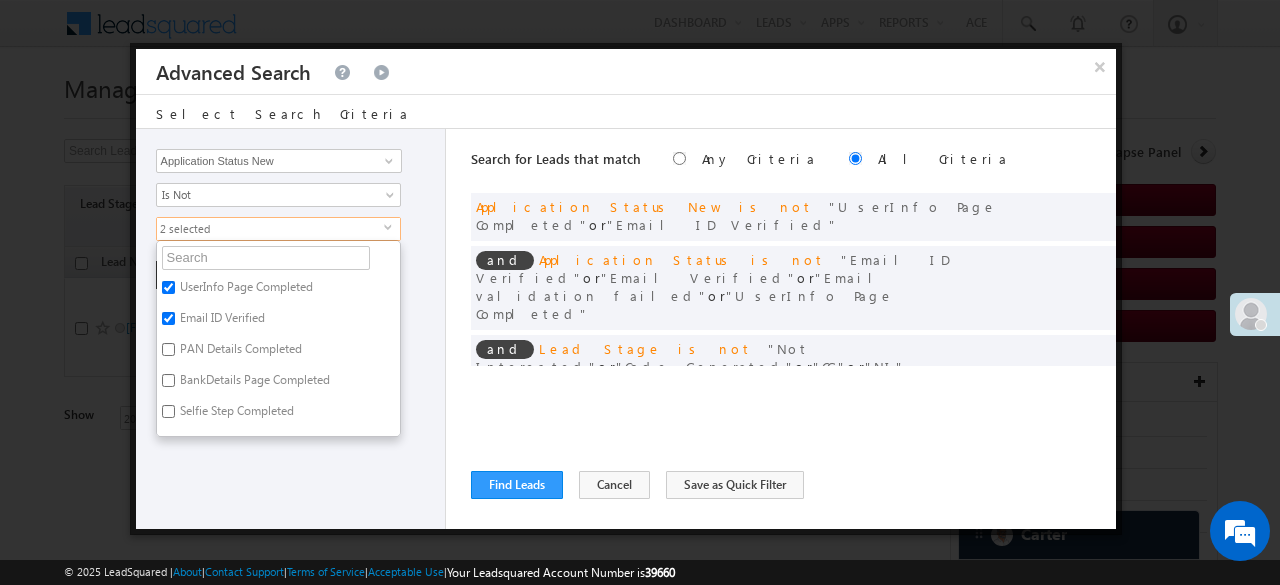 checkbox on "true" 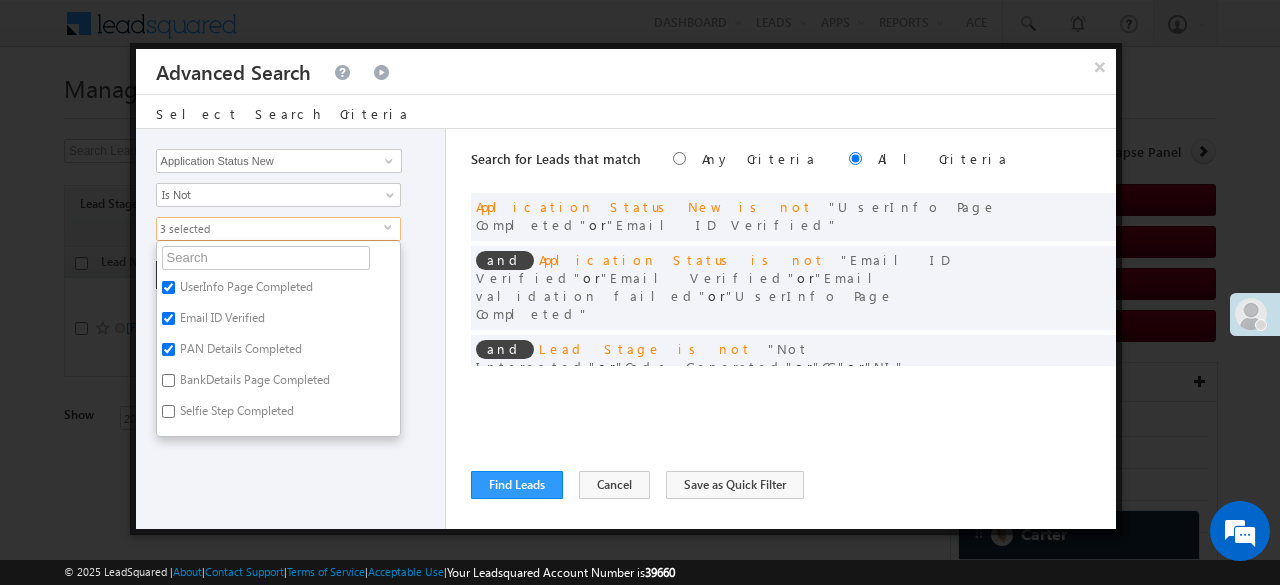 click on "BankDetails Page Completed" at bounding box center [253, 383] 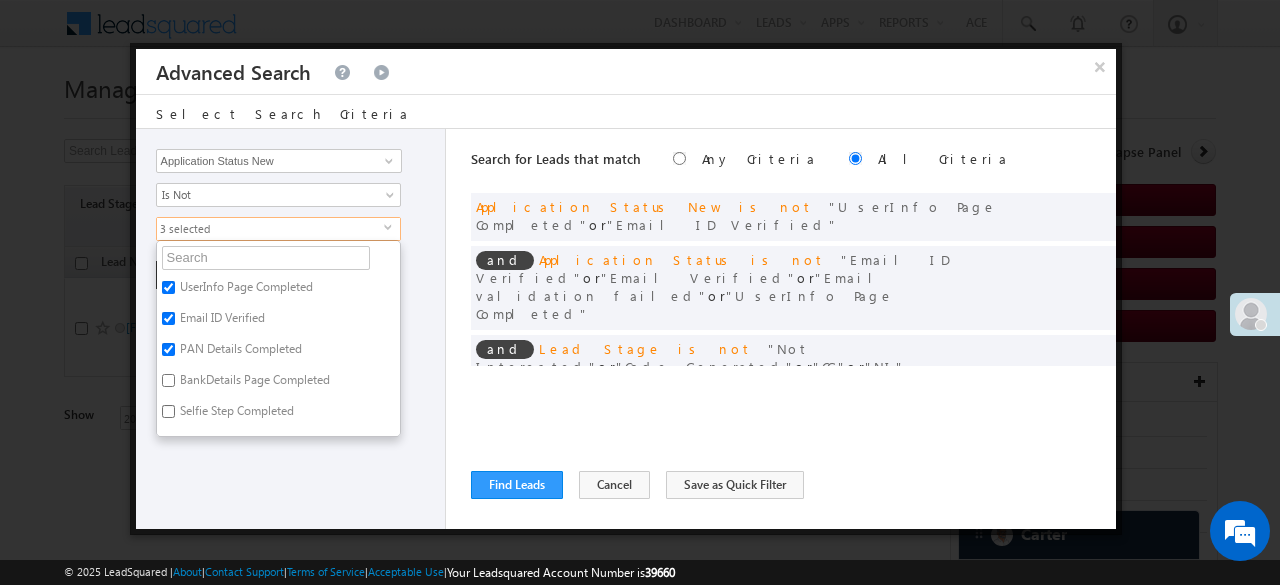 click on "BankDetails Page Completed" at bounding box center [168, 380] 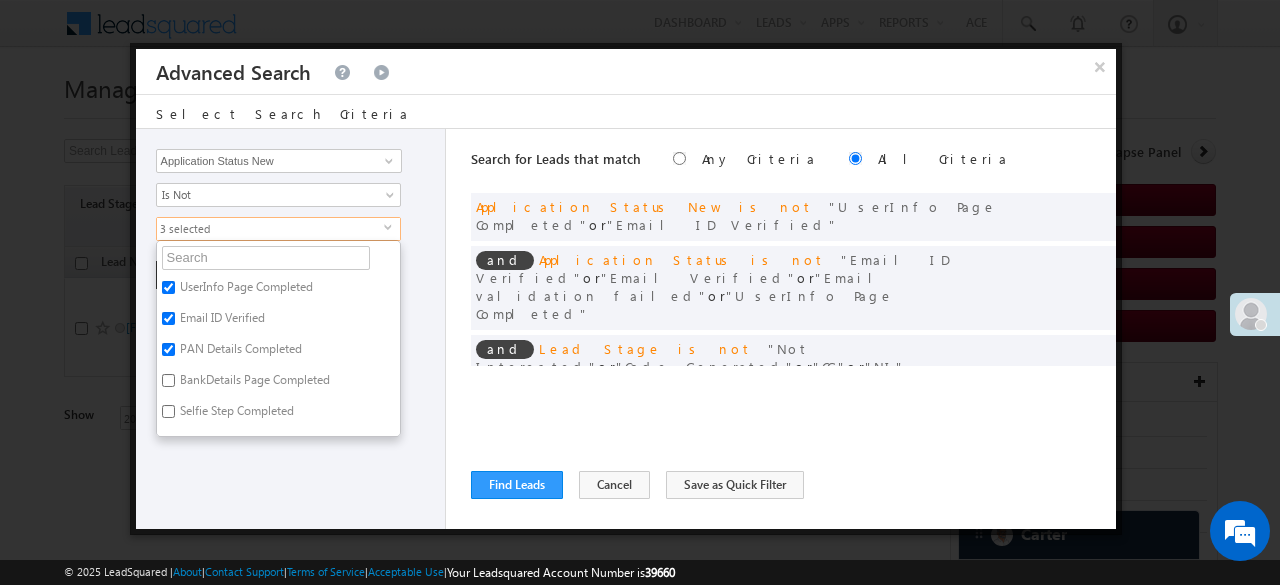 checkbox on "true" 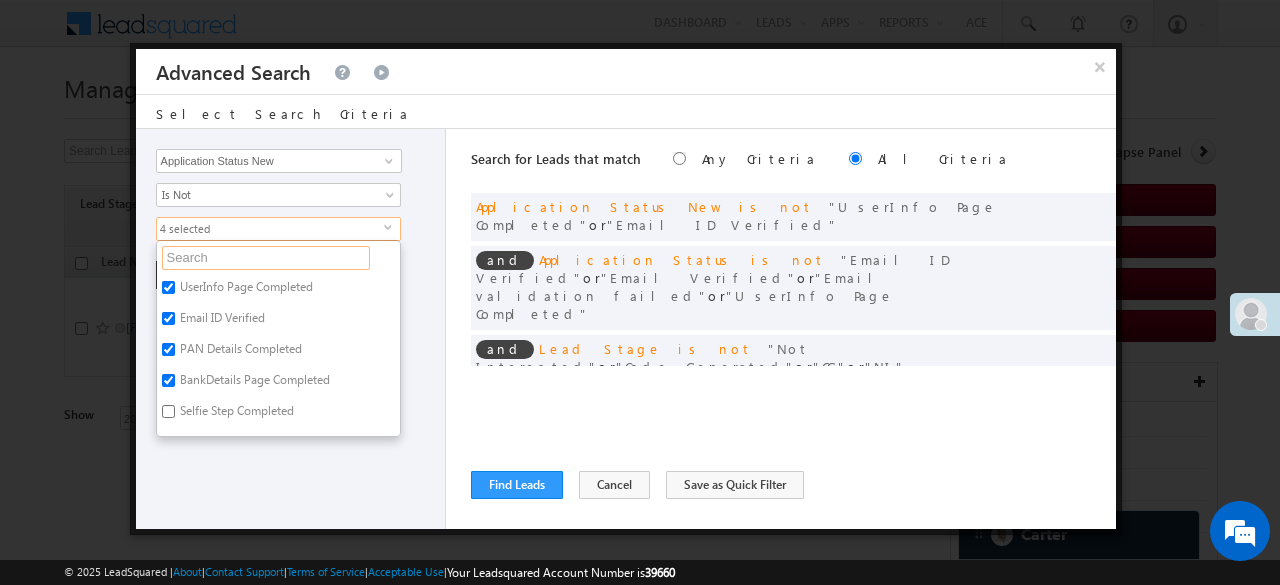 click at bounding box center (266, 258) 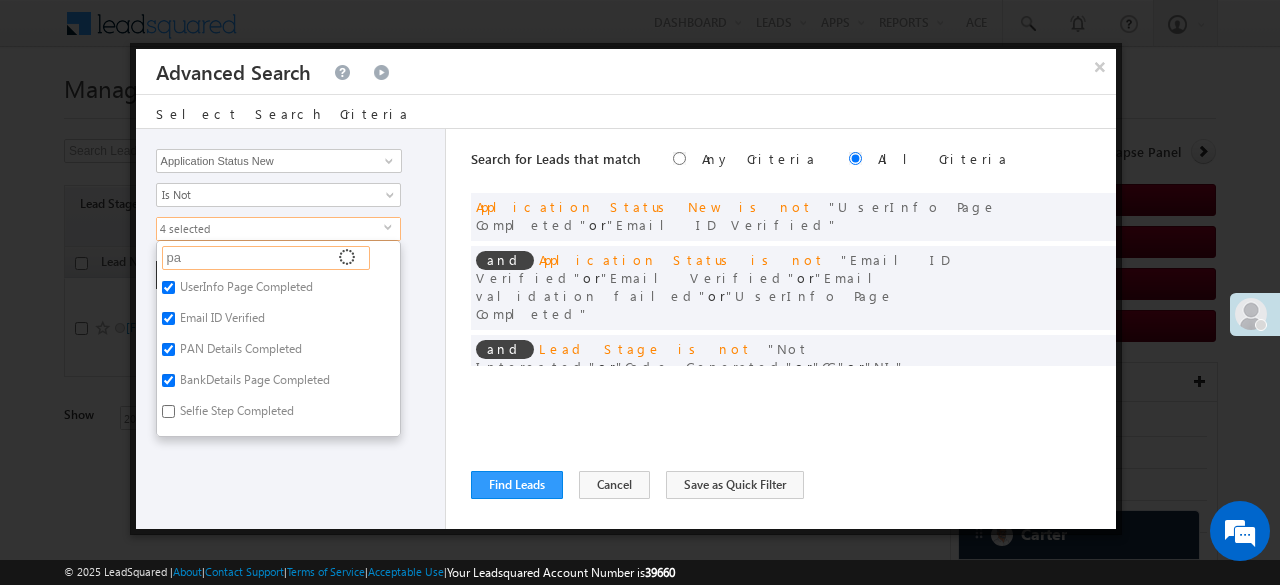 type on "pan" 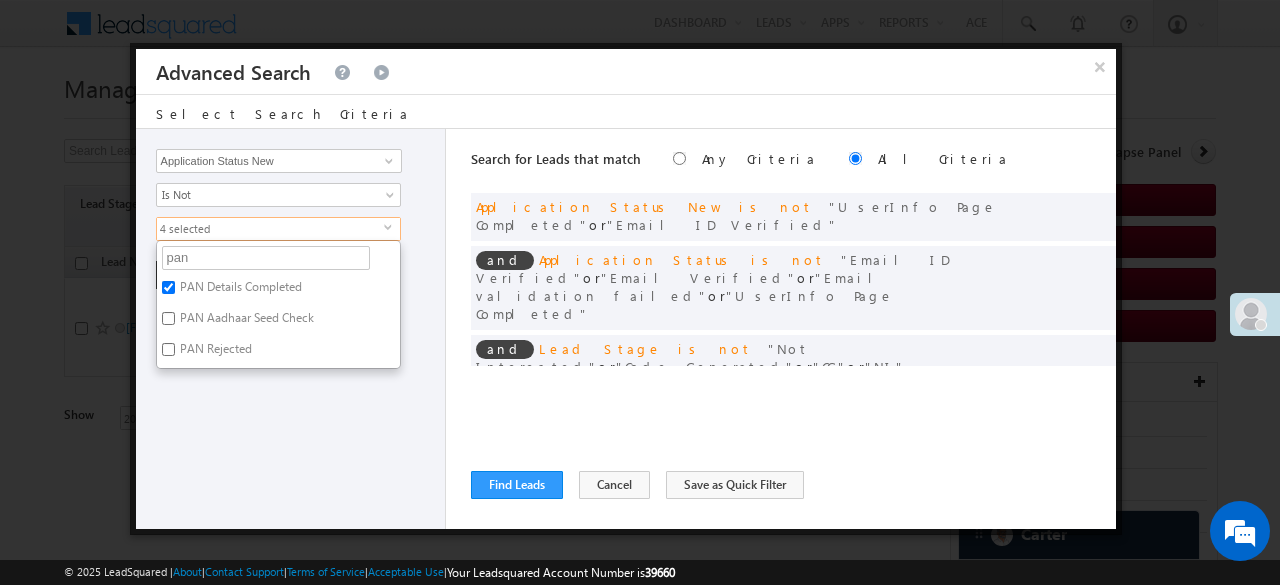 click on "PAN Rejected" at bounding box center [214, 352] 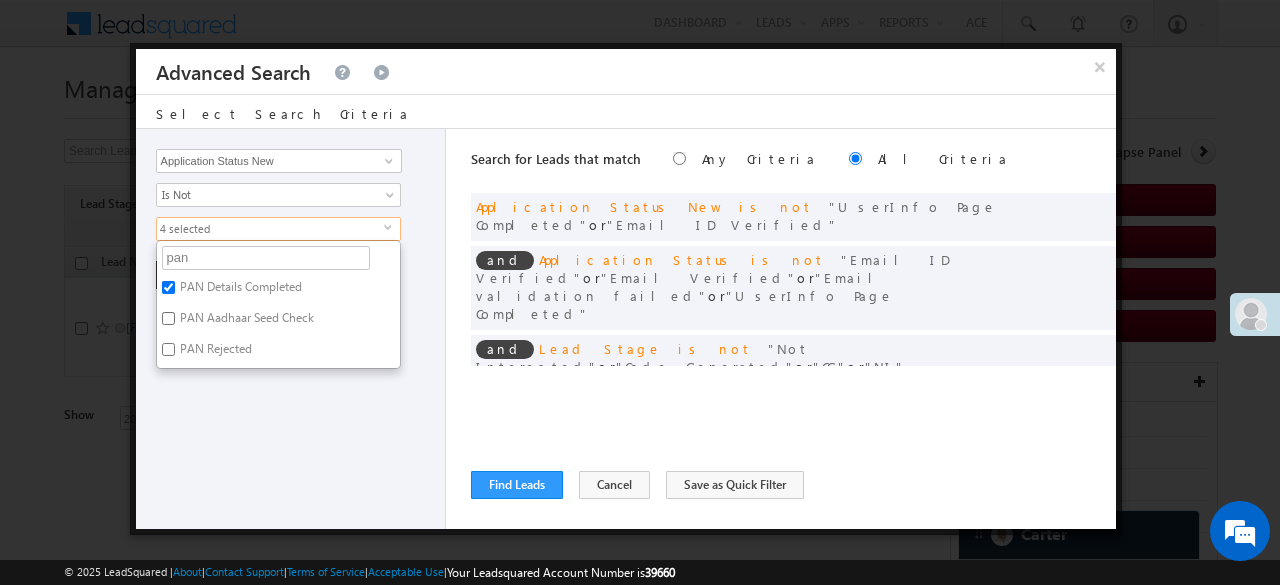 click on "PAN Rejected" at bounding box center [168, 349] 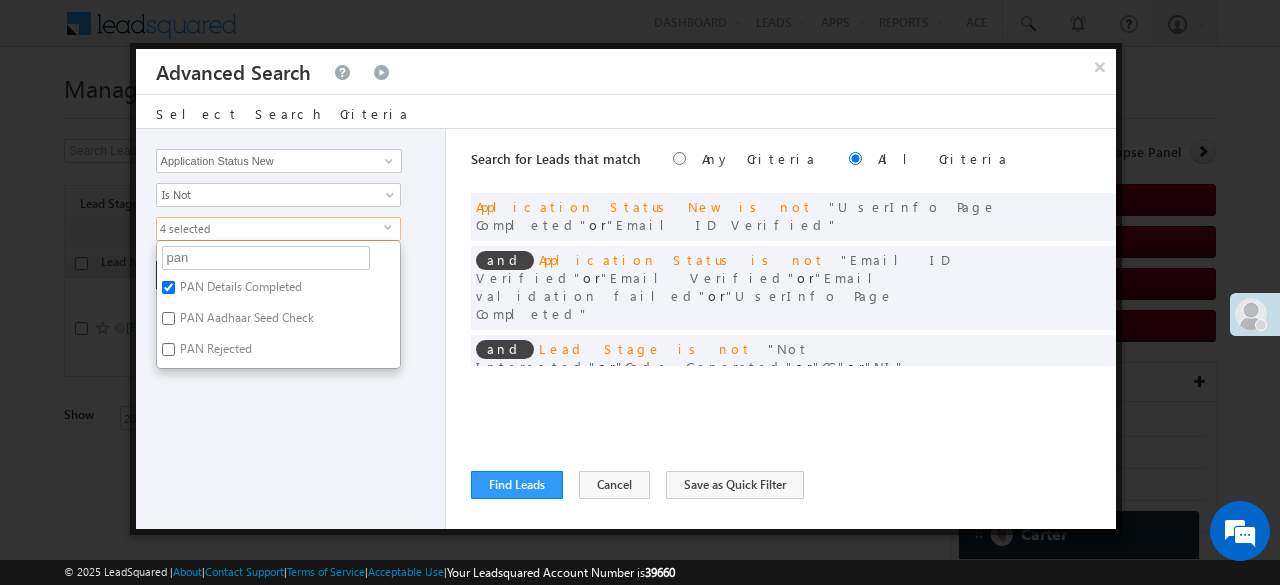 checkbox on "true" 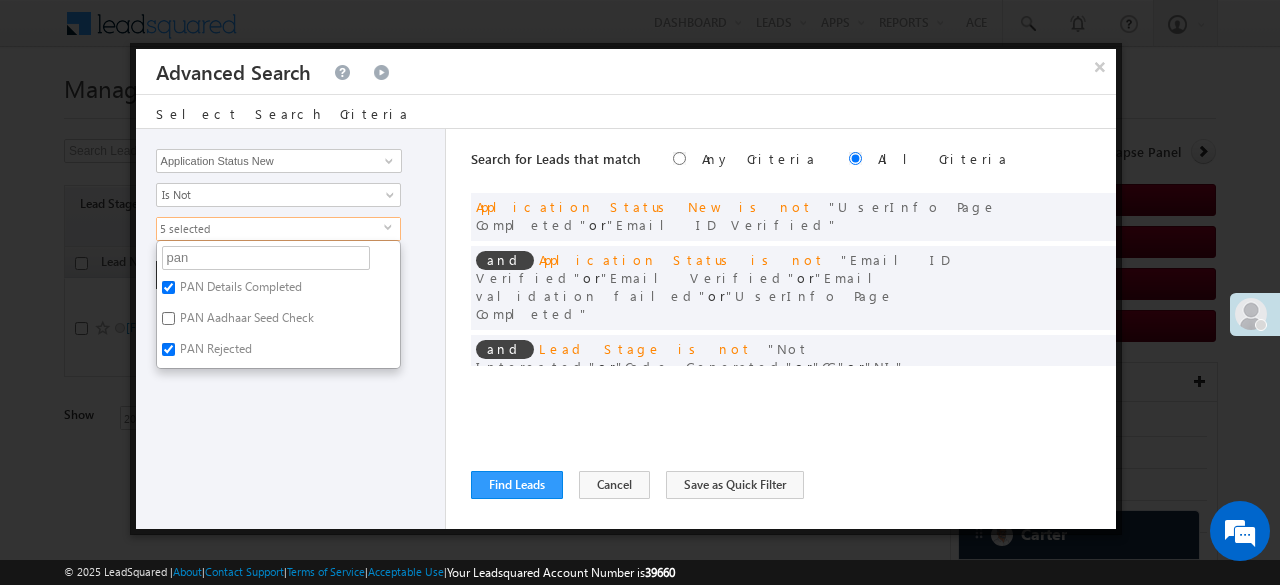 click on "Lead Activity Task Sales Group  Prospect Id  WA Last Message Timestamp 4th Day Disposition Aadhaar_MobileLinked Account Application Status Activation_Score Age Bucket AI_ML AngelCode App Download App Download Date App Status Compare Application Number Application Owner Application Source Application Status  Application Status at Assignment Application Status at Dropoff Application status before assignment  Application Status First time Drop Off  Application Status New Application Step Number Application Submission Flag Application Type Appsflyer Adset Area Manager Name Assignment Date Assignment Quota Assignment Status Attempt counter post coding  BO Branch Browser Call Back Counter Call back Date & Time Call Back Requested Created At Call Back Requested on  Call Back Requested Slot Call Duration Call Later Overall Counter Call Later_Insurance call back date Callid Campaign Call Counter Campaign Date Campaign flag for smart view Campaign Talktime counter Campaign Trade Date Is" at bounding box center (291, 329) 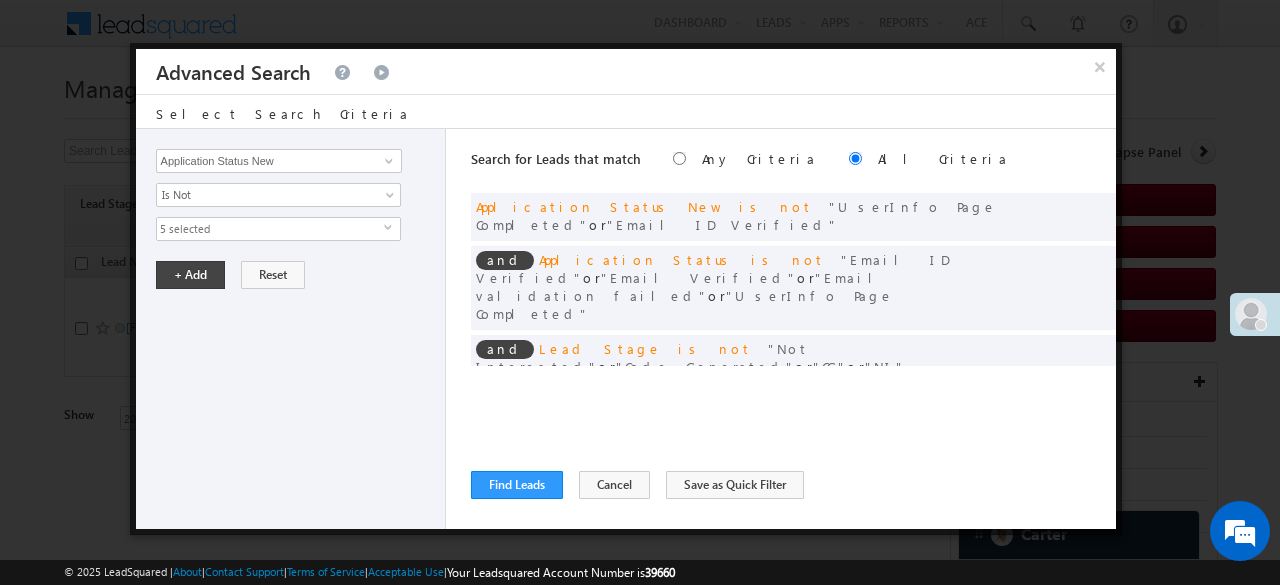 click on "5 selected" at bounding box center (270, 229) 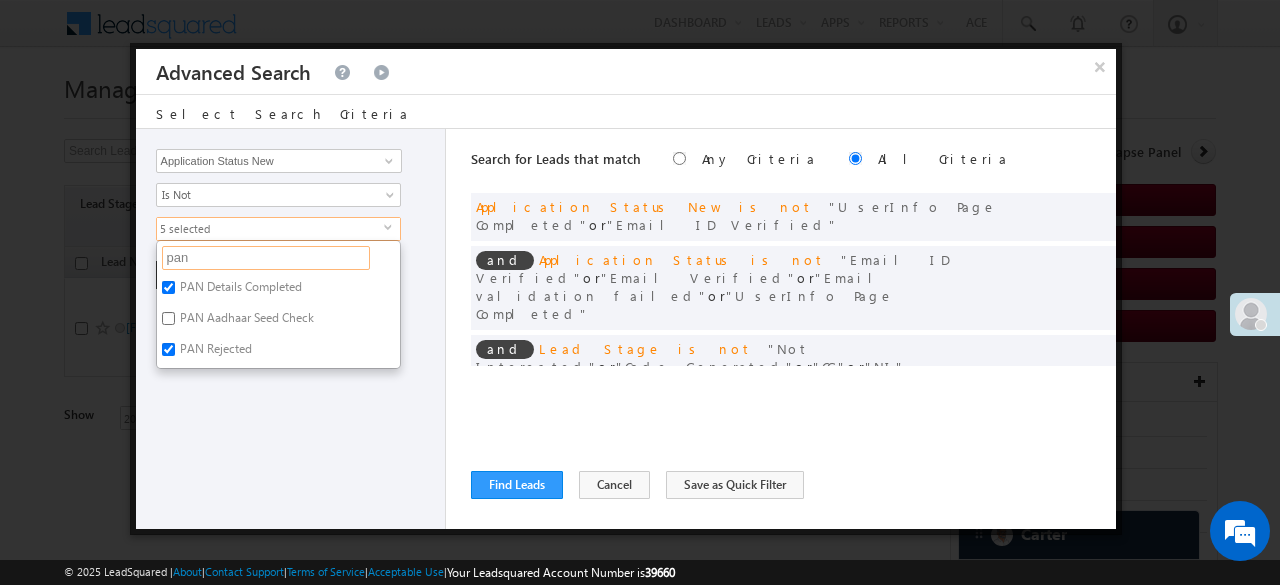 click on "pan" at bounding box center [266, 258] 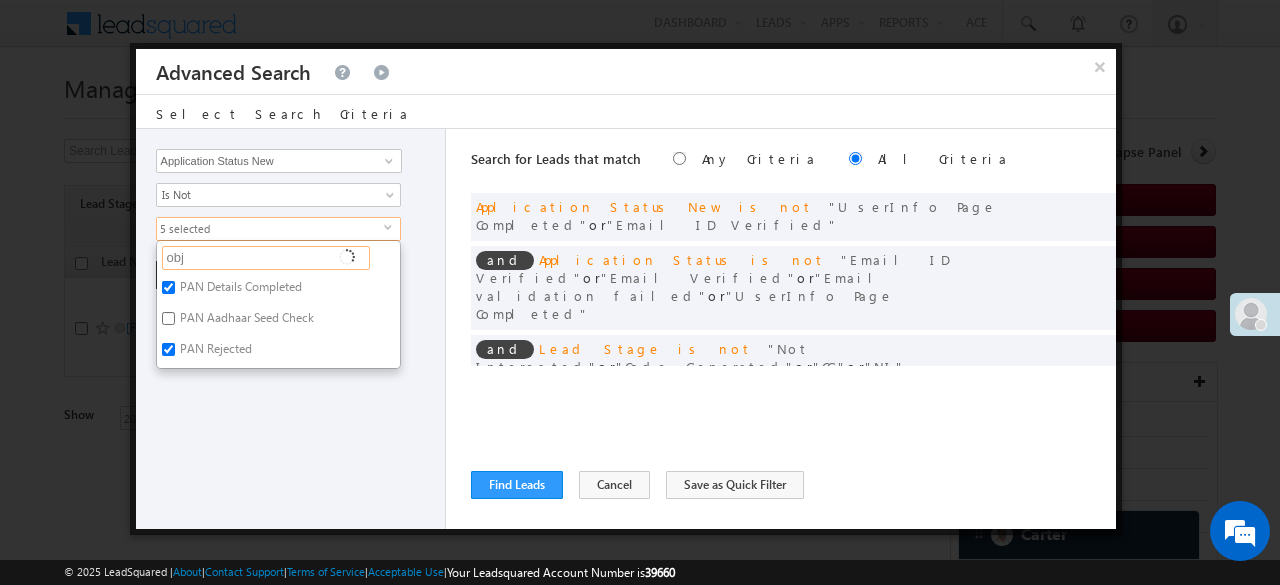 type on "obje" 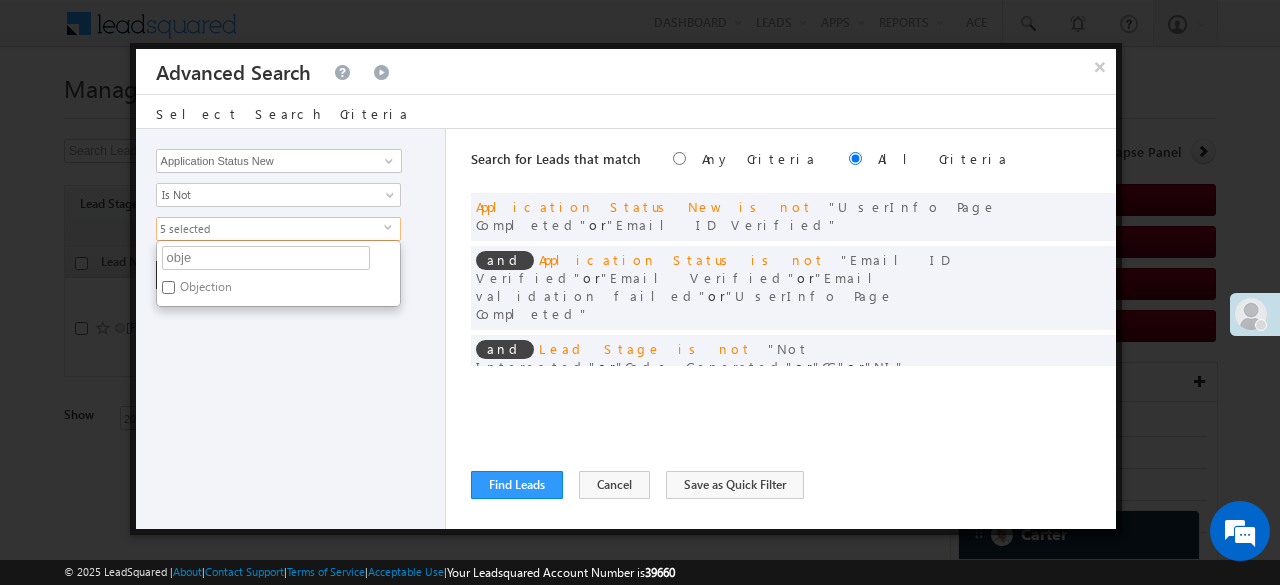 click on "Objection" at bounding box center (204, 290) 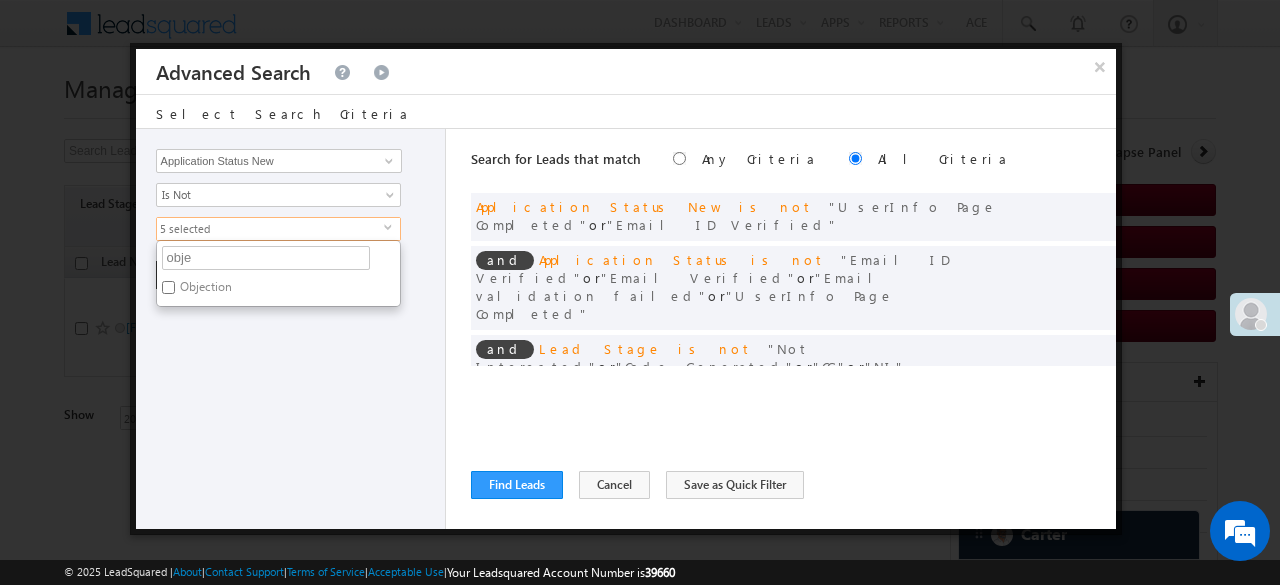 click on "Objection" at bounding box center [168, 287] 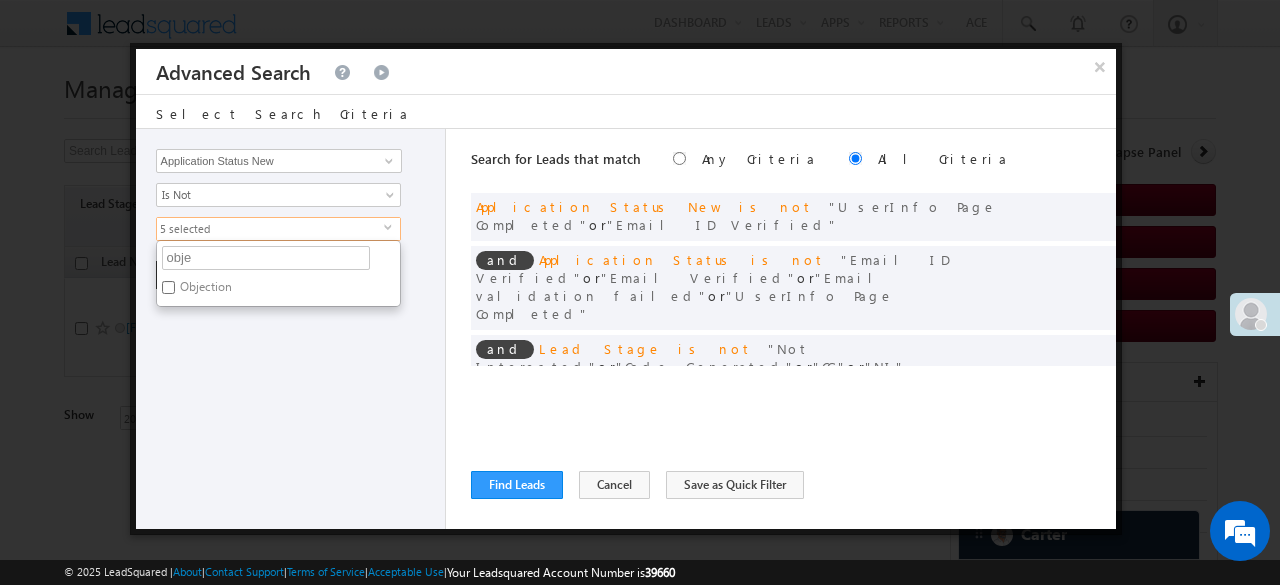 checkbox on "true" 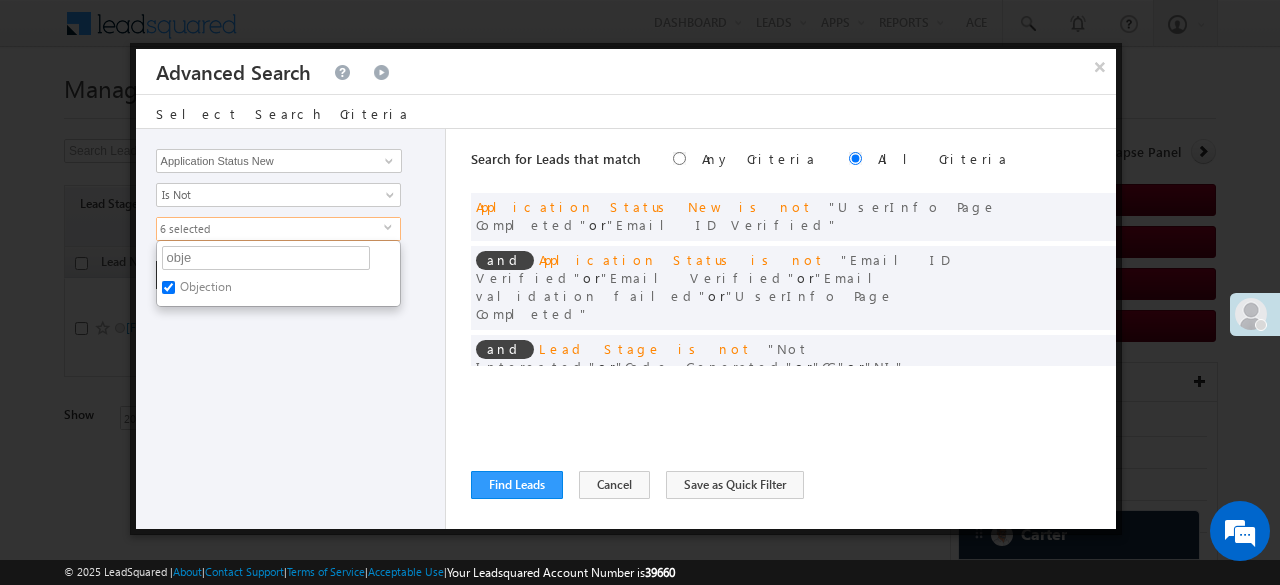 click on "Lead Activity Task Sales Group  Prospect Id  WA Last Message Timestamp 4th Day Disposition Aadhaar_MobileLinked Account Application Status Activation_Score Age Bucket AI_ML AngelCode App Download App Download Date App Status Compare Application Number Application Owner Application Source Application Status  Application Status at Assignment Application Status at Dropoff Application status before assignment  Application Status First time Drop Off  Application Status New Application Step Number Application Submission Flag Application Type Appsflyer Adset Area Manager Name Assignment Date Assignment Quota Assignment Status Attempt counter post coding  BO Branch Browser Call Back Counter Call back Date & Time Call Back Requested Created At Call Back Requested on  Call Back Requested Slot Call Duration Call Later Overall Counter Call Later_Insurance call back date Callid Campaign Call Counter Campaign Date Campaign flag for smart view Campaign Talktime counter Campaign Trade Date Is" at bounding box center (291, 329) 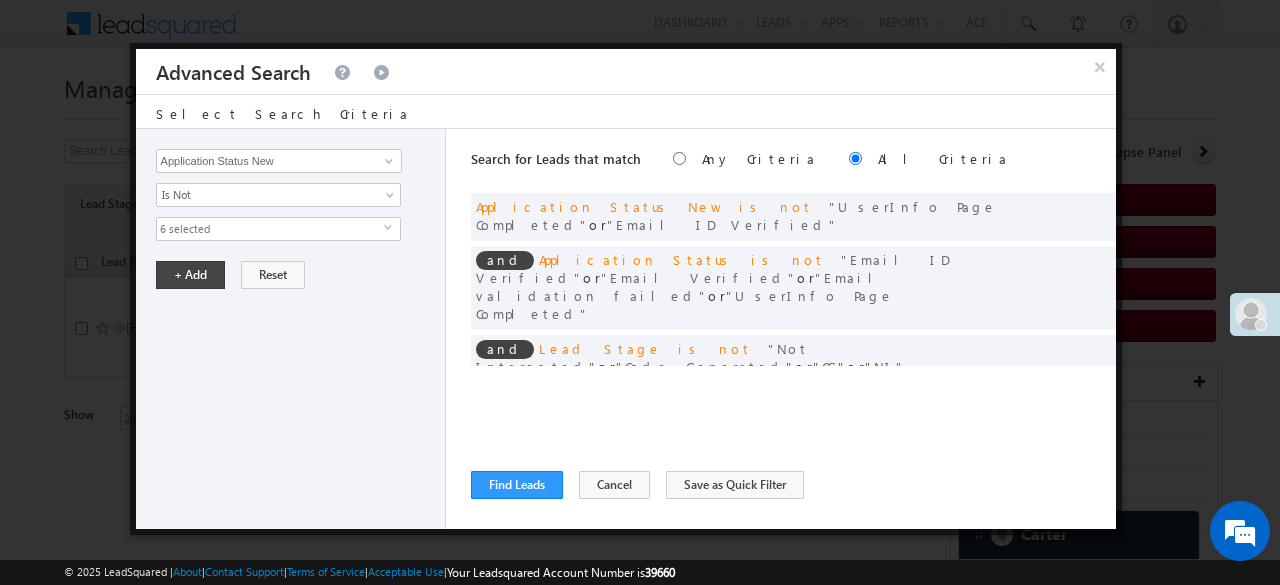 click on "Lead Activity Task Sales Group  Prospect Id  WA Last Message Timestamp 4th Day Disposition Aadhaar_MobileLinked Account Application Status Activation_Score Age Bucket AI_ML AngelCode App Download App Download Date App Status Compare Application Number Application Owner Application Source Application Status  Application Status at Assignment Application Status at Dropoff Application status before assignment  Application Status First time Drop Off  Application Status New Application Step Number Application Submission Flag Application Type Appsflyer Adset Area Manager Name Assignment Date Assignment Quota Assignment Status Attempt counter post coding  BO Branch Browser Call Back Counter Call back Date & Time Call Back Requested Created At Call Back Requested on  Call Back Requested Slot Call Duration Call Later Overall Counter Call Later_Insurance call back date Callid Campaign Call Counter Campaign Date Campaign flag for smart view Campaign Talktime counter Campaign Trade Date Is" at bounding box center [291, 329] 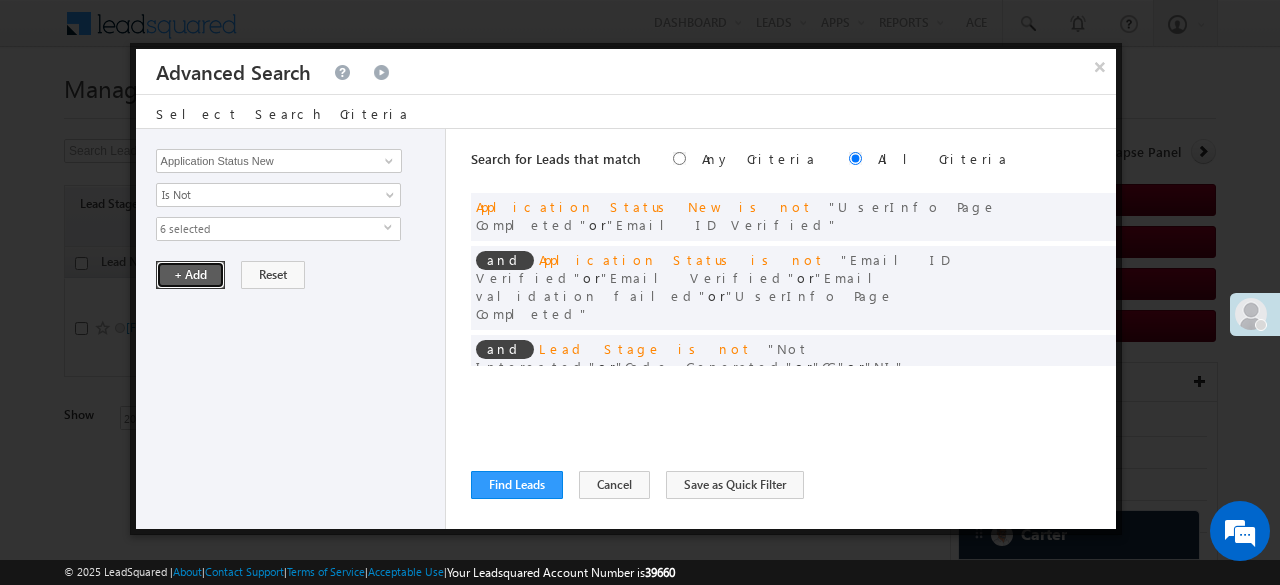 click on "+ Add" at bounding box center [190, 275] 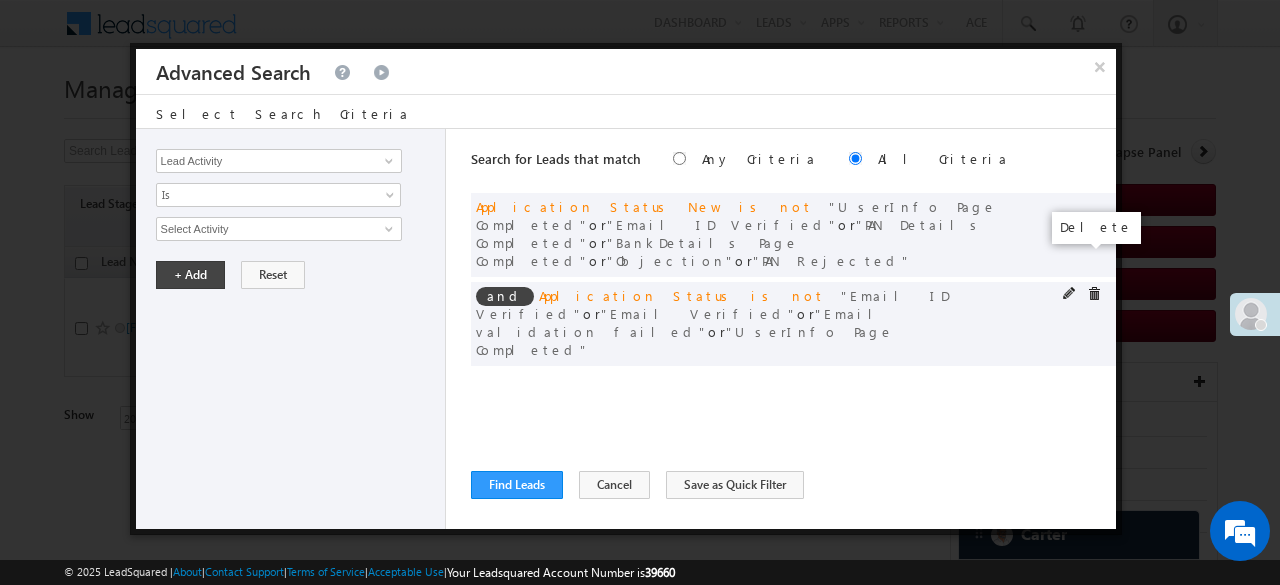 click at bounding box center (1094, 294) 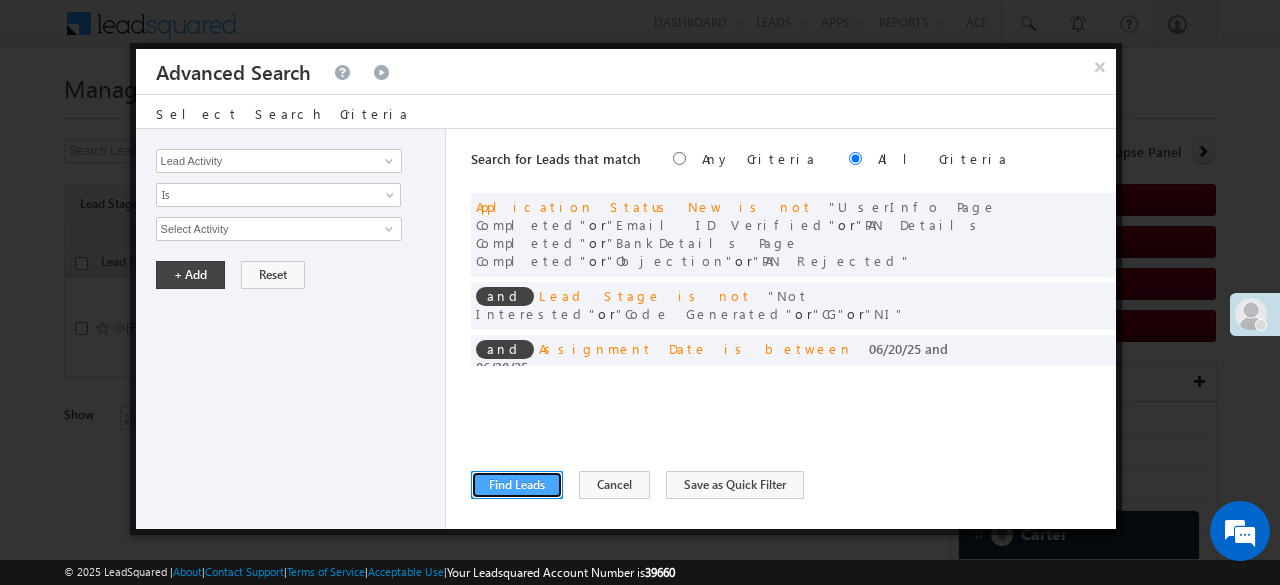 click on "Find Leads" at bounding box center [517, 485] 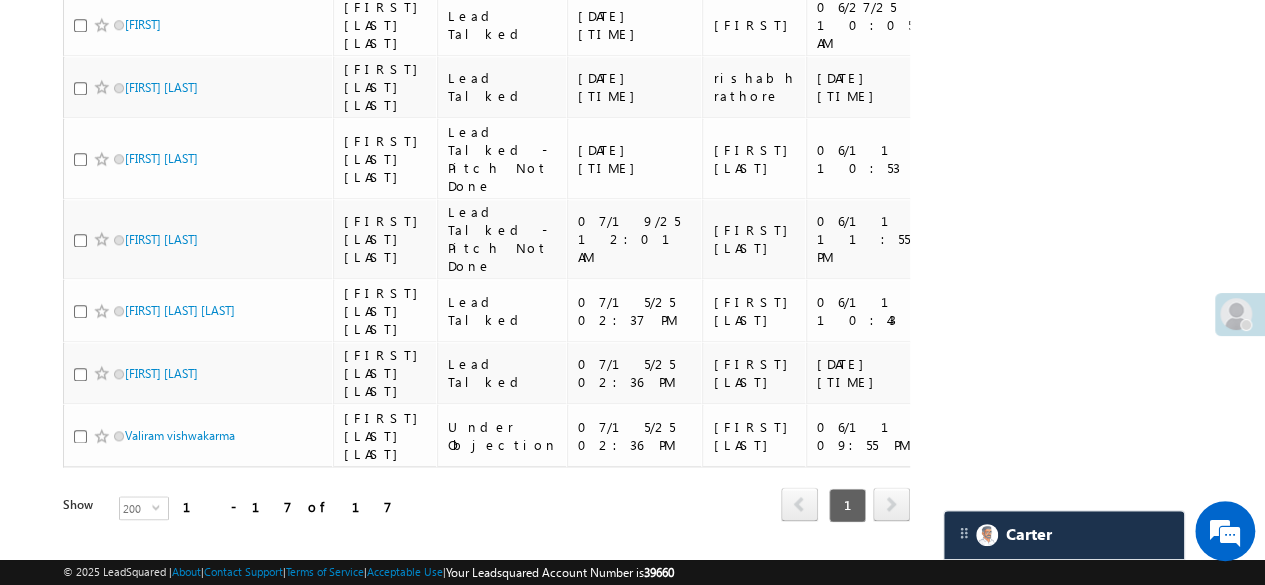 scroll, scrollTop: 984, scrollLeft: 0, axis: vertical 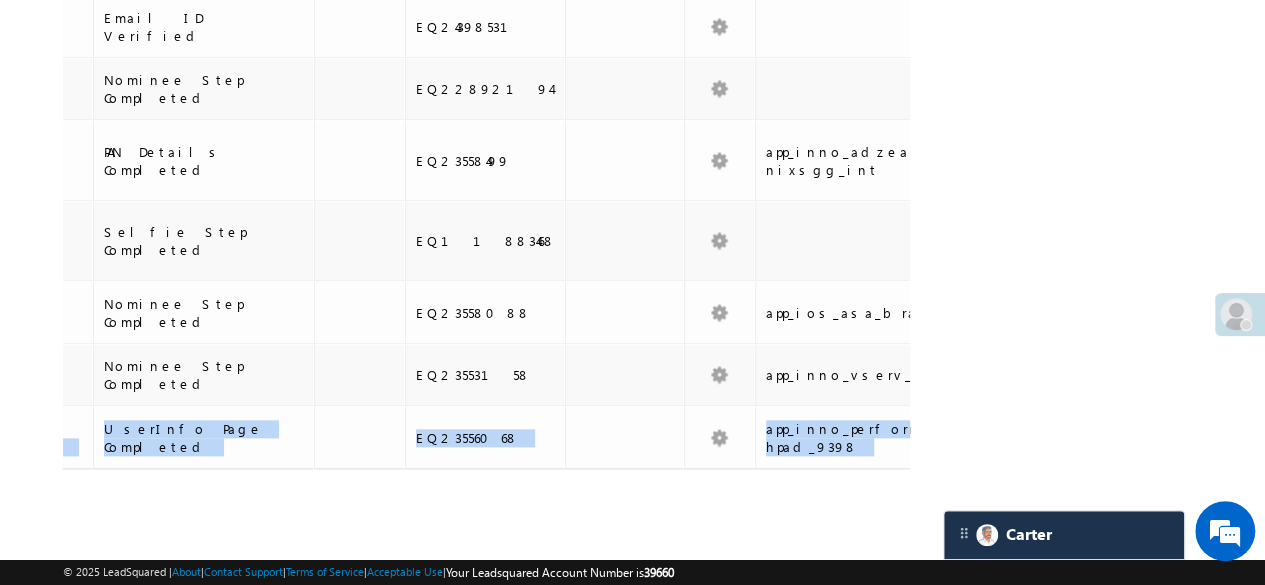 drag, startPoint x: 778, startPoint y: 417, endPoint x: 940, endPoint y: 411, distance: 162.11107 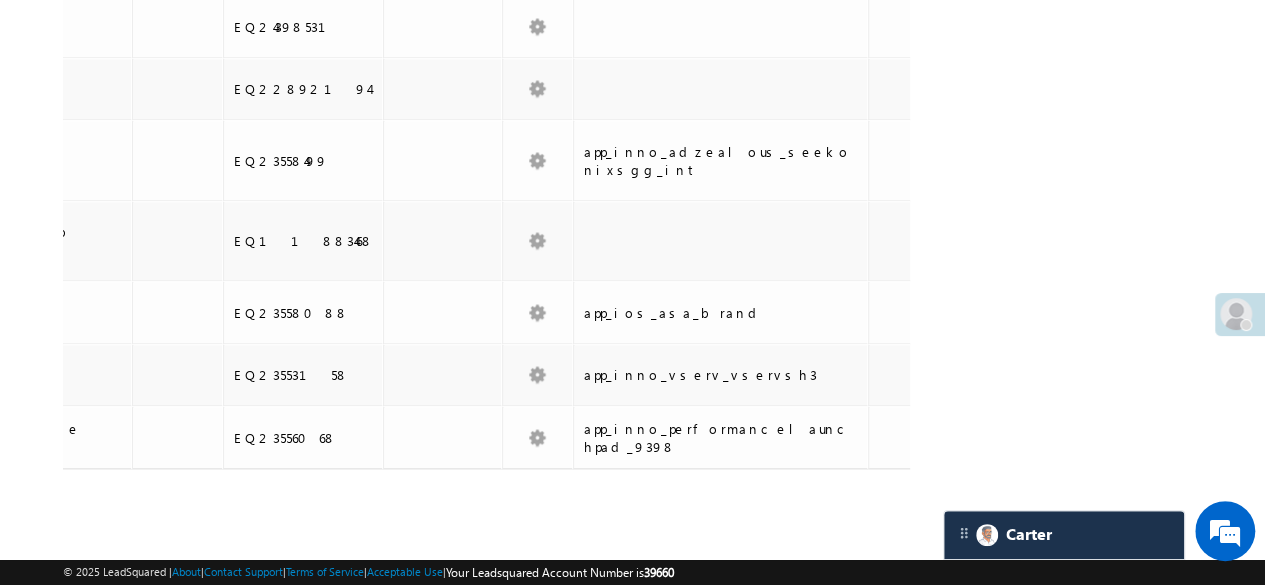 drag, startPoint x: 766, startPoint y: 440, endPoint x: 844, endPoint y: 439, distance: 78.00641 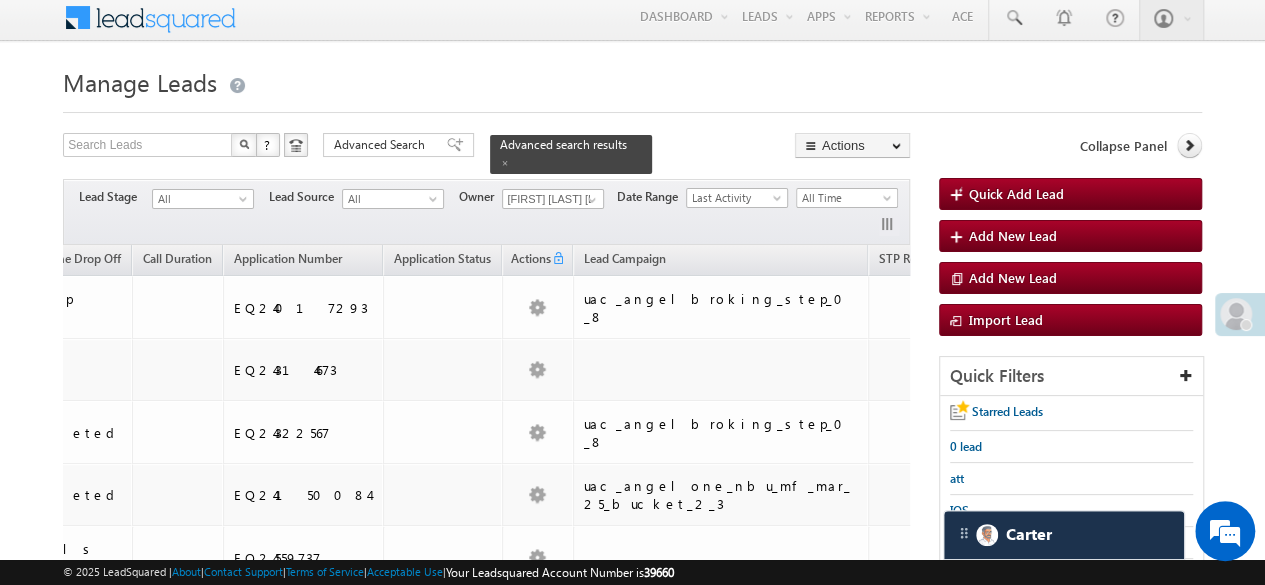 scroll, scrollTop: 0, scrollLeft: 0, axis: both 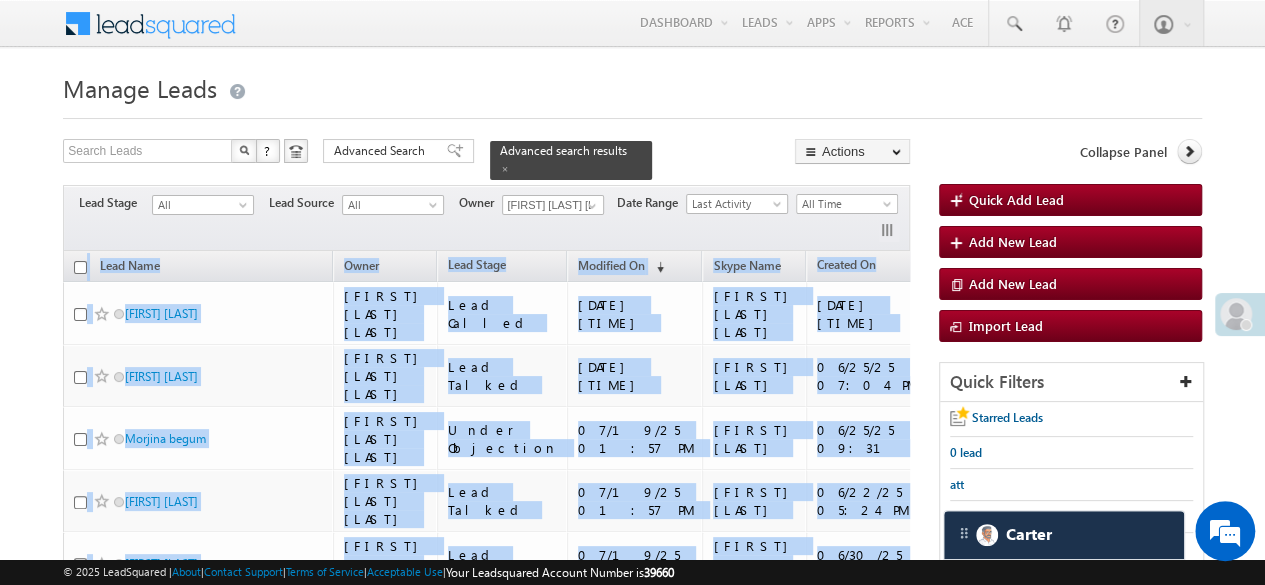 drag, startPoint x: 855, startPoint y: 414, endPoint x: 19, endPoint y: 257, distance: 850.6145 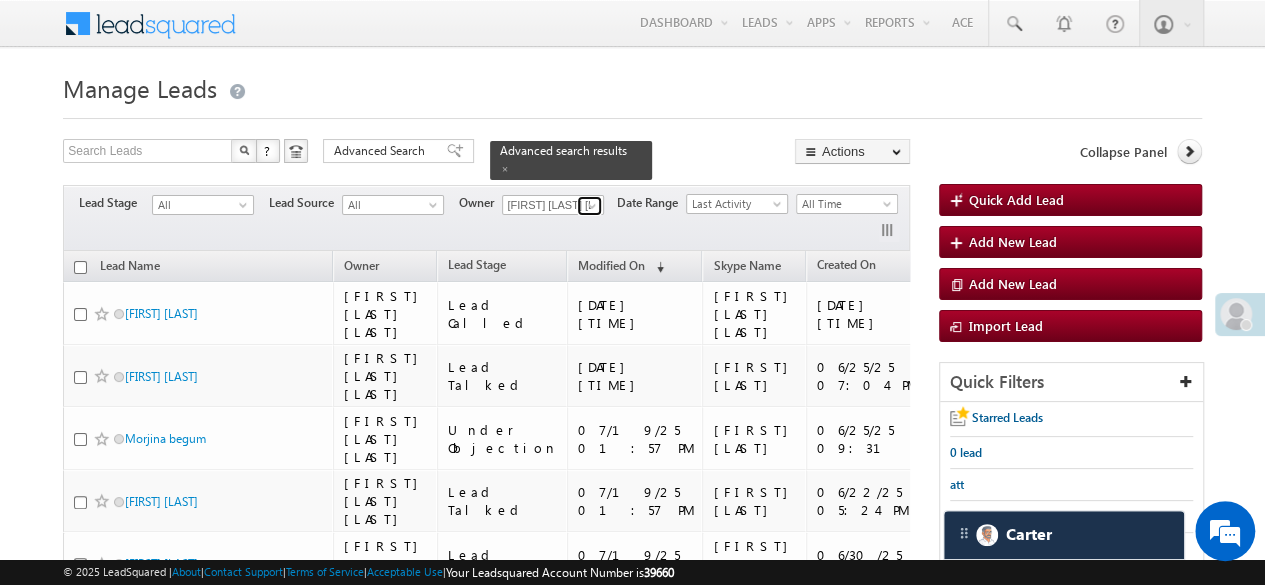 click at bounding box center [592, 206] 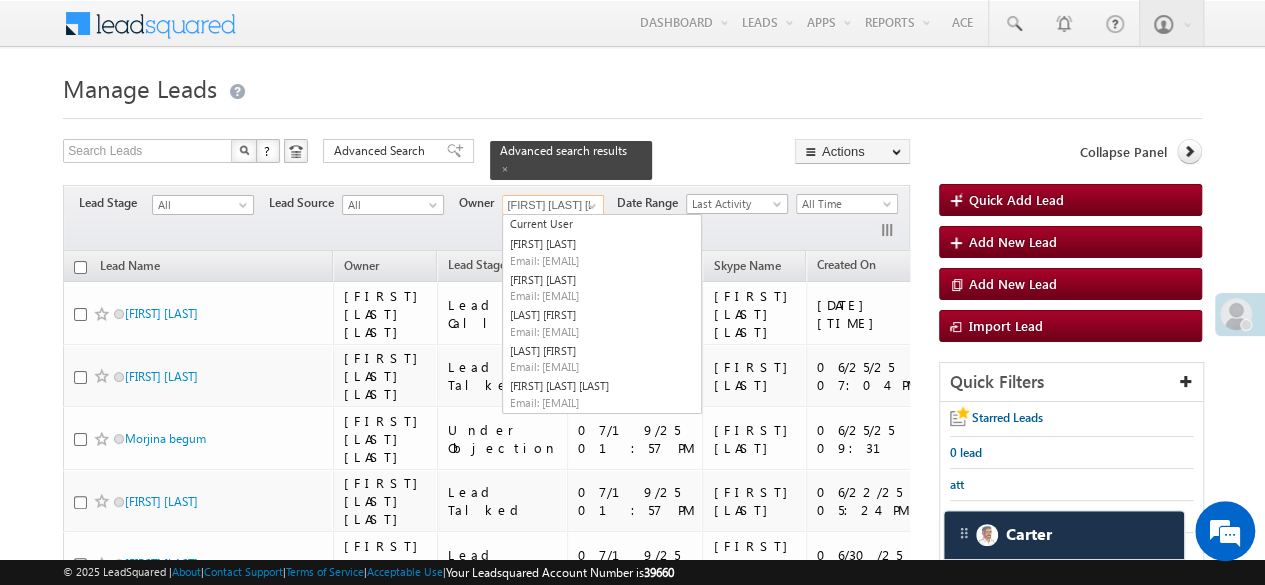 scroll, scrollTop: 0, scrollLeft: 0, axis: both 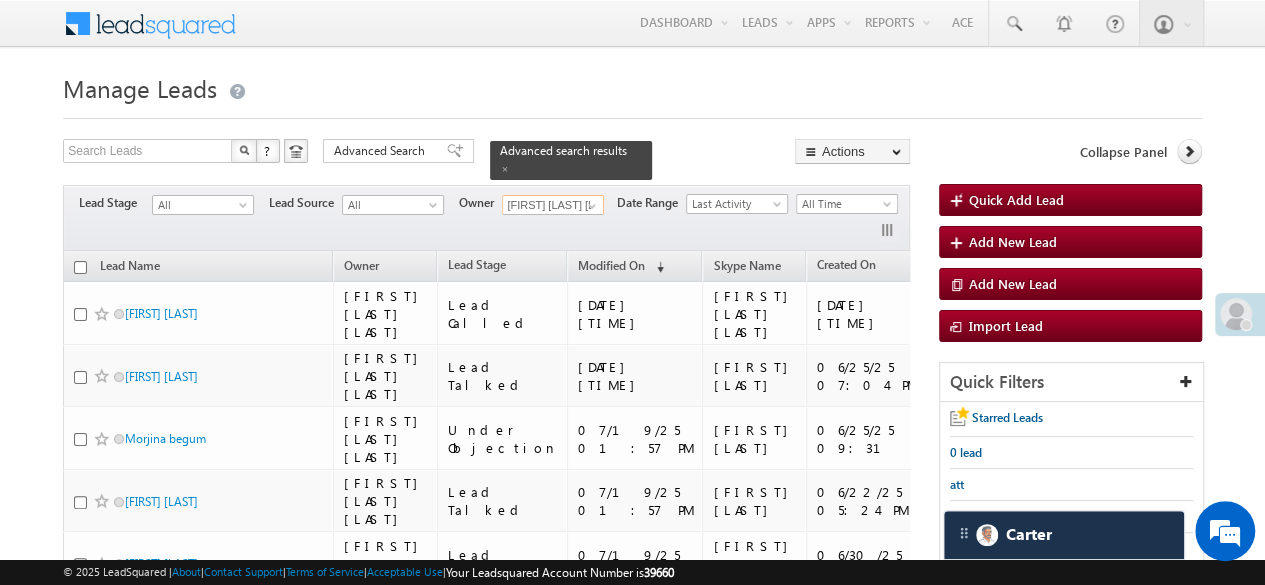 click at bounding box center (80, 267) 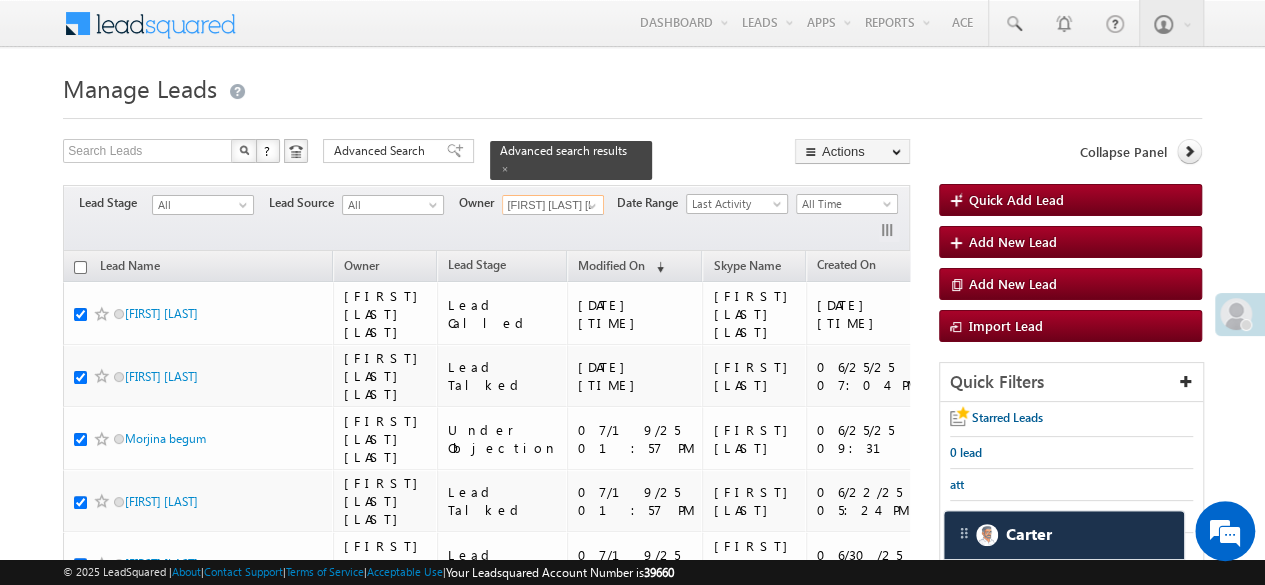 checkbox on "true" 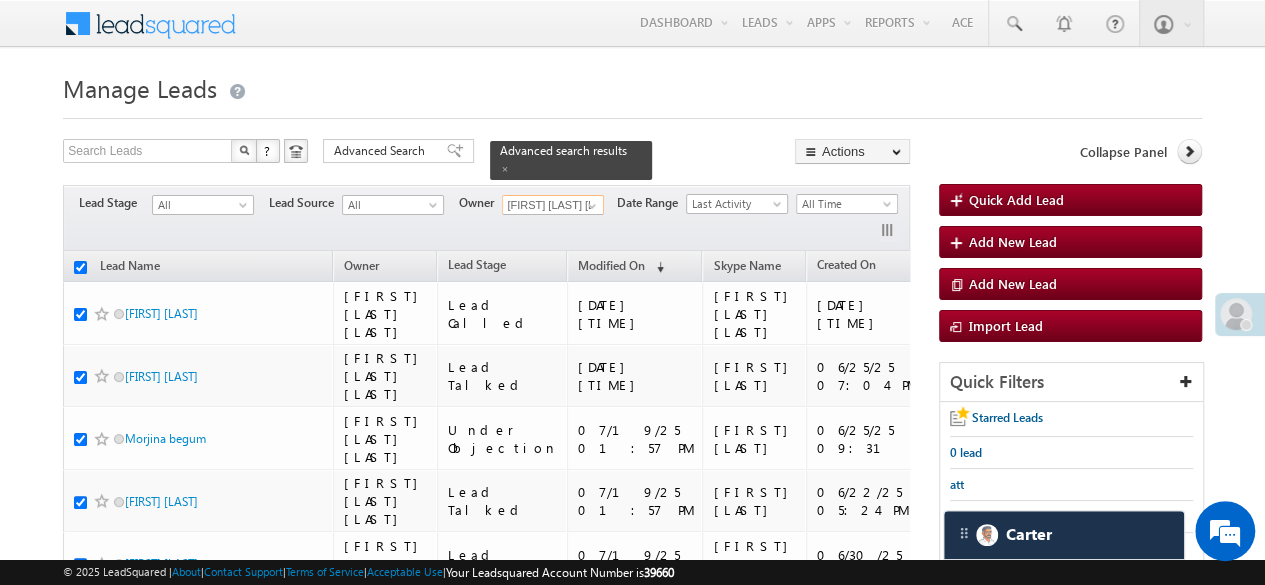 checkbox on "true" 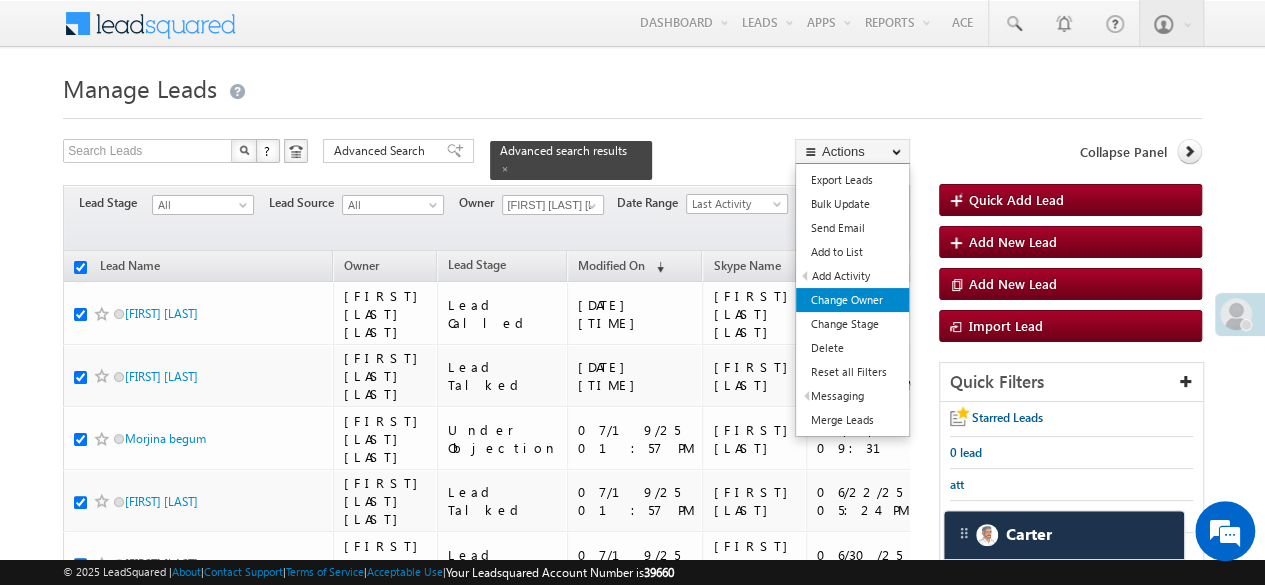 click on "Change Owner" at bounding box center (852, 300) 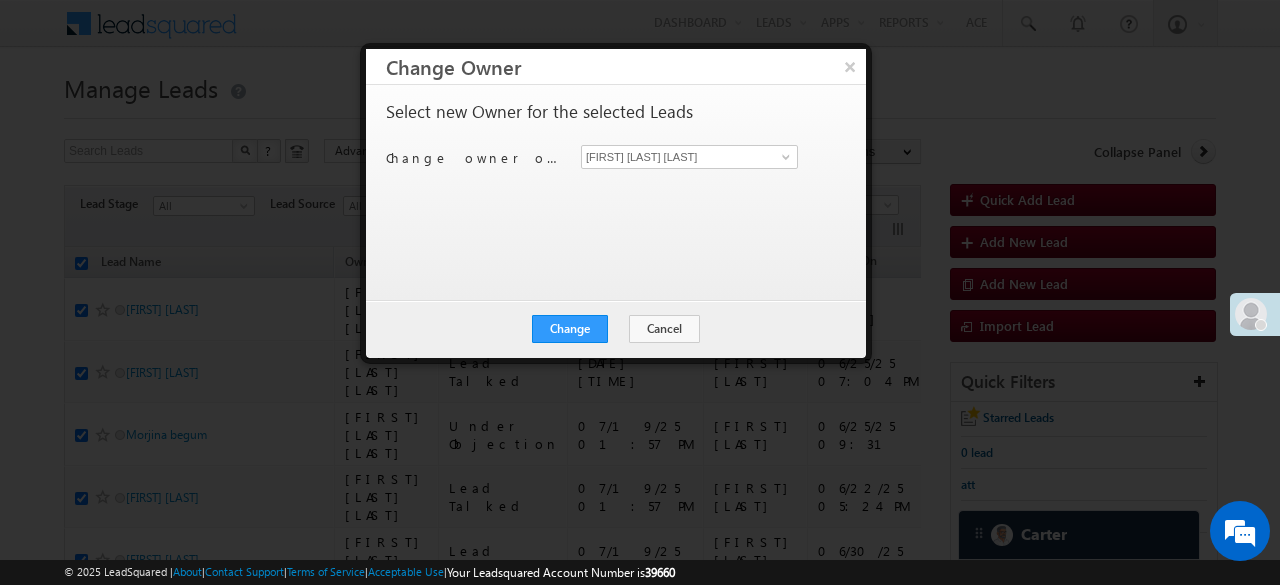 click on "Change owner of 17 leads to
Hardik Munjabhai Sondarva Hardik Munjabhai Sondarva" at bounding box center (614, 160) 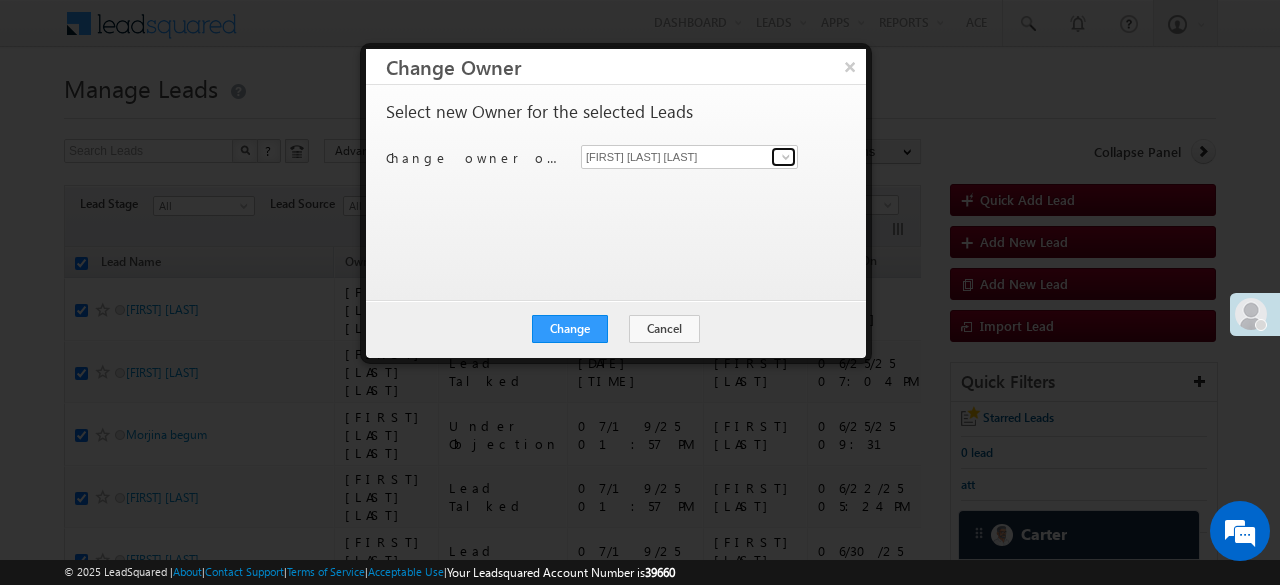 click at bounding box center [783, 157] 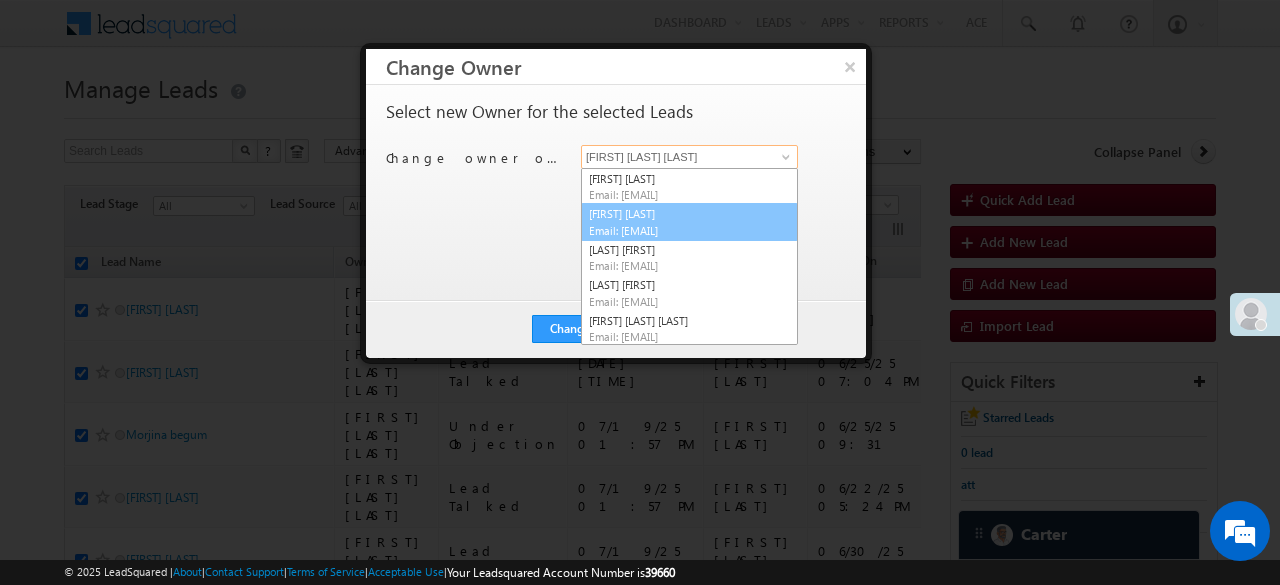 click on "Arulkar Harshal   Harshal.Arulkar@angelbroking.com" at bounding box center [689, 222] 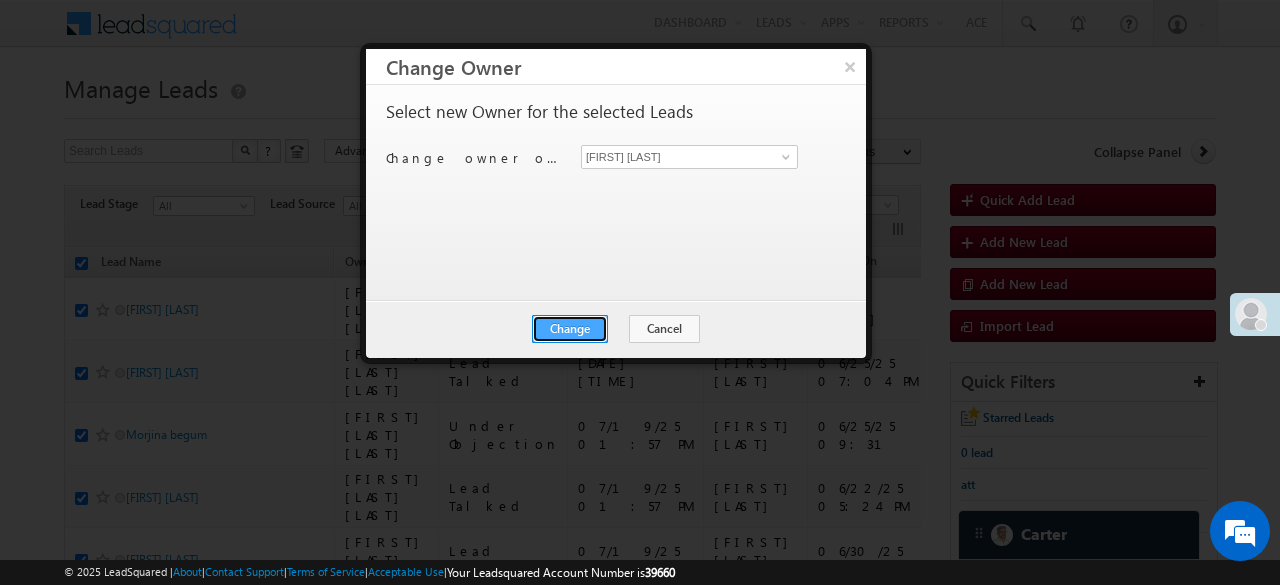 click on "Change" at bounding box center (570, 329) 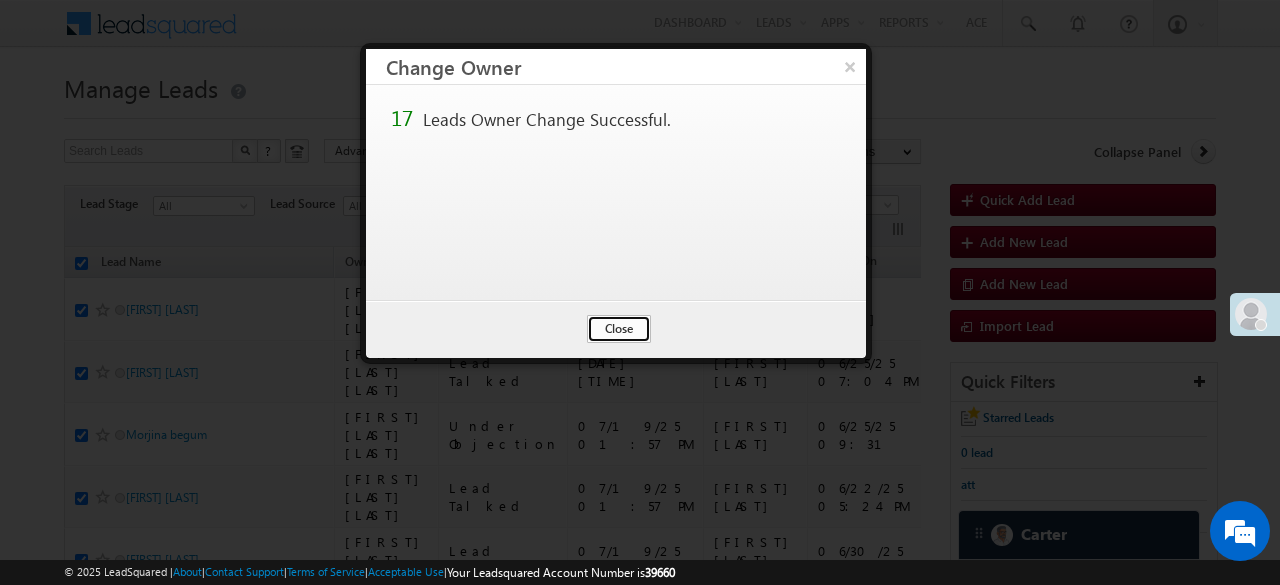 click on "Close" at bounding box center [619, 329] 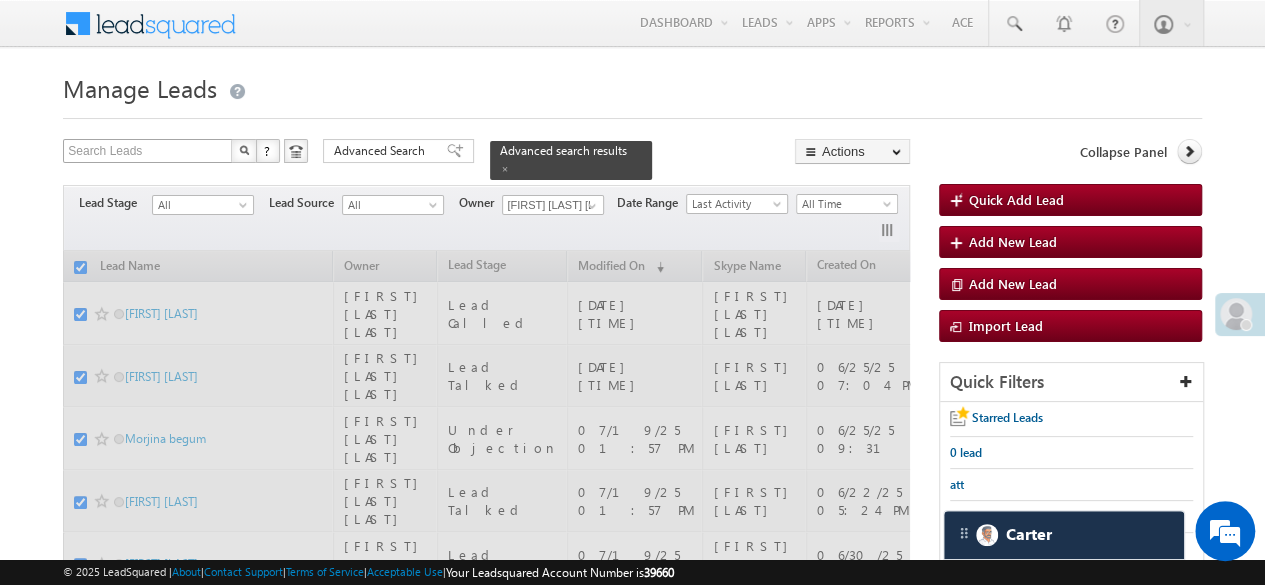checkbox on "false" 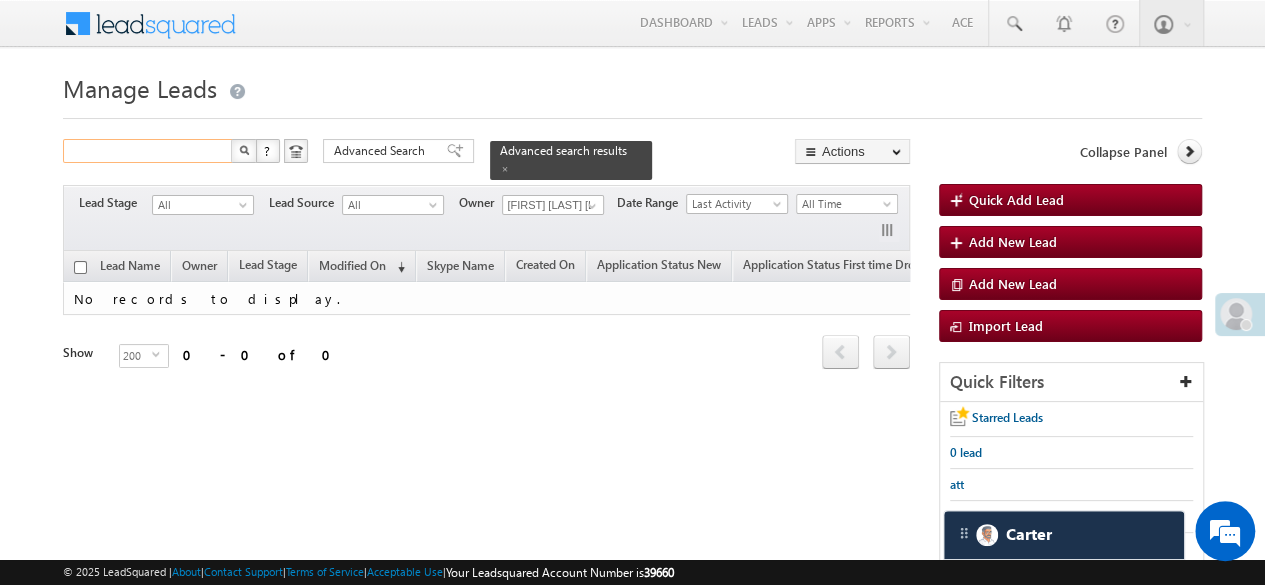 click at bounding box center [148, 151] 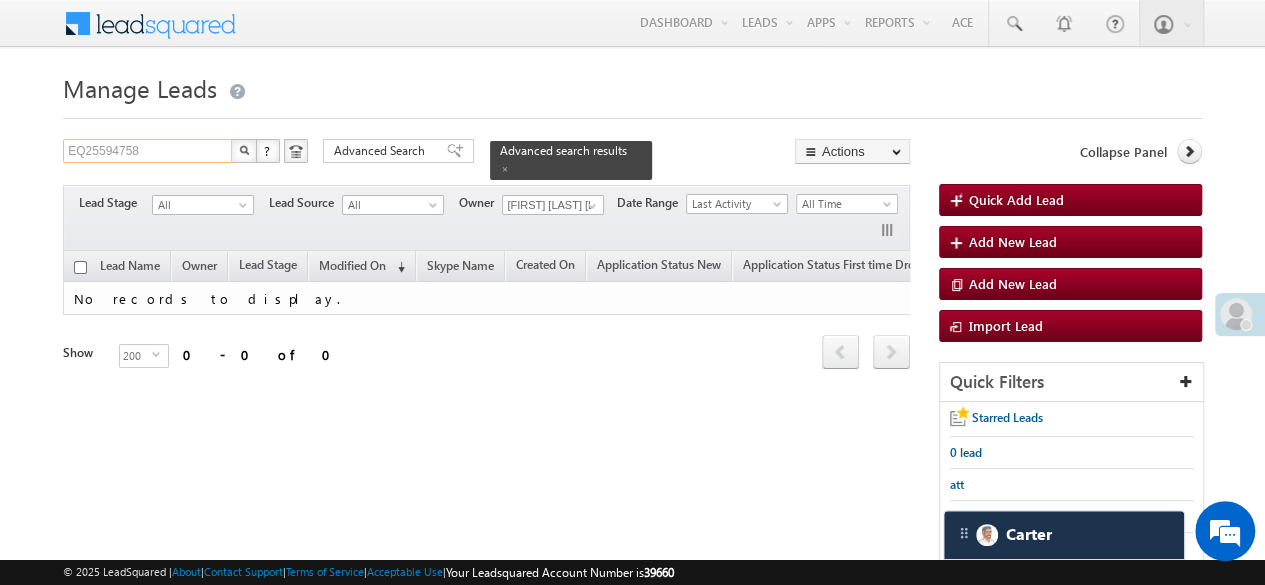 type on "EQ25594758" 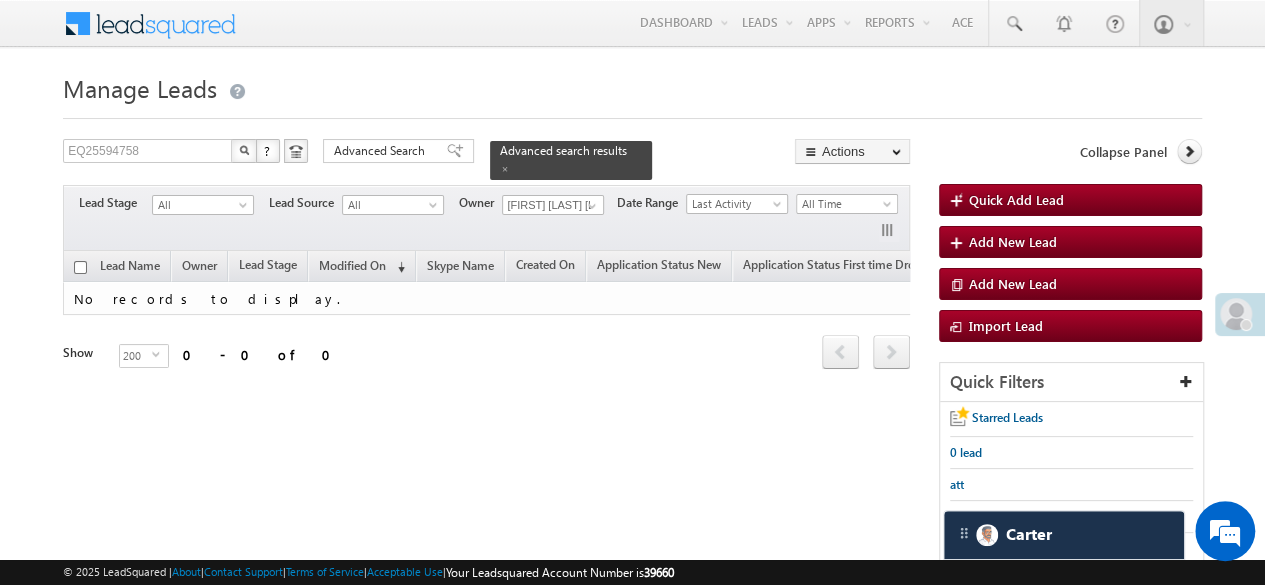 click at bounding box center (244, 150) 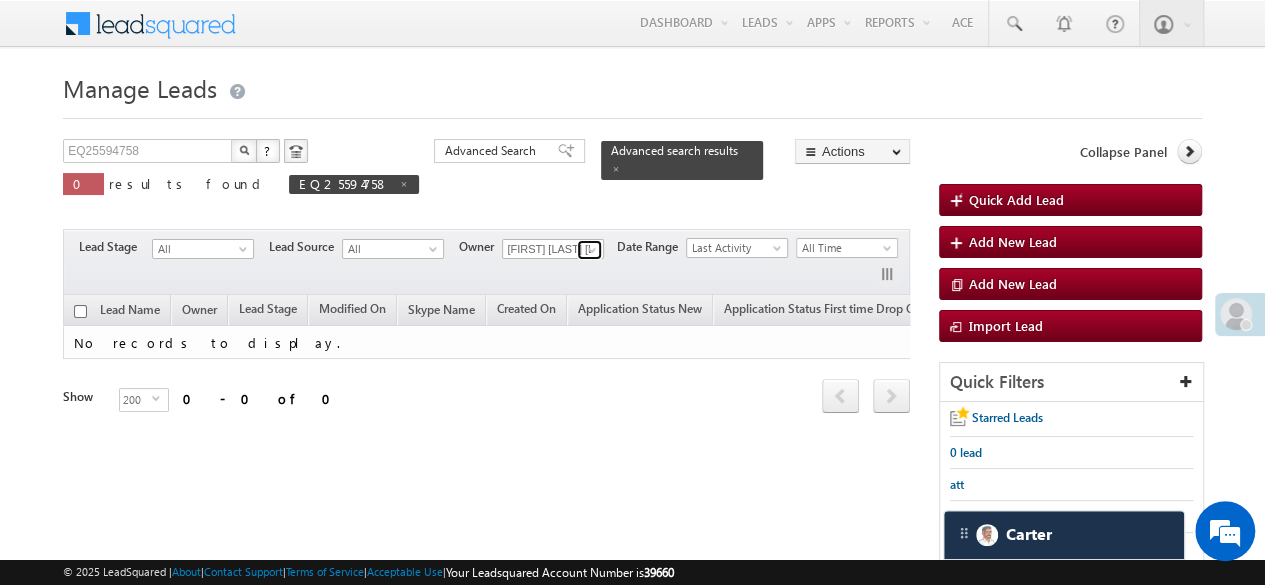 click at bounding box center (592, 250) 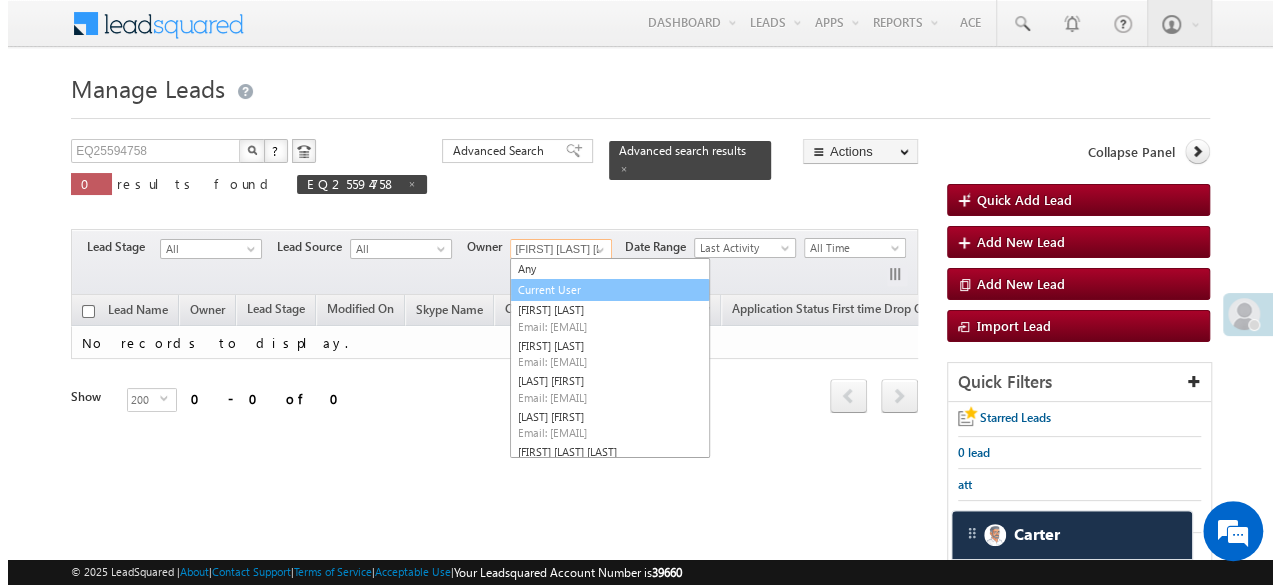 scroll, scrollTop: 0, scrollLeft: 0, axis: both 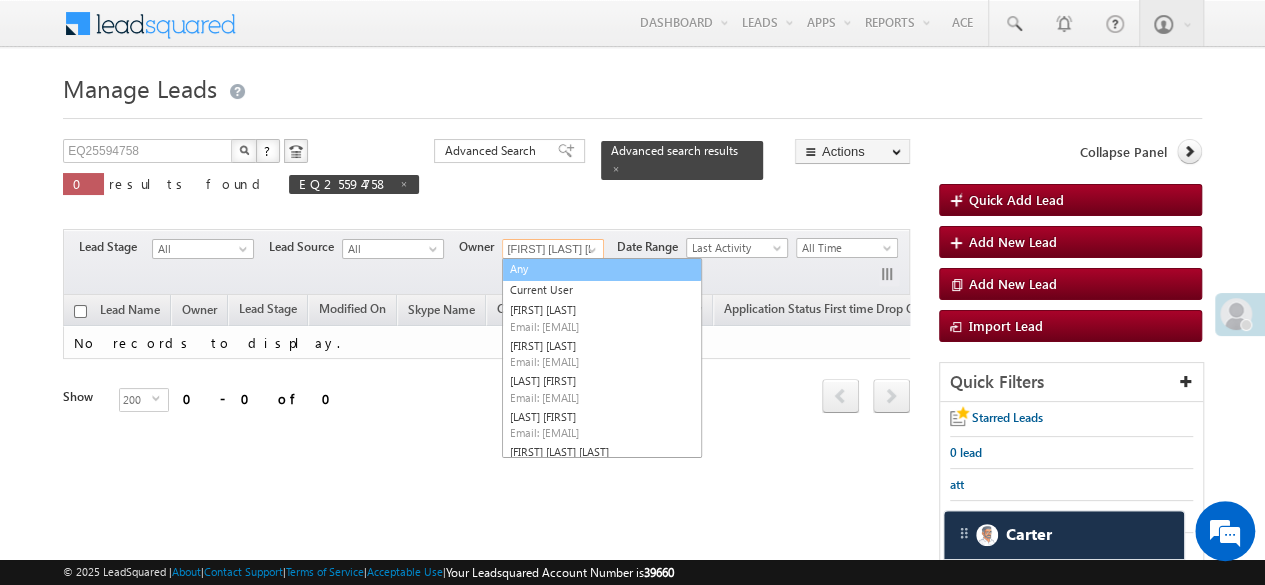 click on "Any" at bounding box center (602, 269) 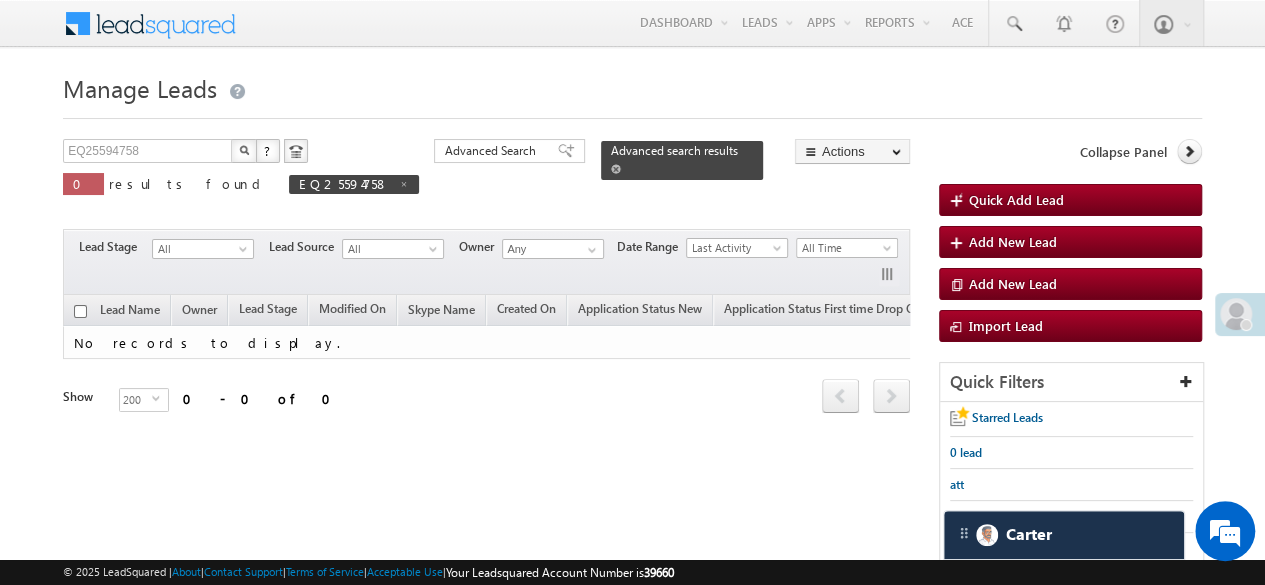 click at bounding box center (616, 169) 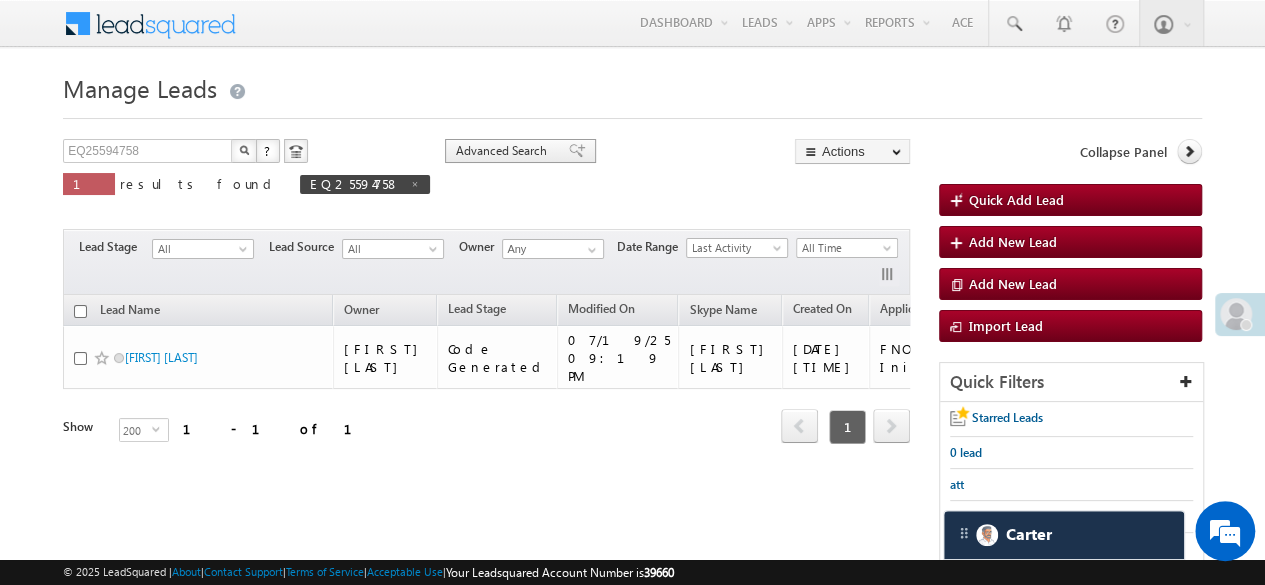 click on "Advanced Search" at bounding box center [504, 151] 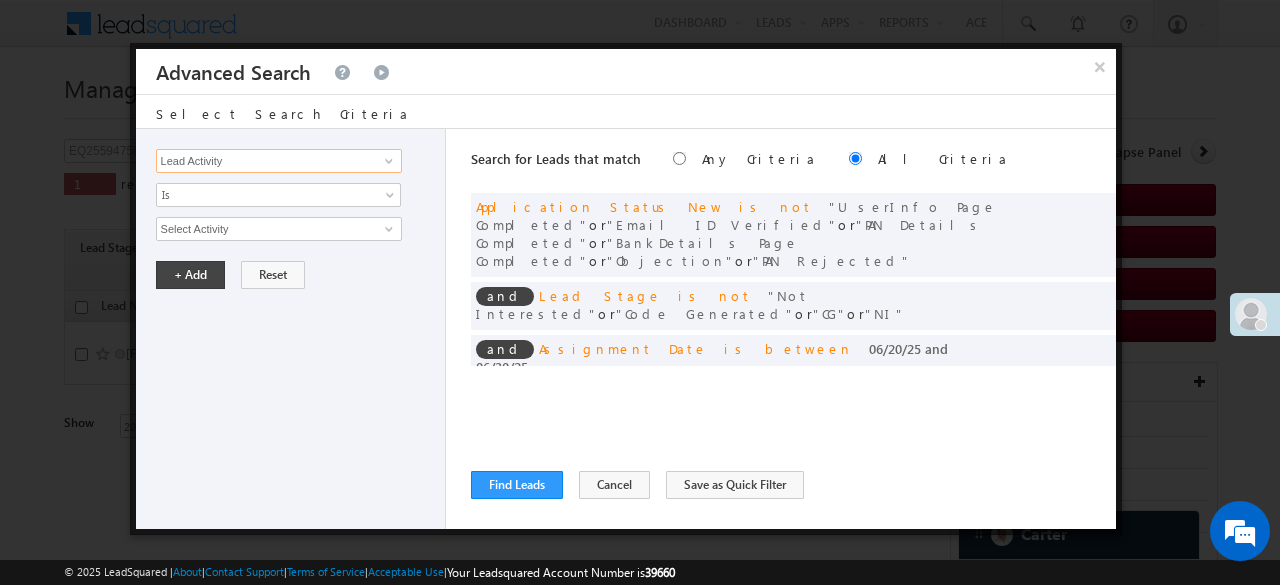 click on "Lead Activity" at bounding box center [279, 161] 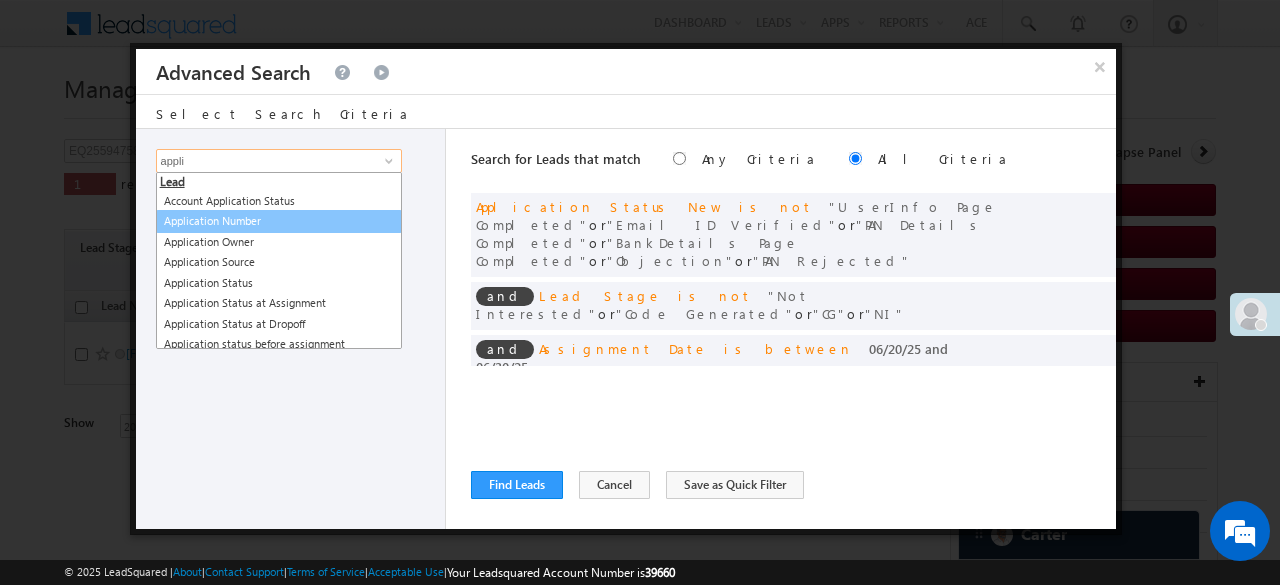 click on "Application Number" at bounding box center (279, 221) 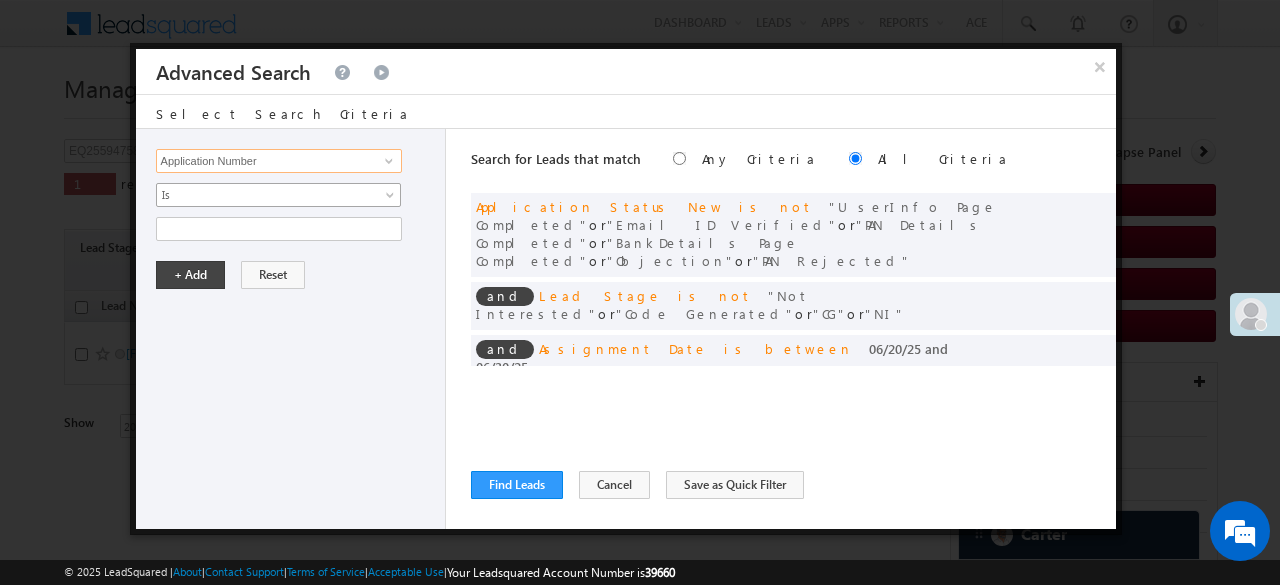 type on "Application Number" 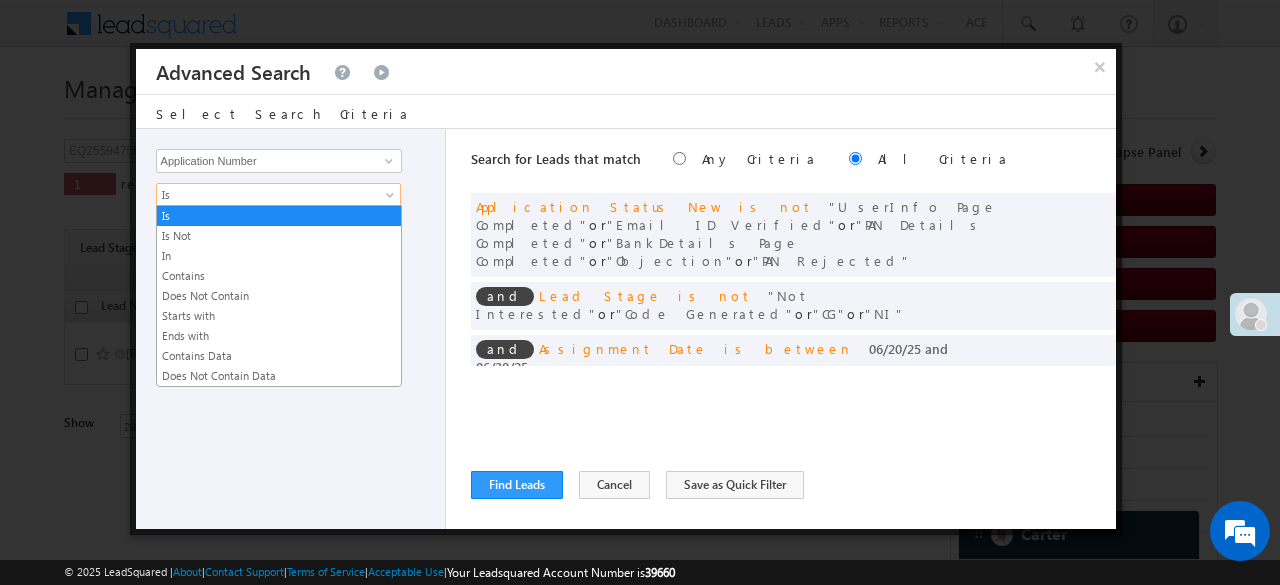 drag, startPoint x: 235, startPoint y: 197, endPoint x: 215, endPoint y: 207, distance: 22.36068 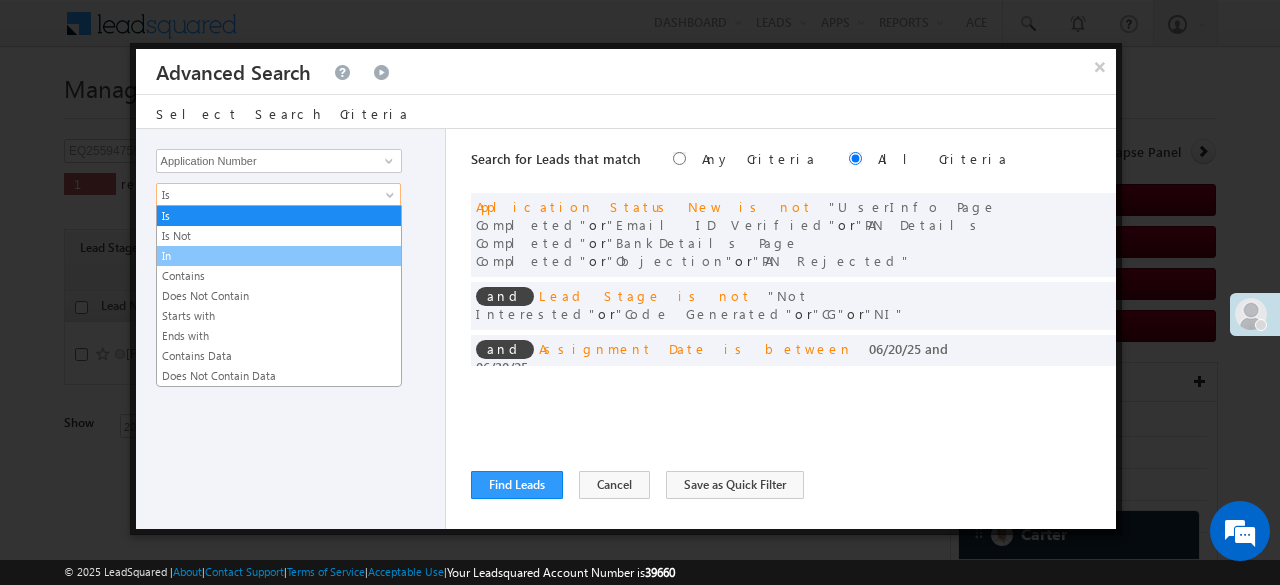 click on "In" at bounding box center [279, 256] 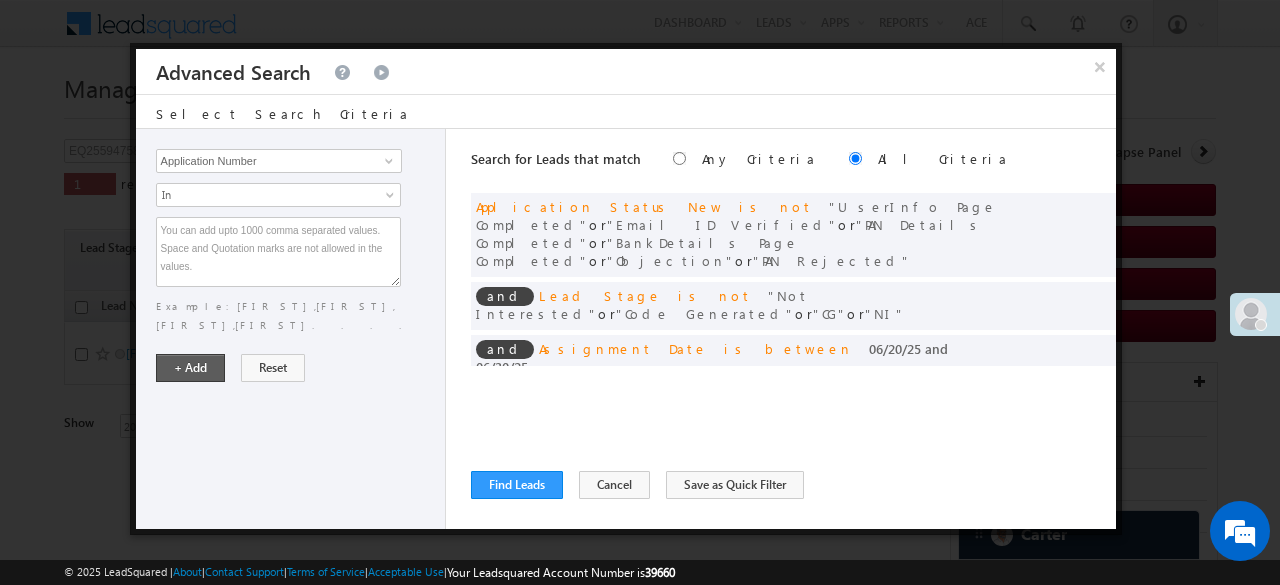 type on "EQ20594847
EQ25641283
EQ16725506" 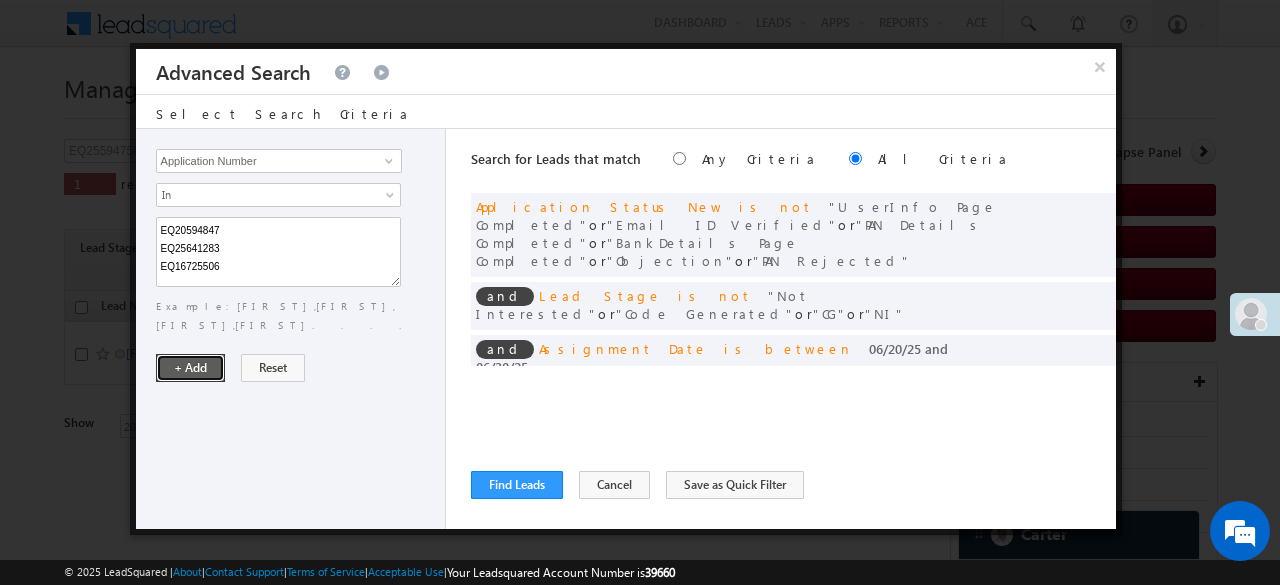 click on "+ Add" at bounding box center (190, 368) 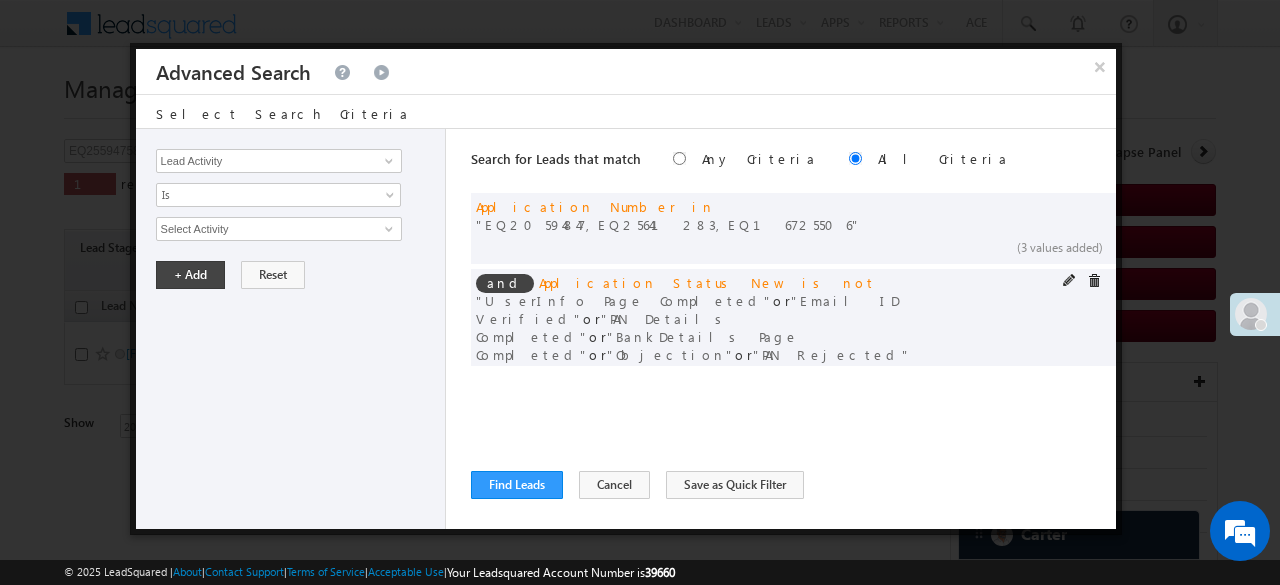 click at bounding box center (1094, 281) 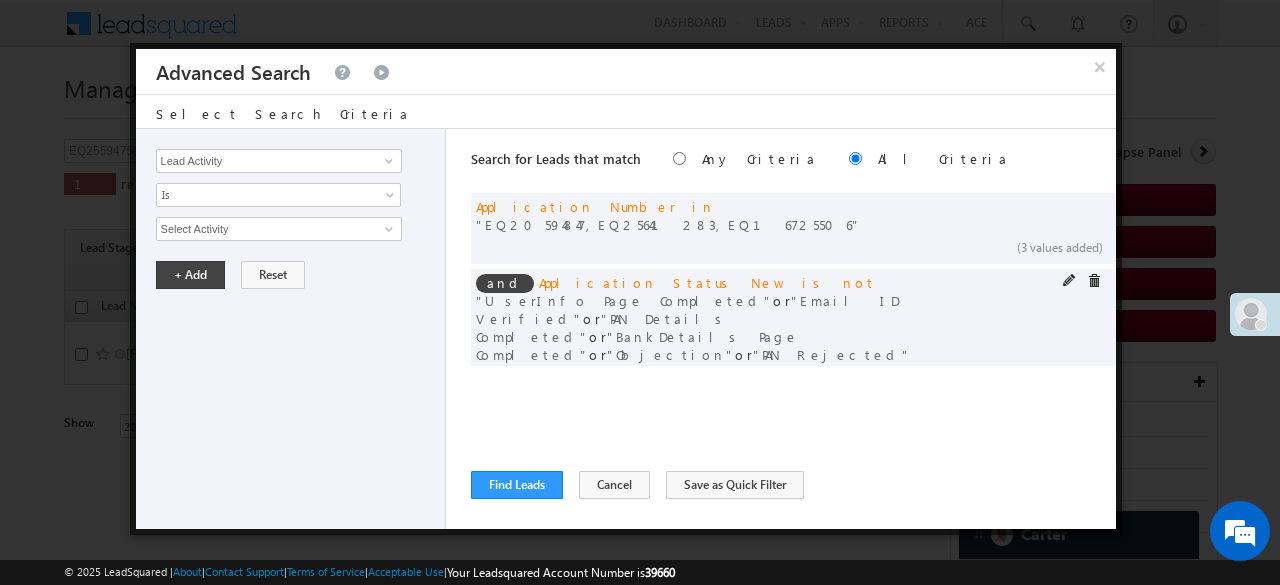 click at bounding box center [1094, 281] 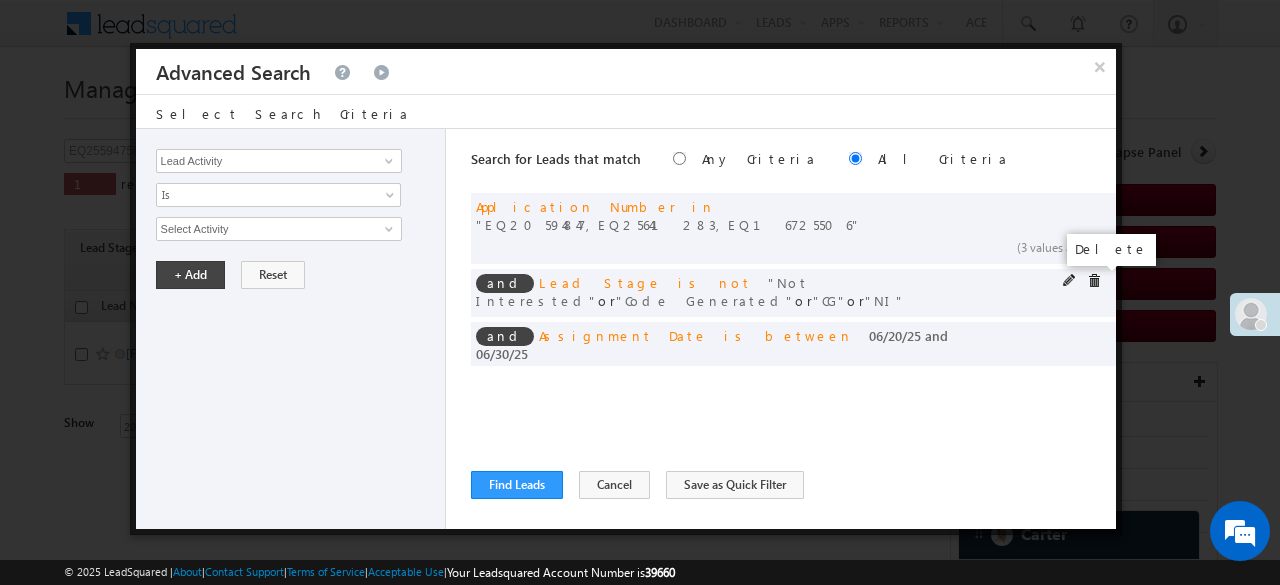 click at bounding box center (1094, 281) 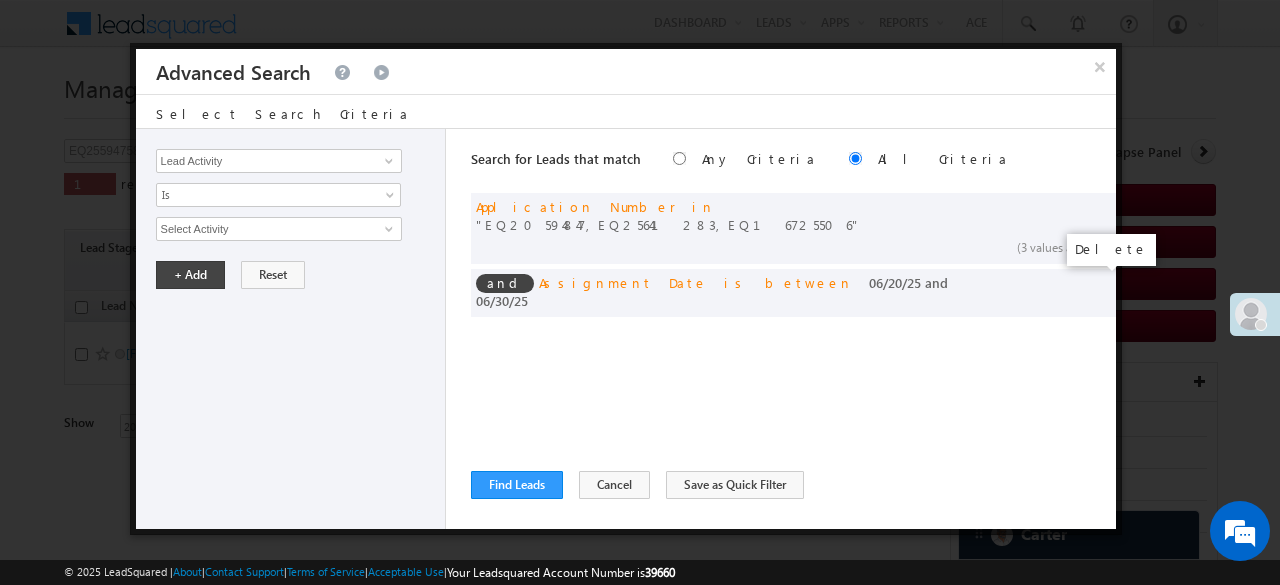 click at bounding box center (0, 0) 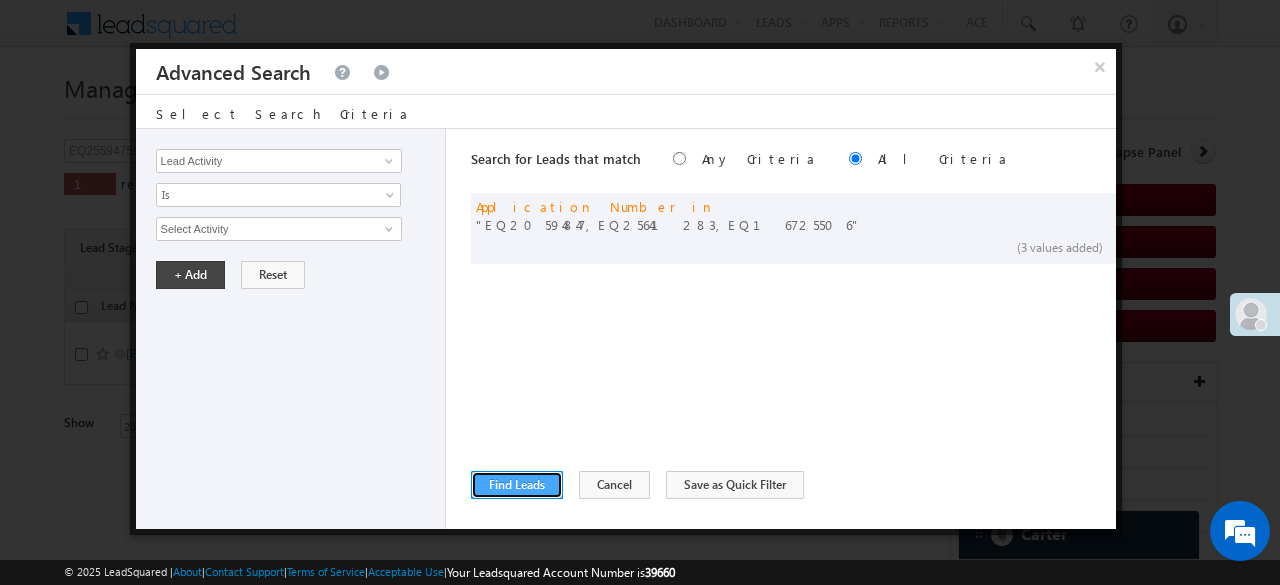 click on "Find Leads" at bounding box center (517, 485) 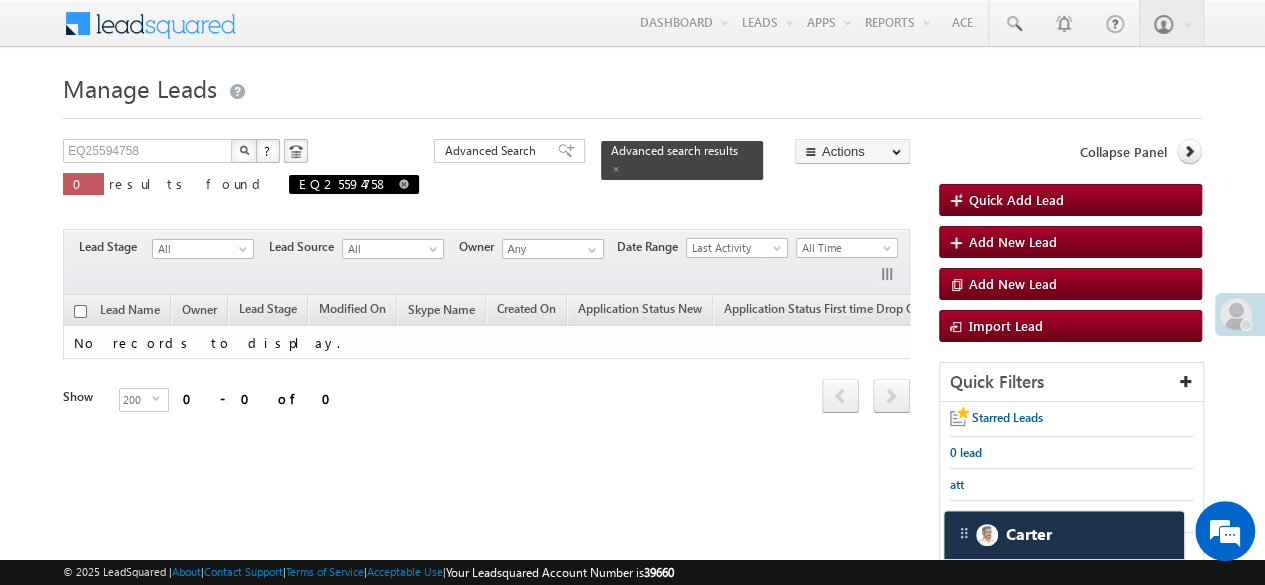click at bounding box center (404, 184) 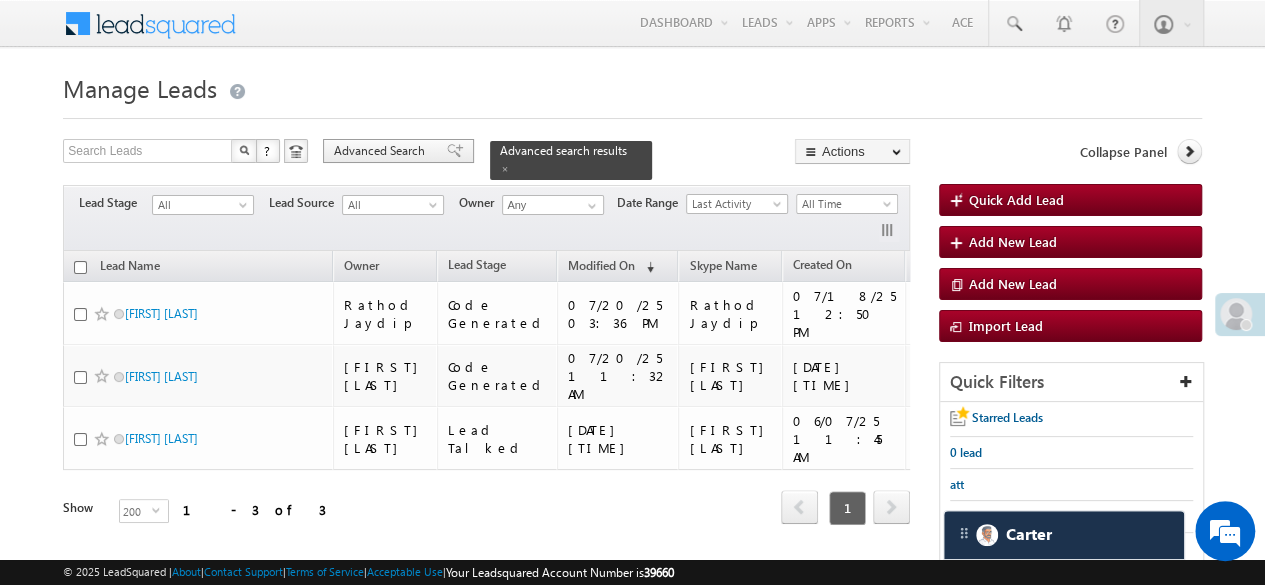 click on "Advanced Search" at bounding box center [382, 151] 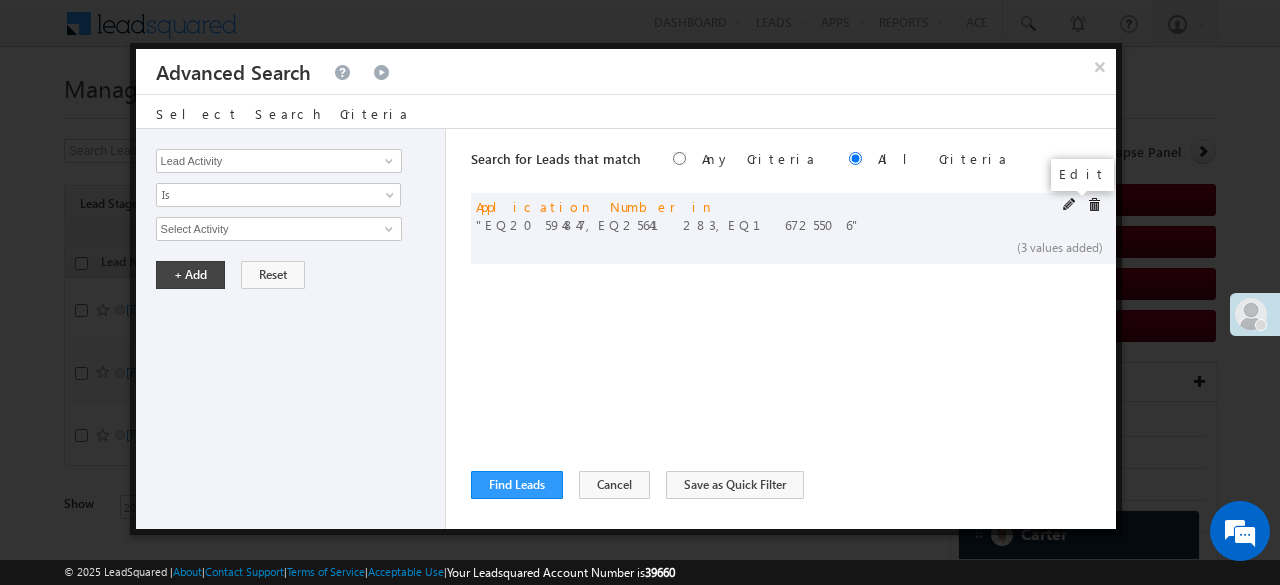 click at bounding box center [1070, 205] 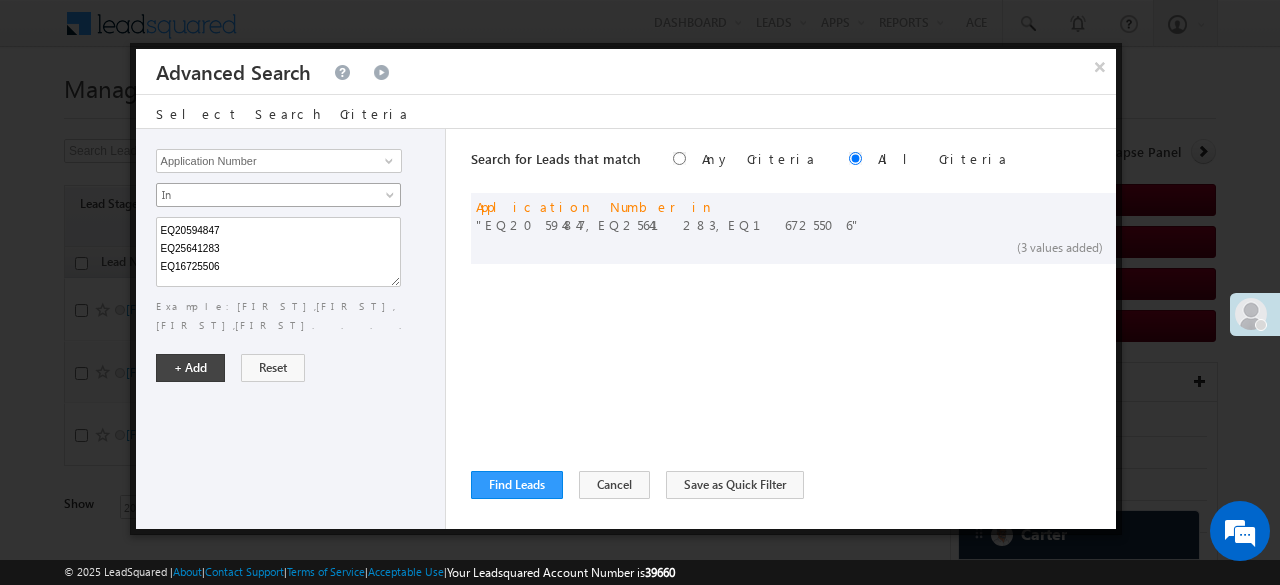 click on "In" at bounding box center (278, 195) 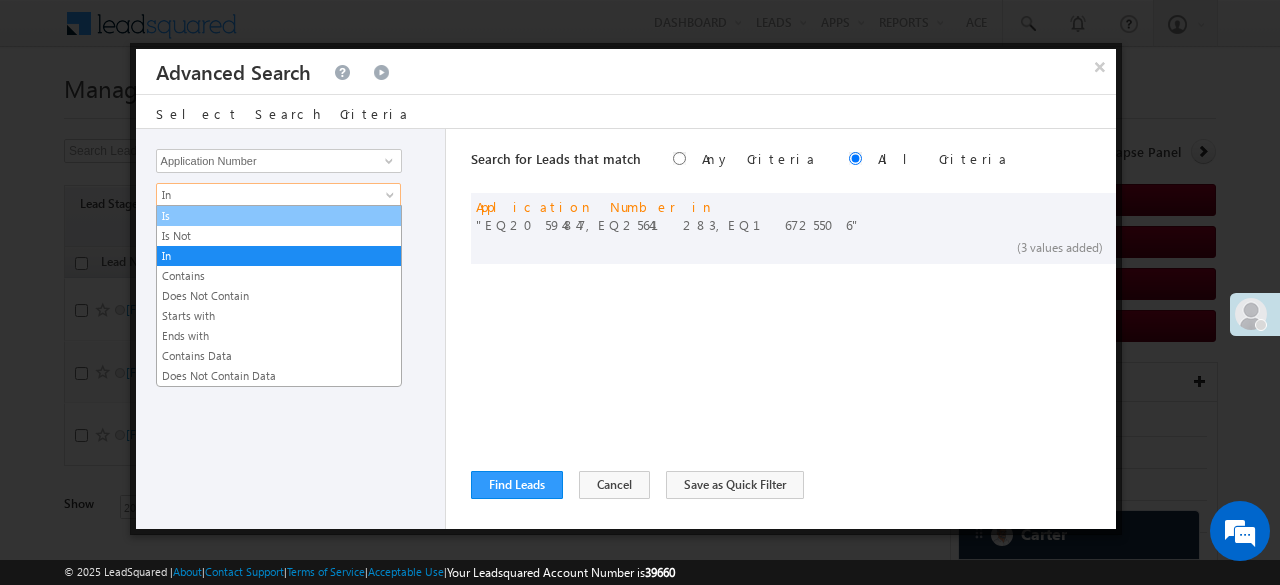 click on "Is" at bounding box center (279, 216) 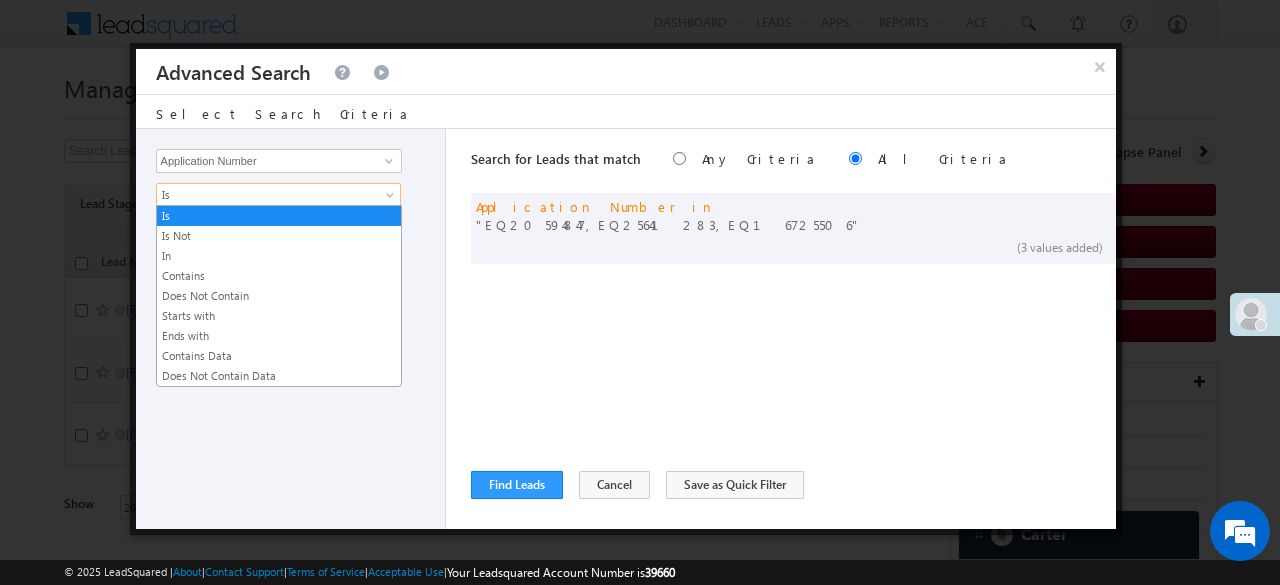 click on "Is" at bounding box center (265, 195) 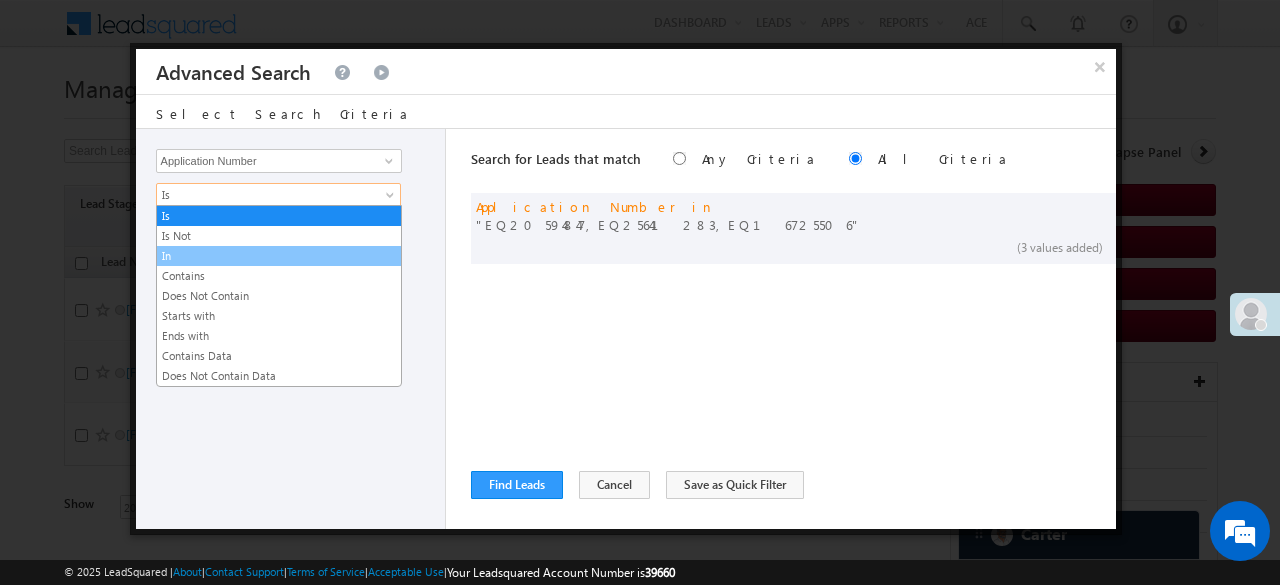 click on "In" at bounding box center (279, 256) 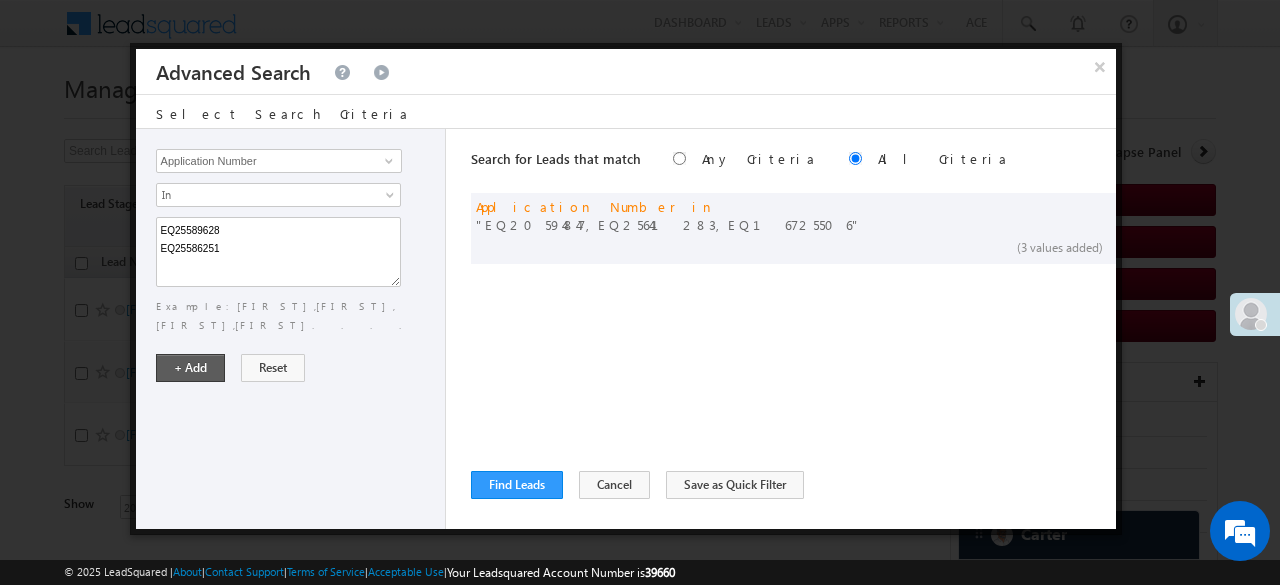 type on "EQ25589628
EQ25586251" 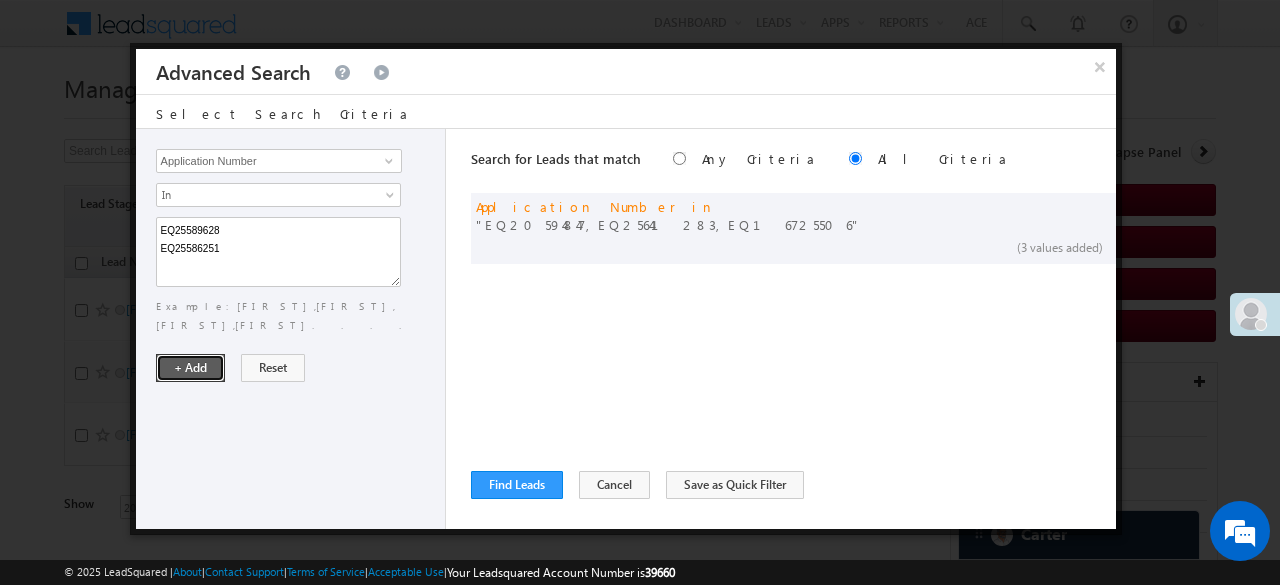 click on "+ Add" at bounding box center [190, 368] 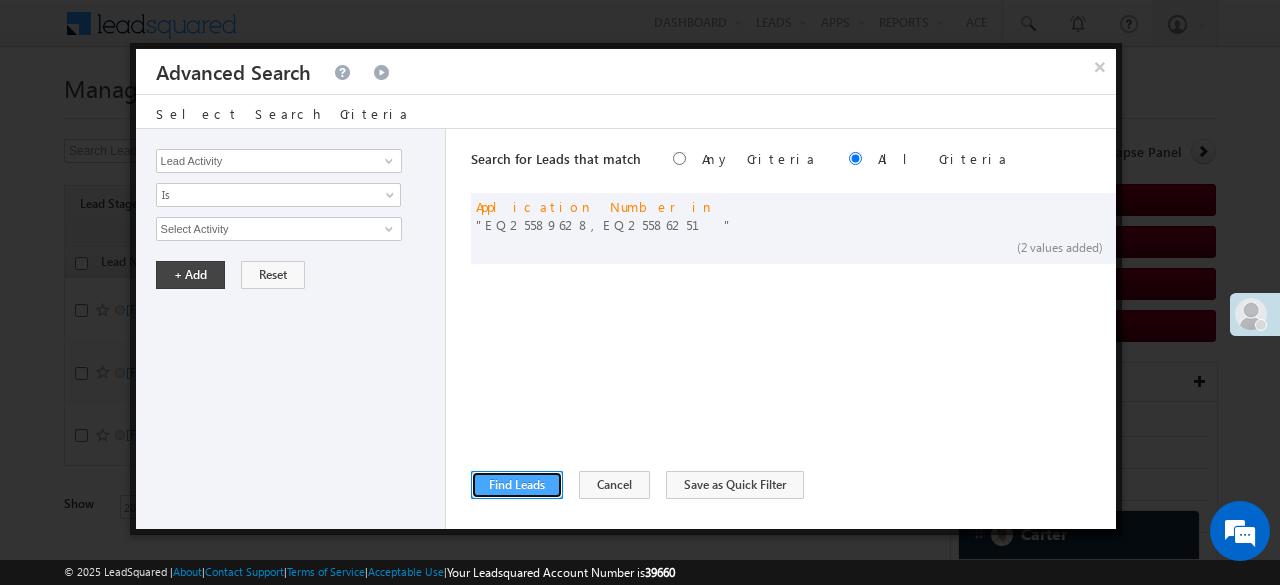 click on "Find Leads" at bounding box center [517, 485] 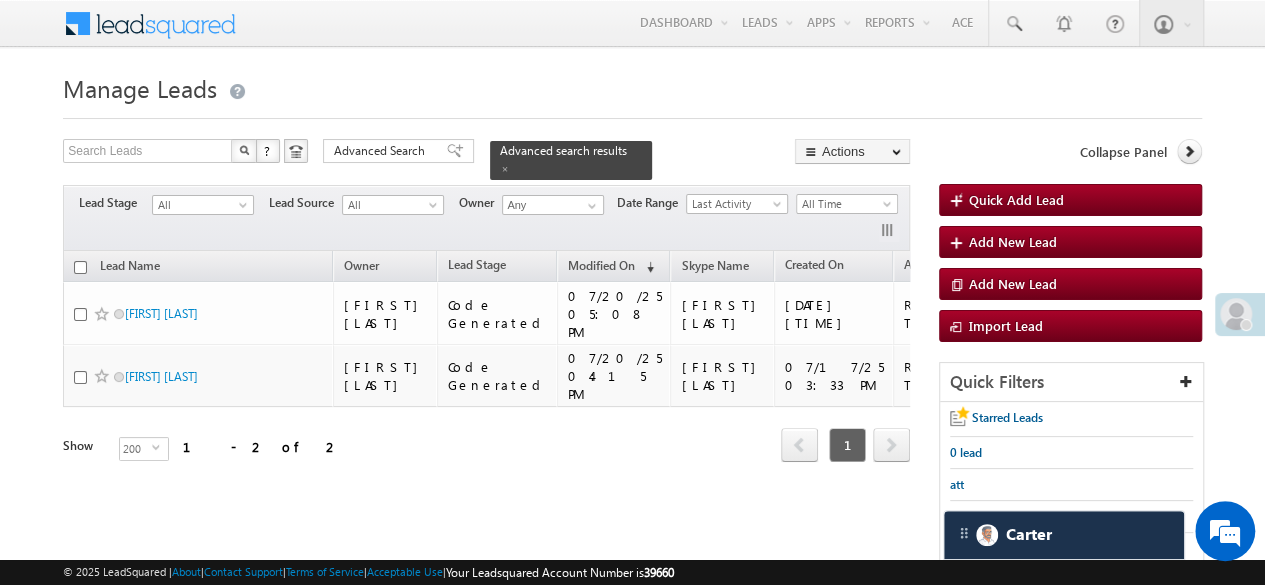 drag, startPoint x: 423, startPoint y: 145, endPoint x: 769, endPoint y: 342, distance: 398.15198 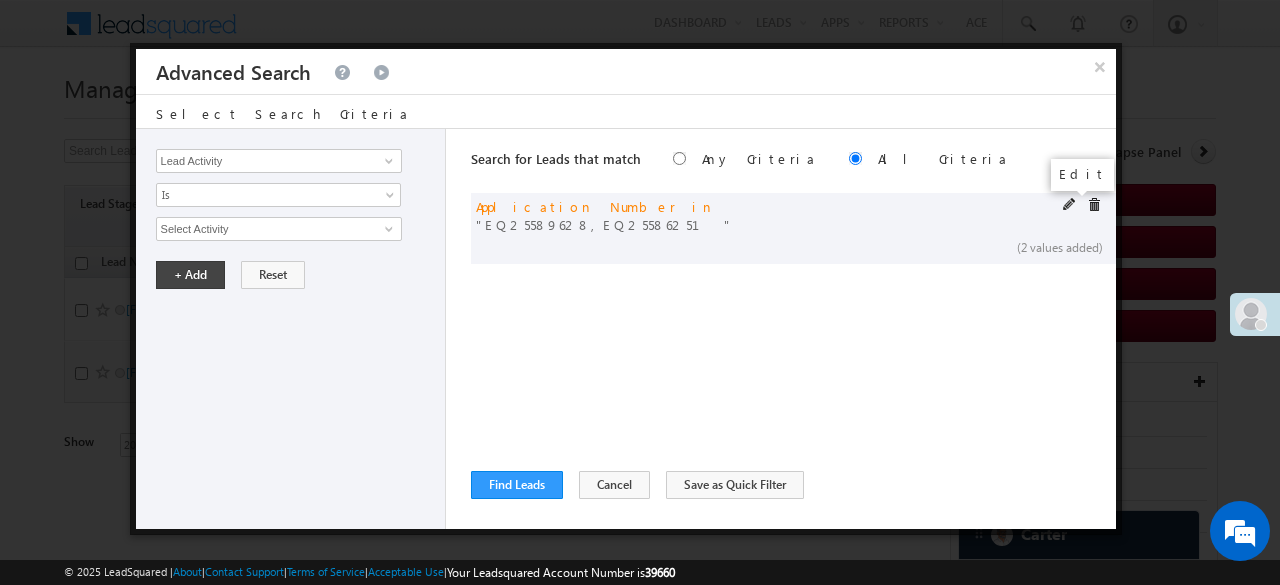 click at bounding box center (1070, 205) 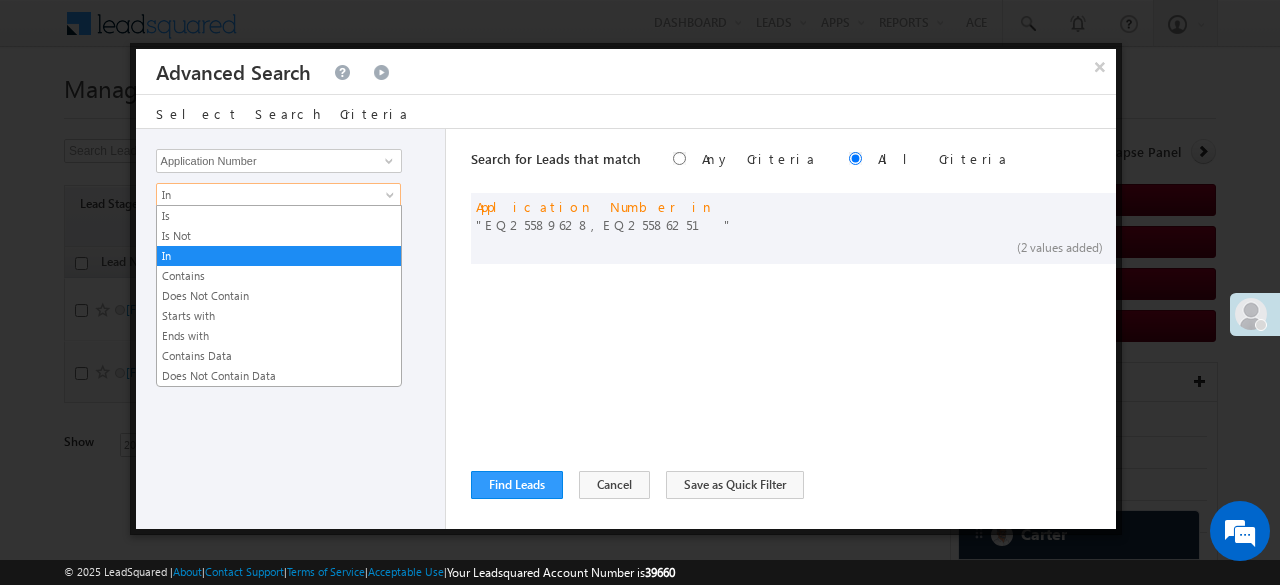 drag, startPoint x: 238, startPoint y: 187, endPoint x: 214, endPoint y: 206, distance: 30.610456 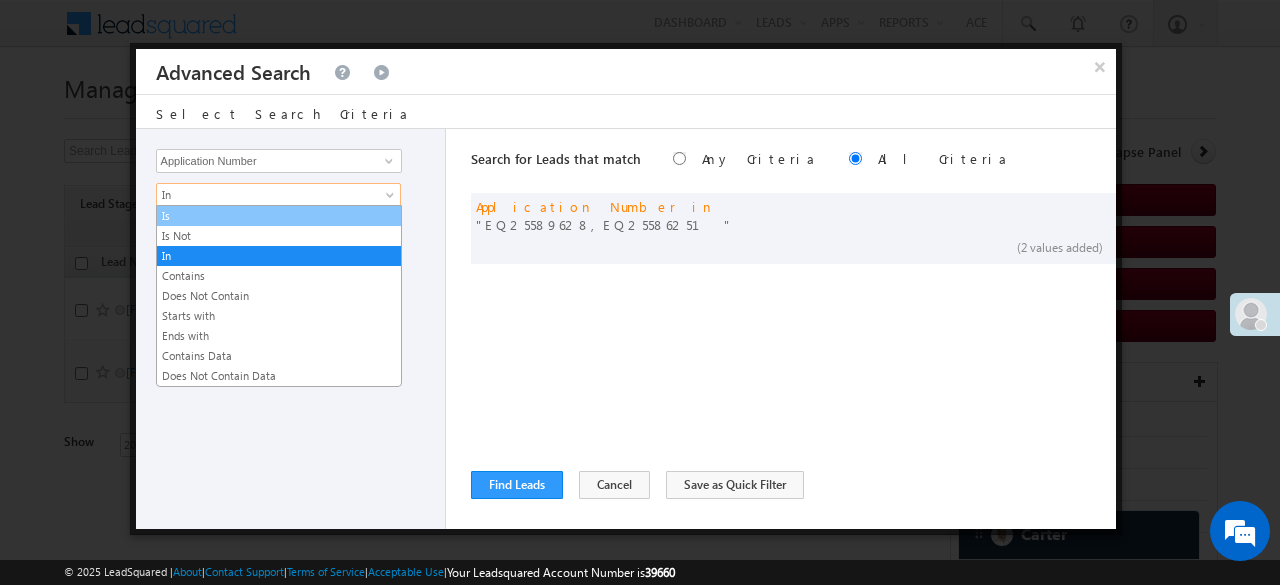 click on "Is" at bounding box center [279, 216] 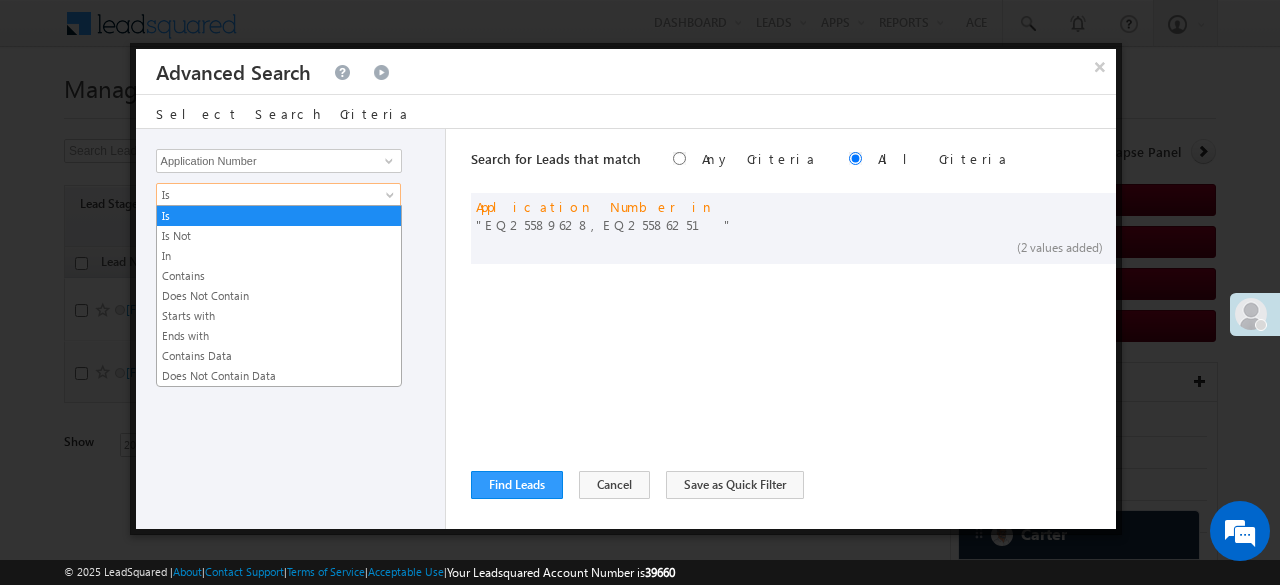 drag, startPoint x: 200, startPoint y: 193, endPoint x: 196, endPoint y: 219, distance: 26.305893 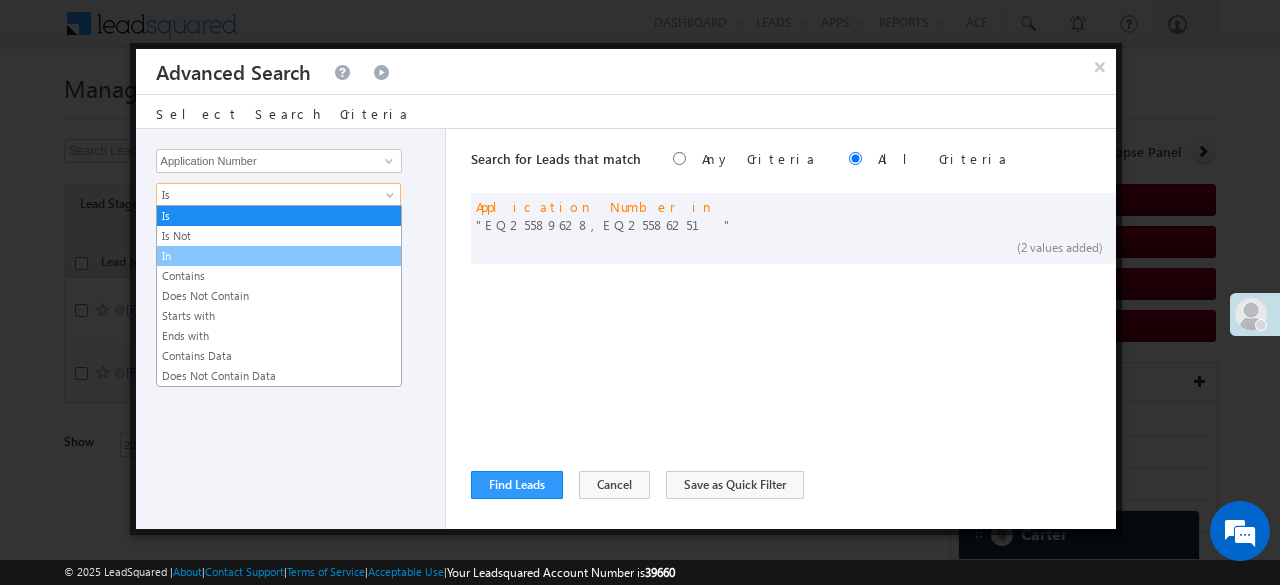 click on "In" at bounding box center (279, 256) 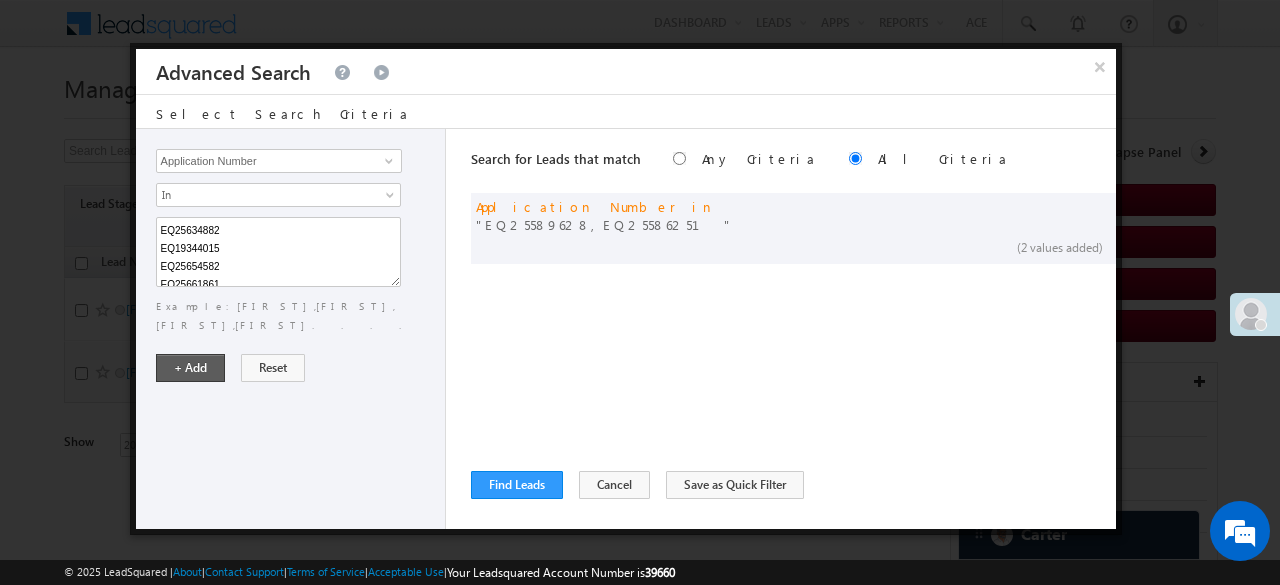 scroll, scrollTop: 4, scrollLeft: 0, axis: vertical 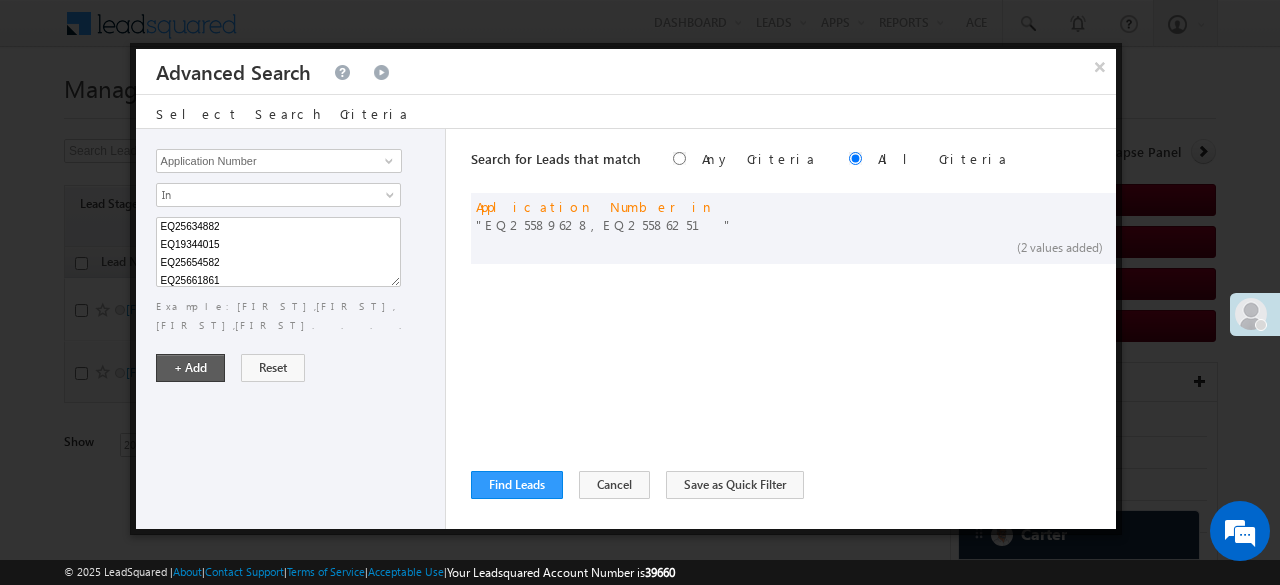 type on "EQ25634882
EQ19344015
EQ25654582
EQ25661861" 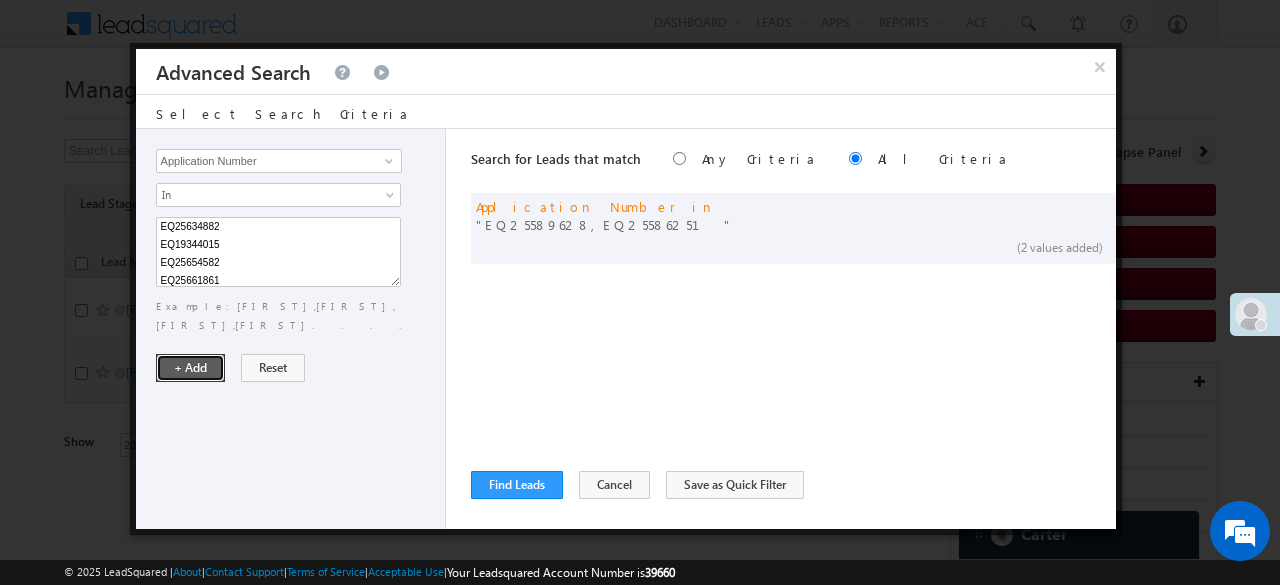 click on "+ Add" at bounding box center [190, 368] 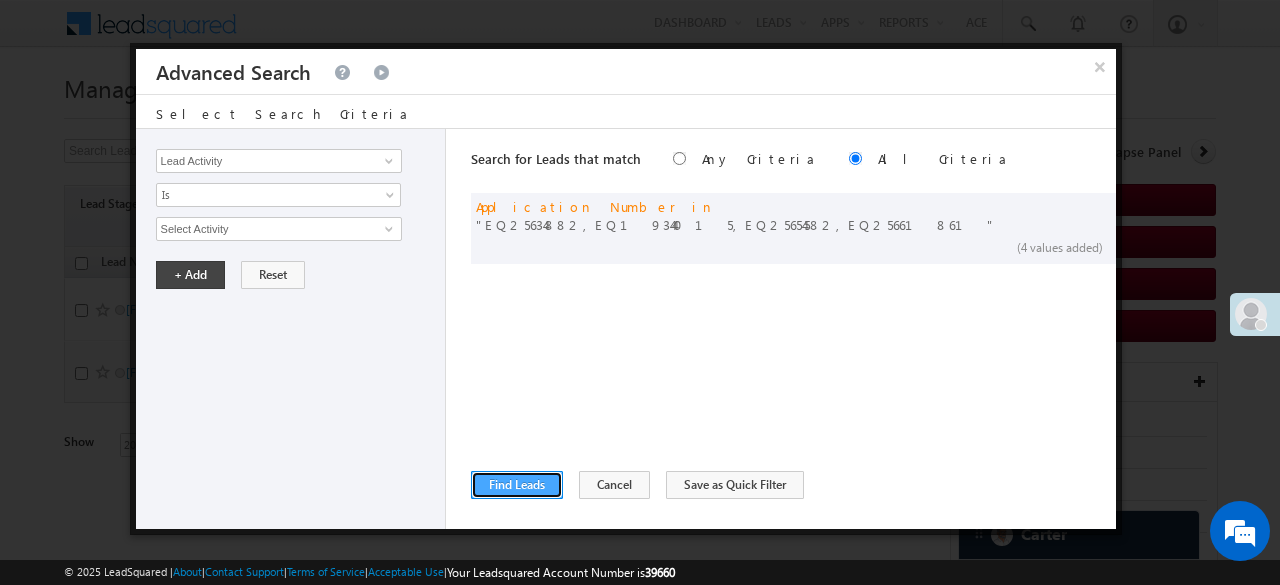 click on "Find Leads" at bounding box center (517, 485) 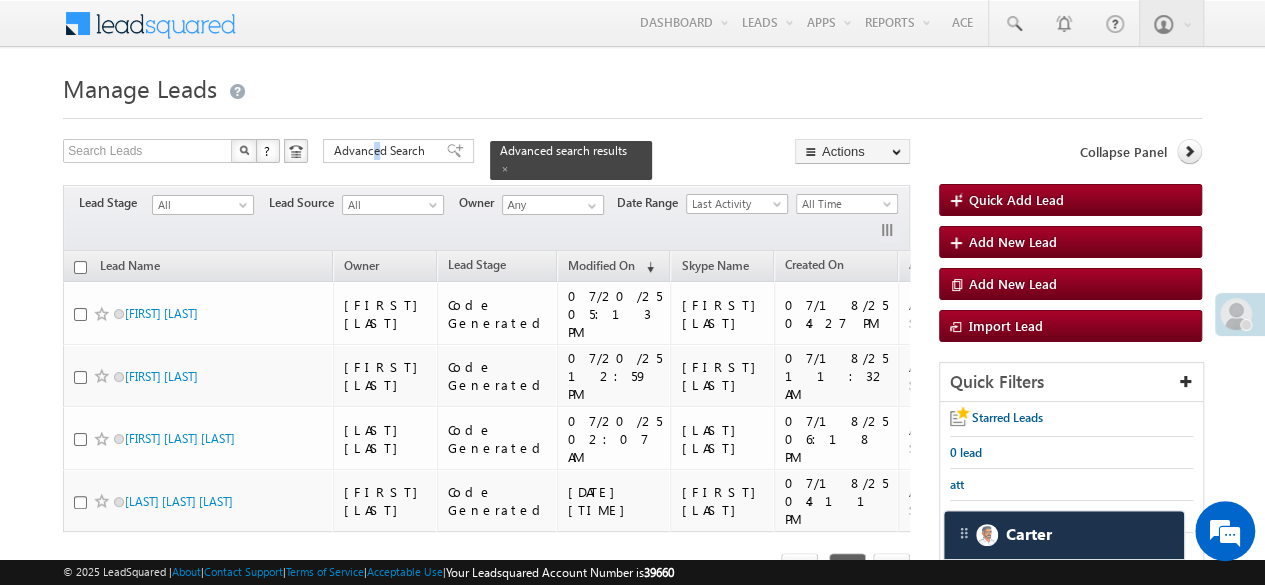 click on "Advanced Search" at bounding box center (382, 151) 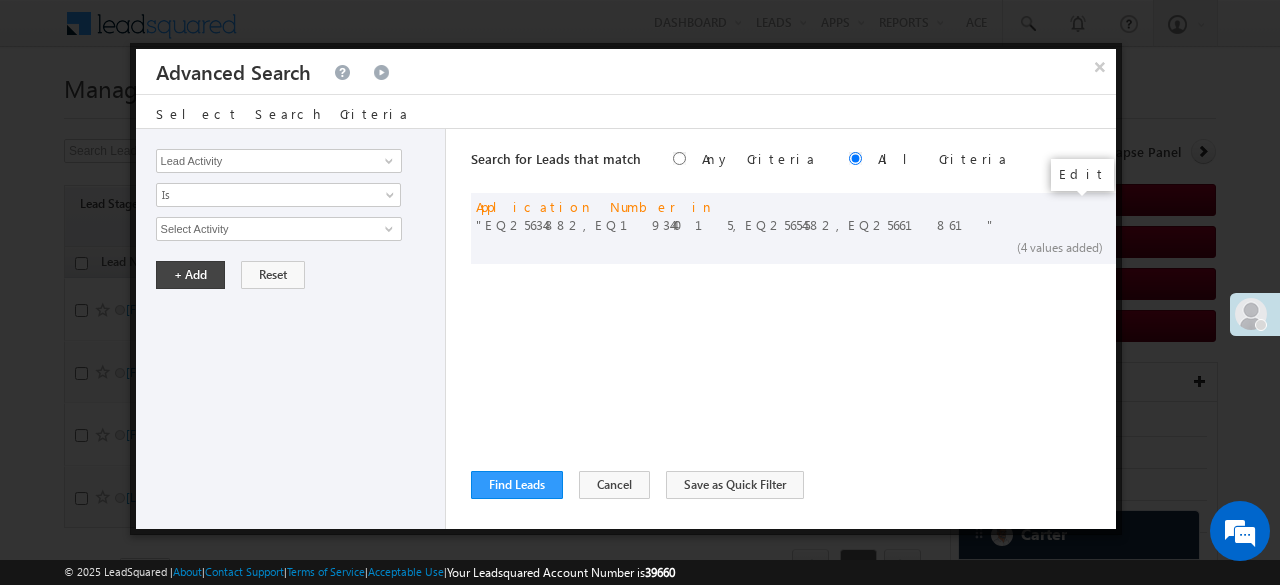 drag, startPoint x: 1065, startPoint y: 207, endPoint x: 811, endPoint y: 269, distance: 261.45746 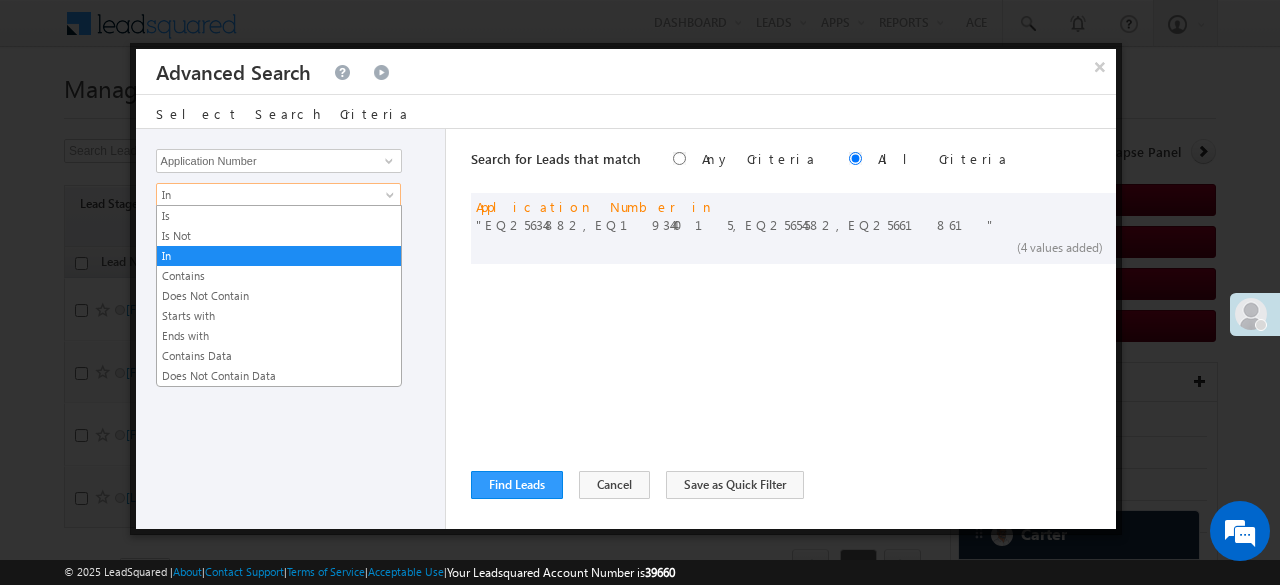 click on "In" at bounding box center [265, 195] 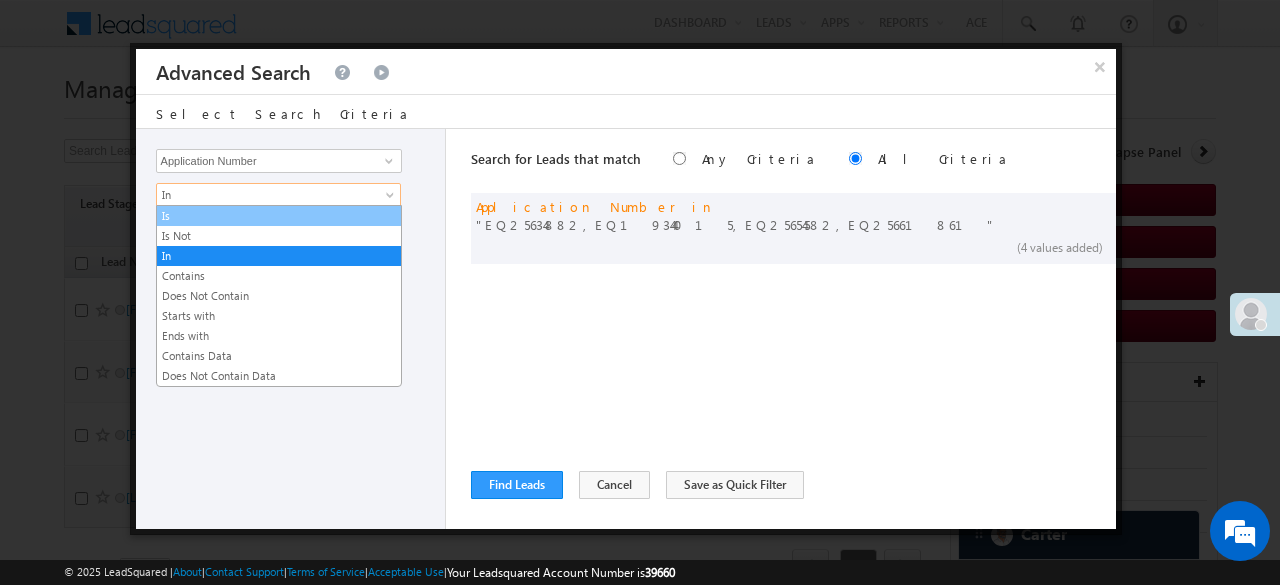 click on "Is" at bounding box center (279, 216) 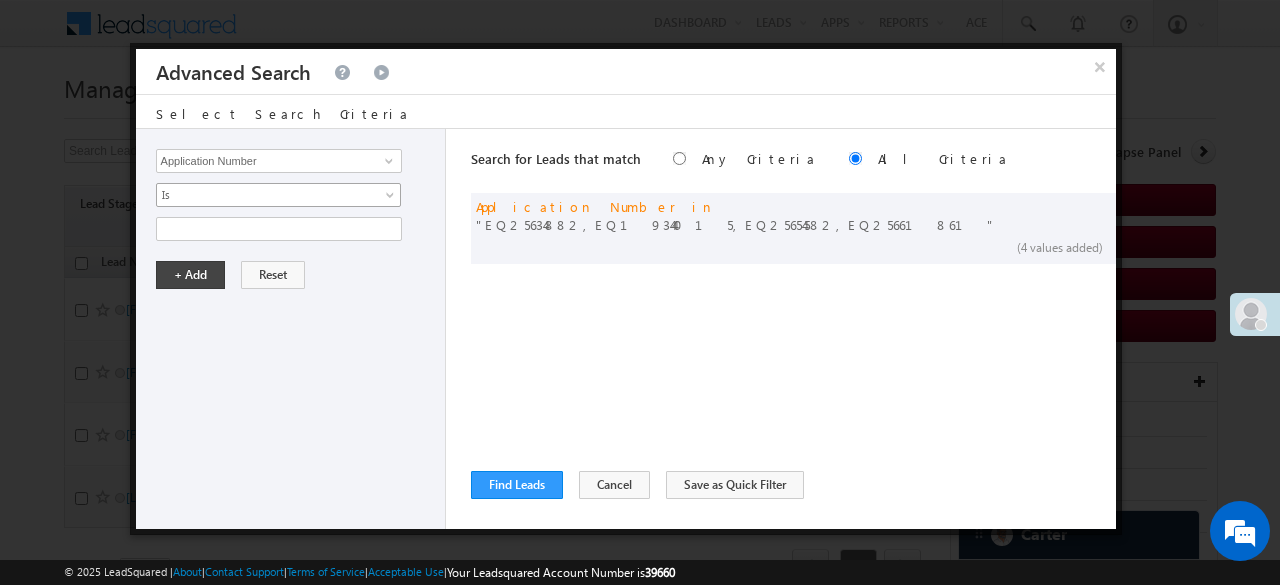 click on "Is" at bounding box center (265, 195) 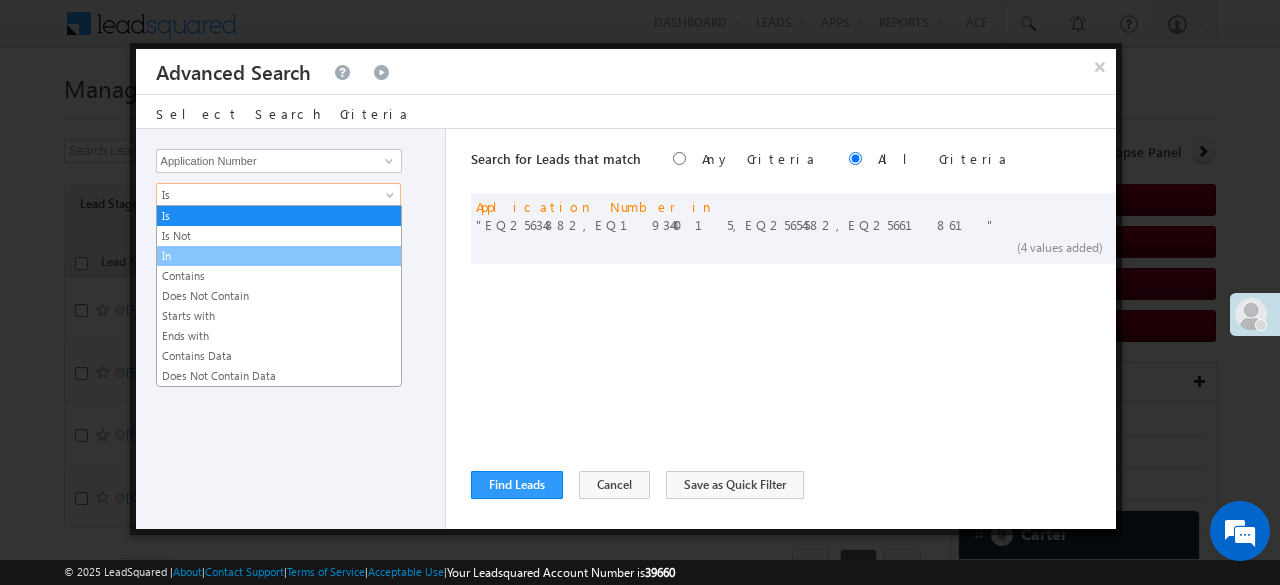 click on "In" at bounding box center (279, 256) 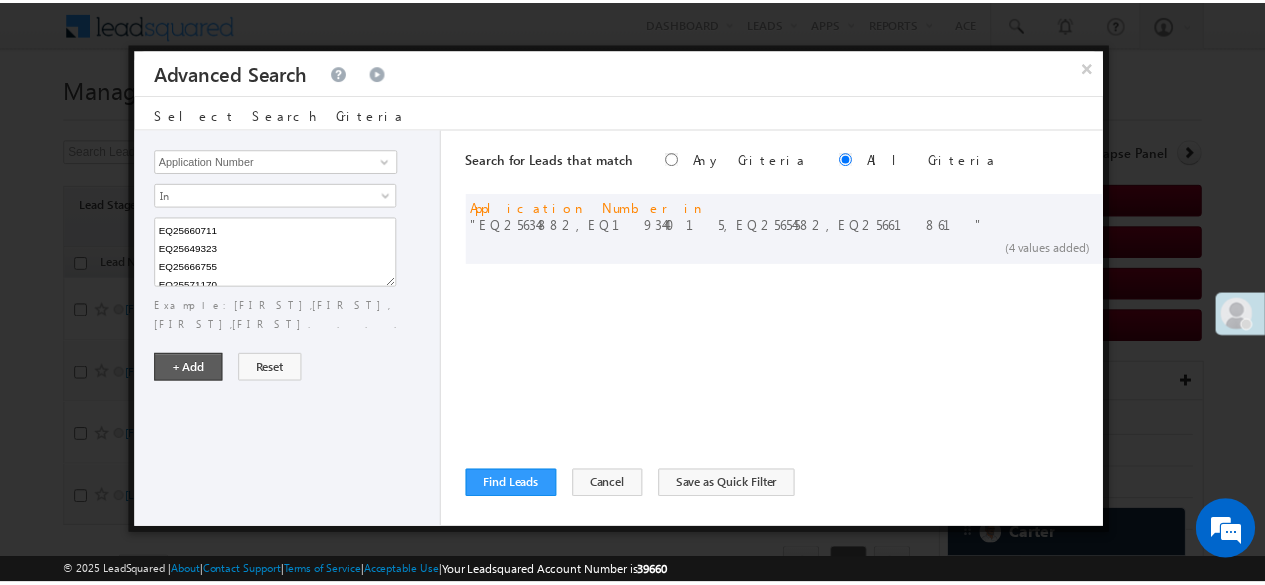 scroll, scrollTop: 22, scrollLeft: 0, axis: vertical 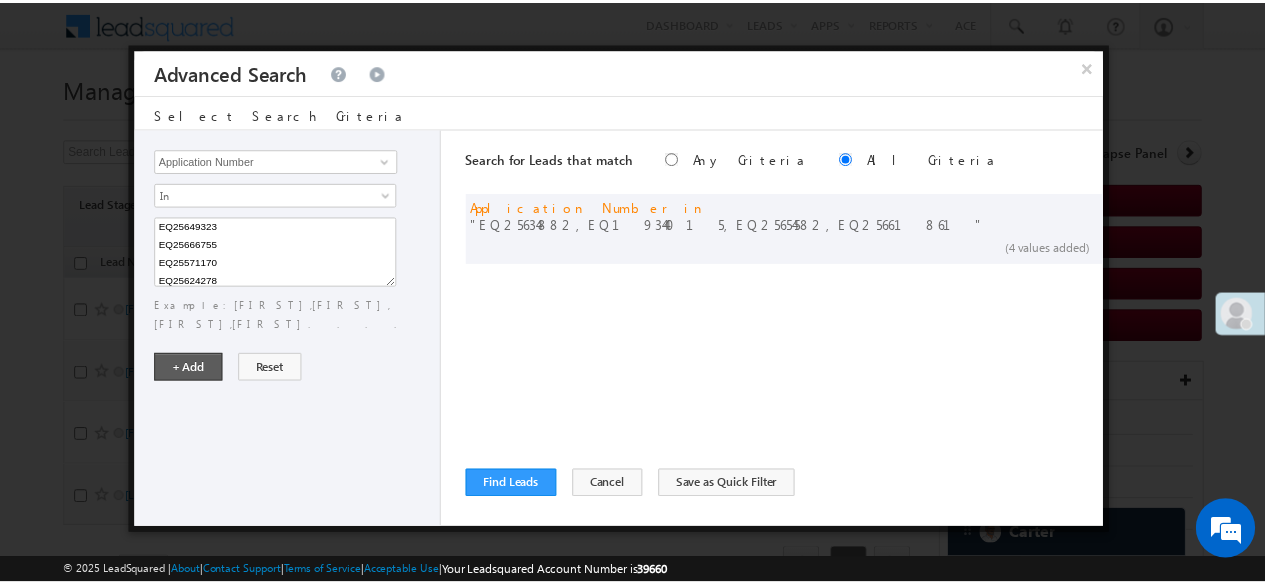 type 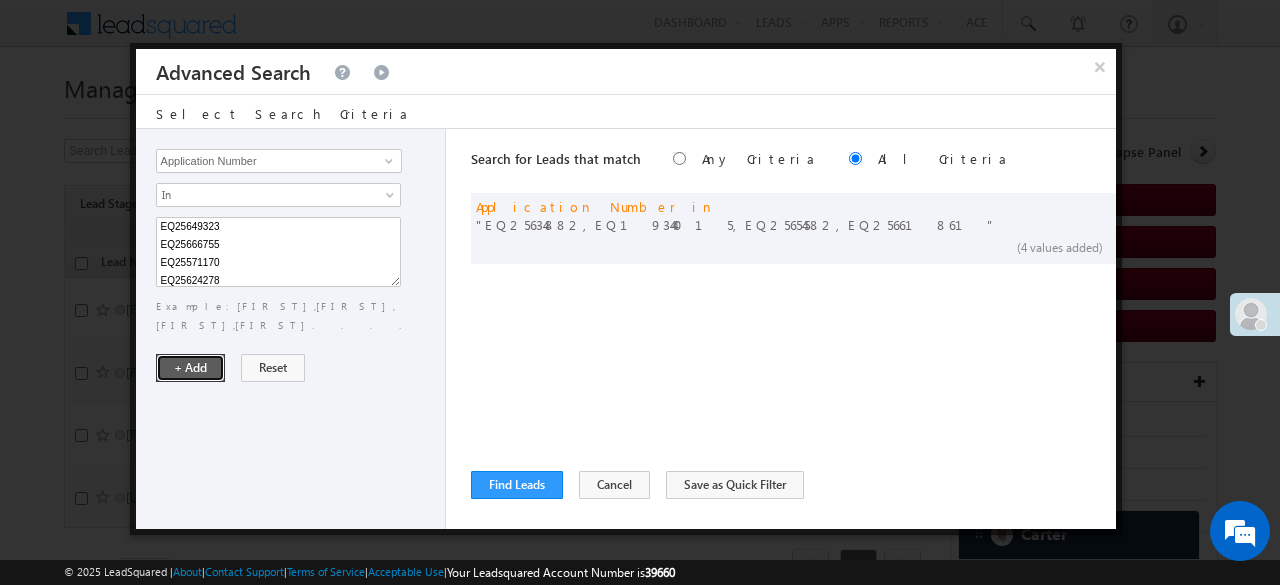 click on "+ Add" at bounding box center [190, 368] 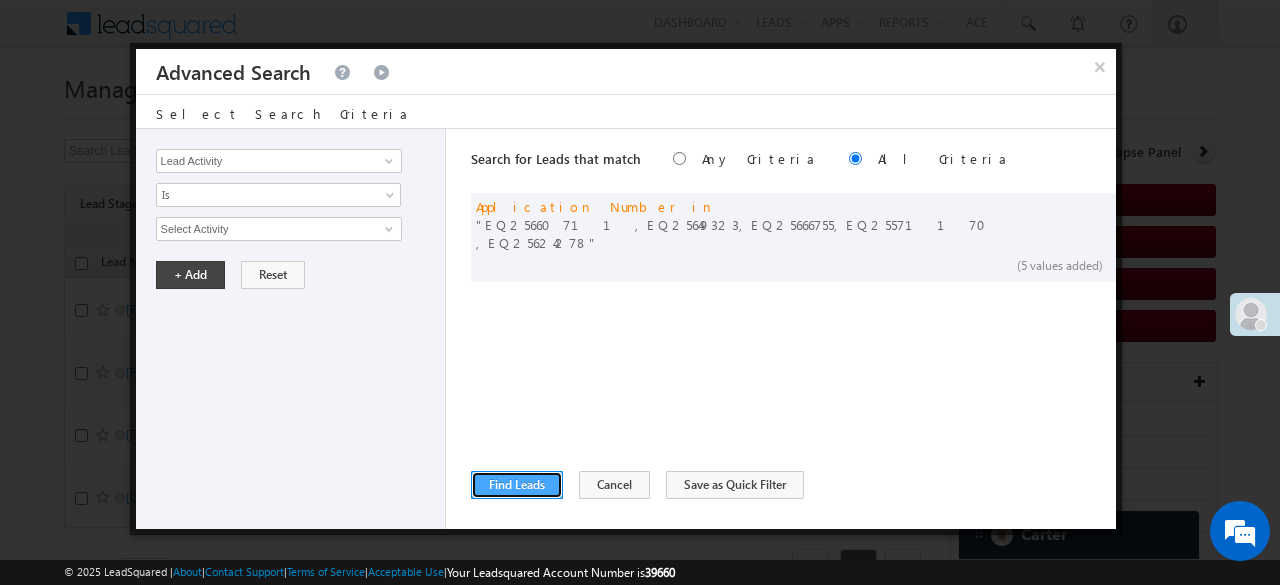 click on "Find Leads" at bounding box center [517, 485] 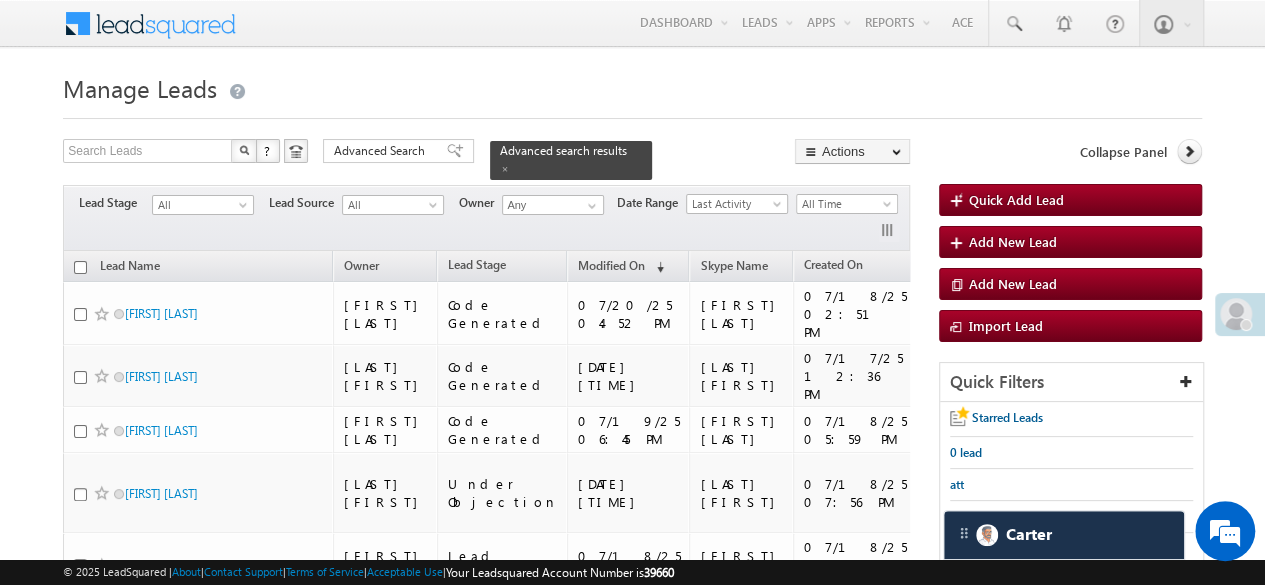 click at bounding box center (505, 169) 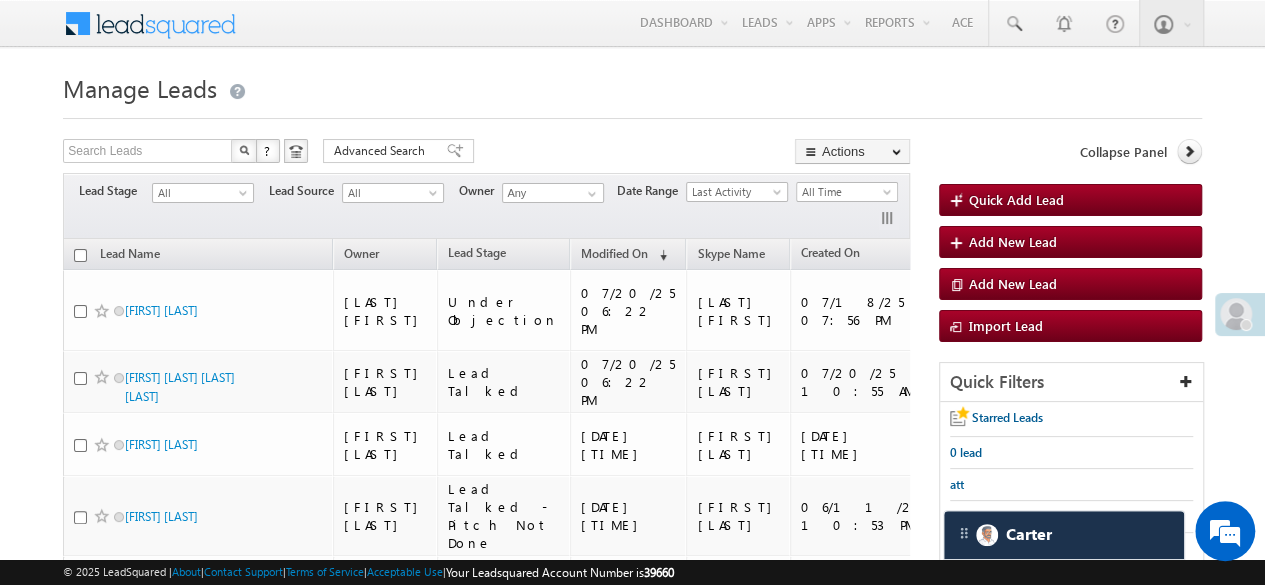 drag, startPoint x: 1179, startPoint y: 148, endPoint x: 604, endPoint y: 375, distance: 618.18604 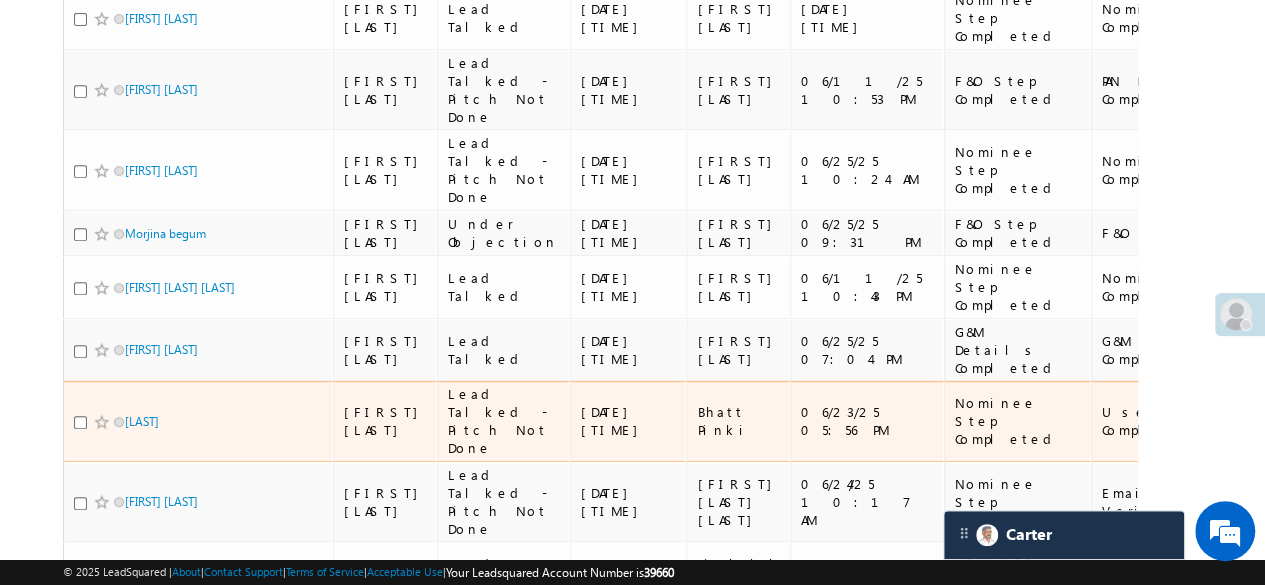 scroll, scrollTop: 0, scrollLeft: 0, axis: both 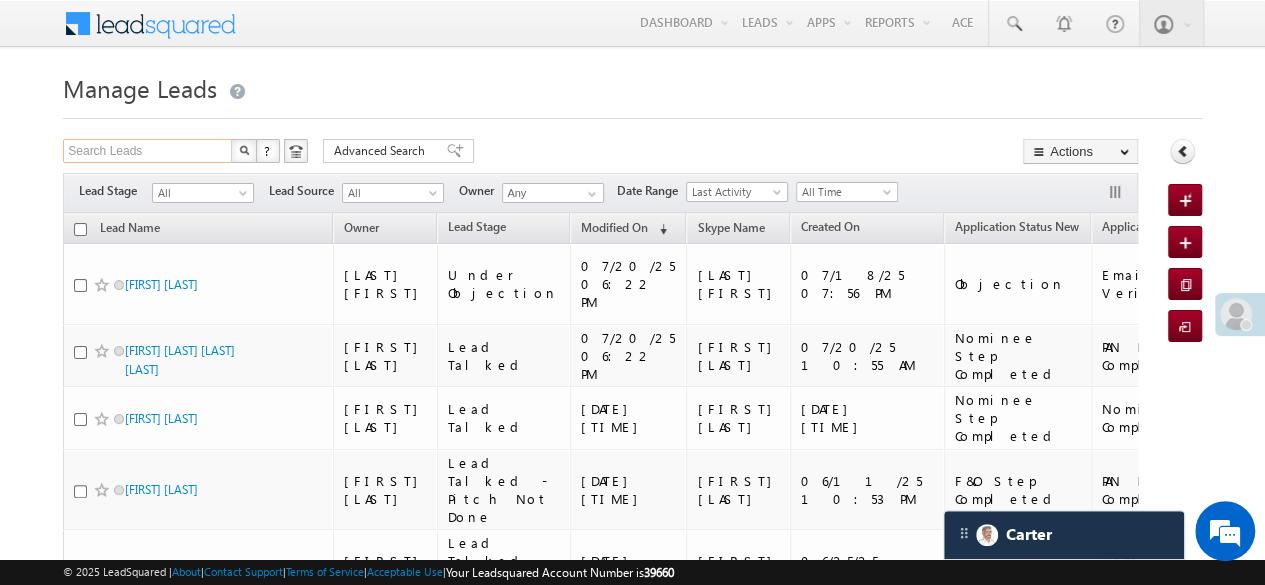 click on "Search Leads" at bounding box center [148, 151] 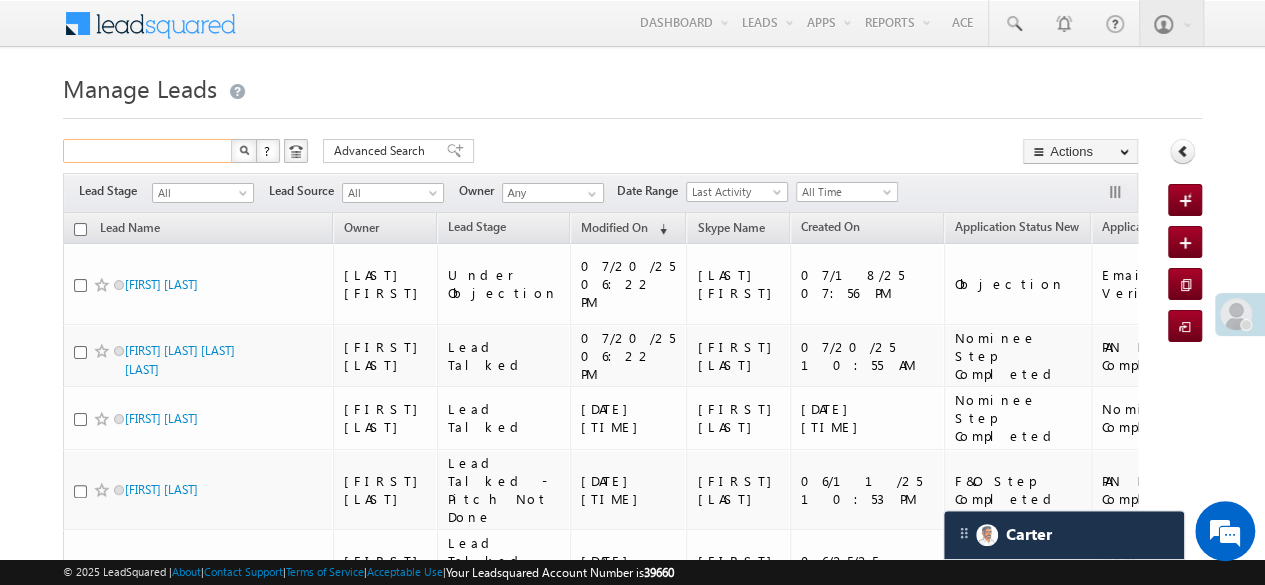 paste on "EQ25683662" 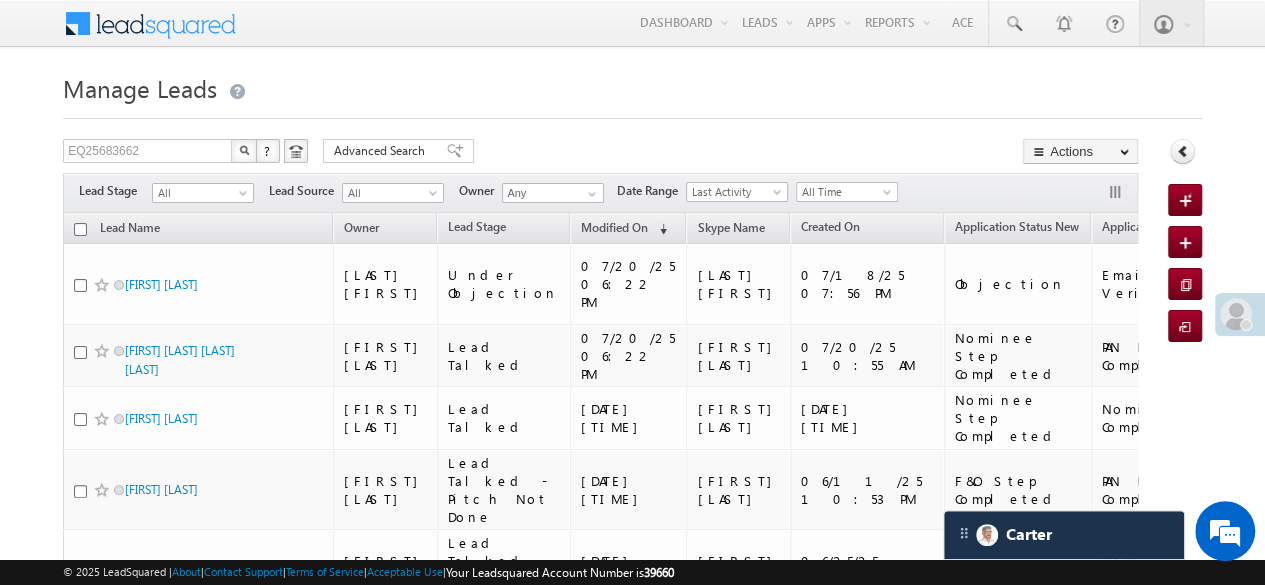 click at bounding box center [244, 151] 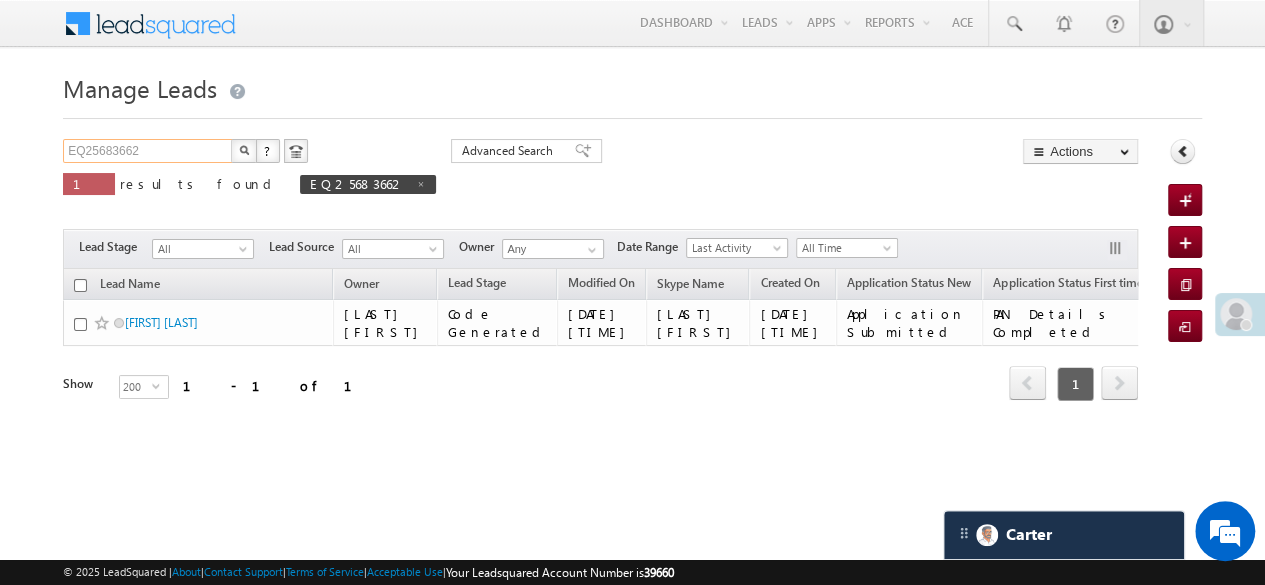 click on "EQ25683662" at bounding box center [148, 151] 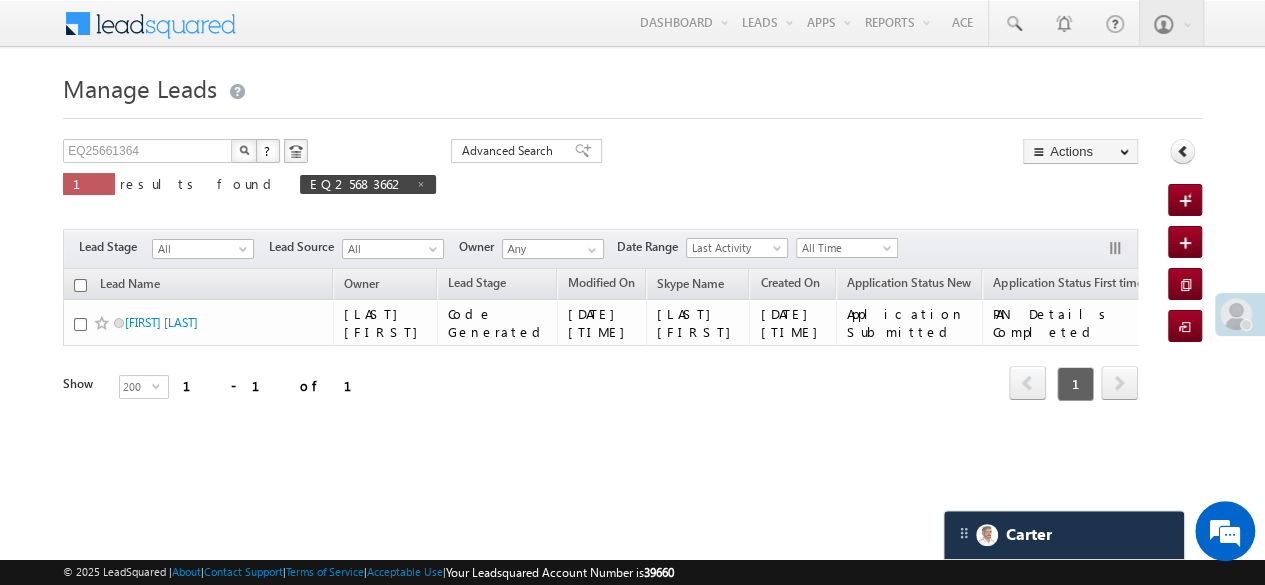 click at bounding box center (244, 151) 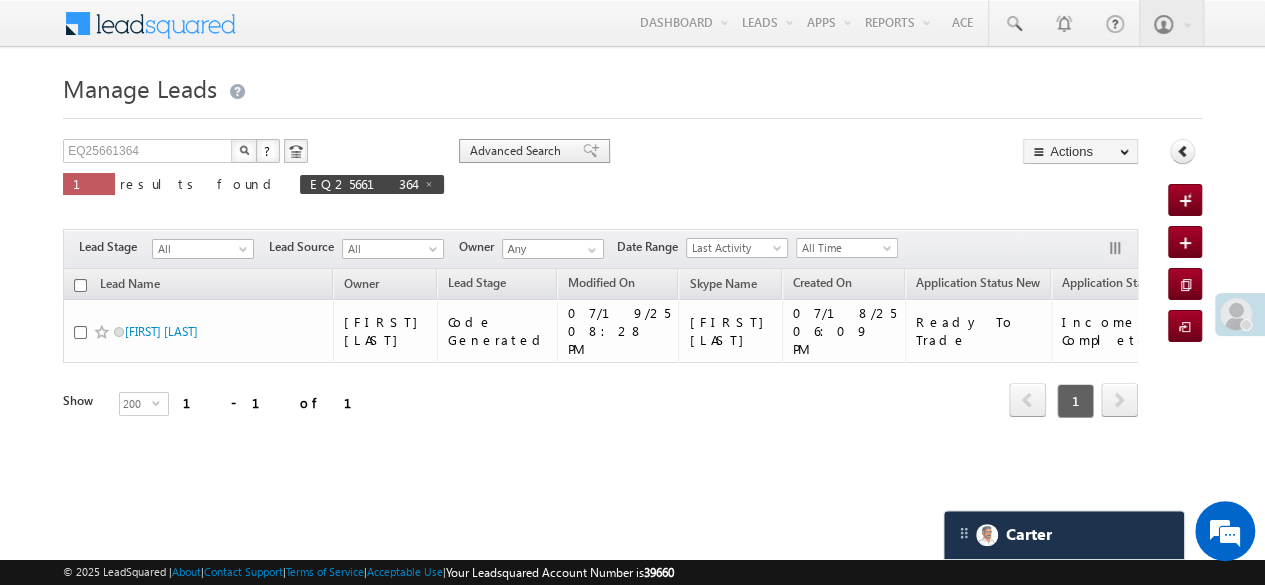 click on "Advanced Search" at bounding box center [518, 151] 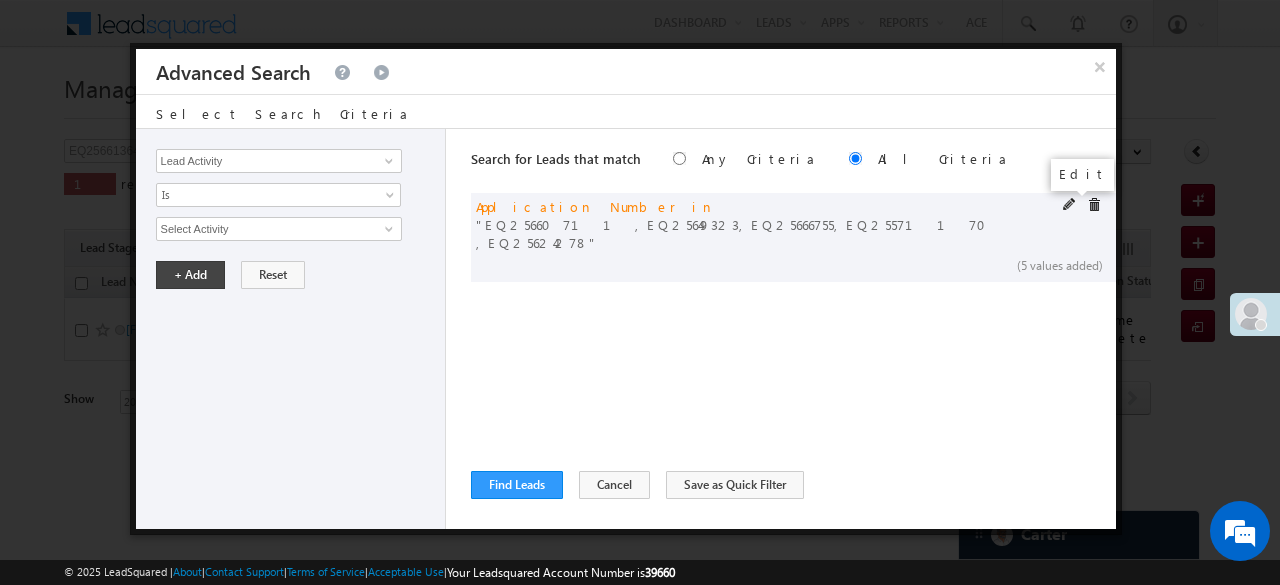 click at bounding box center (1070, 205) 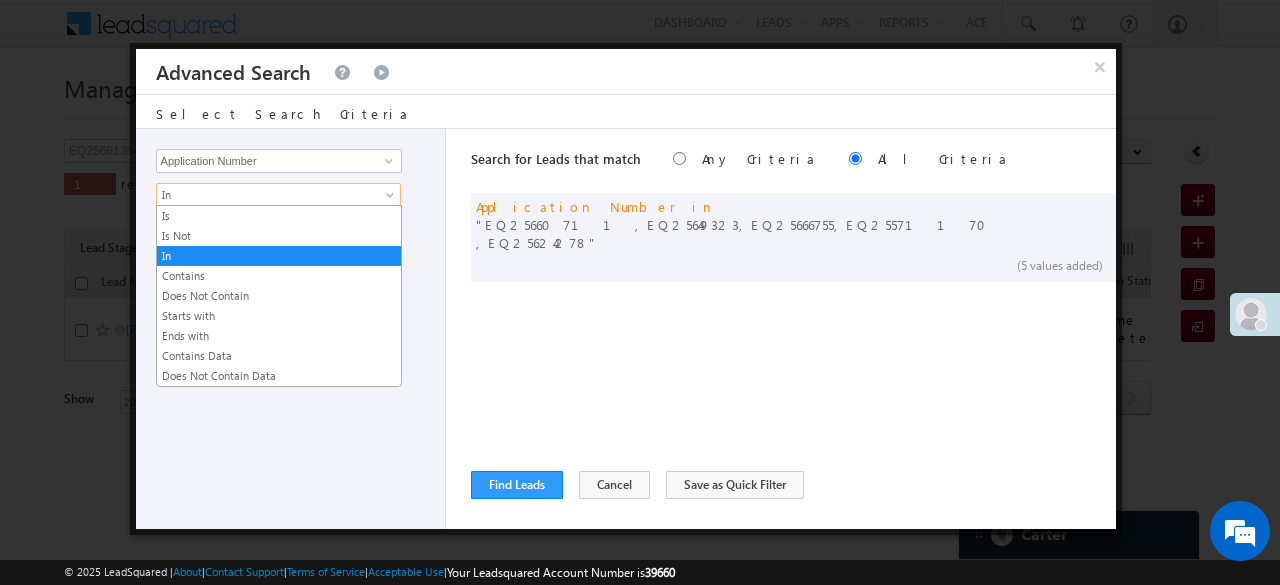 click on "In" at bounding box center (265, 195) 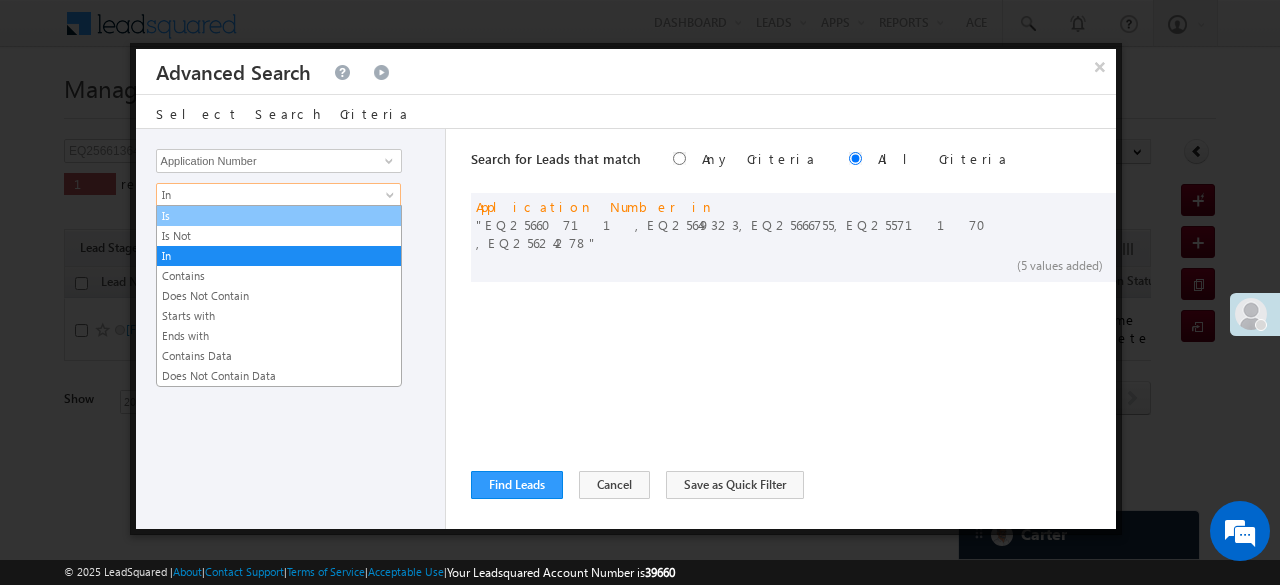 click on "Is" at bounding box center [279, 216] 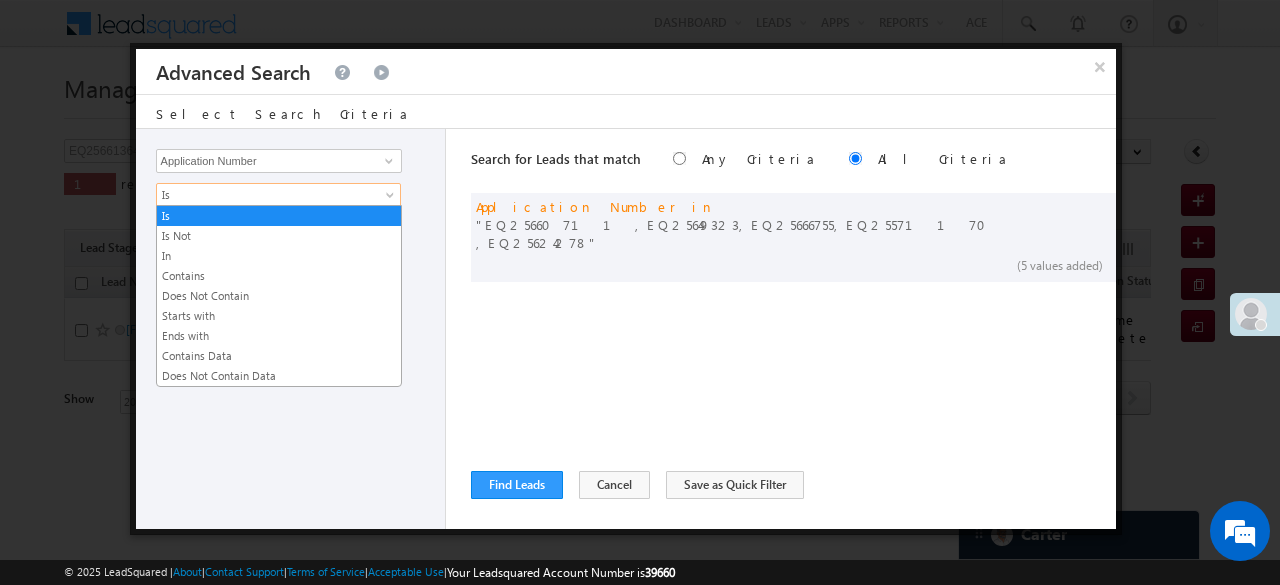 click on "Is" at bounding box center (265, 195) 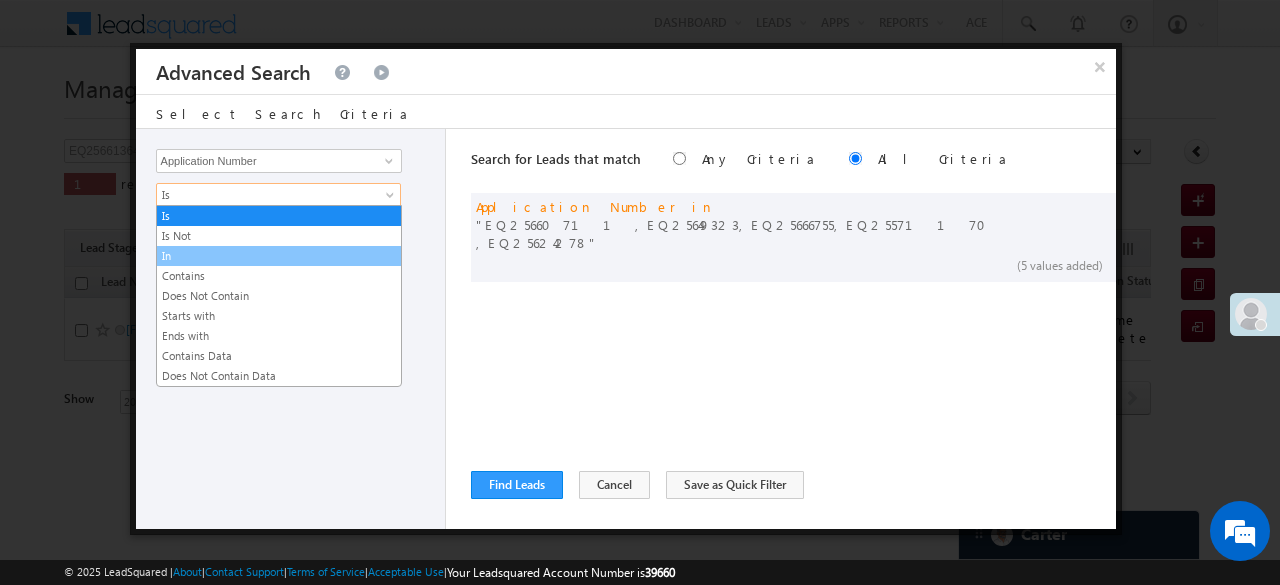click on "In" at bounding box center [279, 256] 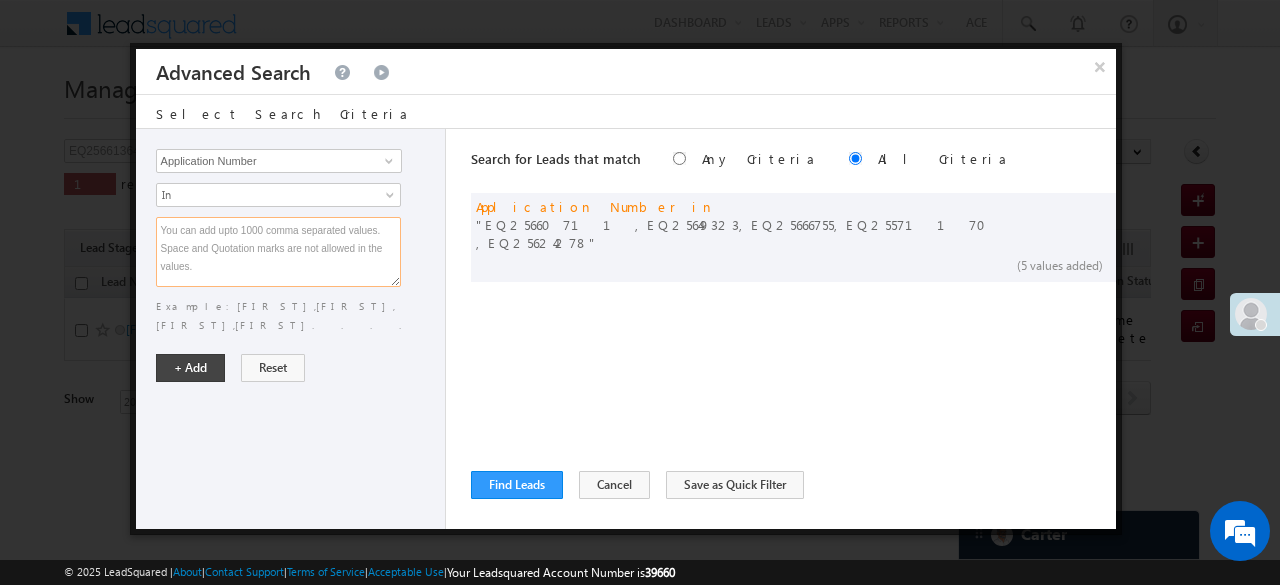 paste on "EQ25670960
EQ25671623
EQ25658256" 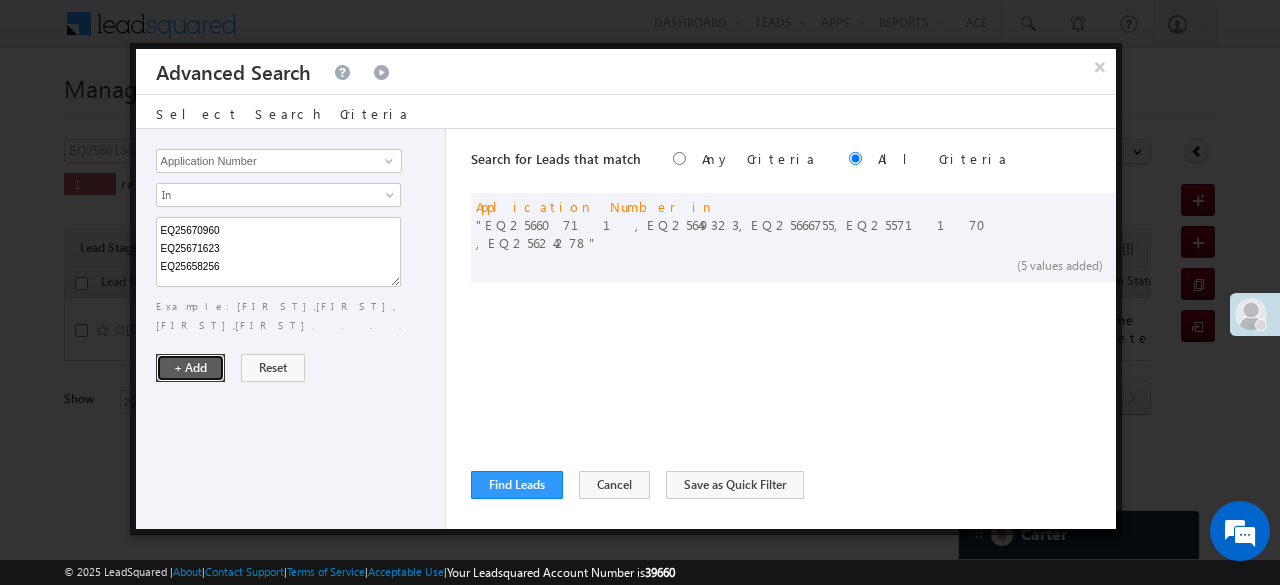 click on "+ Add" at bounding box center [190, 368] 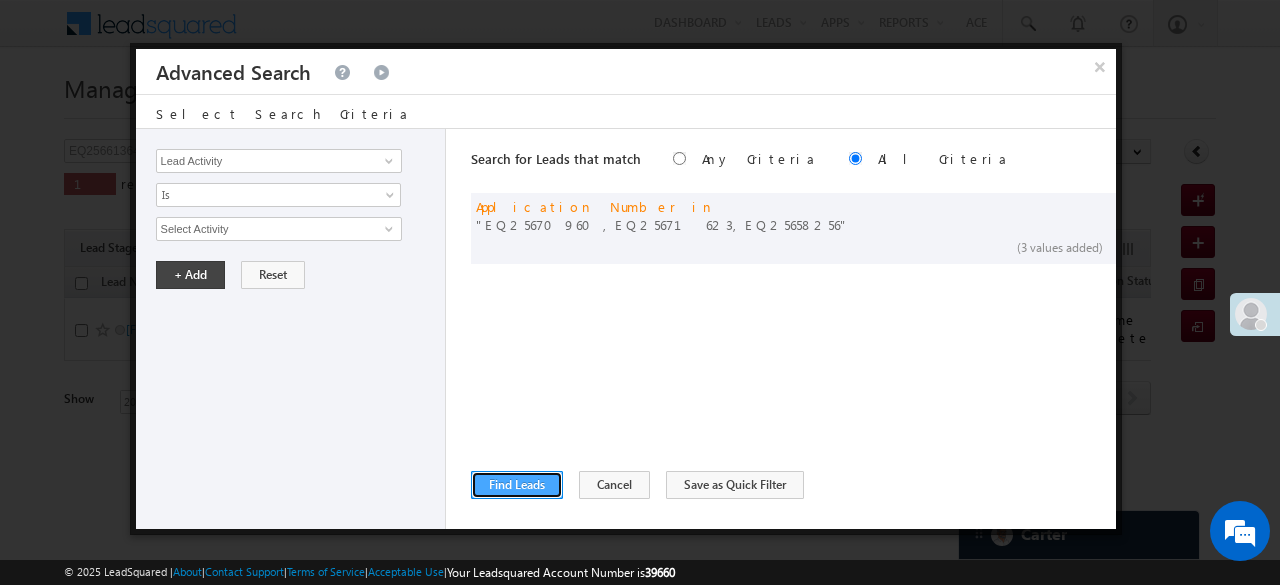 click on "Find Leads" at bounding box center [517, 485] 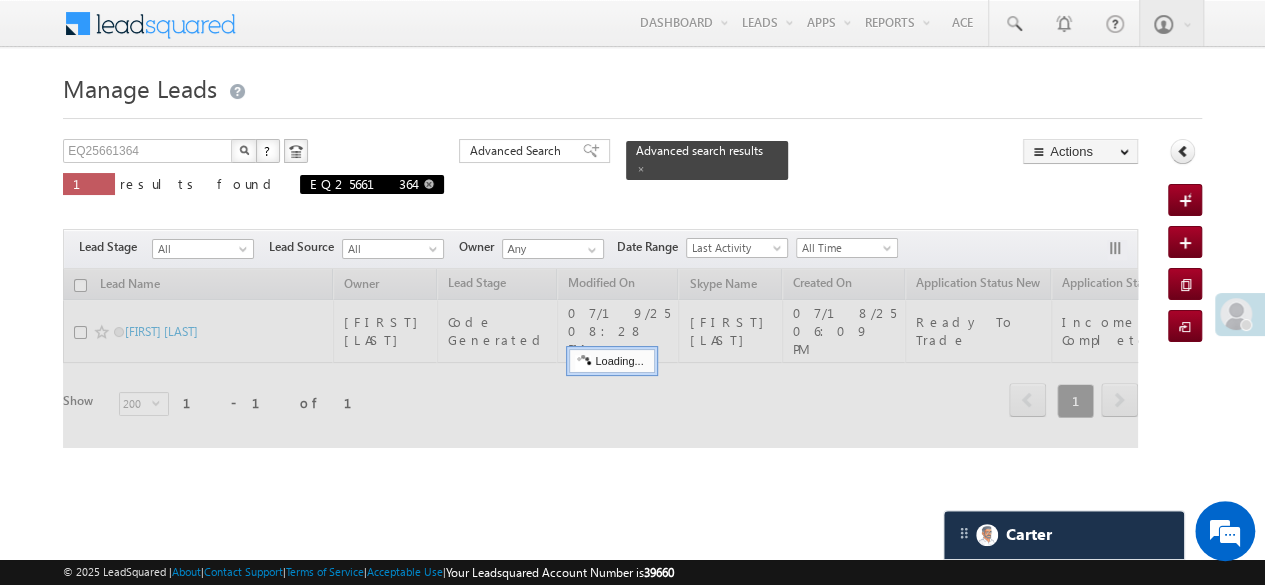 click at bounding box center (429, 184) 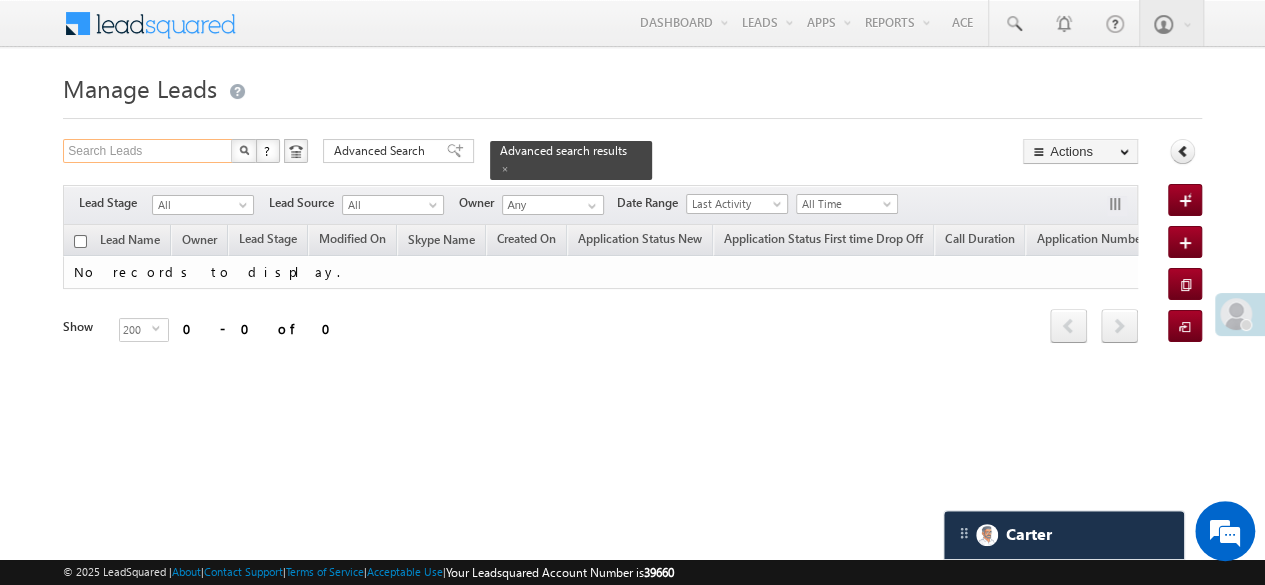 click on "Search Leads" at bounding box center [148, 151] 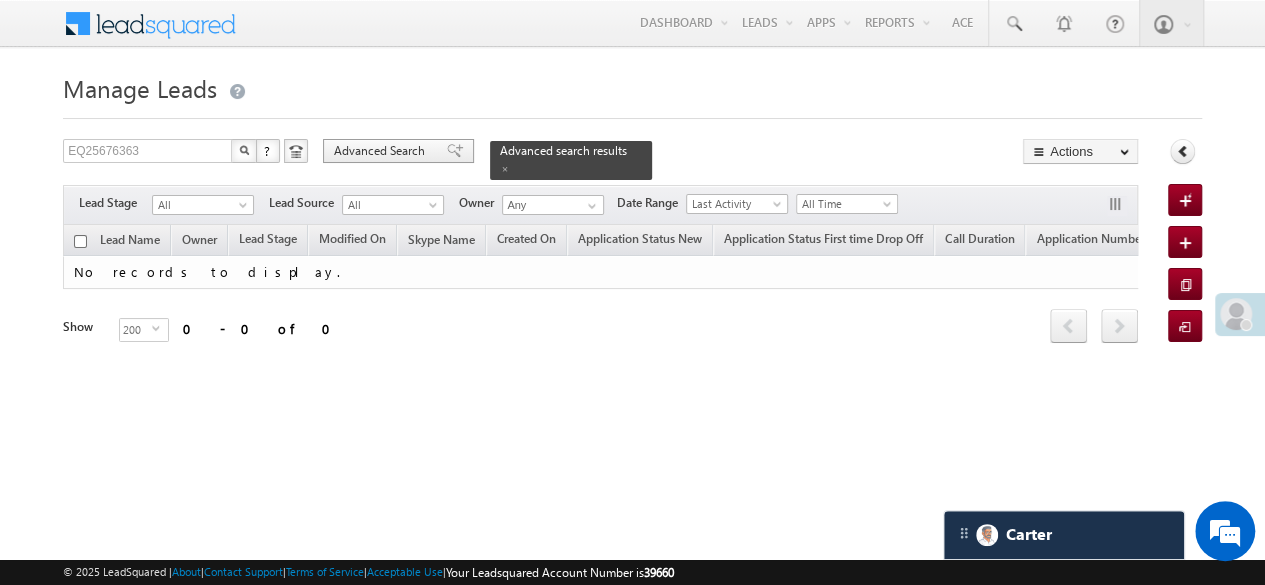 click on "Advanced Search" at bounding box center [382, 151] 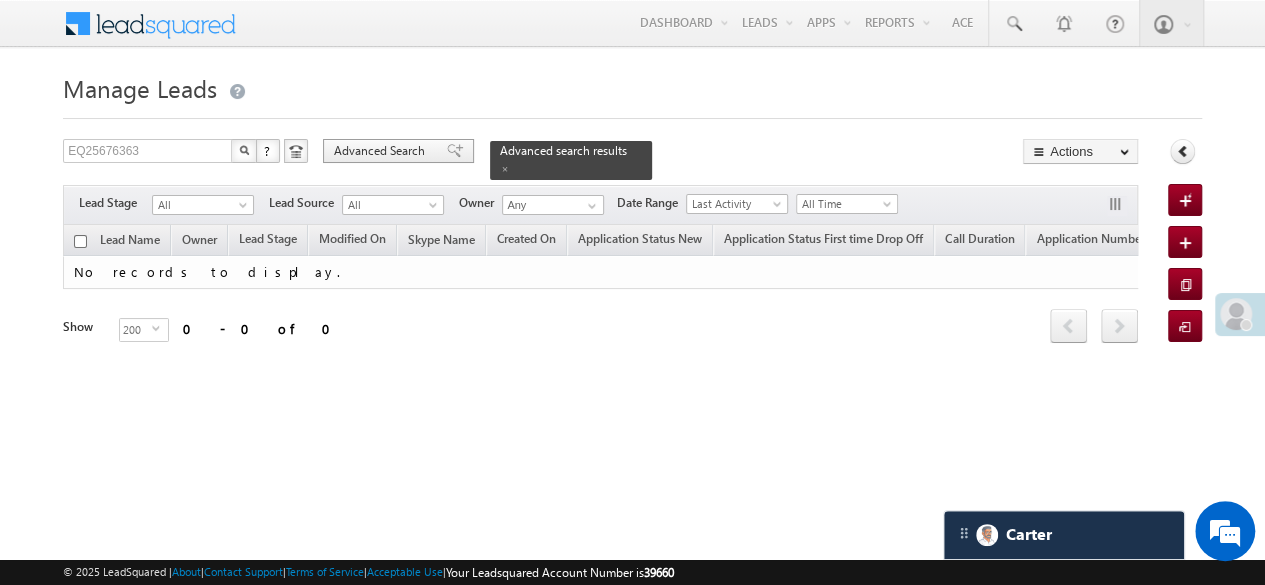 click at bounding box center [455, 151] 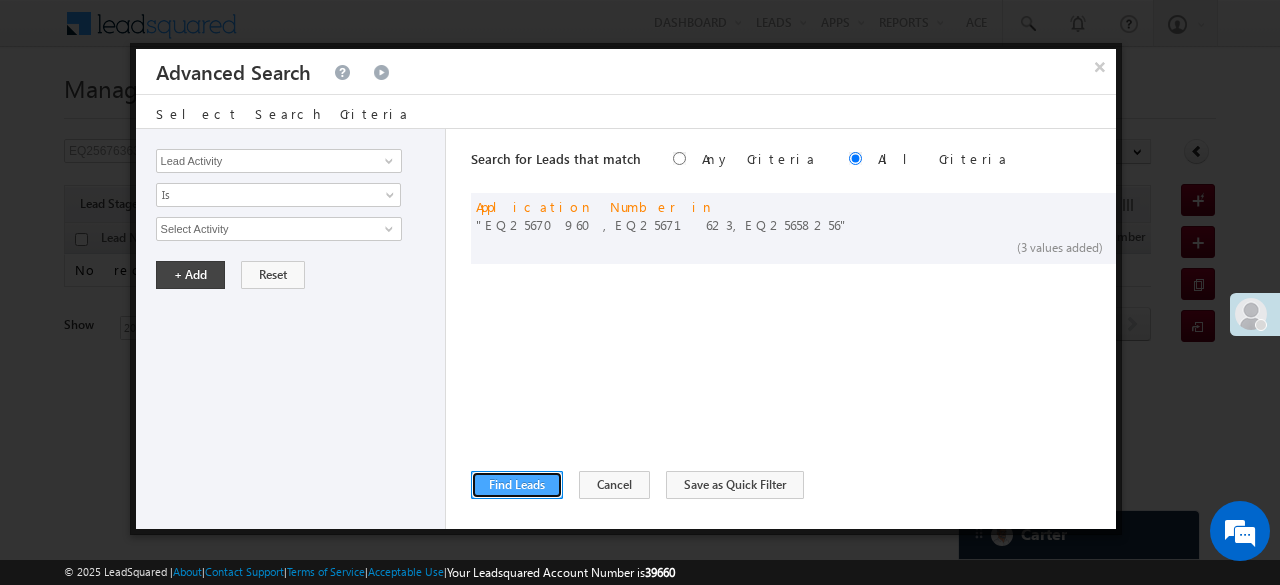 click on "Find Leads" at bounding box center (517, 485) 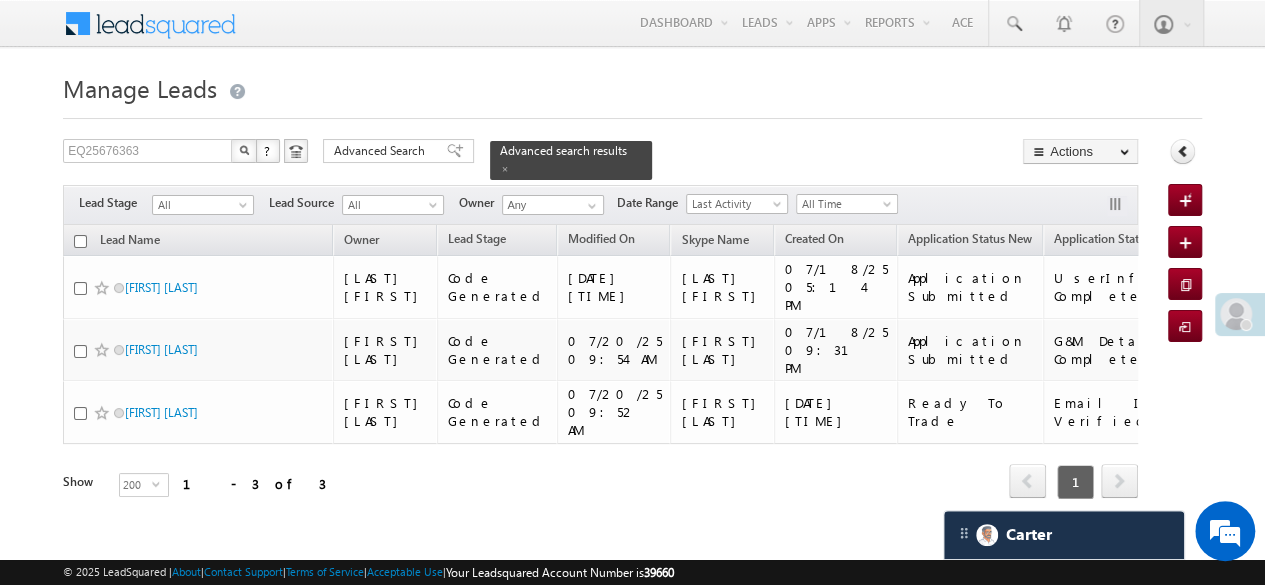 click at bounding box center (244, 151) 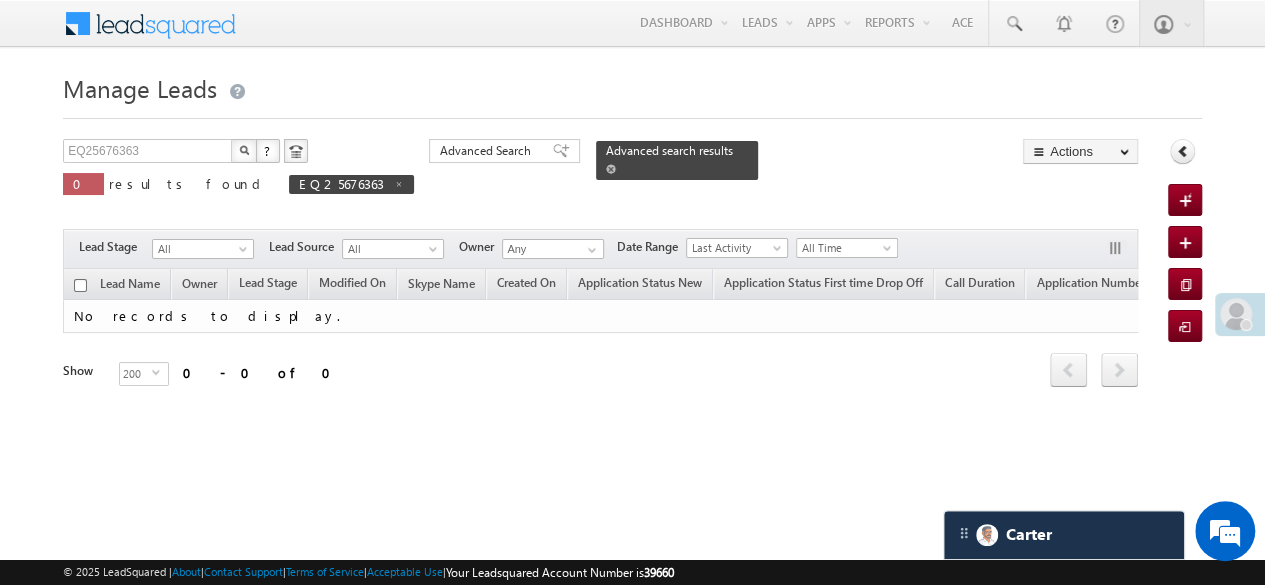 click at bounding box center [611, 169] 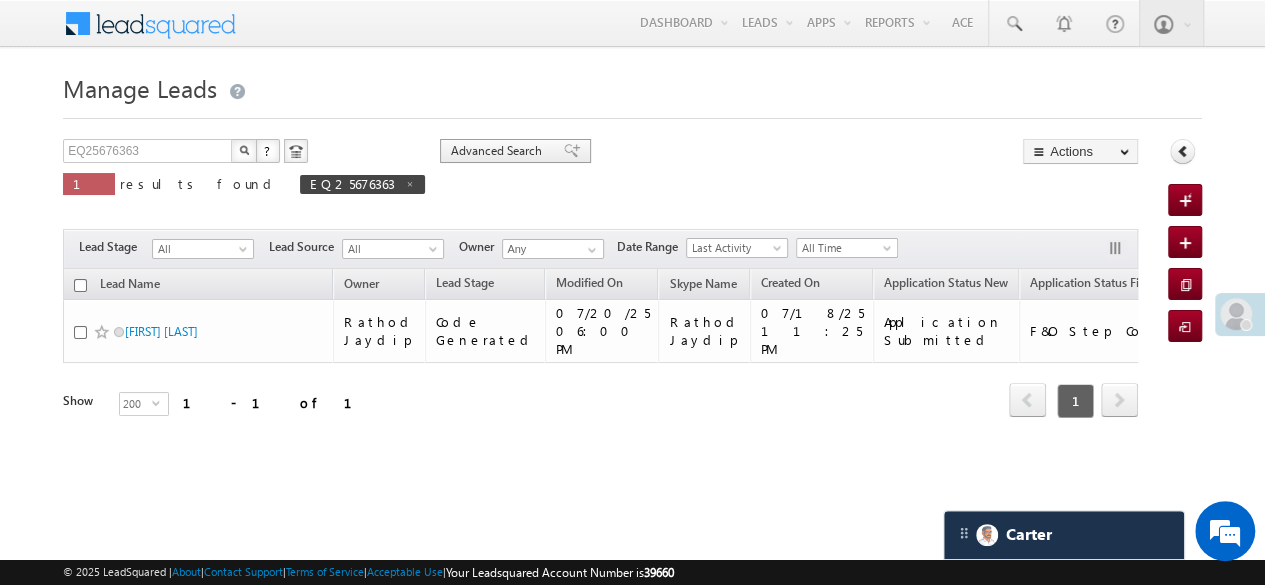 click on "Advanced Search" at bounding box center (499, 151) 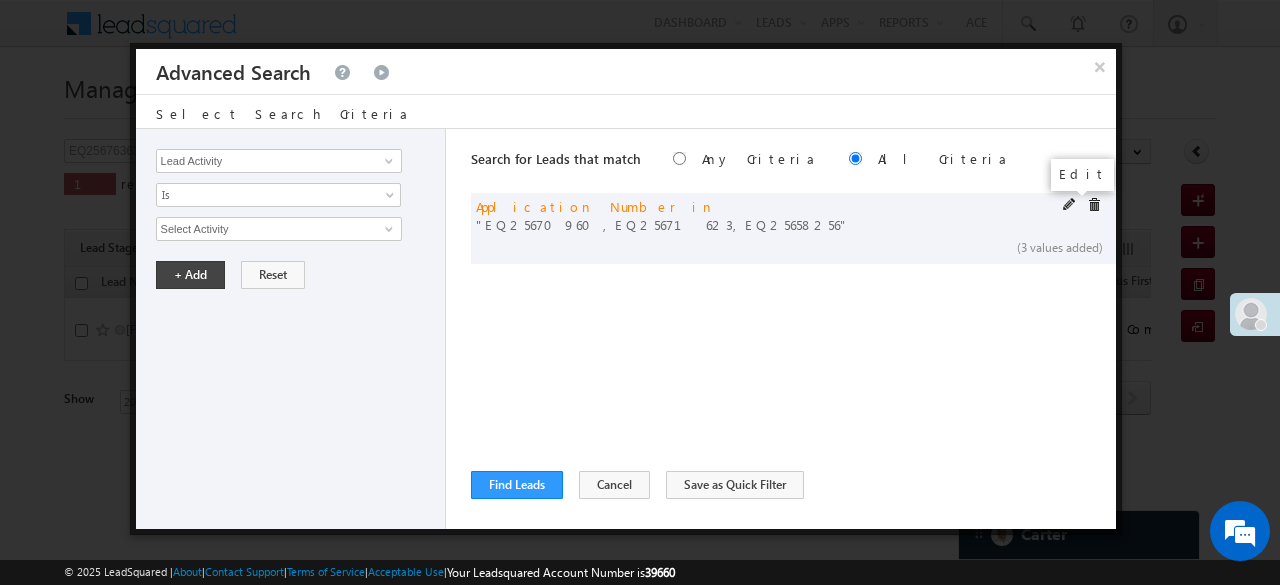 click at bounding box center (1070, 205) 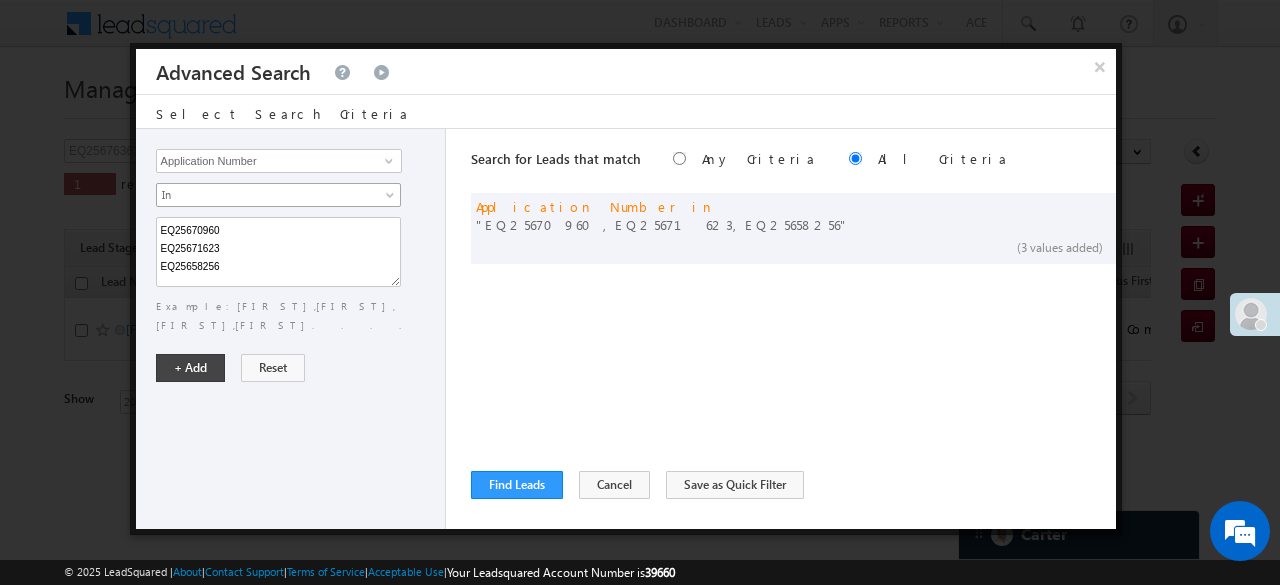 click on "In" at bounding box center [265, 195] 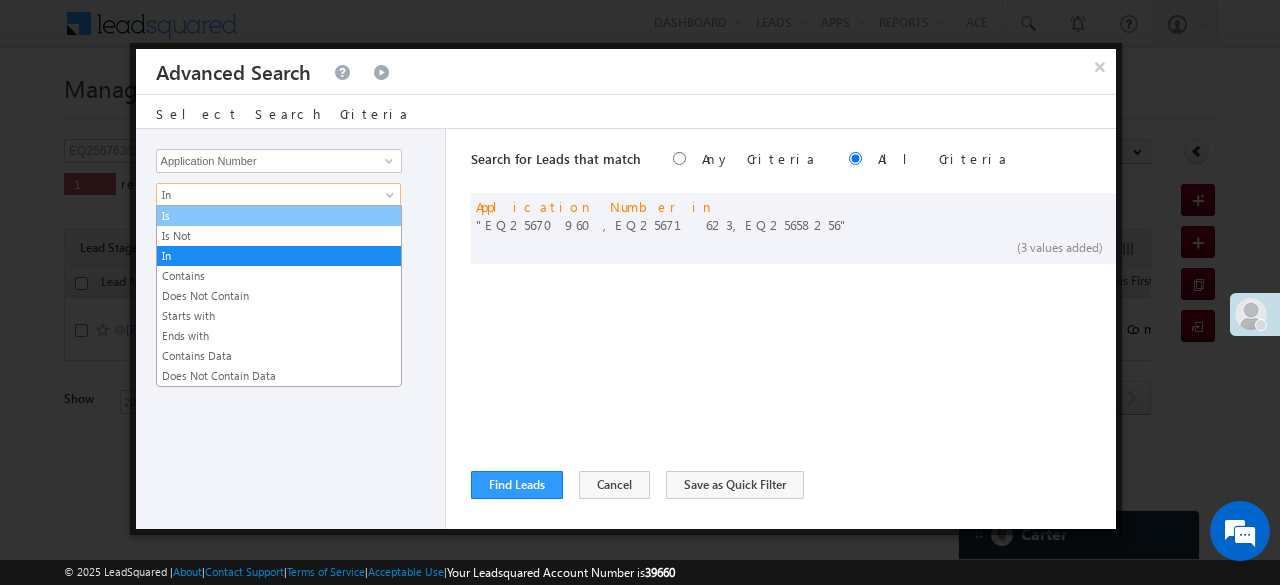 click on "Is" at bounding box center (279, 216) 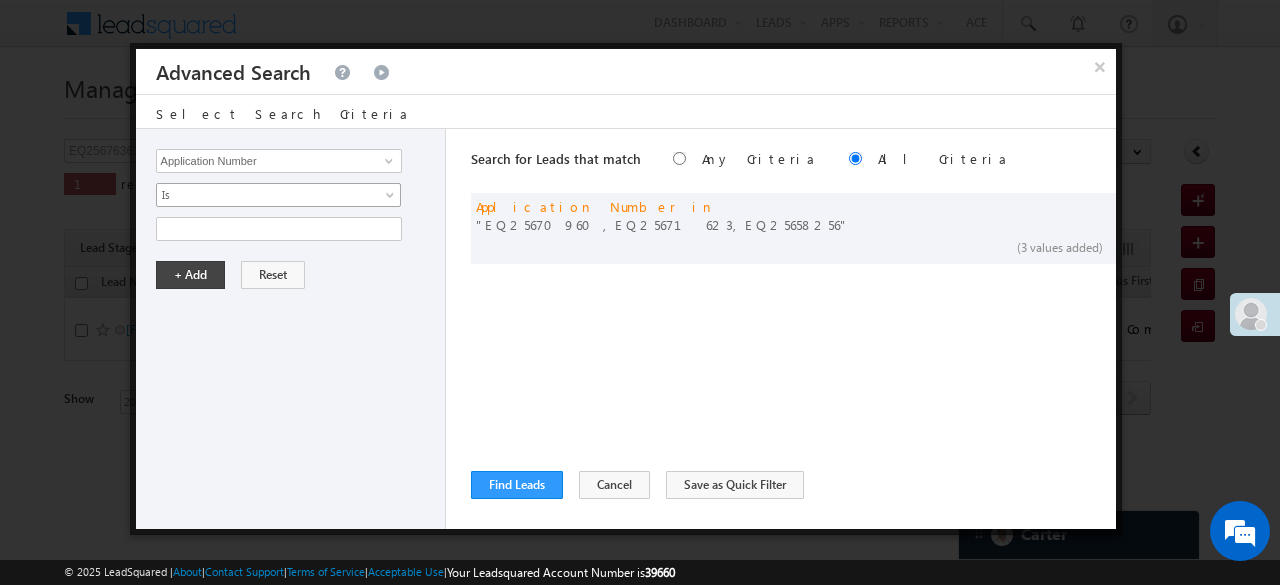 click on "Is" at bounding box center [265, 195] 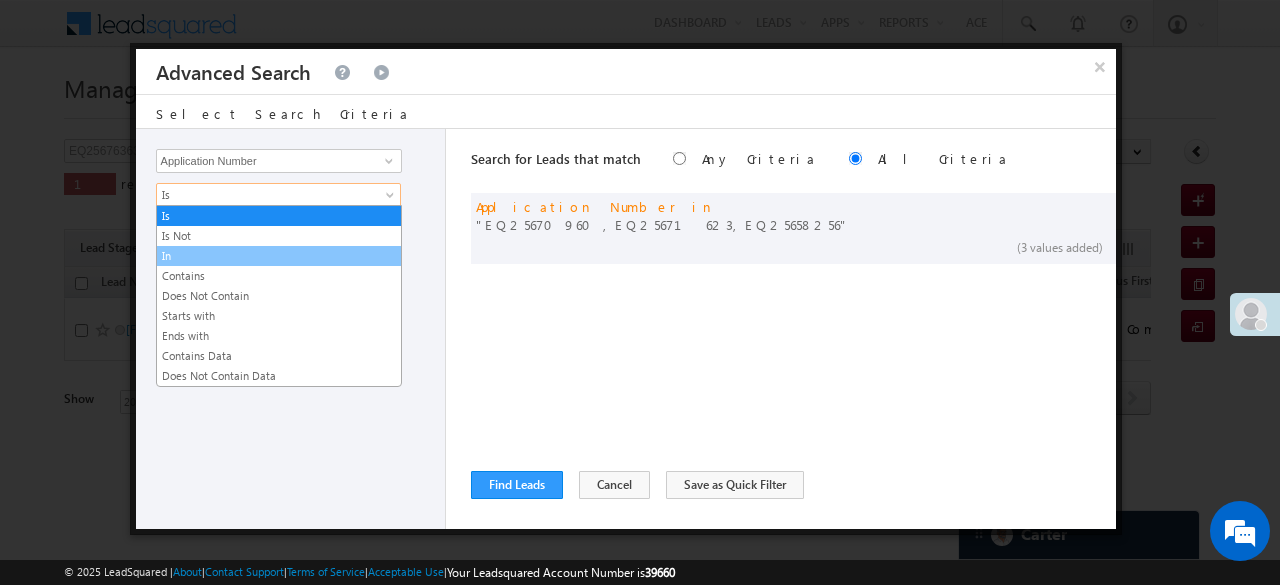 click on "In" at bounding box center [279, 256] 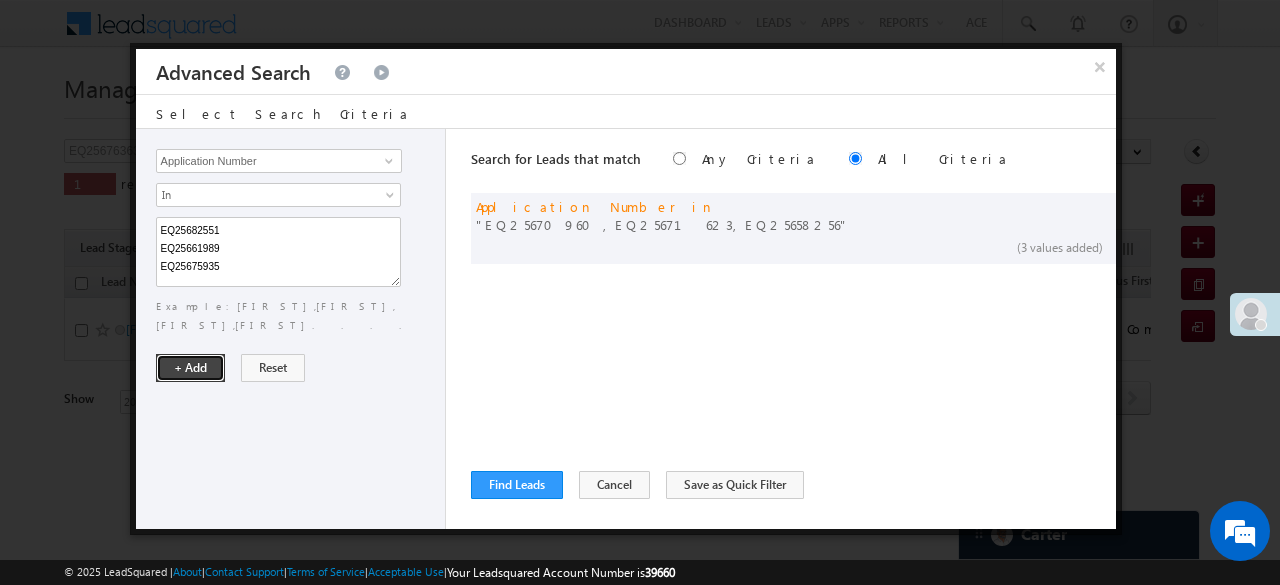 click on "+ Add" at bounding box center (190, 368) 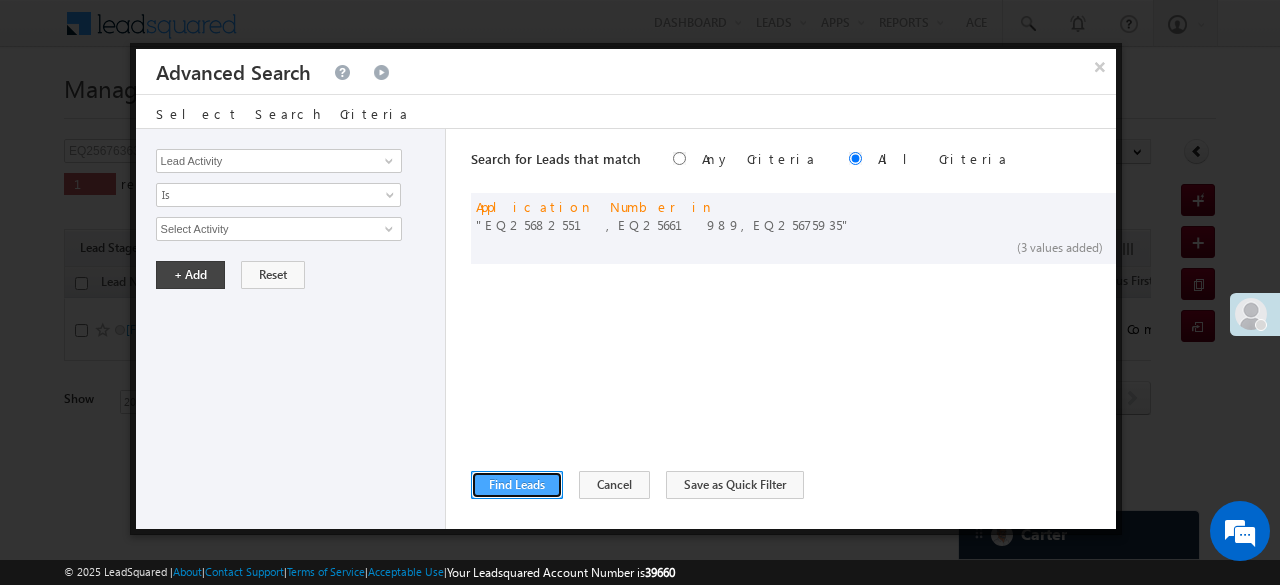 click on "Find Leads" at bounding box center (517, 485) 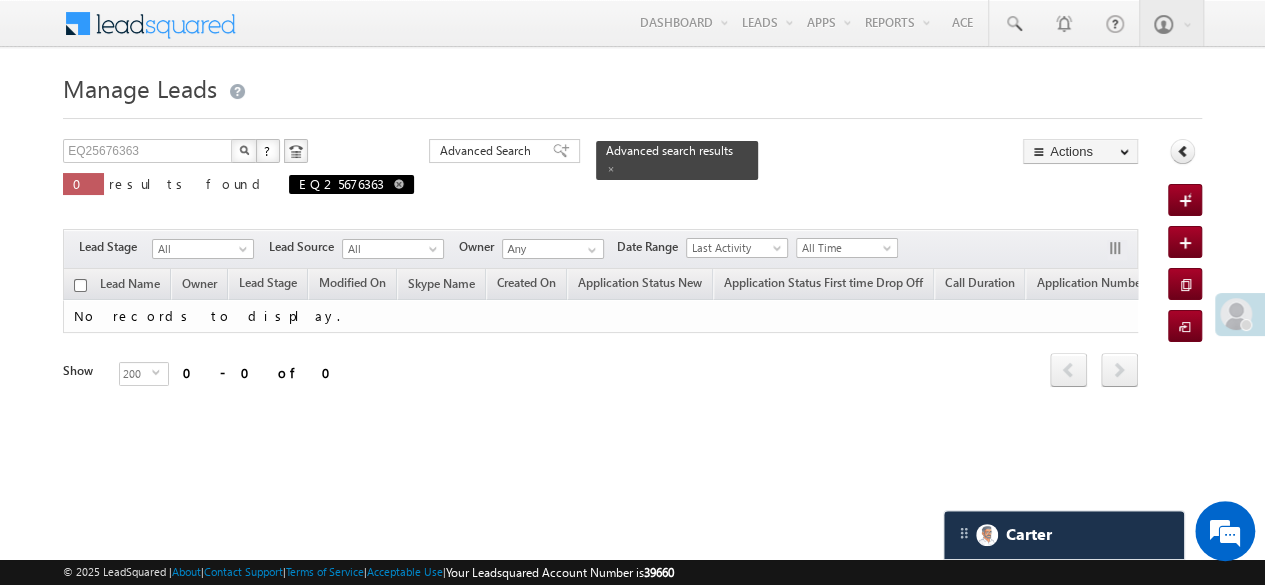 click at bounding box center [399, 184] 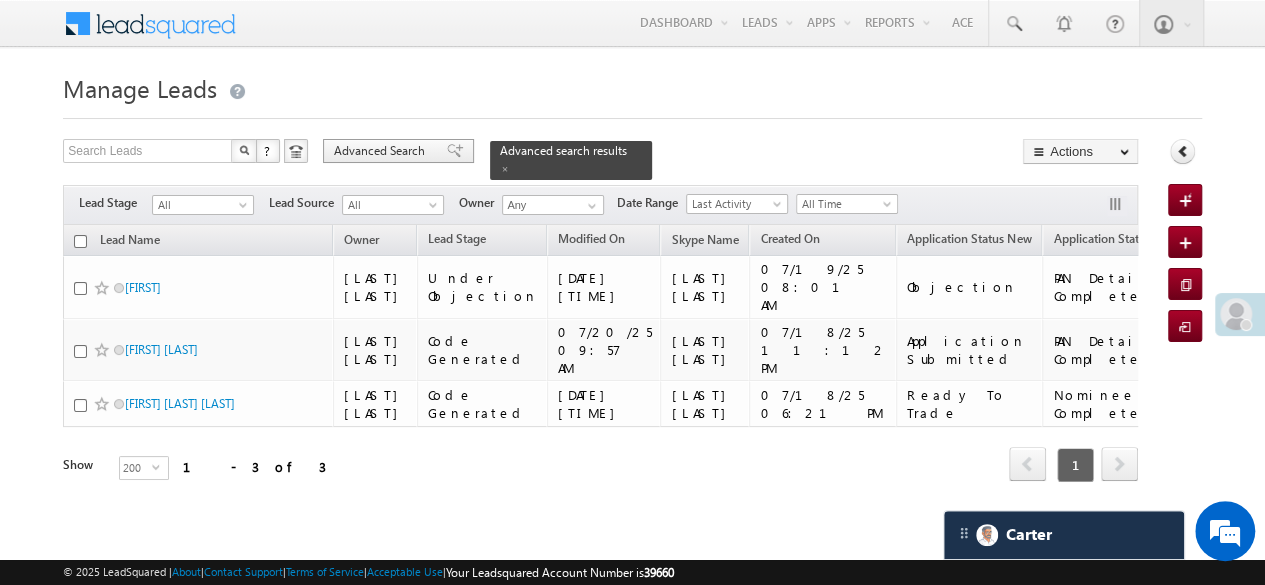 click on "Advanced Search" at bounding box center (382, 151) 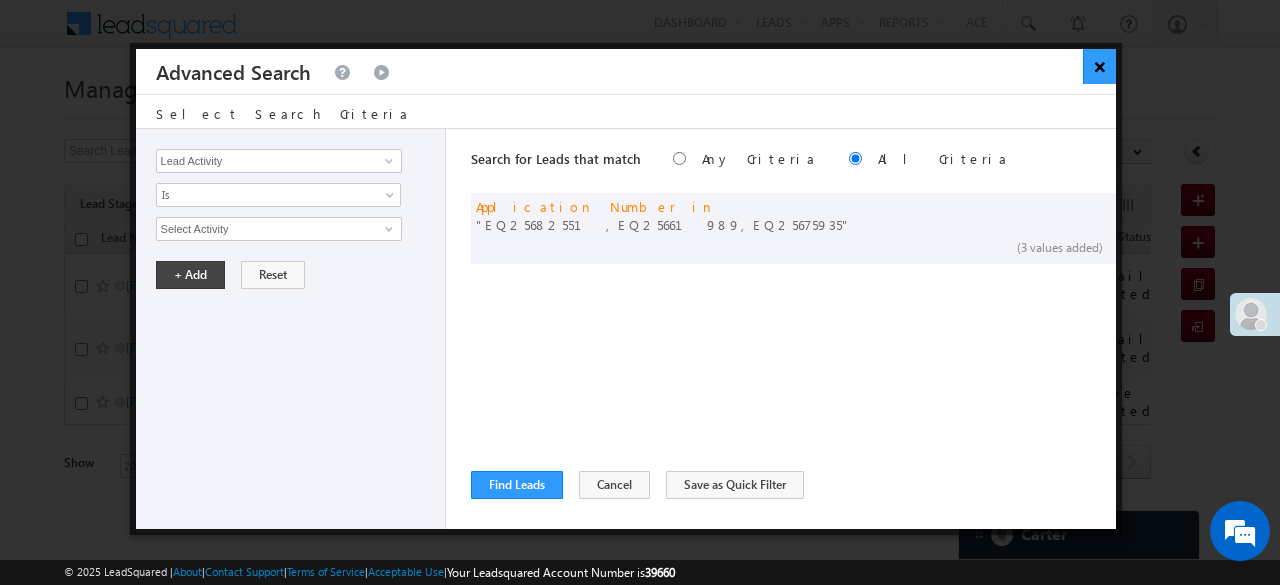click on "×" at bounding box center [1099, 66] 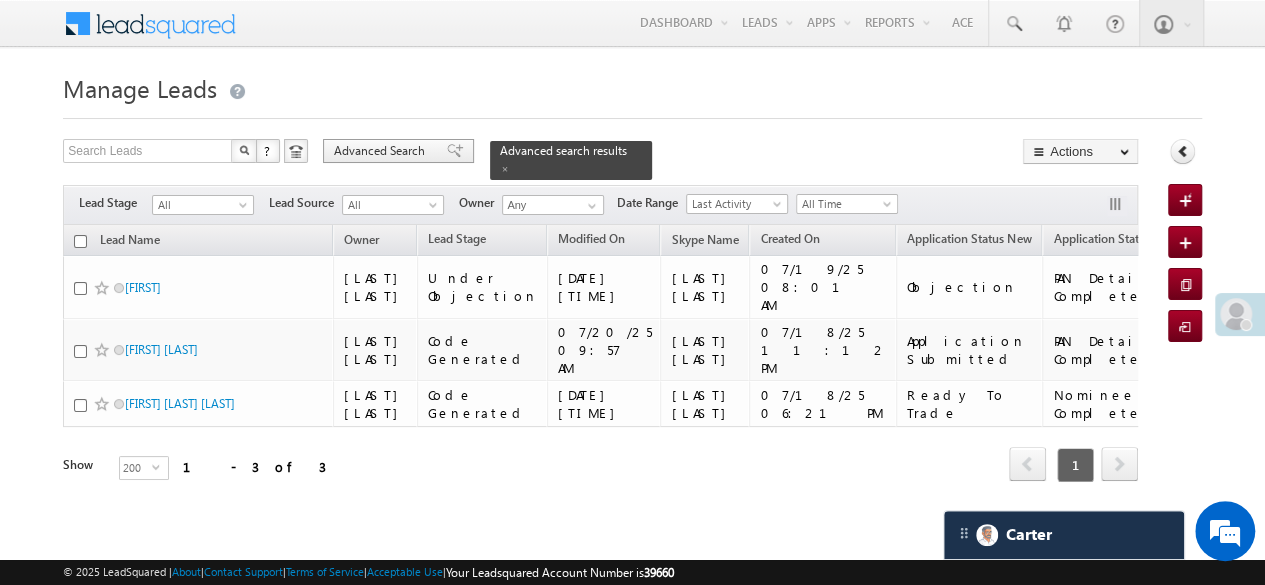 click at bounding box center (455, 151) 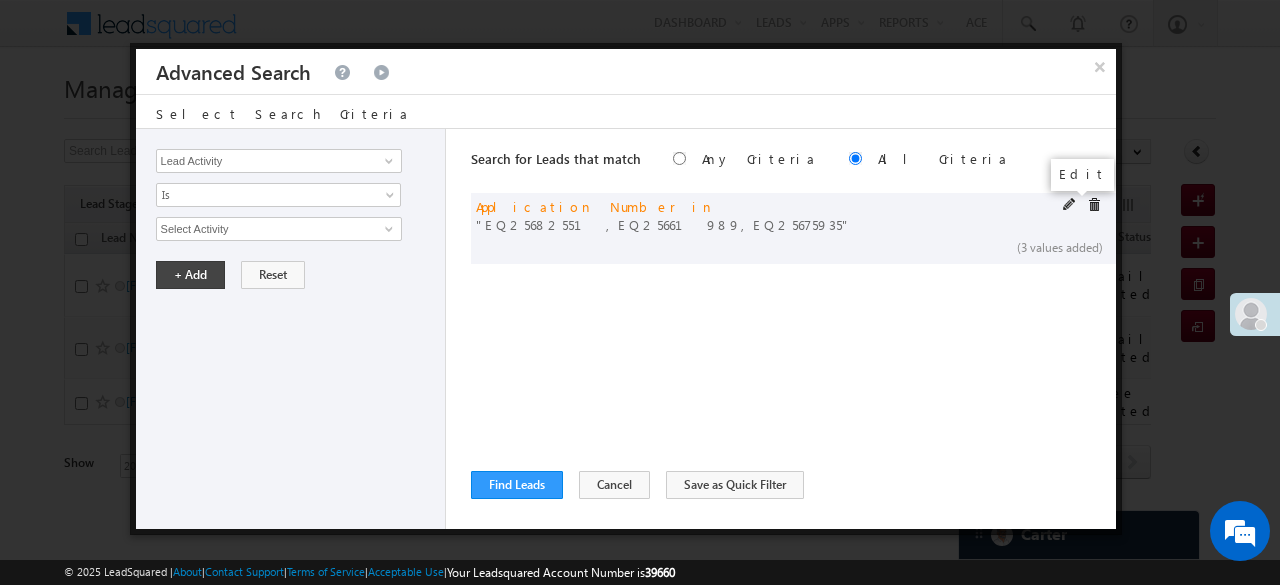 click at bounding box center [1070, 205] 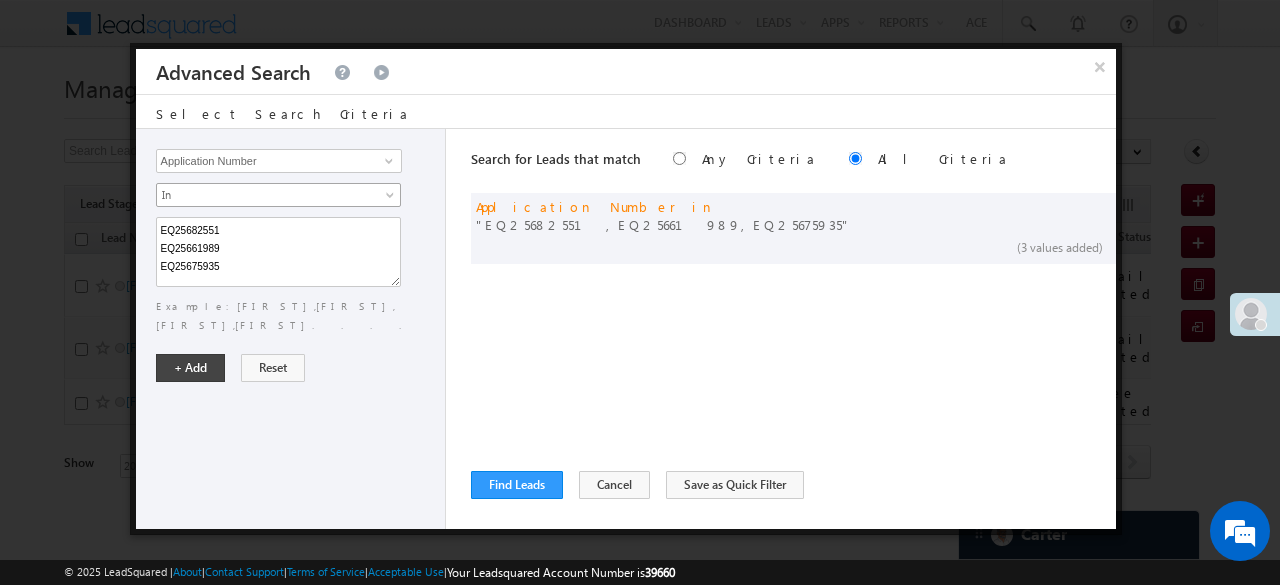 click on "Menu
Hardik Munjabhai Sondarva
Hardi k.Son darva @ange lbrok ing.c om" at bounding box center [640, 283] 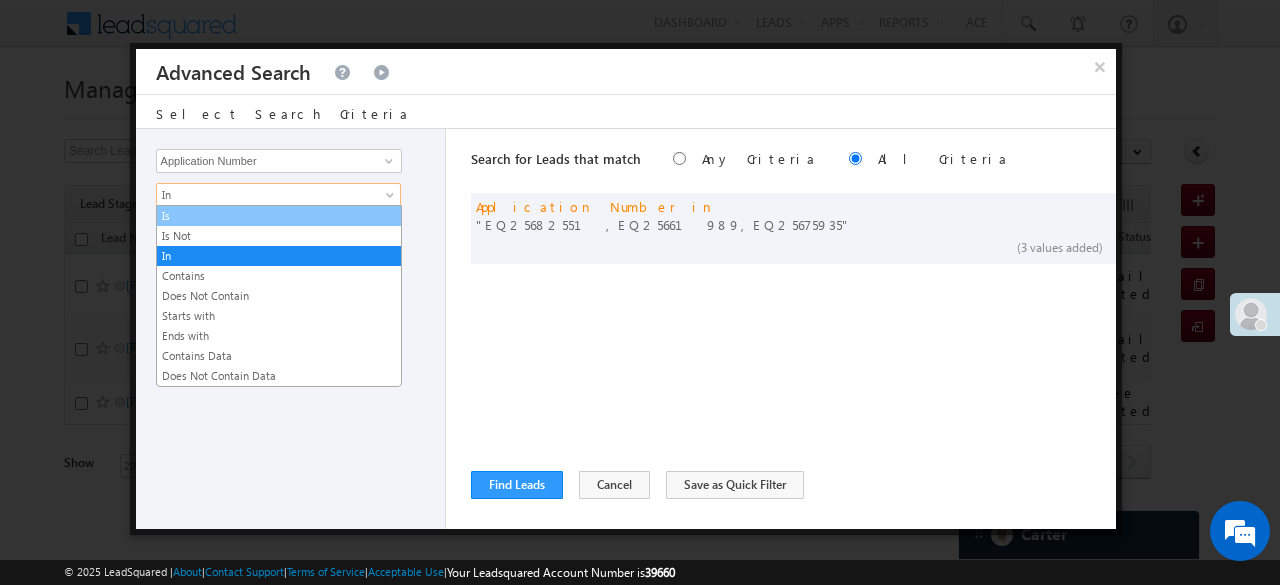 click on "Is" at bounding box center (279, 216) 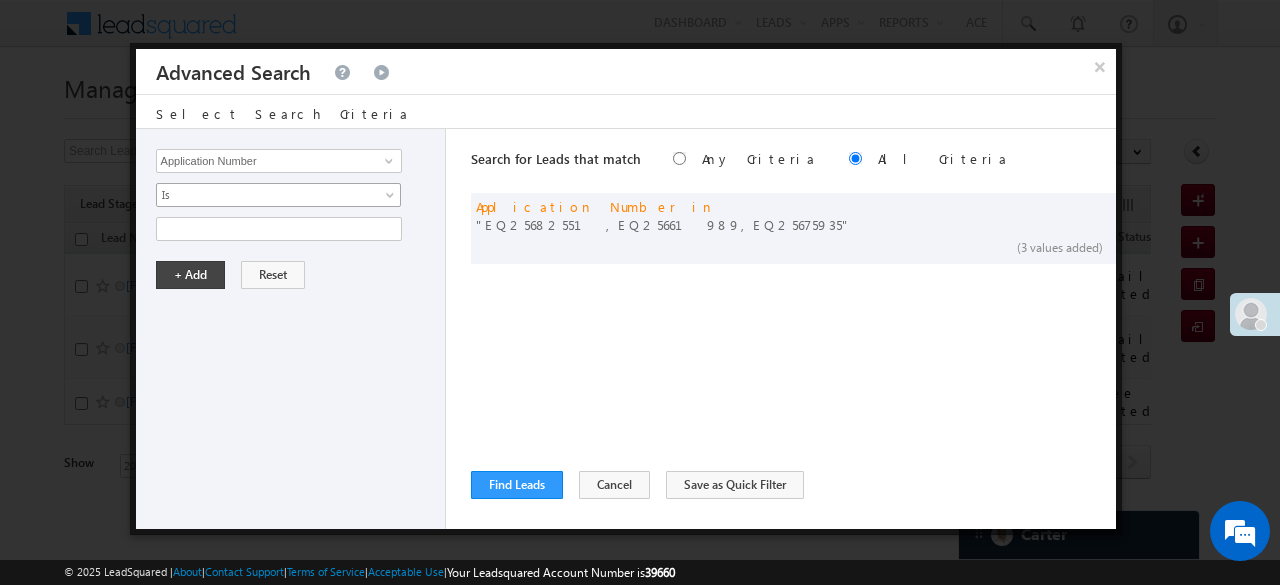 click on "Is" at bounding box center [265, 195] 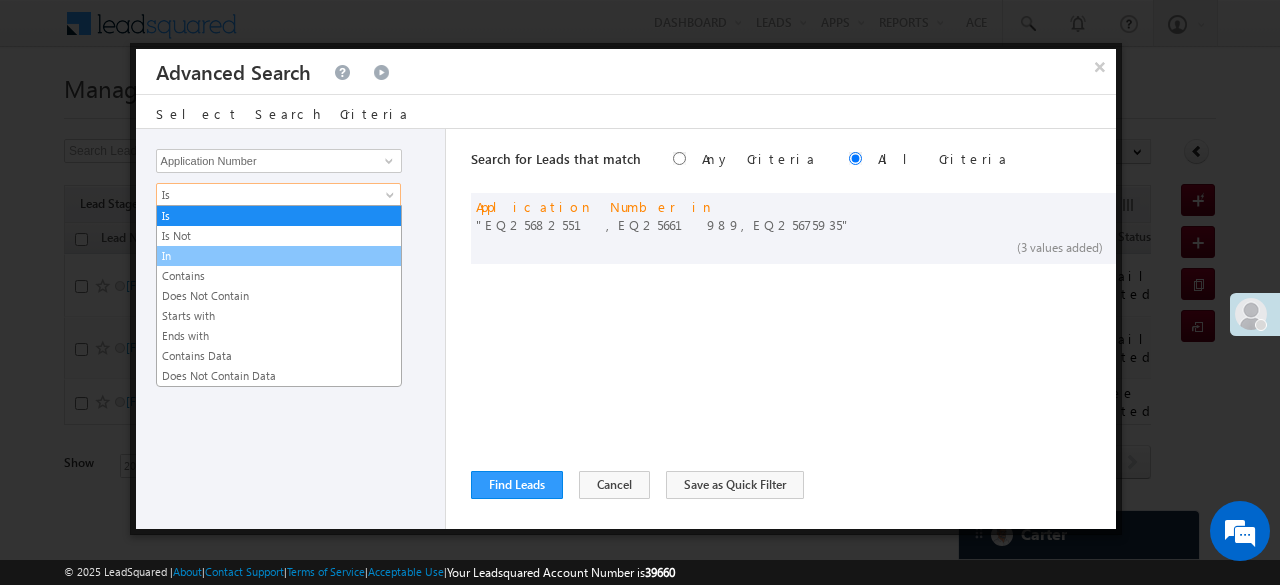 click on "In" at bounding box center (279, 256) 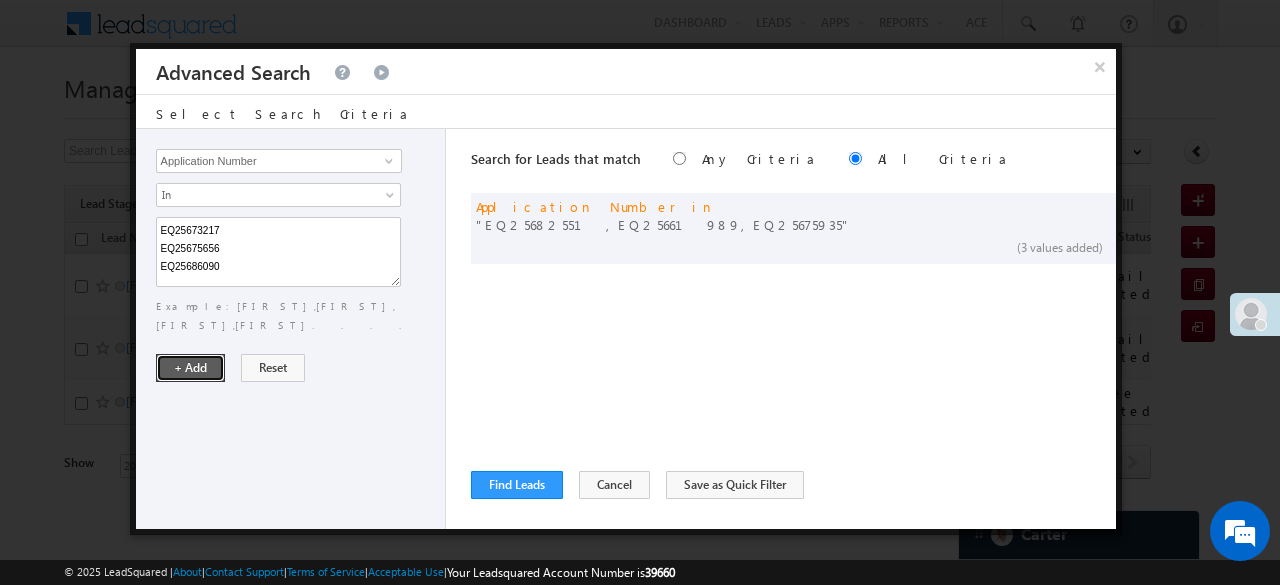click on "+ Add" at bounding box center (190, 368) 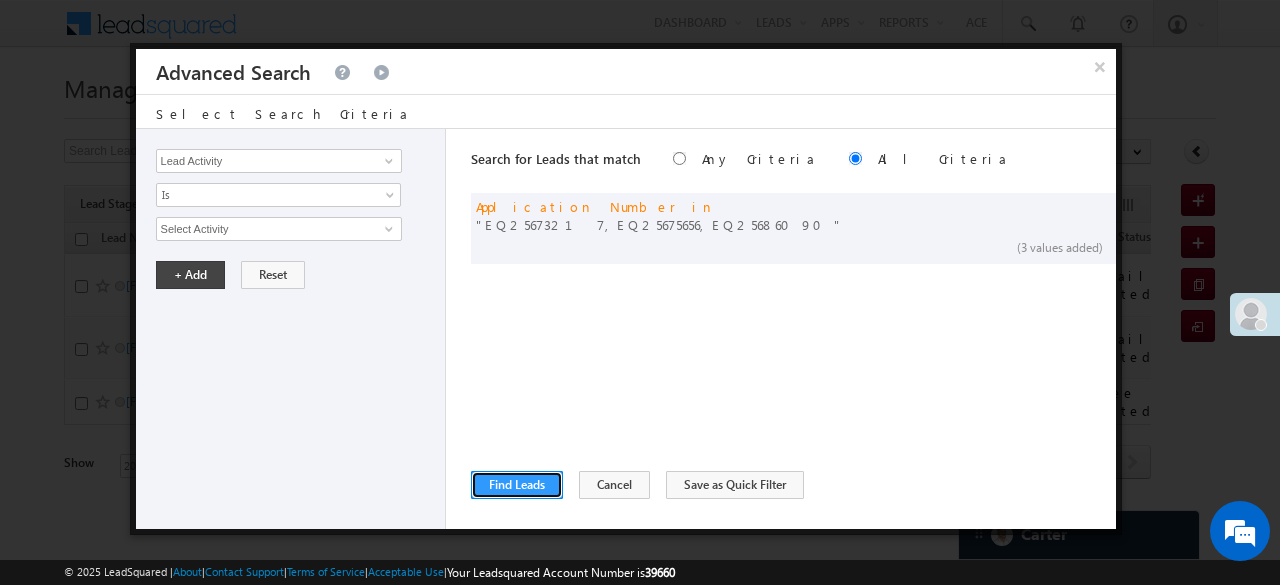 click on "Find Leads" at bounding box center [517, 485] 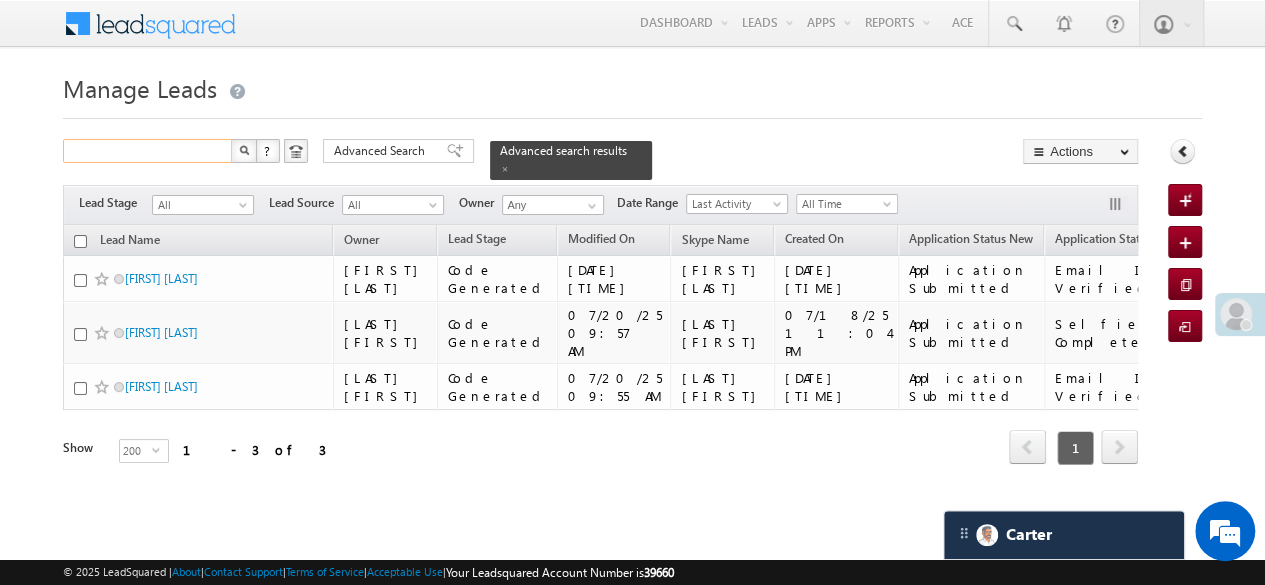 click at bounding box center [148, 151] 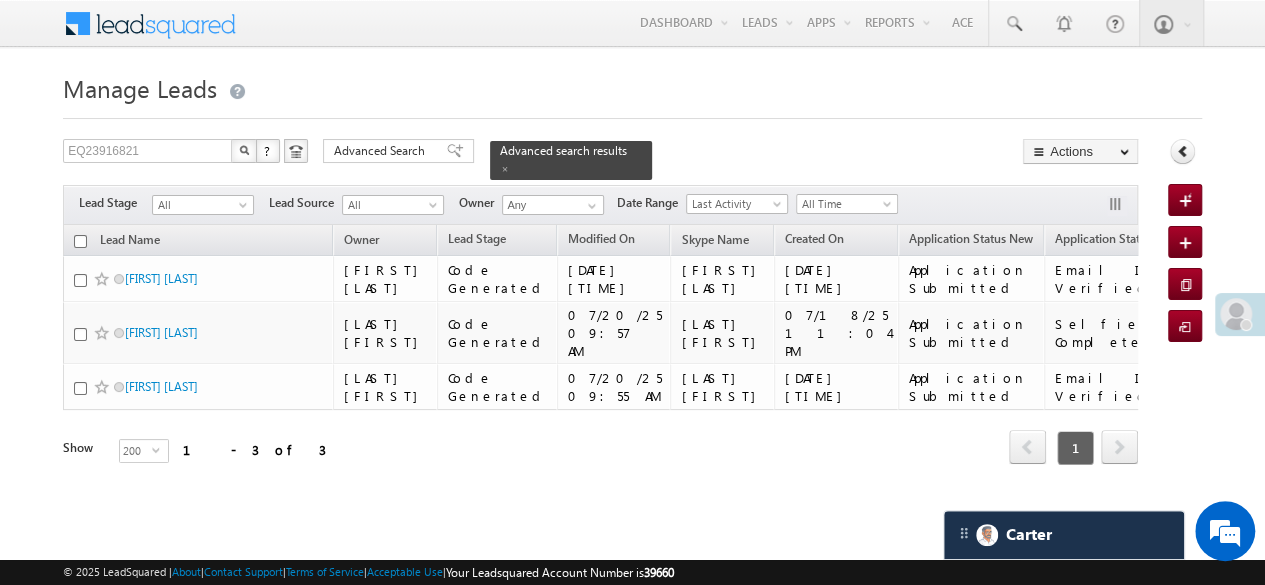 click at bounding box center (244, 151) 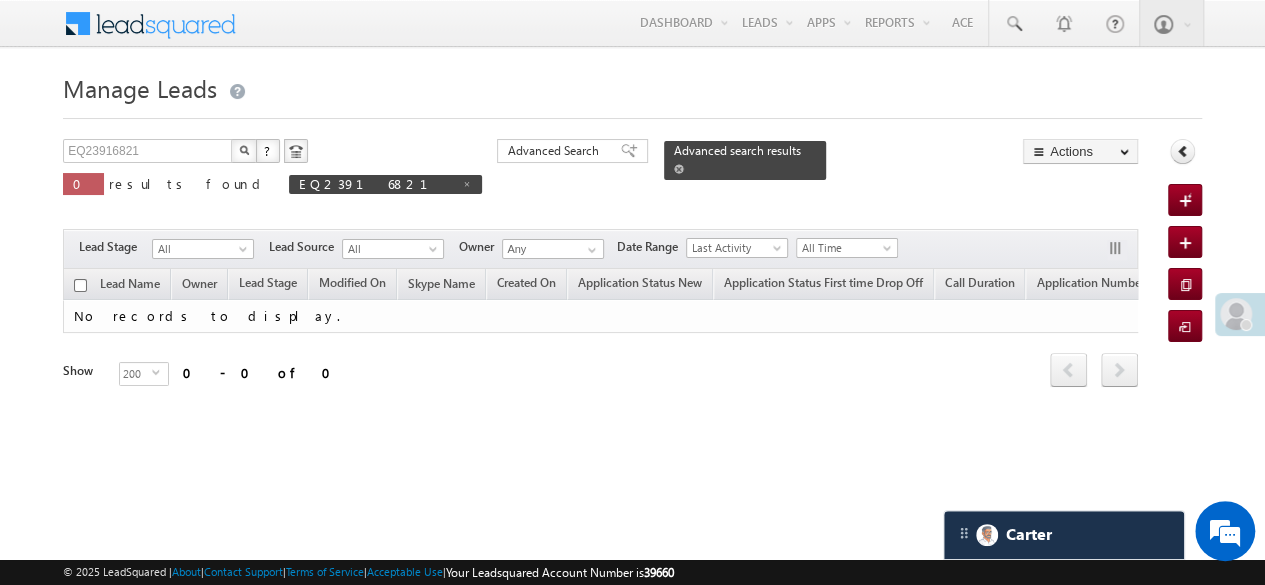 click at bounding box center [679, 169] 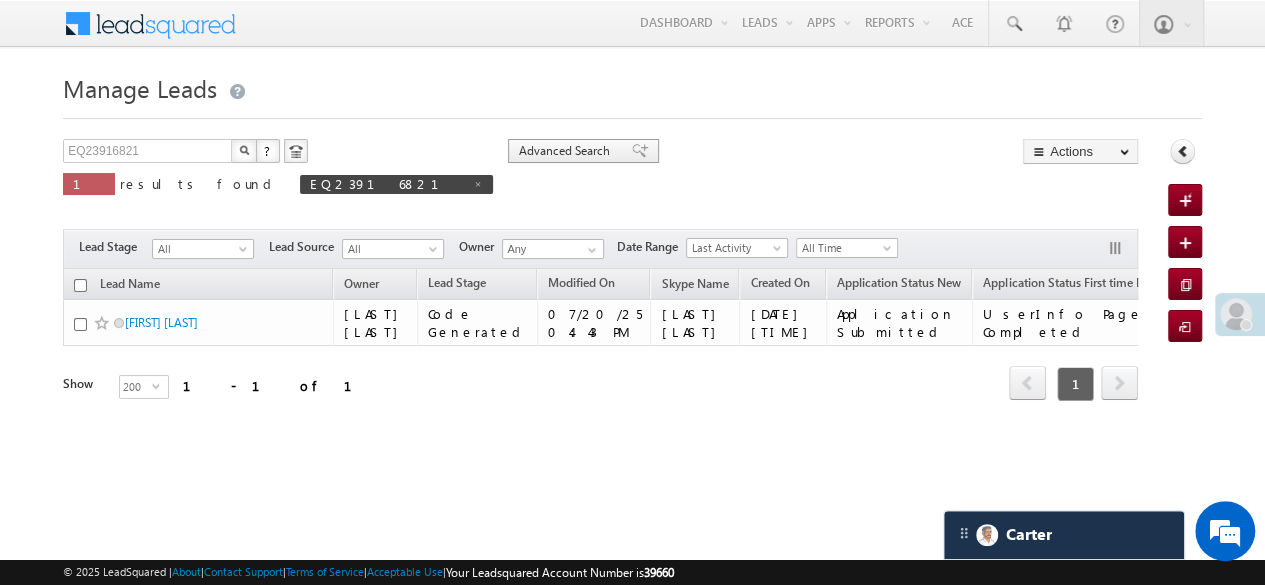 click at bounding box center (640, 151) 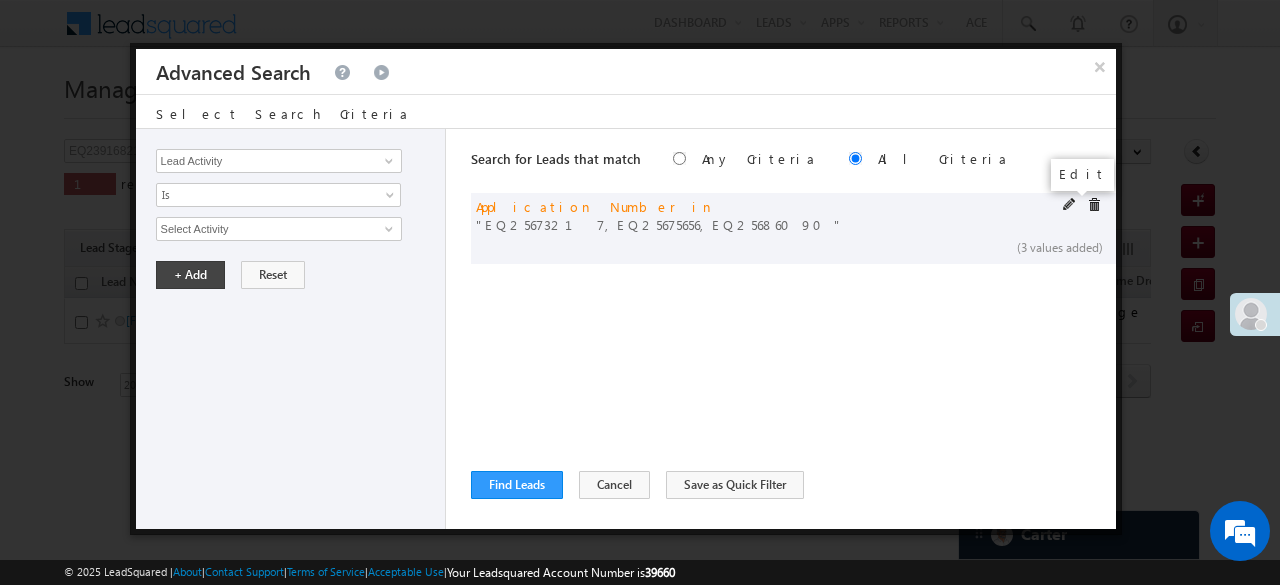 click at bounding box center (1070, 205) 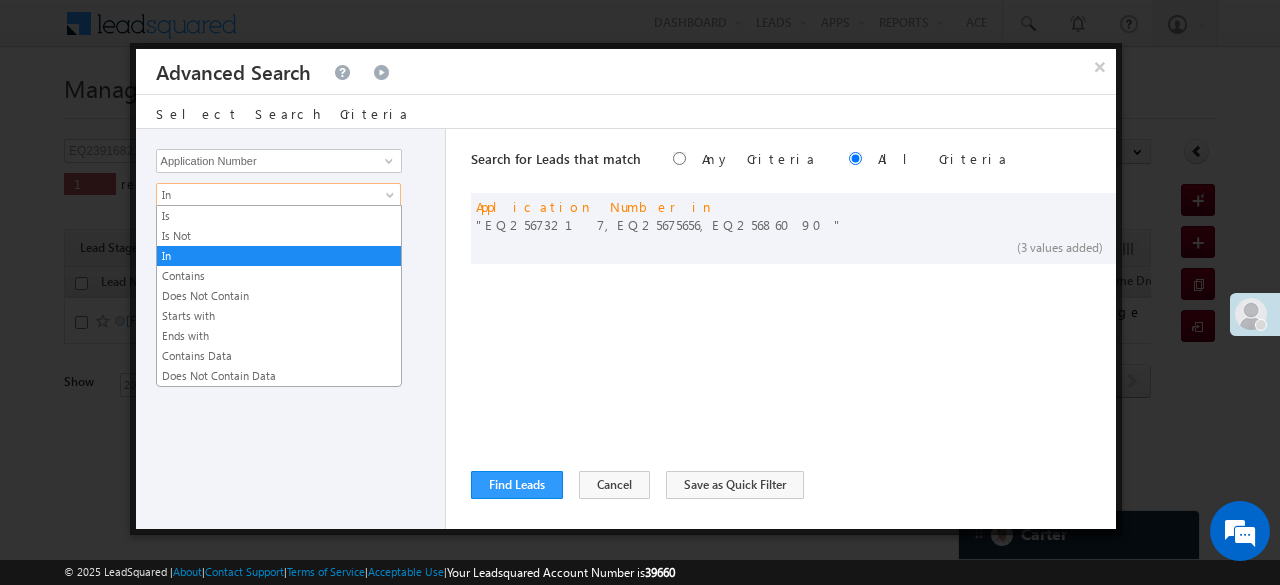 drag, startPoint x: 317, startPoint y: 185, endPoint x: 286, endPoint y: 203, distance: 35.846897 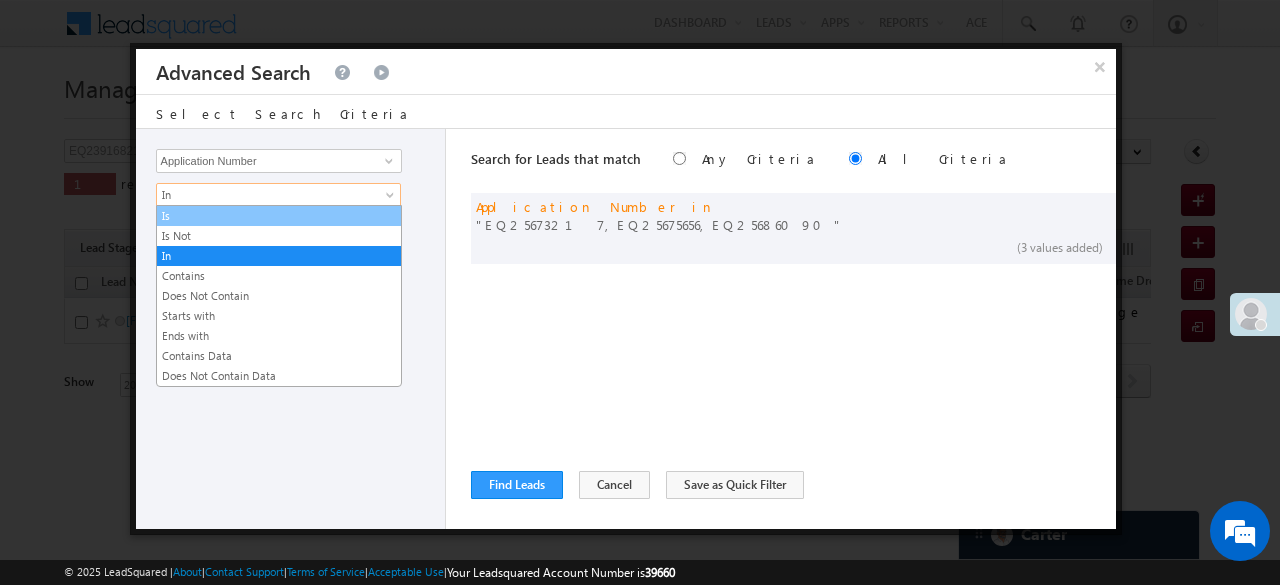 click on "Is" at bounding box center [279, 216] 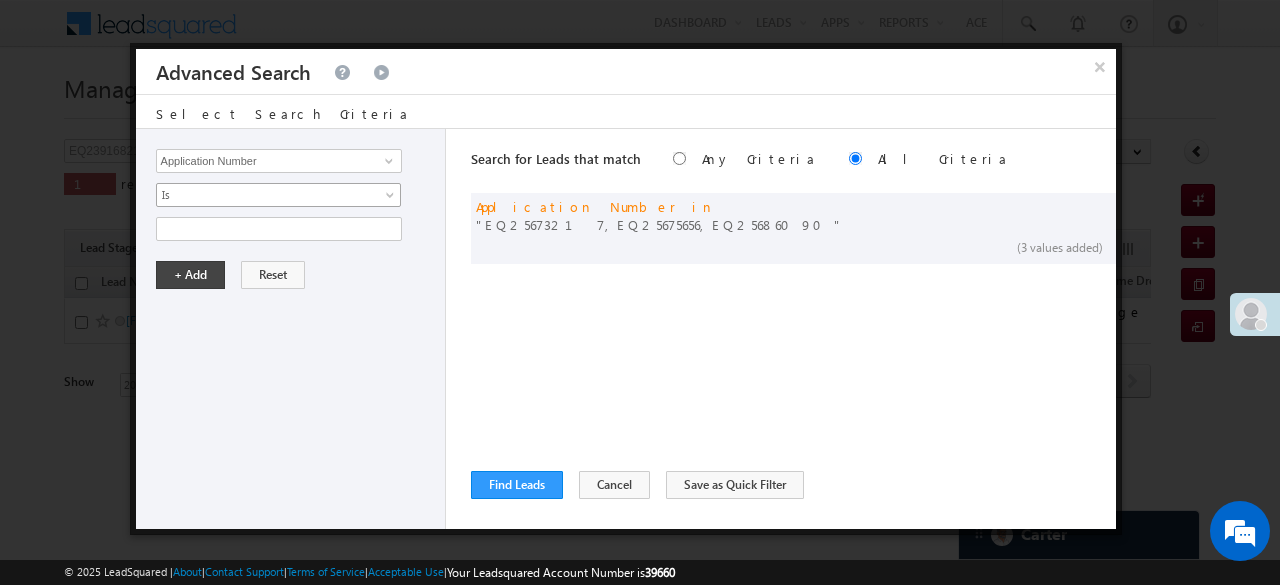 click on "Is" at bounding box center [265, 195] 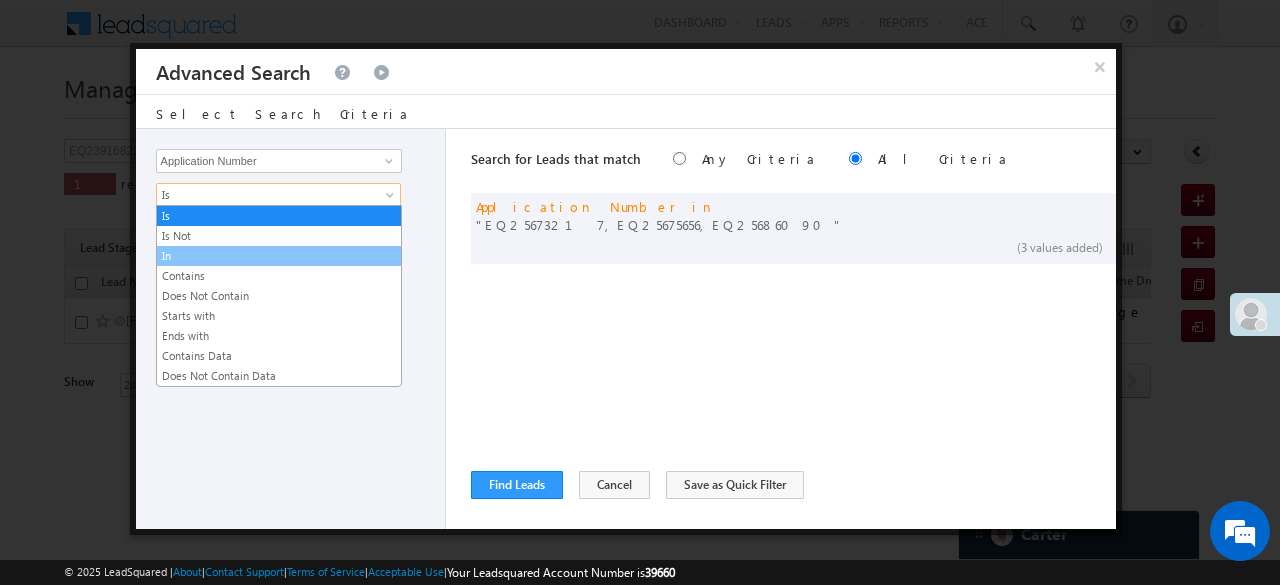 click on "In" at bounding box center [279, 256] 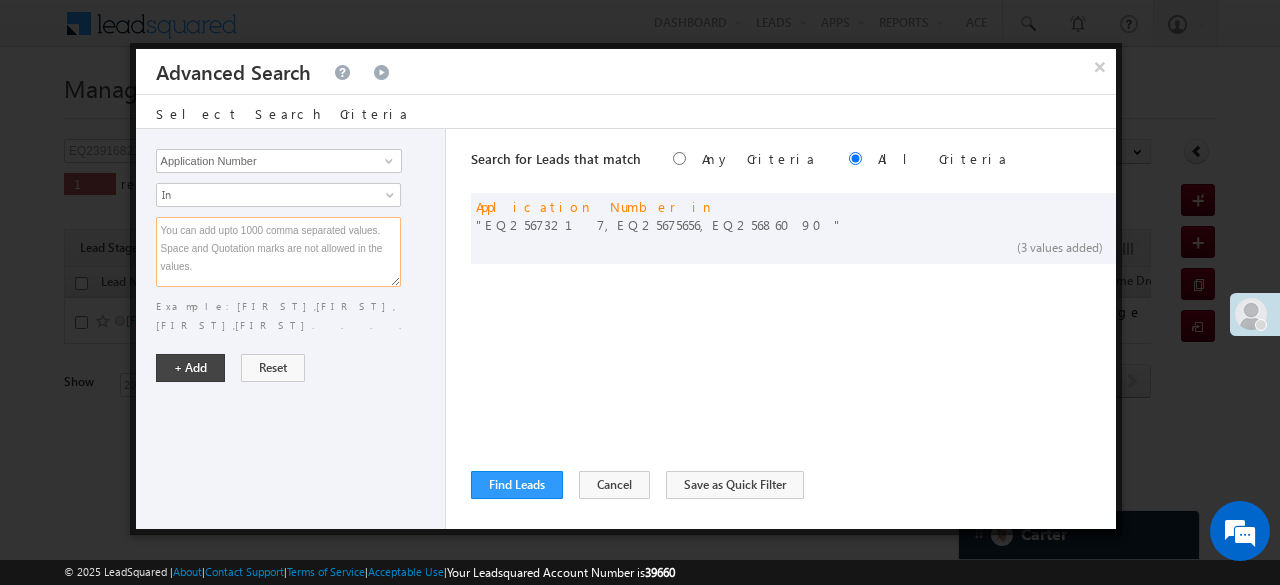 paste on "EQ25613485
EQ25695519
EQ25331299" 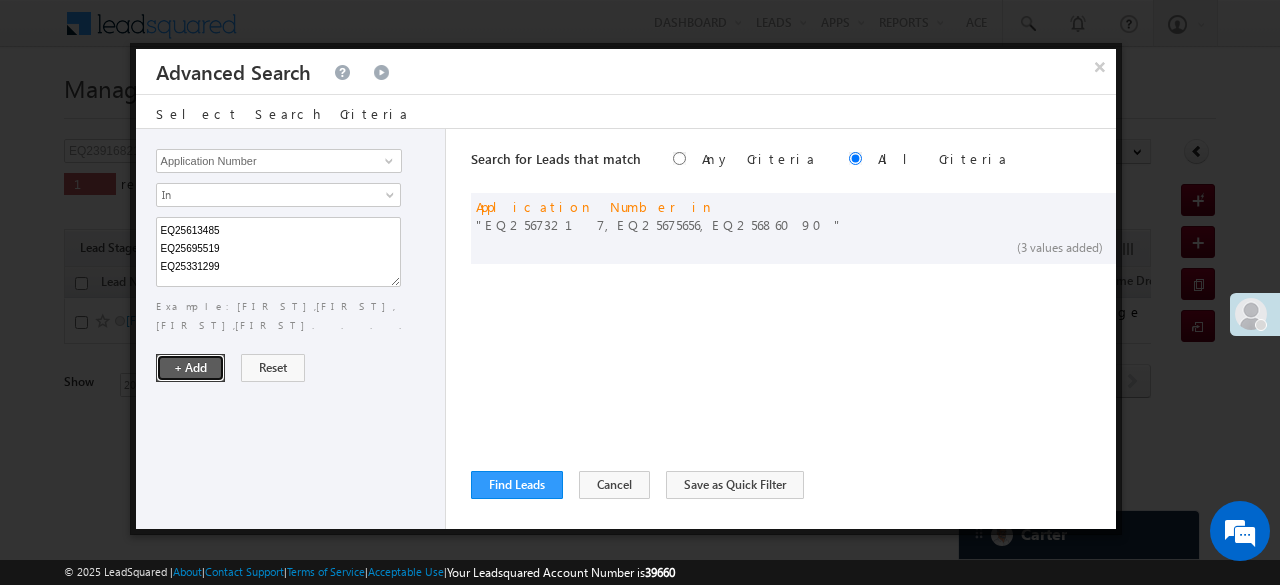 click on "+ Add" at bounding box center [190, 368] 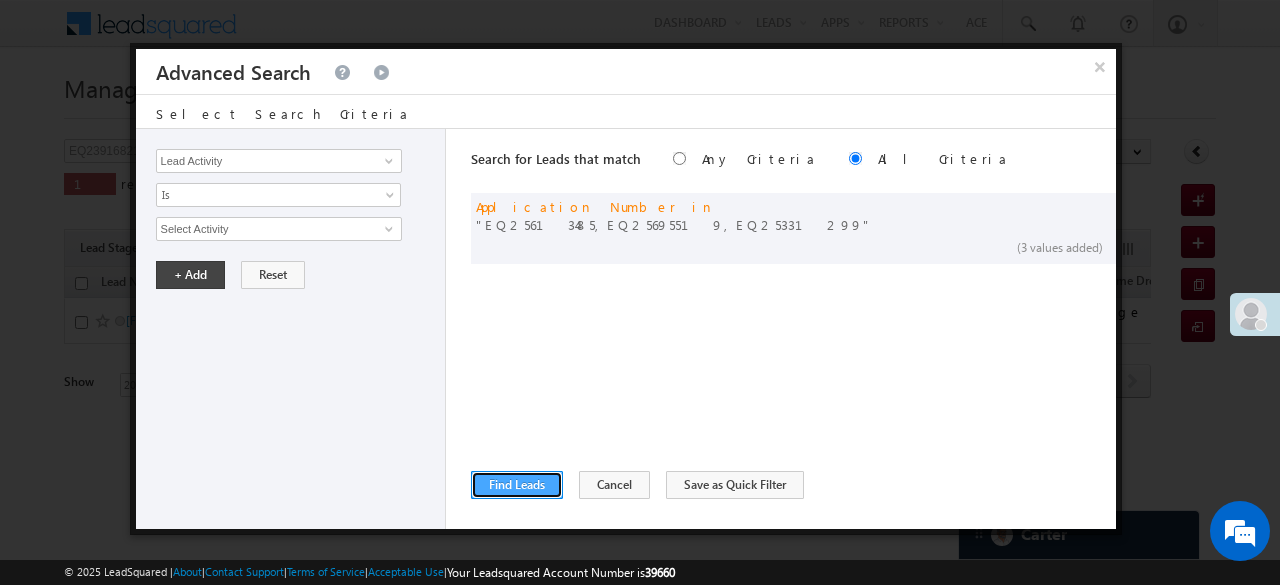 click on "Find Leads" at bounding box center [517, 485] 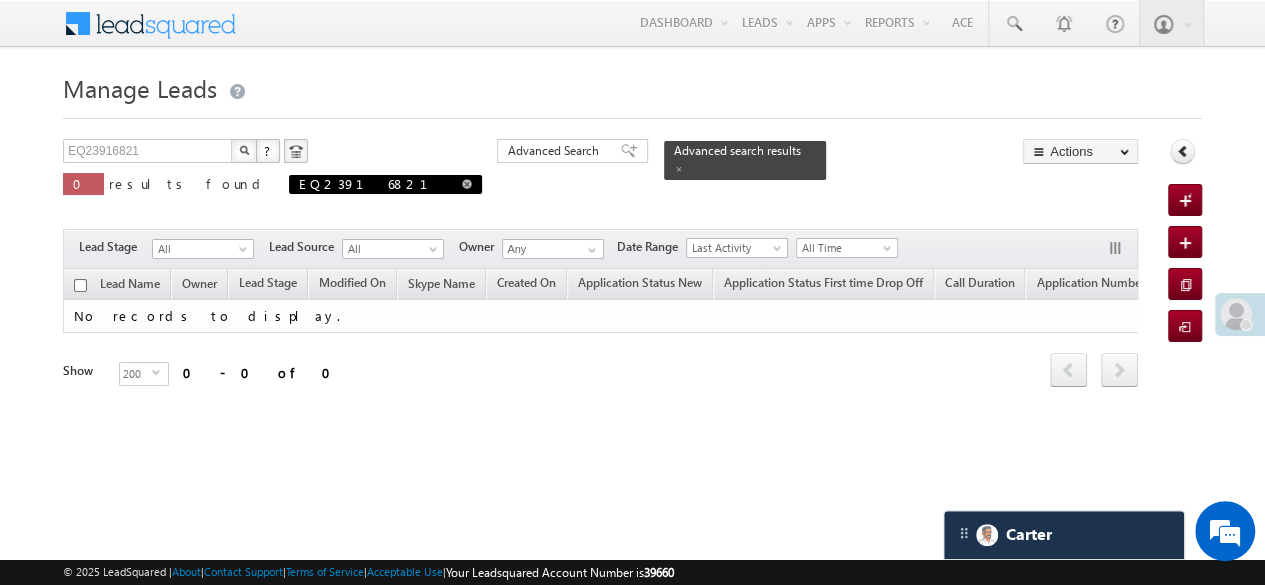click at bounding box center (467, 184) 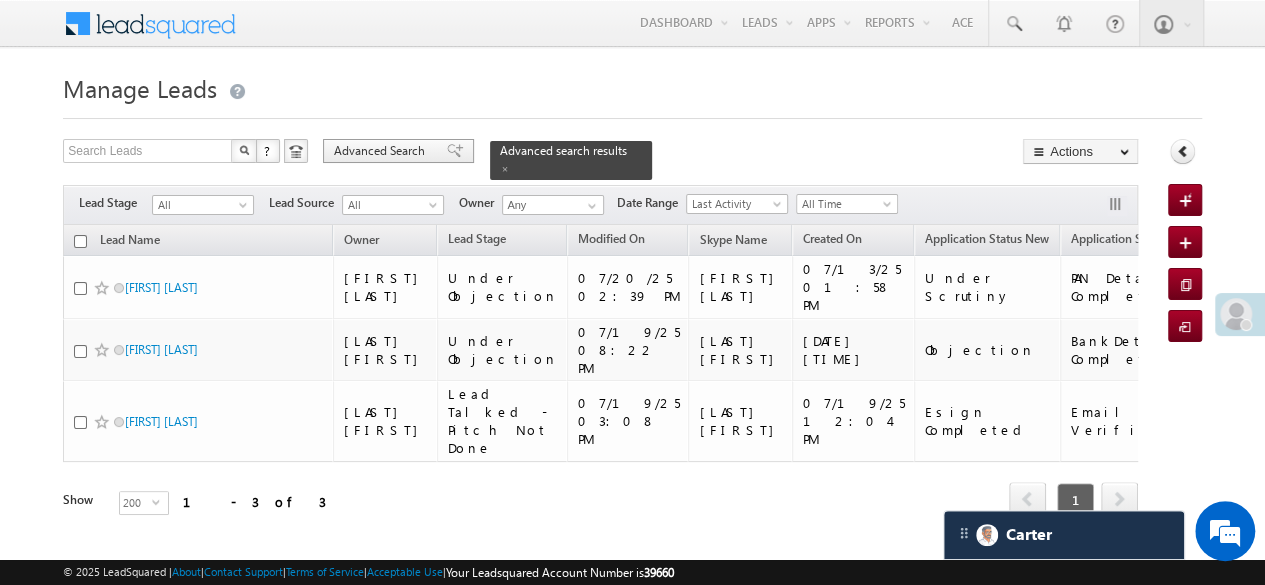 click on "Advanced Search" at bounding box center [382, 151] 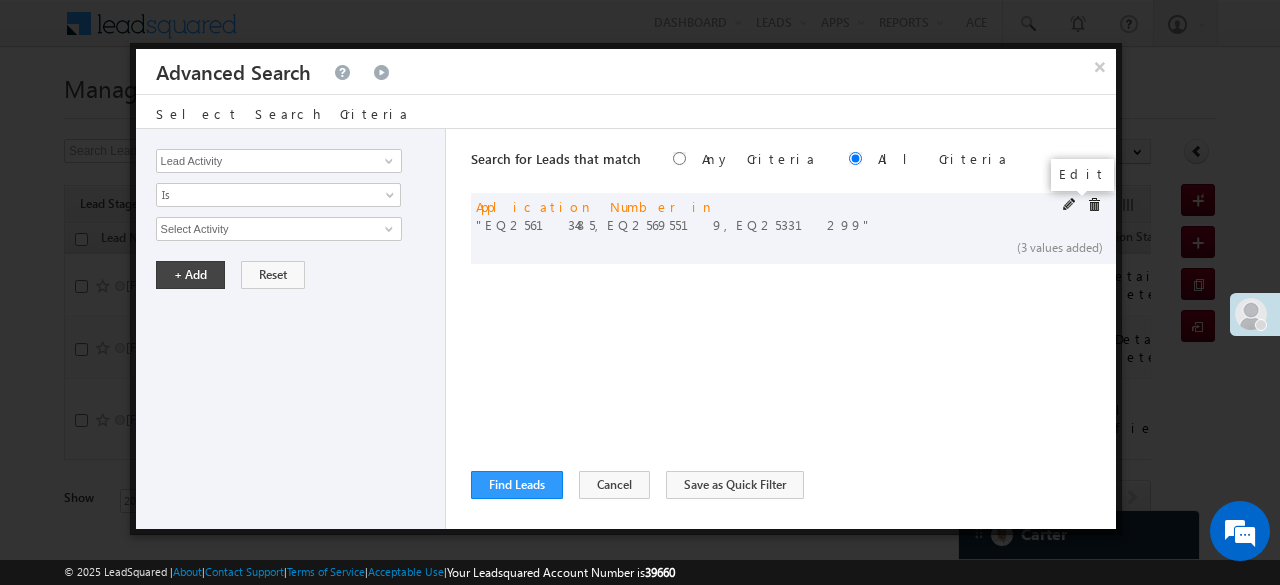 click at bounding box center (1070, 205) 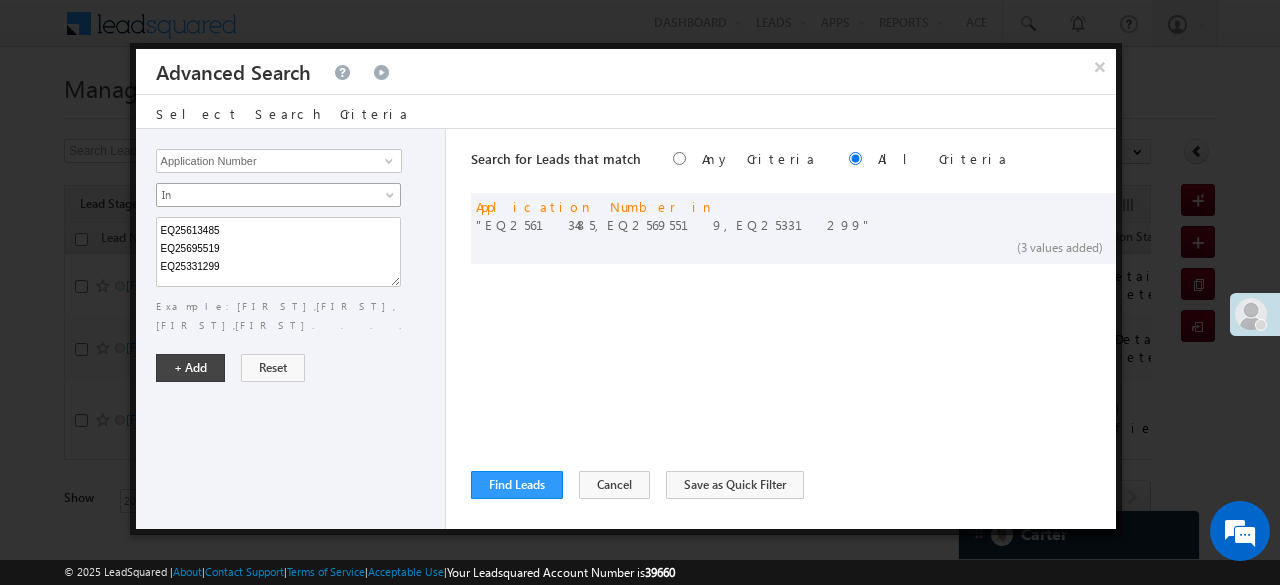 drag, startPoint x: 176, startPoint y: 197, endPoint x: 176, endPoint y: 215, distance: 18 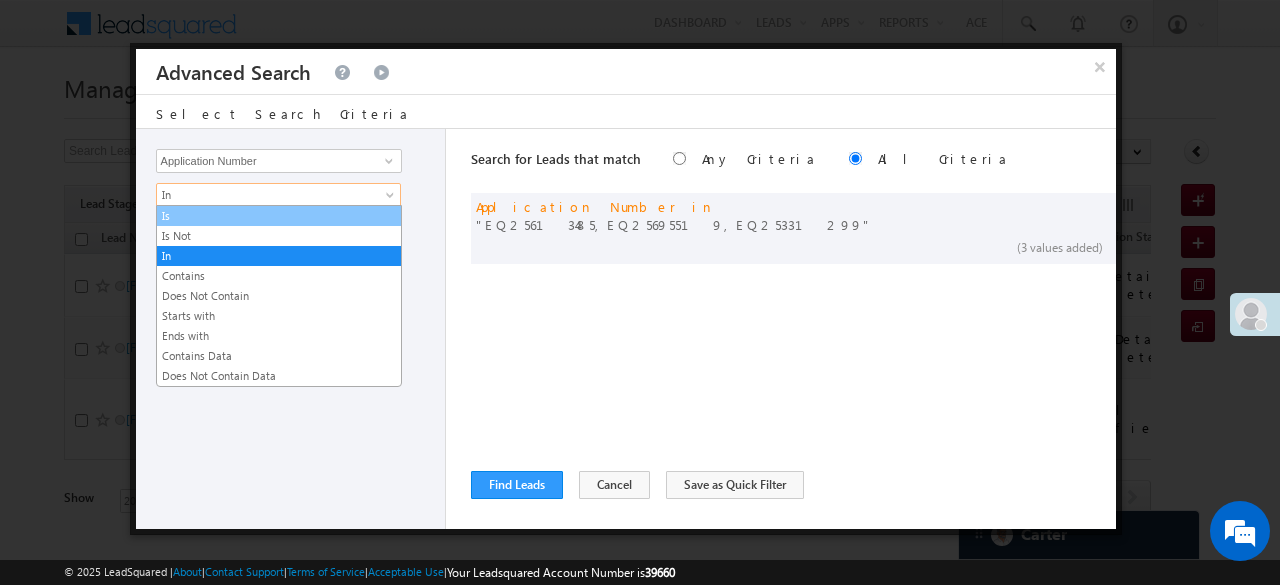 click on "Is" at bounding box center [279, 216] 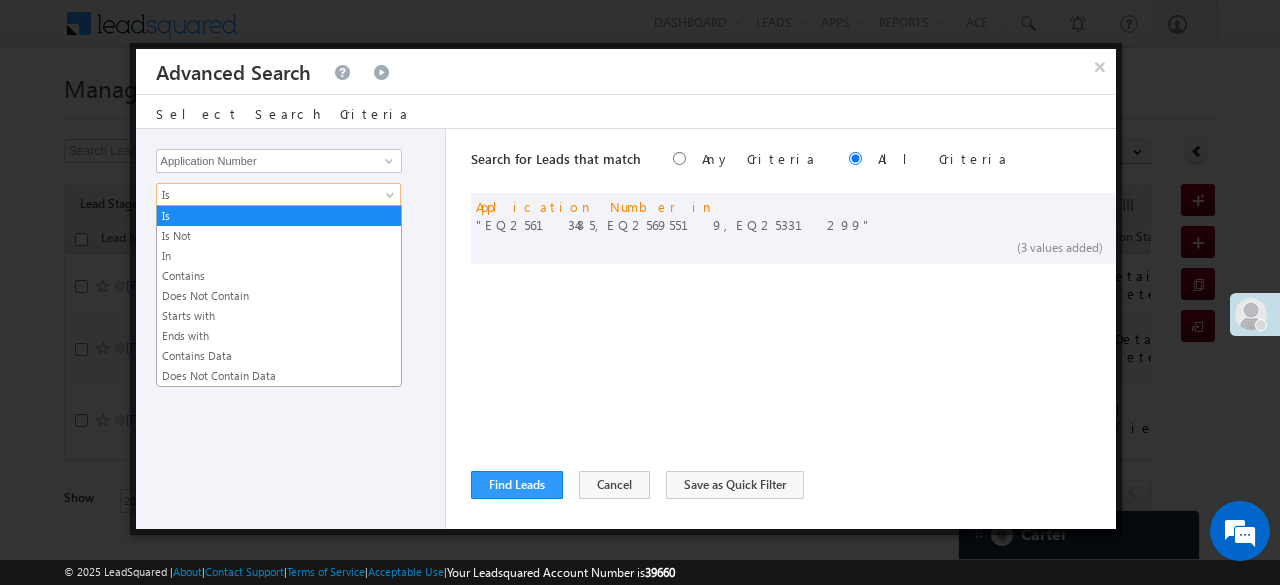 click on "Is" at bounding box center [265, 195] 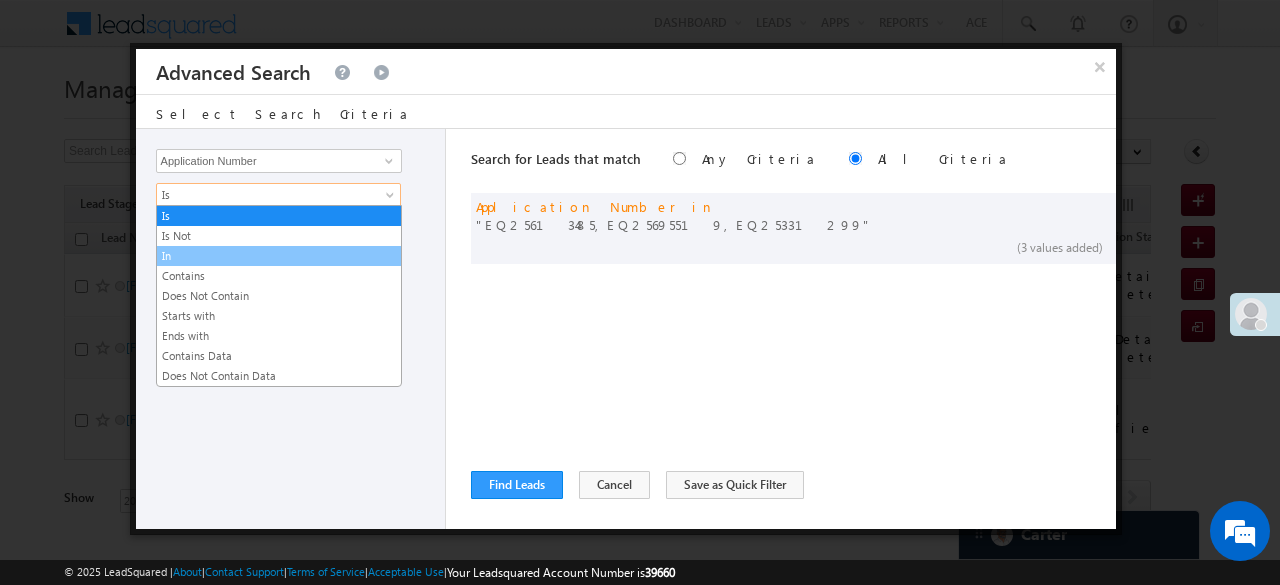 click on "In" at bounding box center [279, 256] 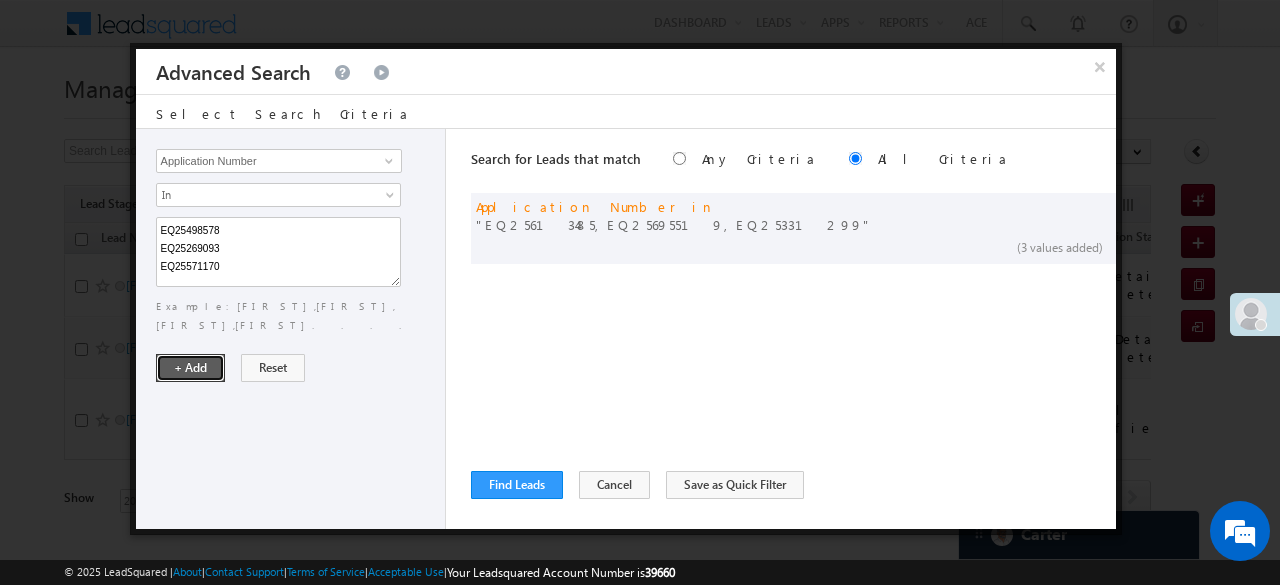click on "+ Add" at bounding box center (190, 368) 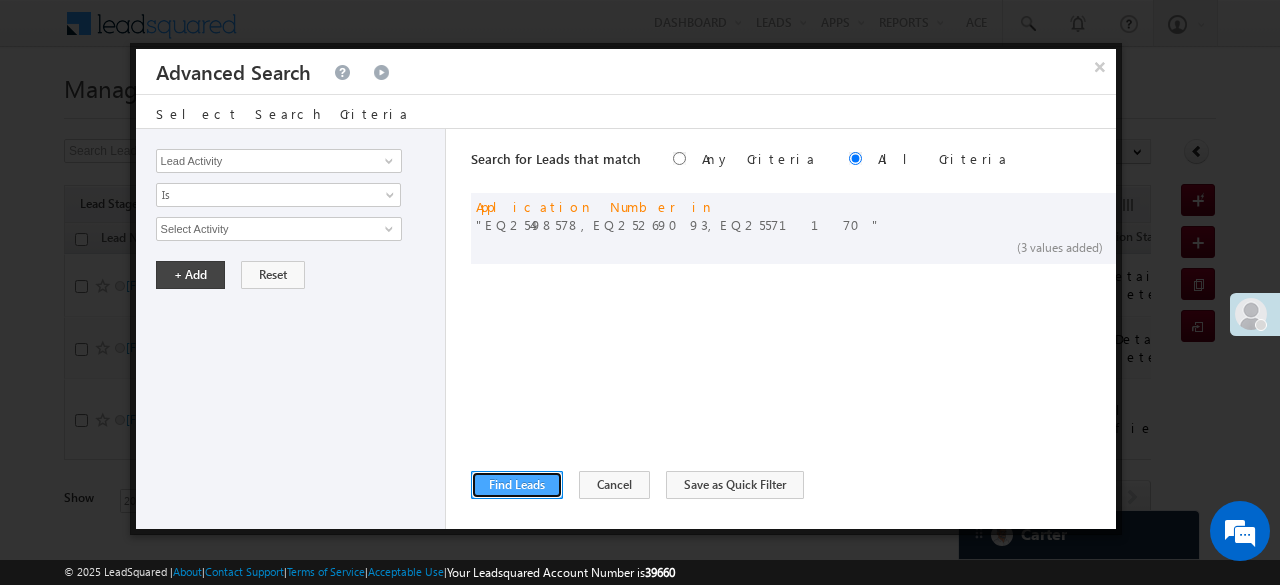 click on "Find Leads" at bounding box center [517, 485] 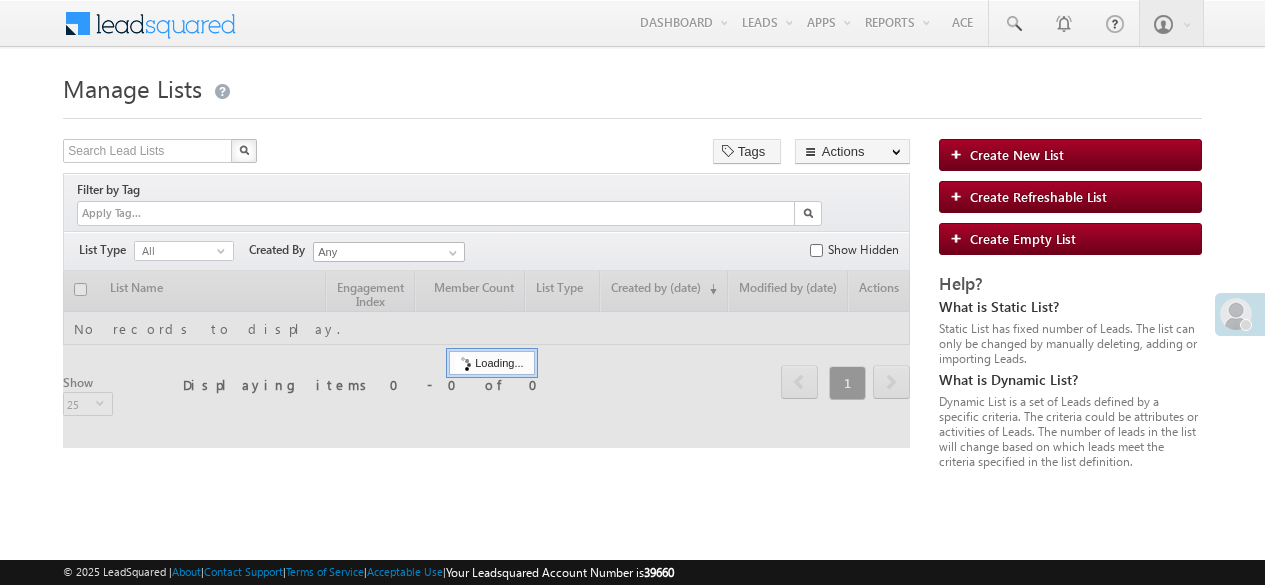 scroll, scrollTop: 0, scrollLeft: 0, axis: both 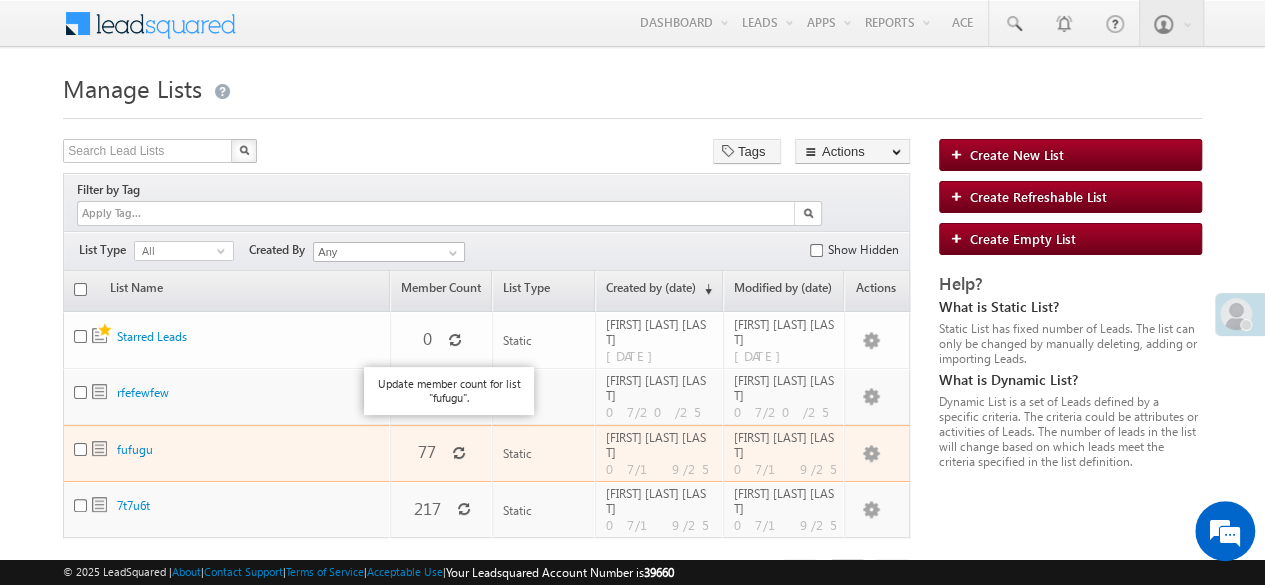 click at bounding box center (459, 453) 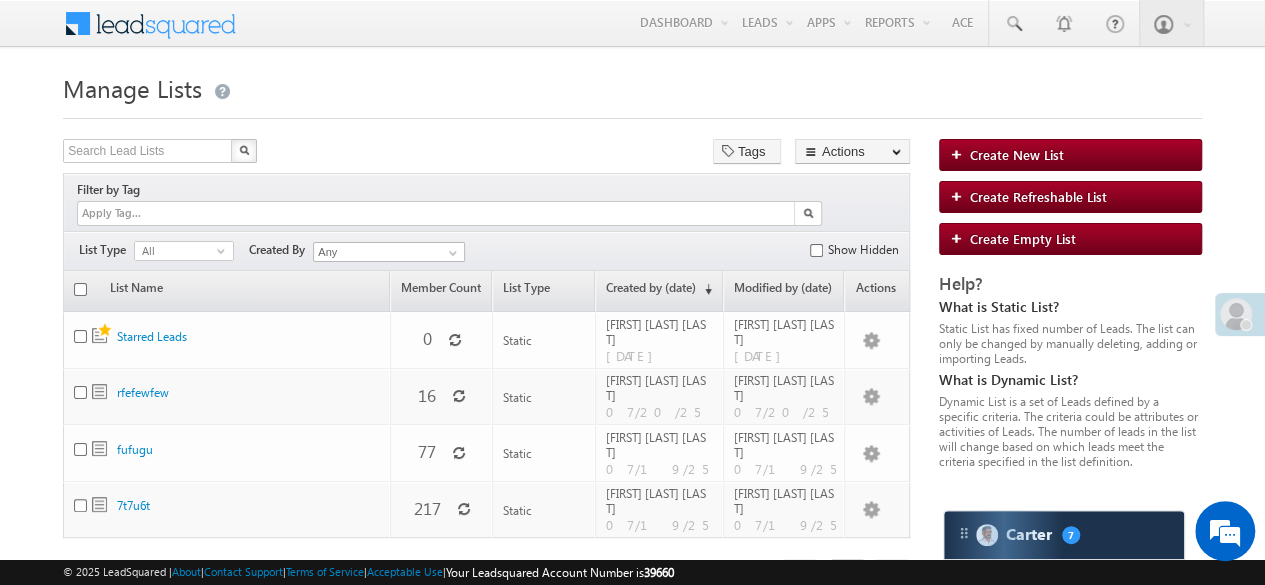 click on "Update member count for list "rfefewfew"." at bounding box center [441, 367] 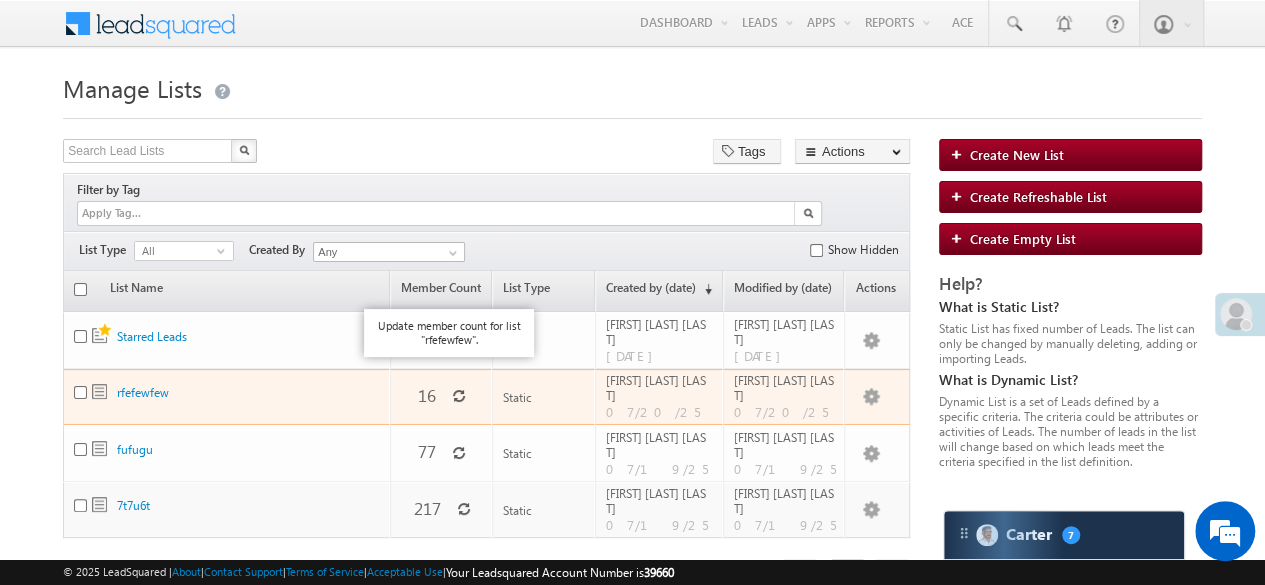 click at bounding box center (459, 396) 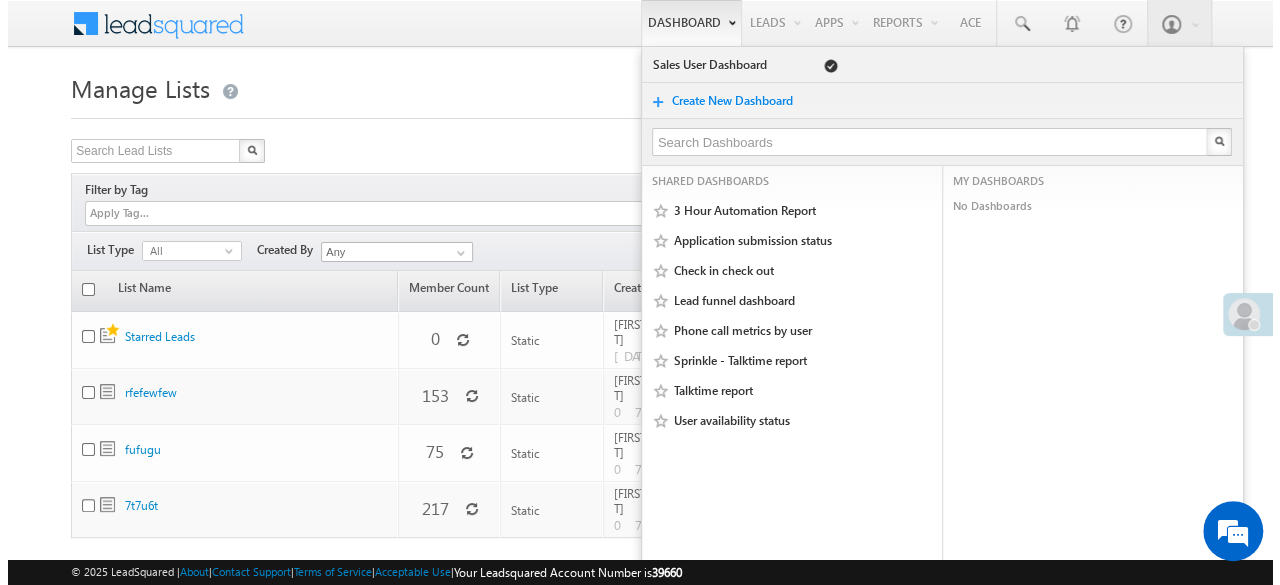 scroll, scrollTop: 0, scrollLeft: 0, axis: both 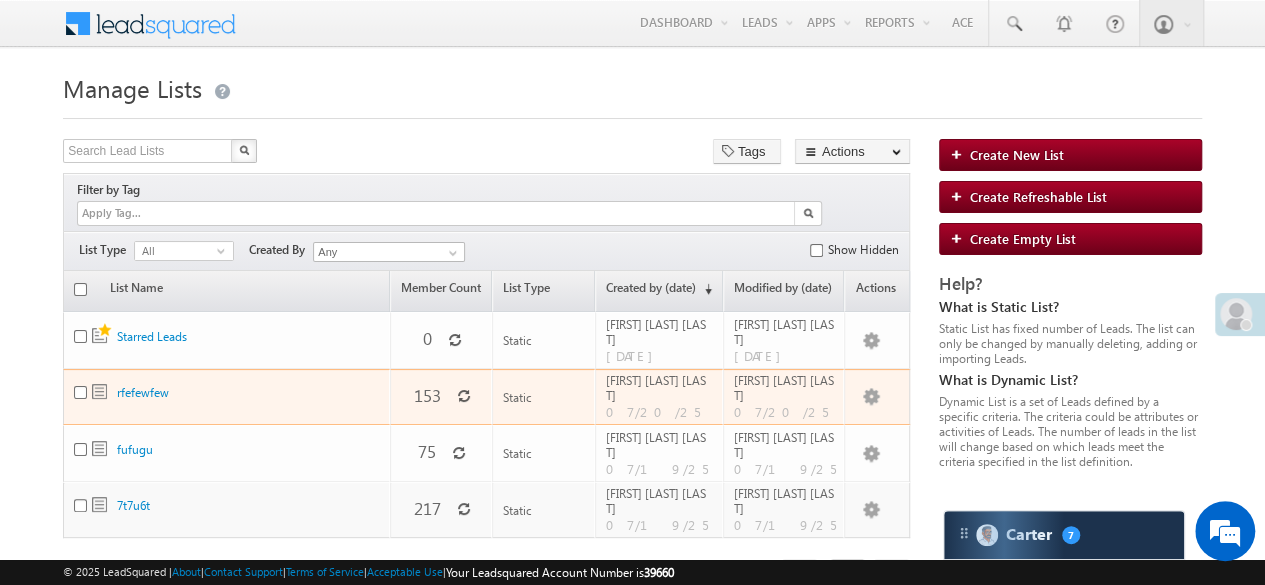 click at bounding box center [464, 396] 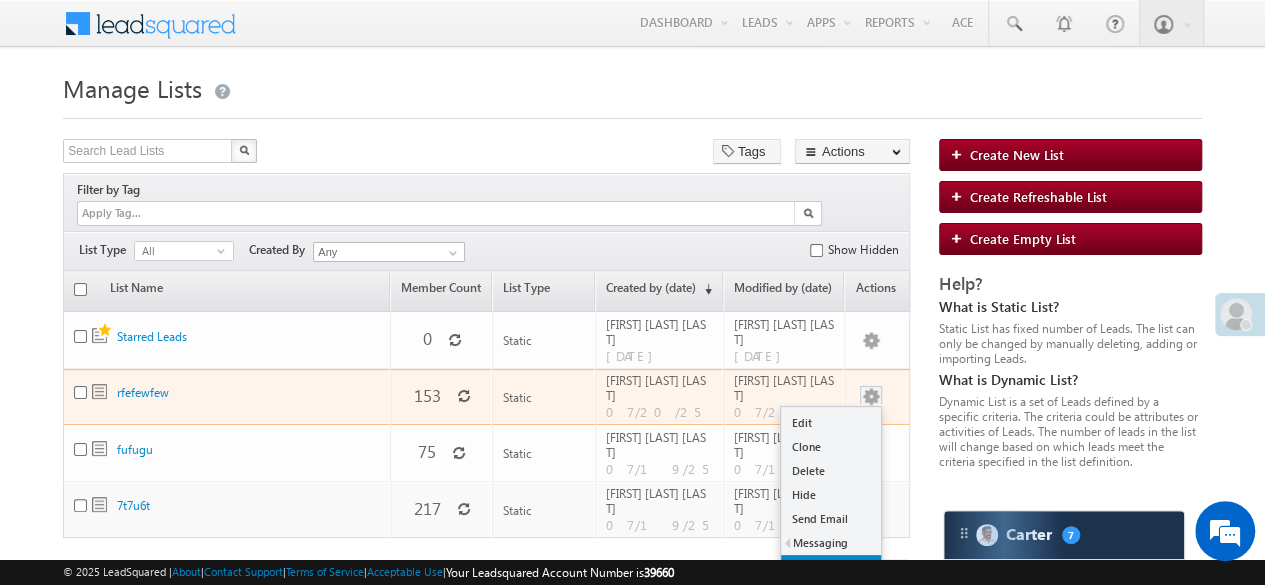 click on "Push To Ryng" at bounding box center (831, 567) 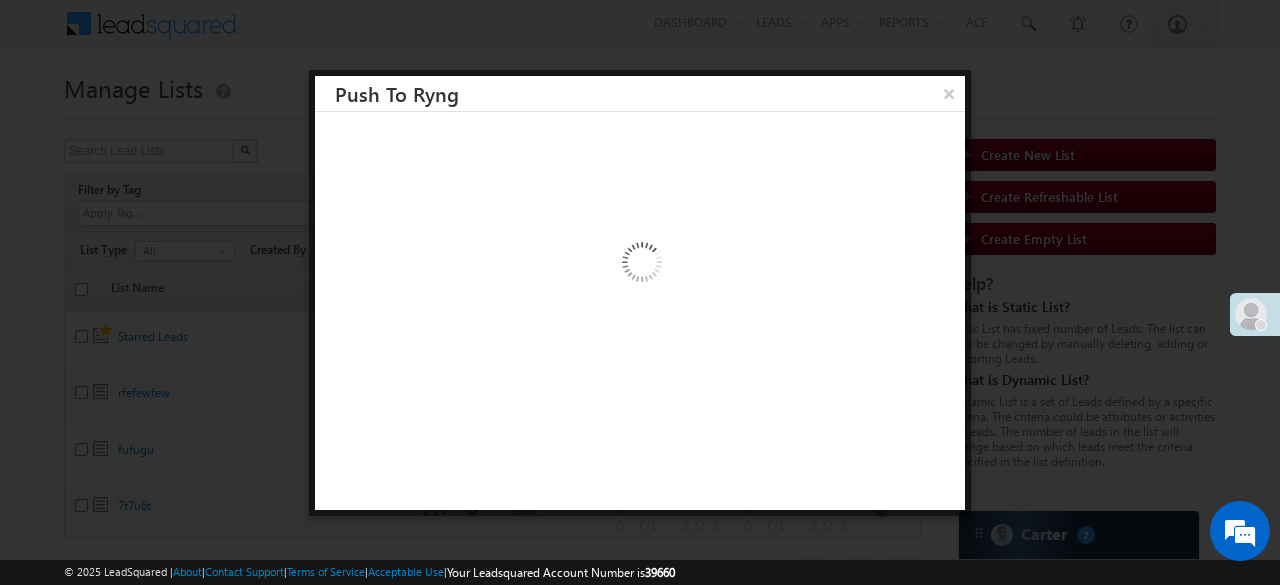 scroll, scrollTop: 2, scrollLeft: 0, axis: vertical 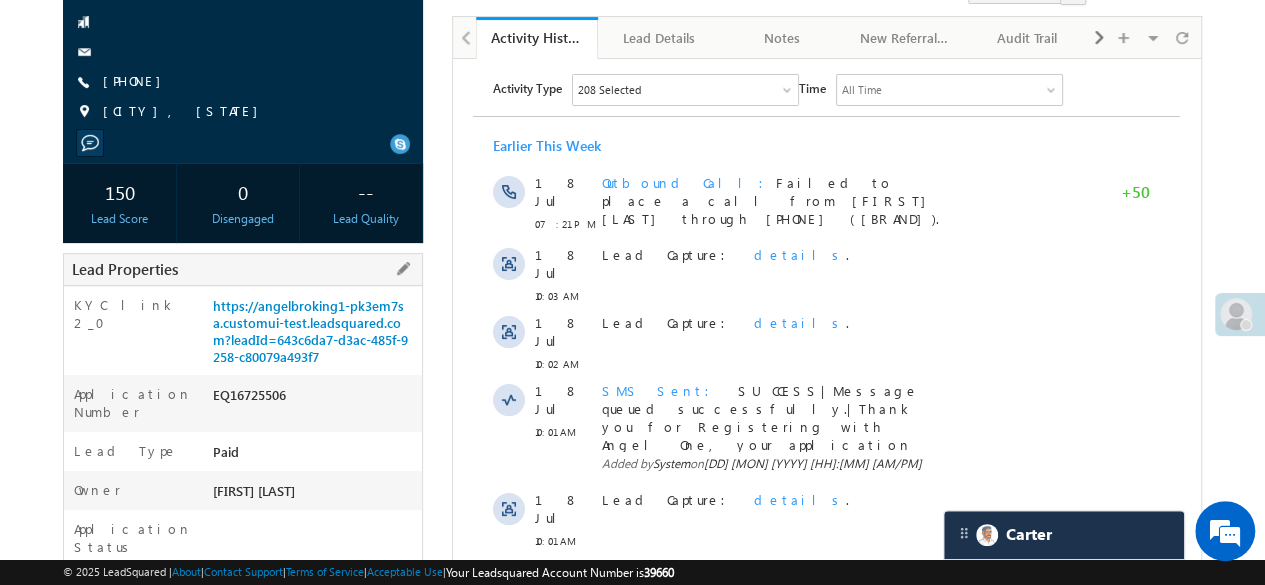 click on "EQ16725506" at bounding box center [314, 399] 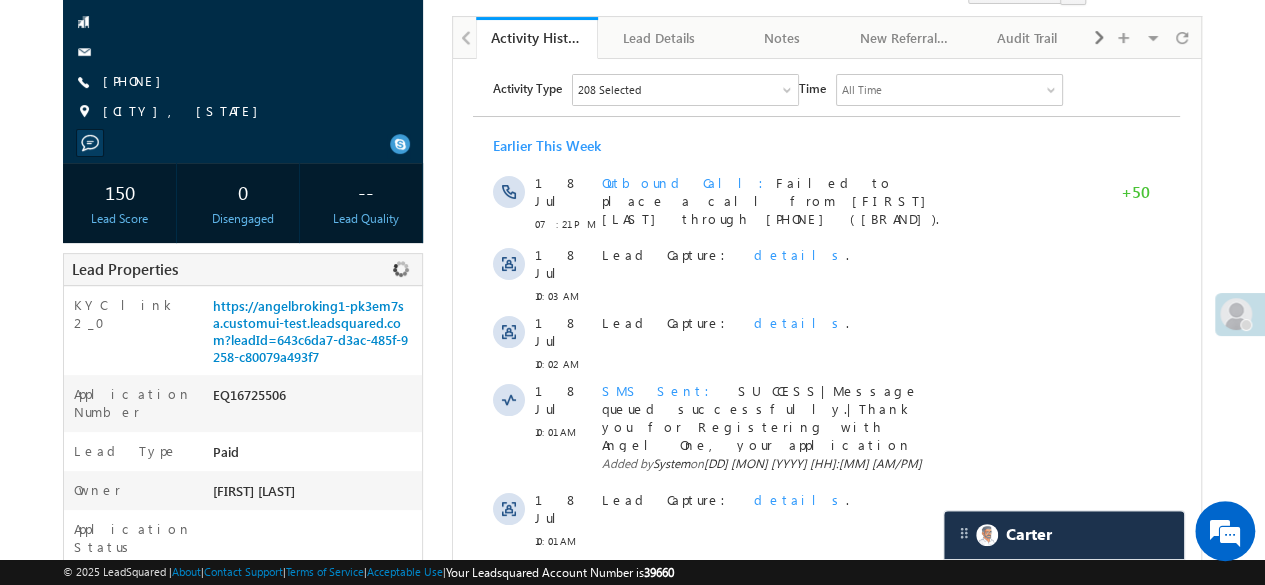 copy on "EQ16725506" 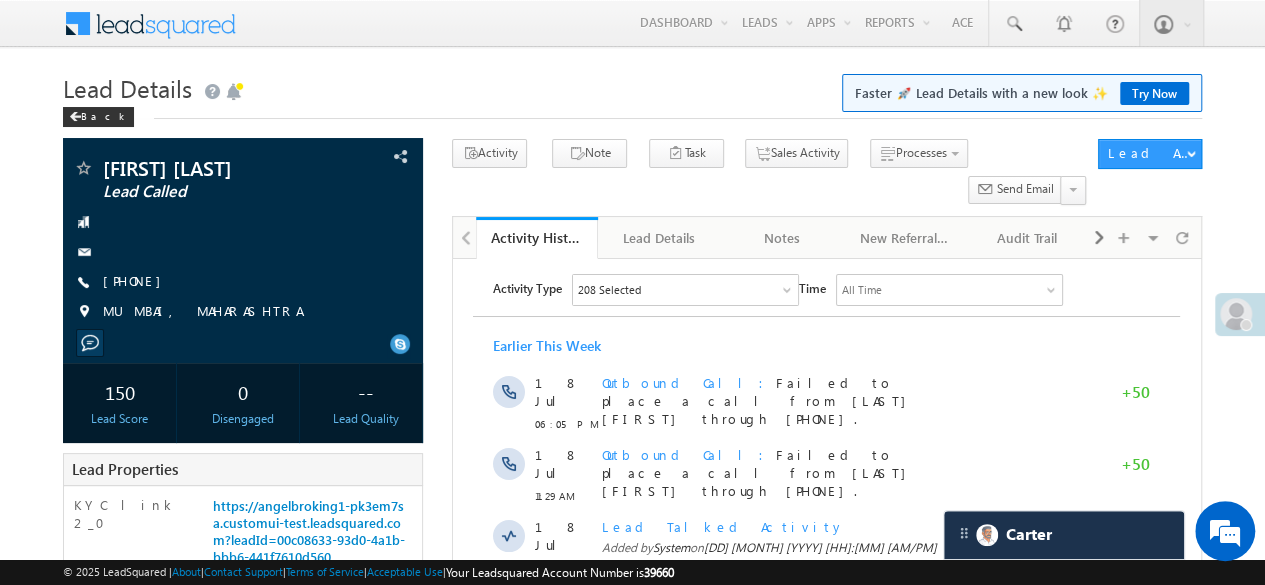 scroll, scrollTop: 0, scrollLeft: 0, axis: both 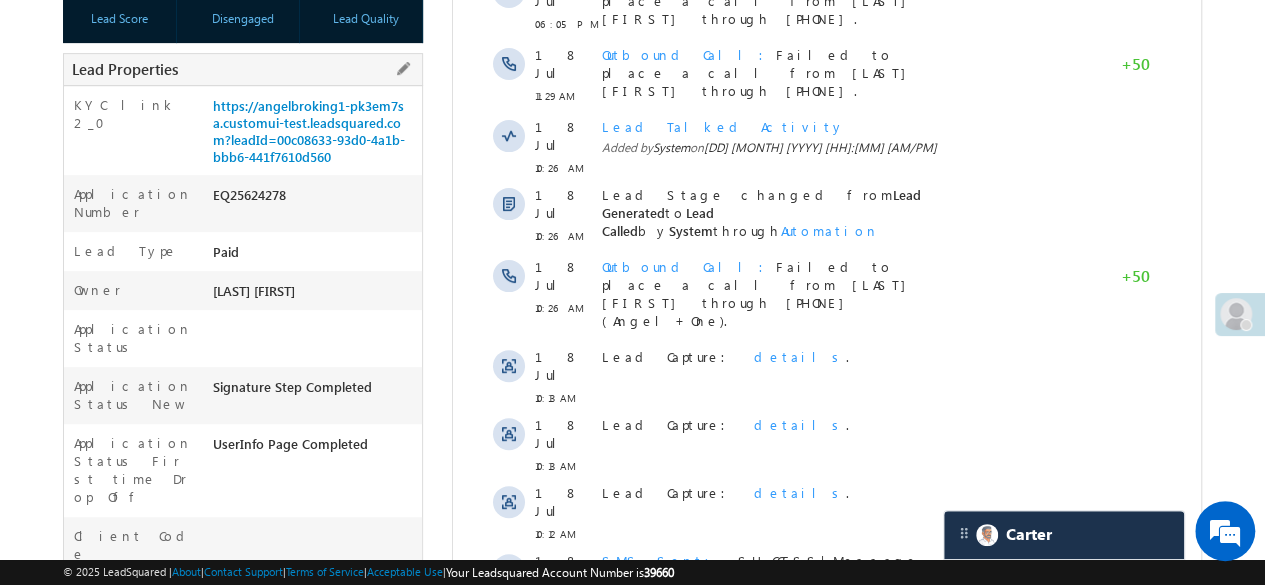 click on "EQ25624278" at bounding box center (314, 199) 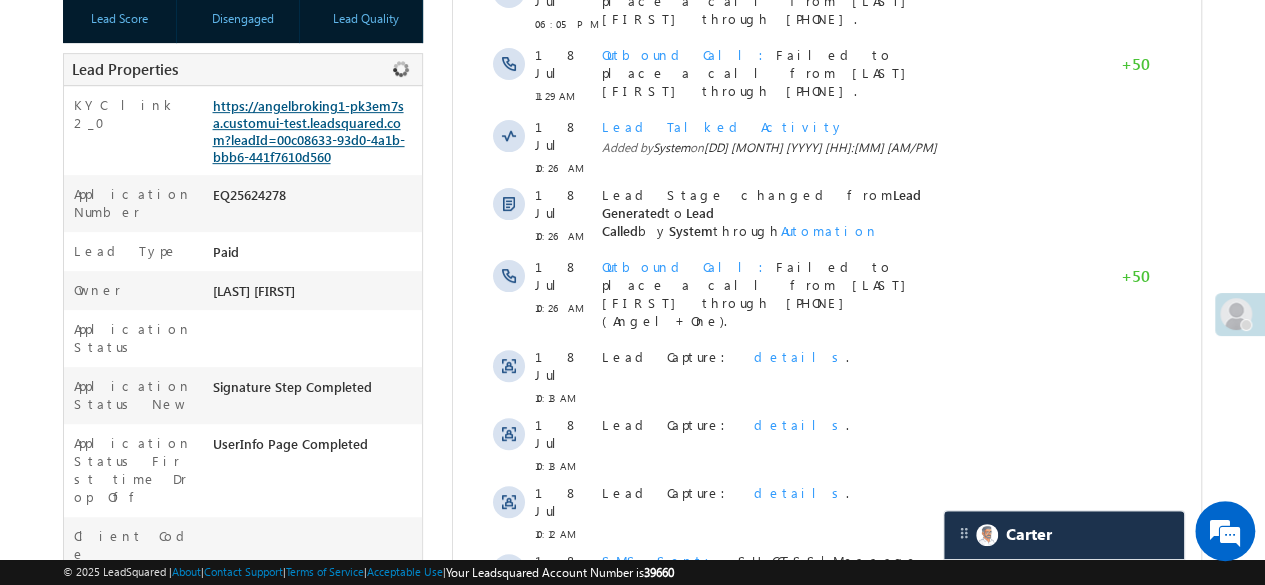 copy on "EQ25624278" 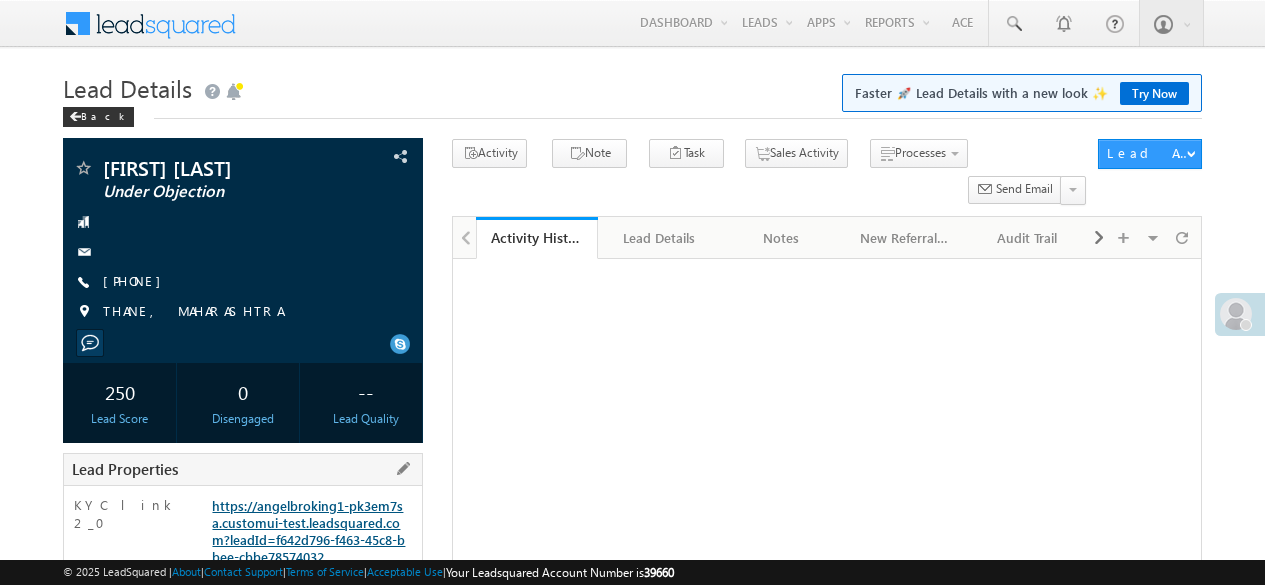 scroll, scrollTop: 0, scrollLeft: 0, axis: both 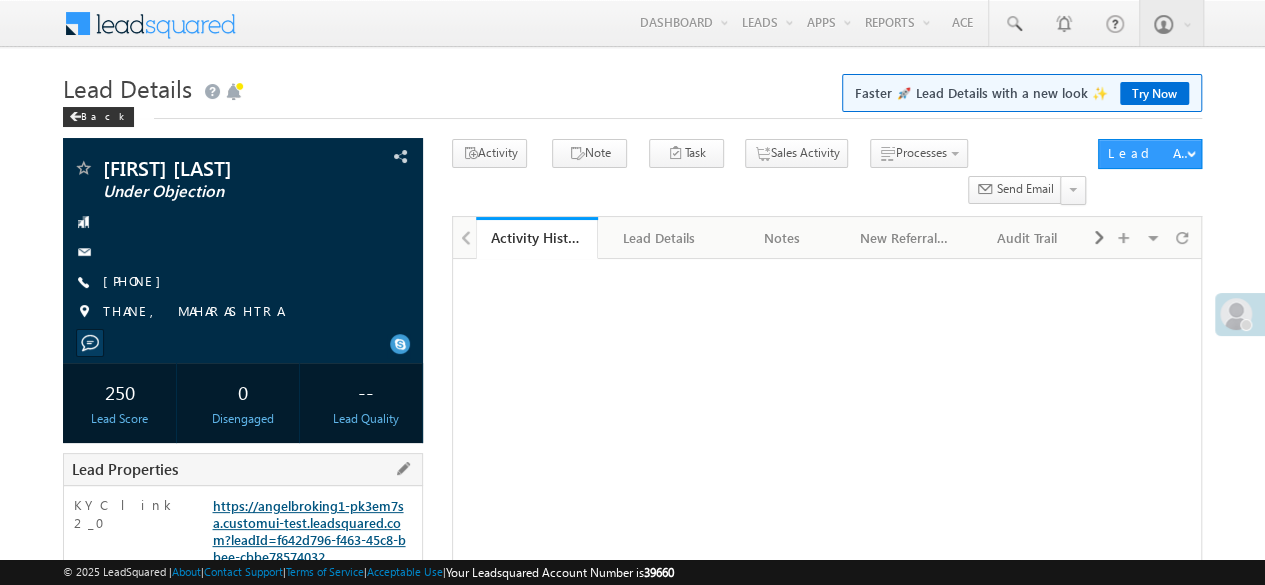 click on "https://angelbroking1-pk3em7sa.customui-test.leadsquared.com?leadId=f642d796-f463-45c8-bbee-cbbe78574032" at bounding box center [308, 531] 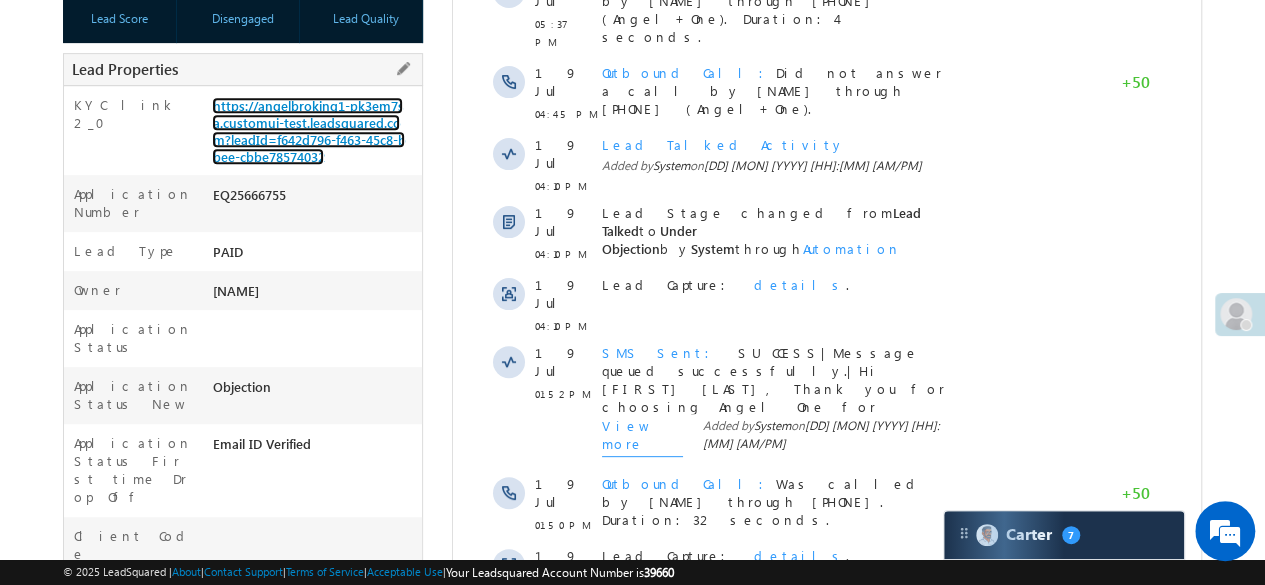 scroll, scrollTop: 0, scrollLeft: 0, axis: both 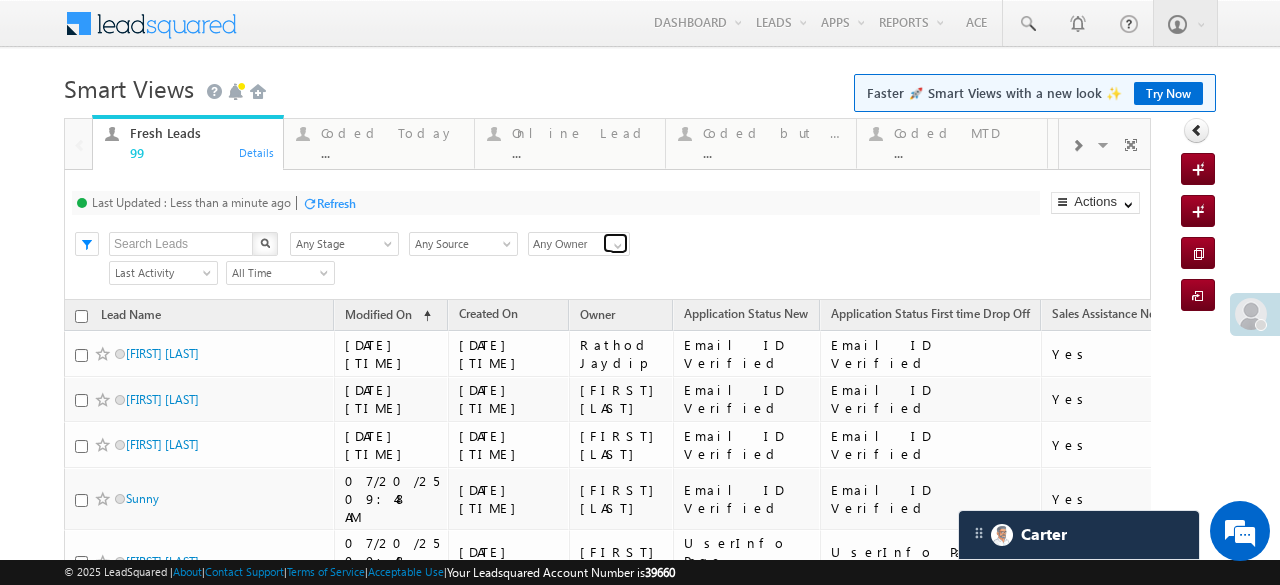 click at bounding box center [618, 246] 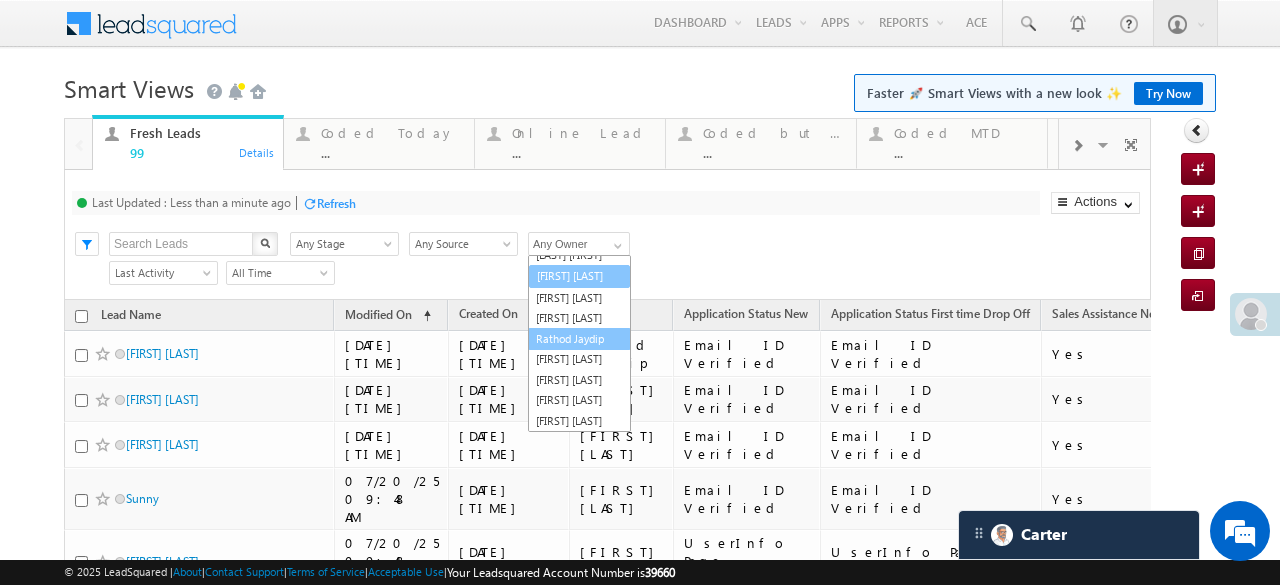scroll, scrollTop: 110, scrollLeft: 0, axis: vertical 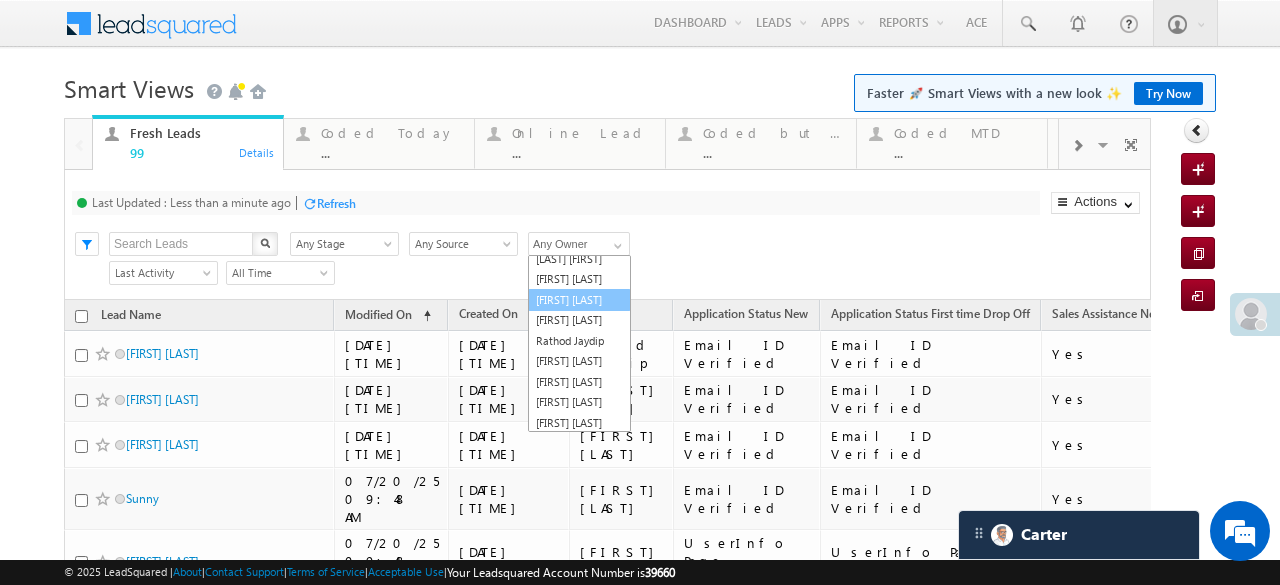 click on "Fresh Leads 99 Details Coded Today ... Details Online Lead ... Details Coded but no Recording ... Details Coded MTD ... Details STP Rejection Reason ... Details Lead Type ... Details Call backs ... Details Forms Resubmitted ... Details Open Leads ... Details SIP Cases ... Details SS Fresh Lead Distribution ... Details Exotel IVR 2.1 ... Details Missed Incoming Calls ... Details Thankyou Page leads ... Details Fresh Objection Cases ... Details Objections Cases ... Details Leads connected post coding ... Details Leads connected pre coding ... Details Exotel IVR 2.0 ... Details Visible Tabs Fresh Leads Default Coded Today Default Online Lead Default Coded but no Recording Default Coded MTD Default STP Rejection Reason Default Lead Type Default Call backs Default Forms Resubmitted Default Open Leads Default SIP Cases Default SS Fresh Lead Distribution Default Exotel IVR 2.1 and" at bounding box center (607, 984) 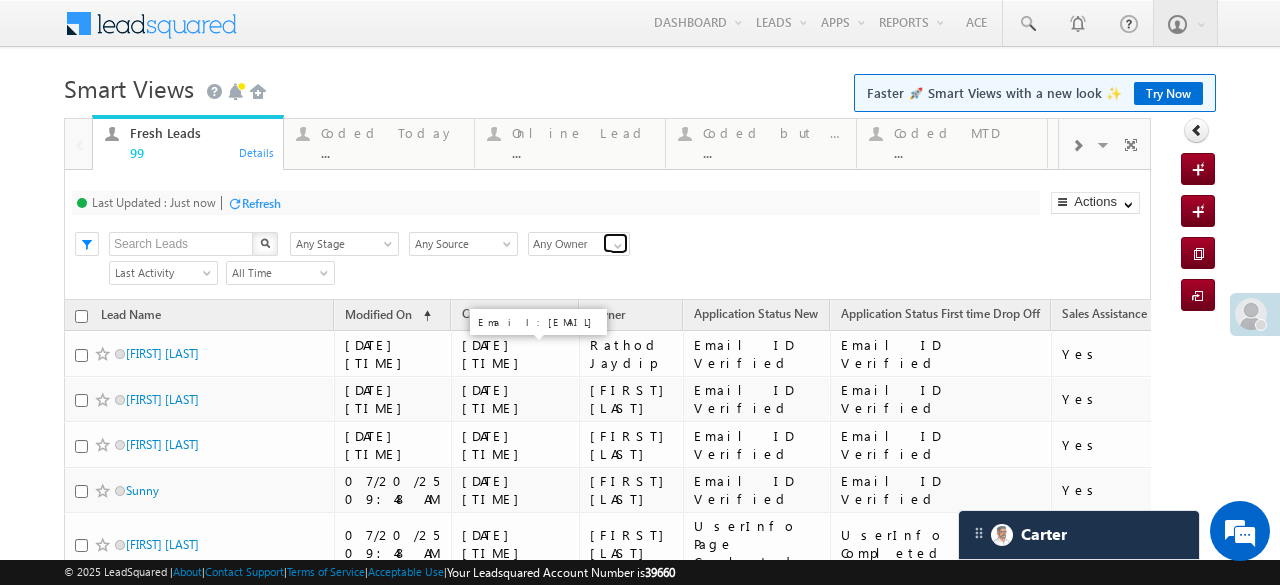 click at bounding box center [618, 246] 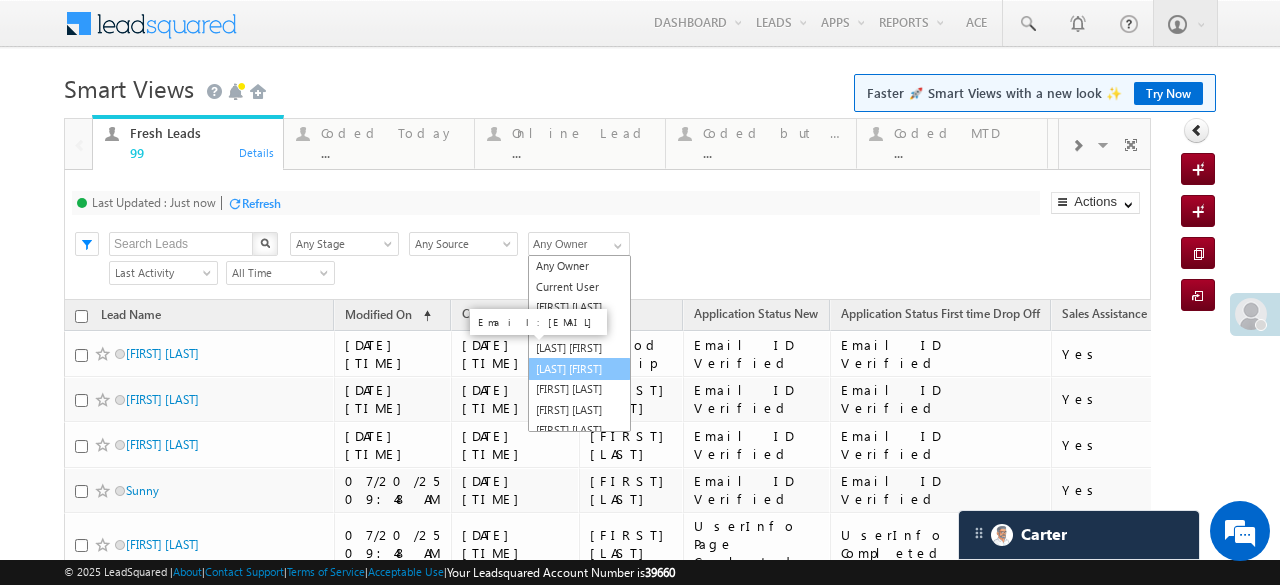 scroll, scrollTop: 100, scrollLeft: 0, axis: vertical 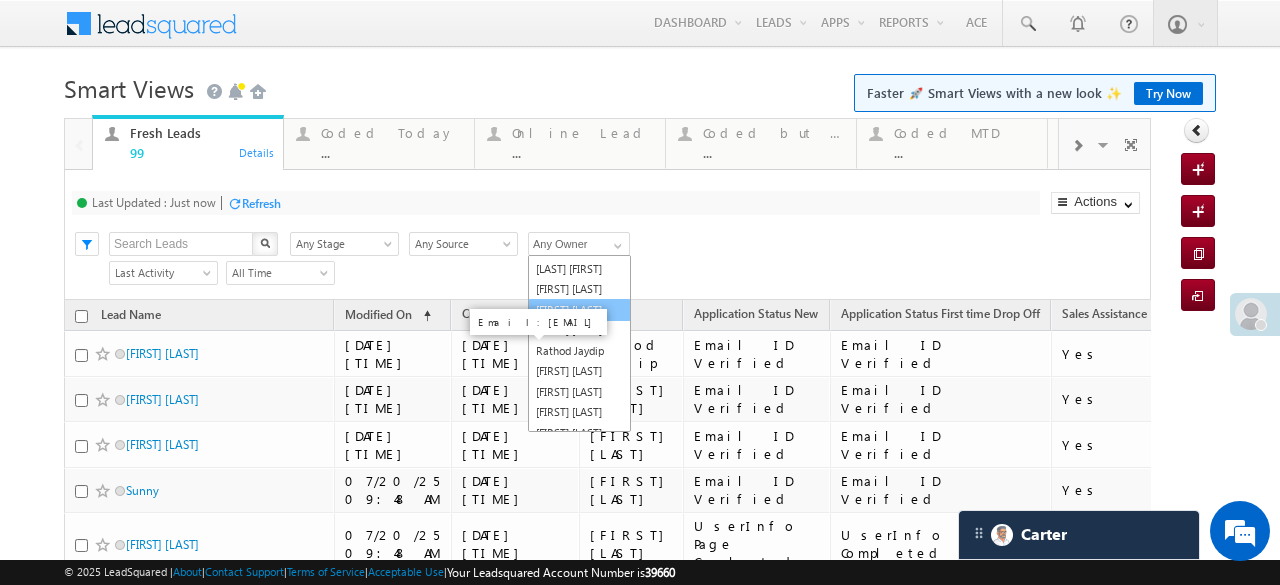 click on "Harshita Yadav" at bounding box center [579, 310] 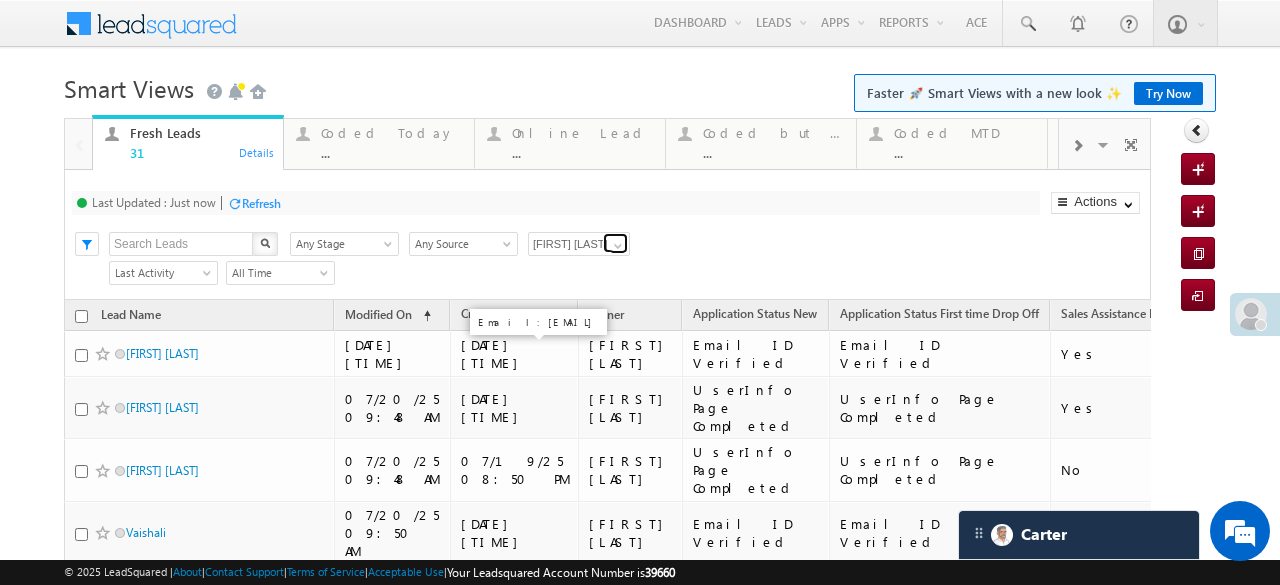click at bounding box center [615, 243] 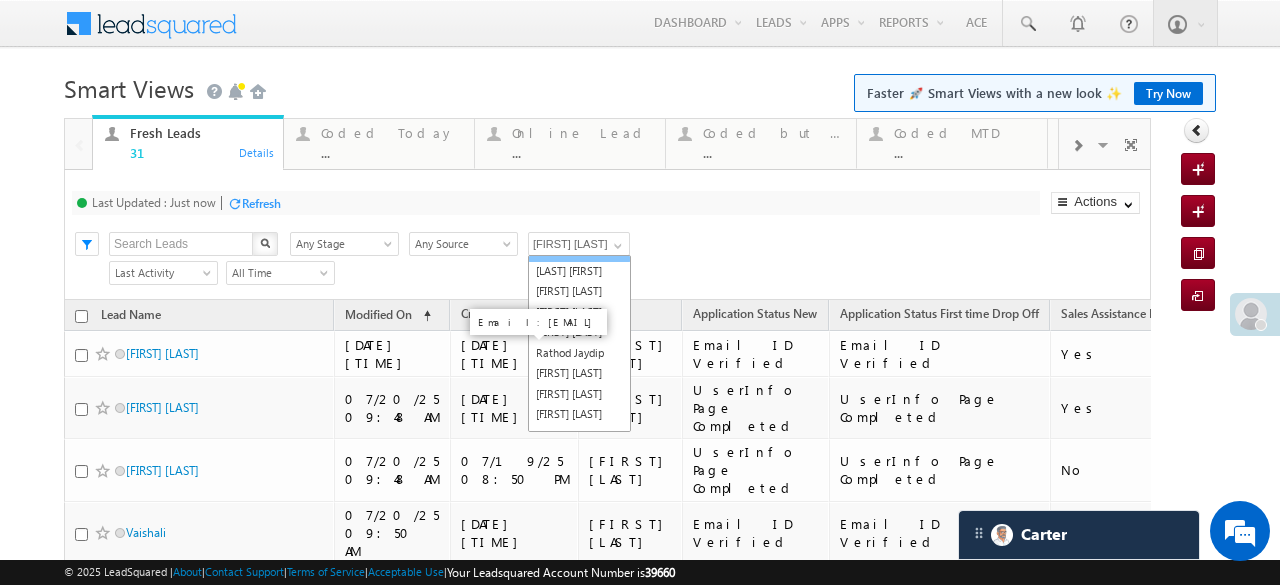 scroll, scrollTop: 0, scrollLeft: 0, axis: both 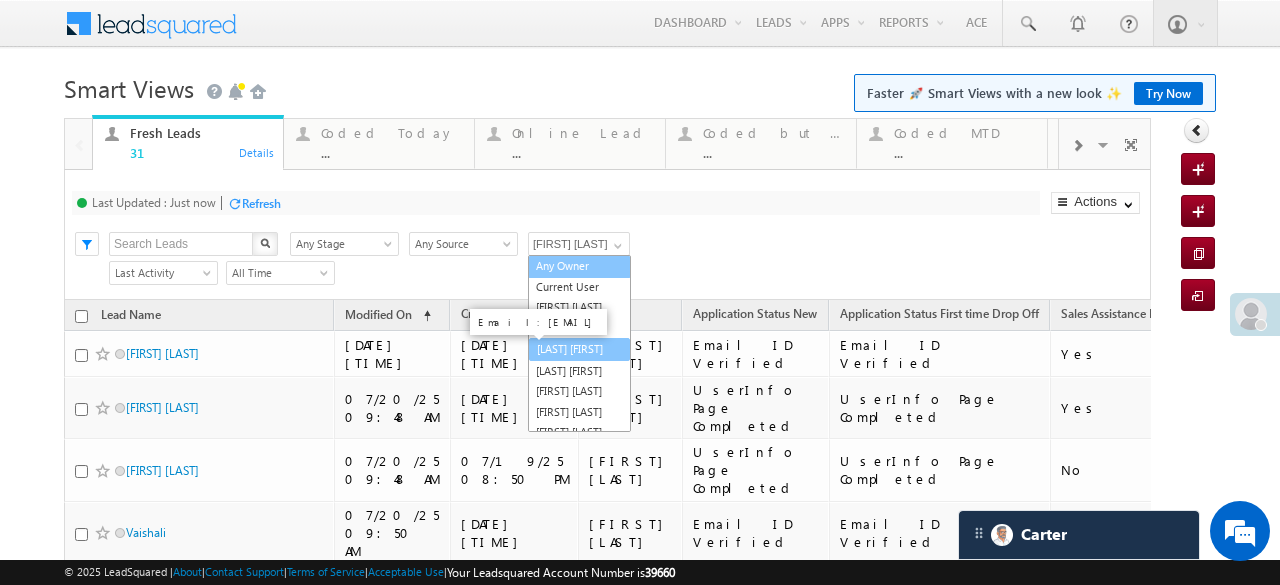 click on "Any Owner" at bounding box center [579, 266] 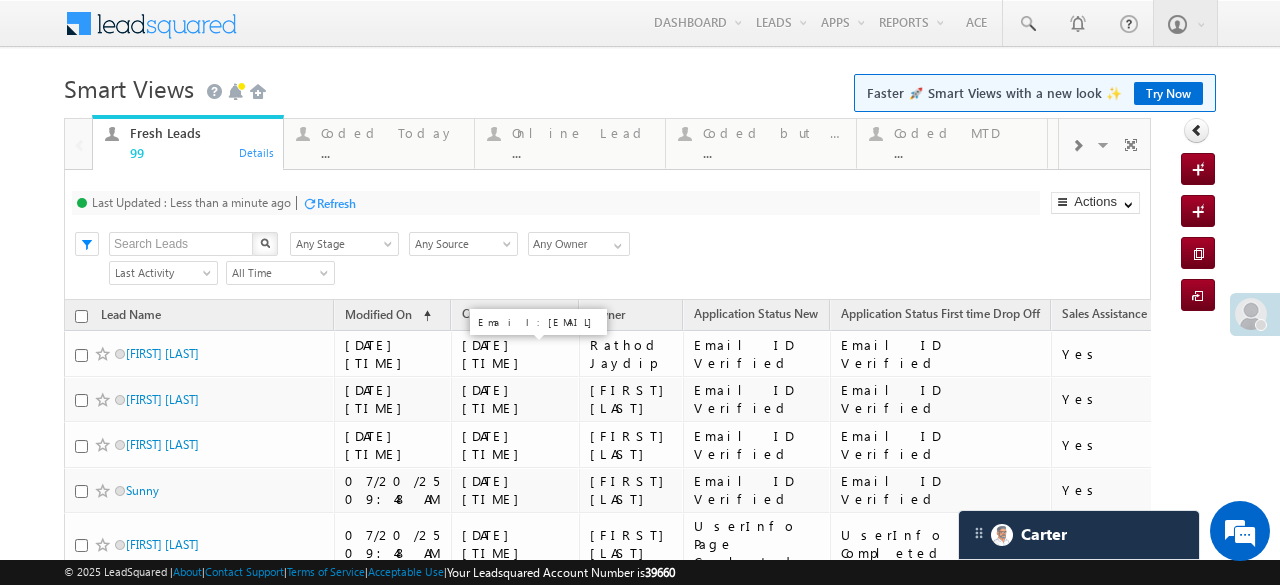 click on "Refresh" at bounding box center (336, 203) 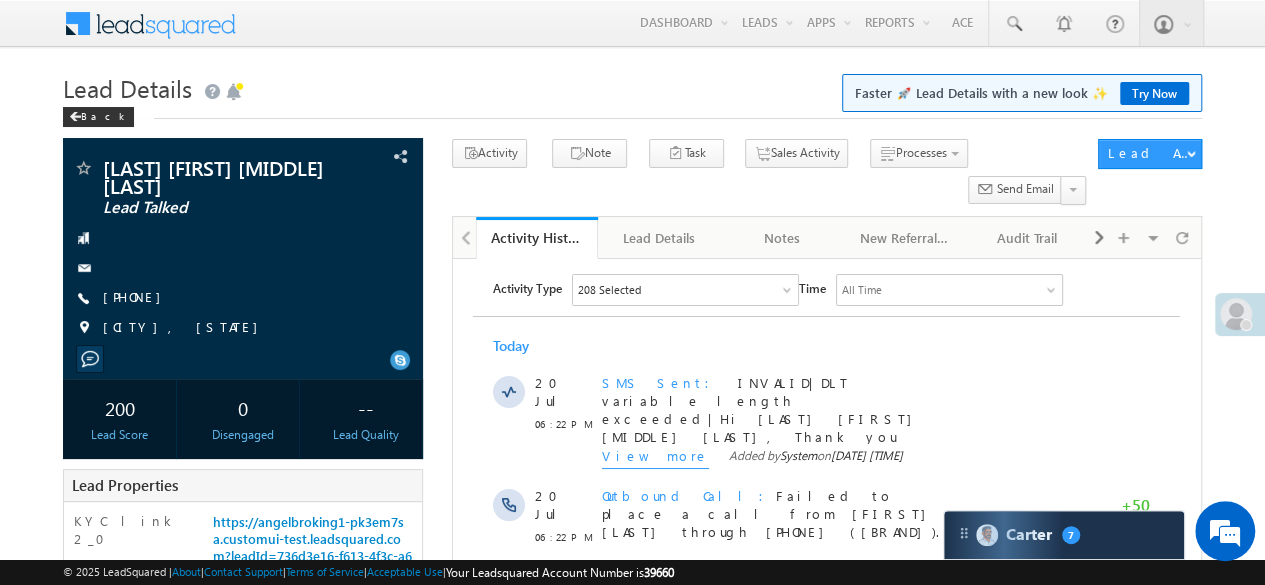 scroll, scrollTop: 200, scrollLeft: 0, axis: vertical 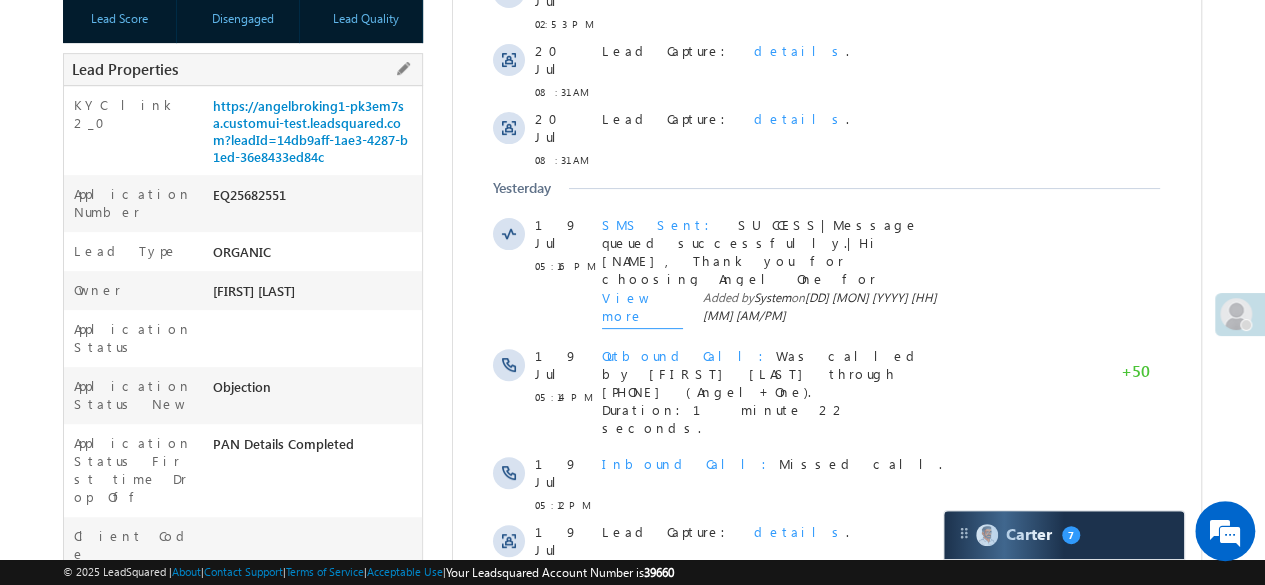 click on "EQ25682551" at bounding box center (314, 199) 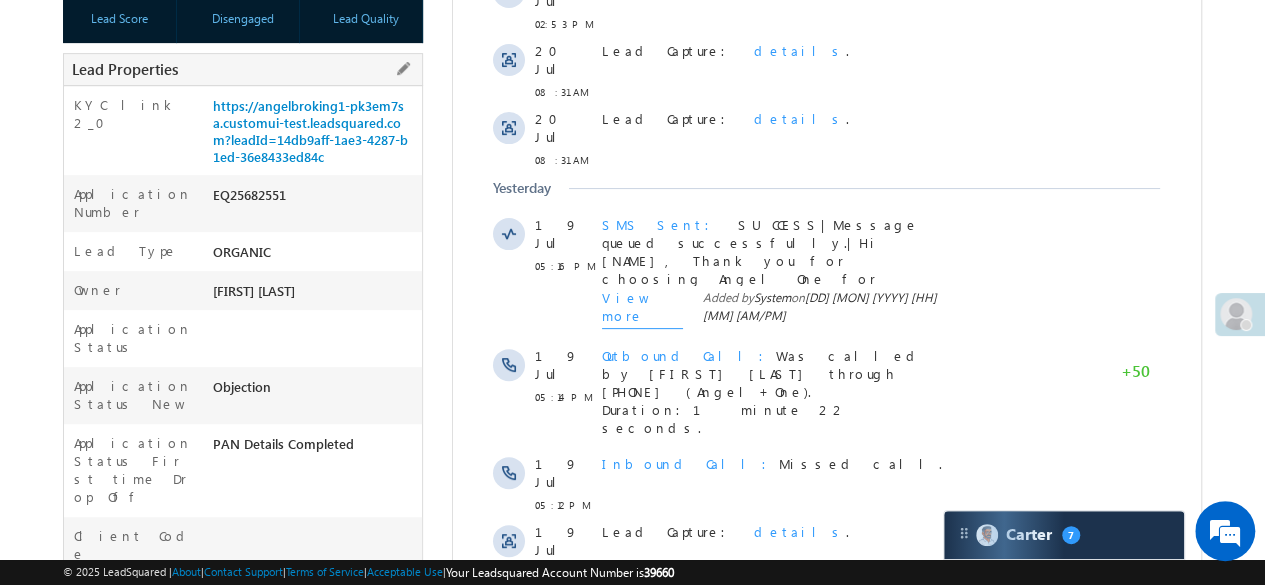 click on "EQ25682551" at bounding box center (314, 199) 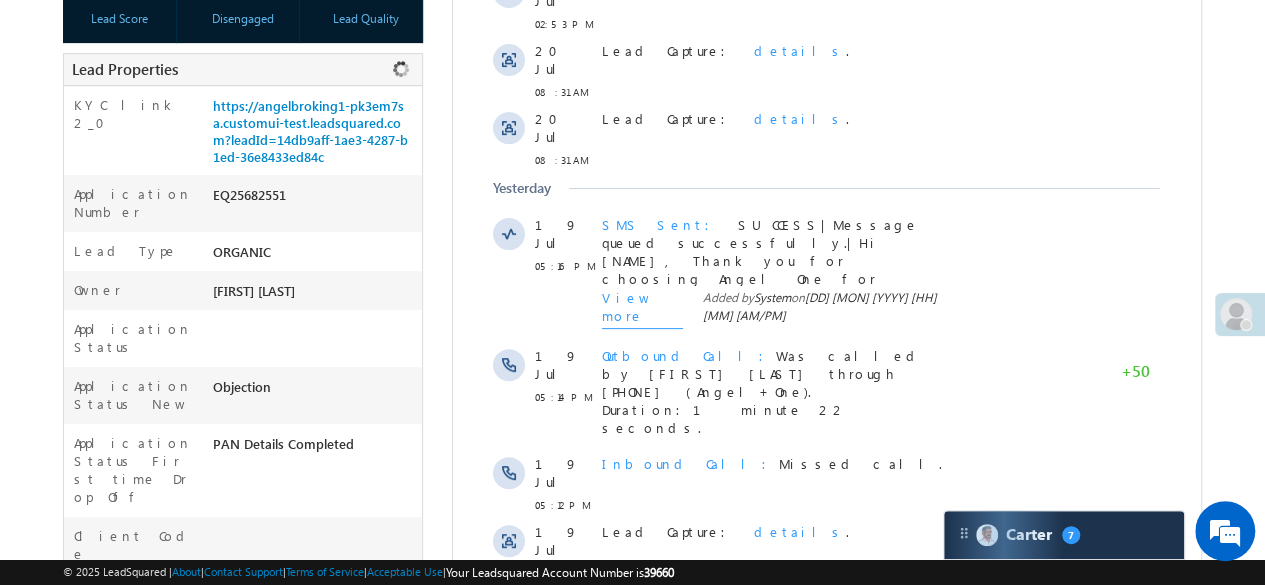 scroll, scrollTop: 0, scrollLeft: 0, axis: both 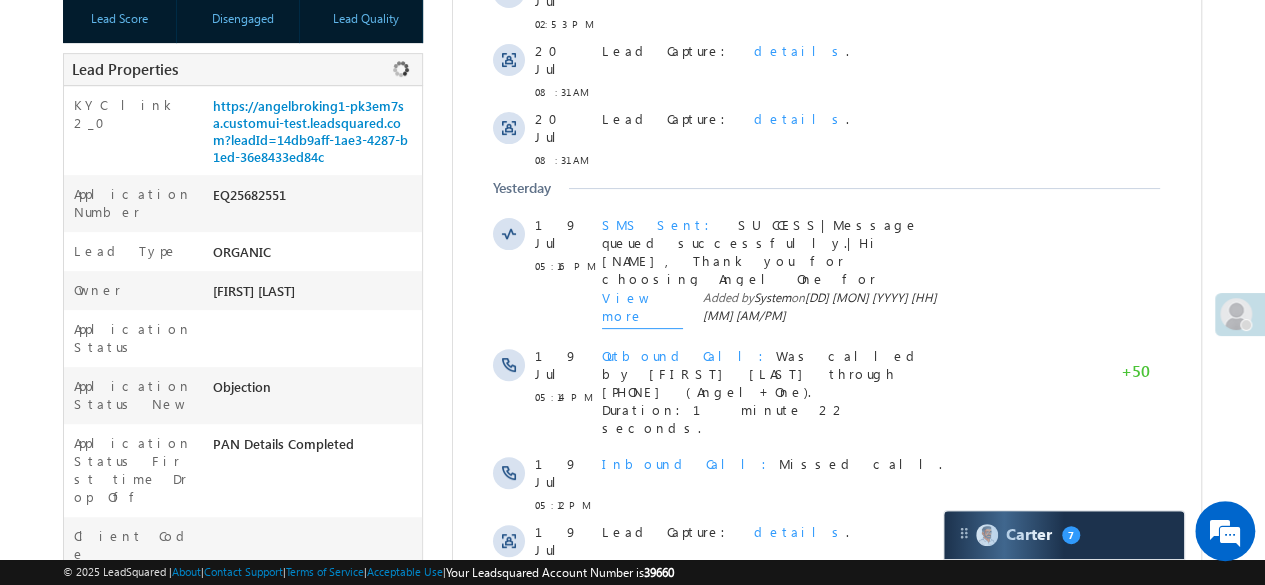 copy on "EQ25682551" 